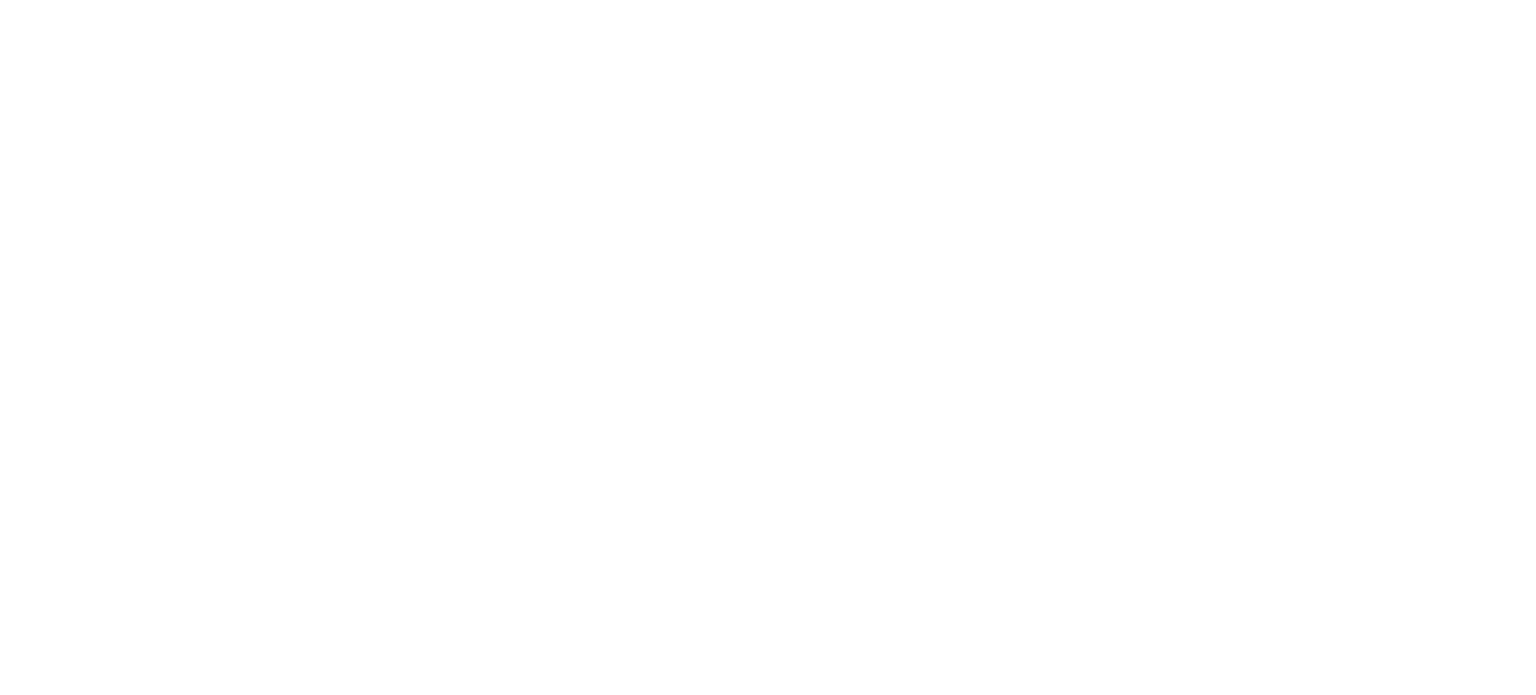 scroll, scrollTop: 0, scrollLeft: 0, axis: both 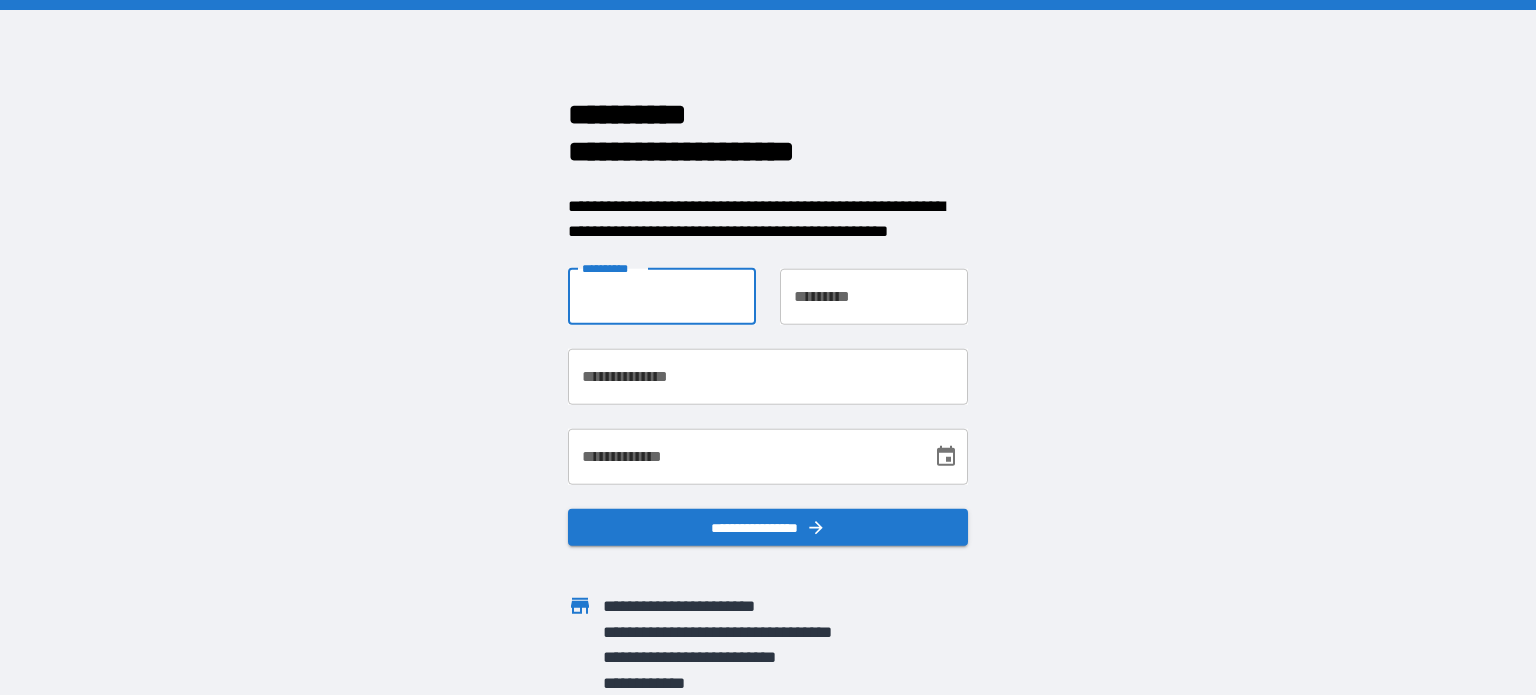 click on "**********" at bounding box center (662, 296) 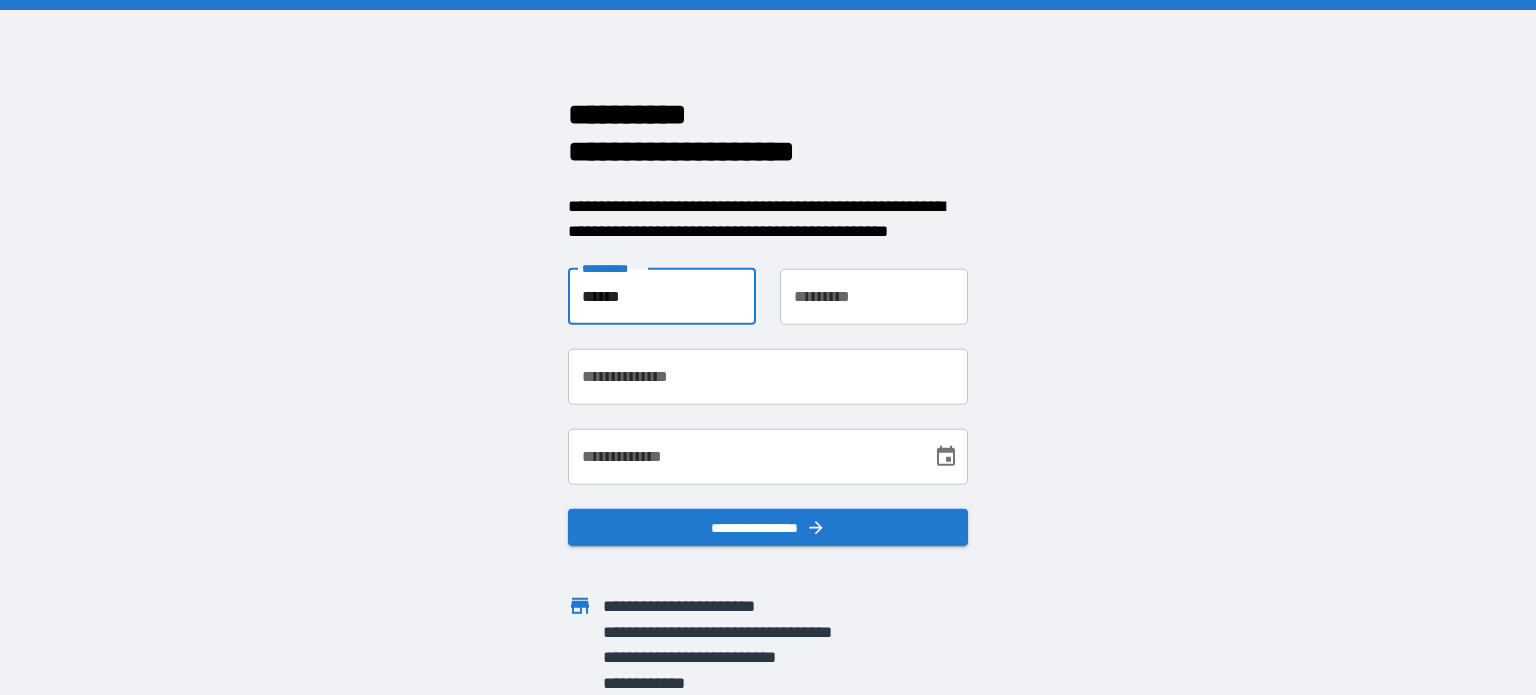type on "******" 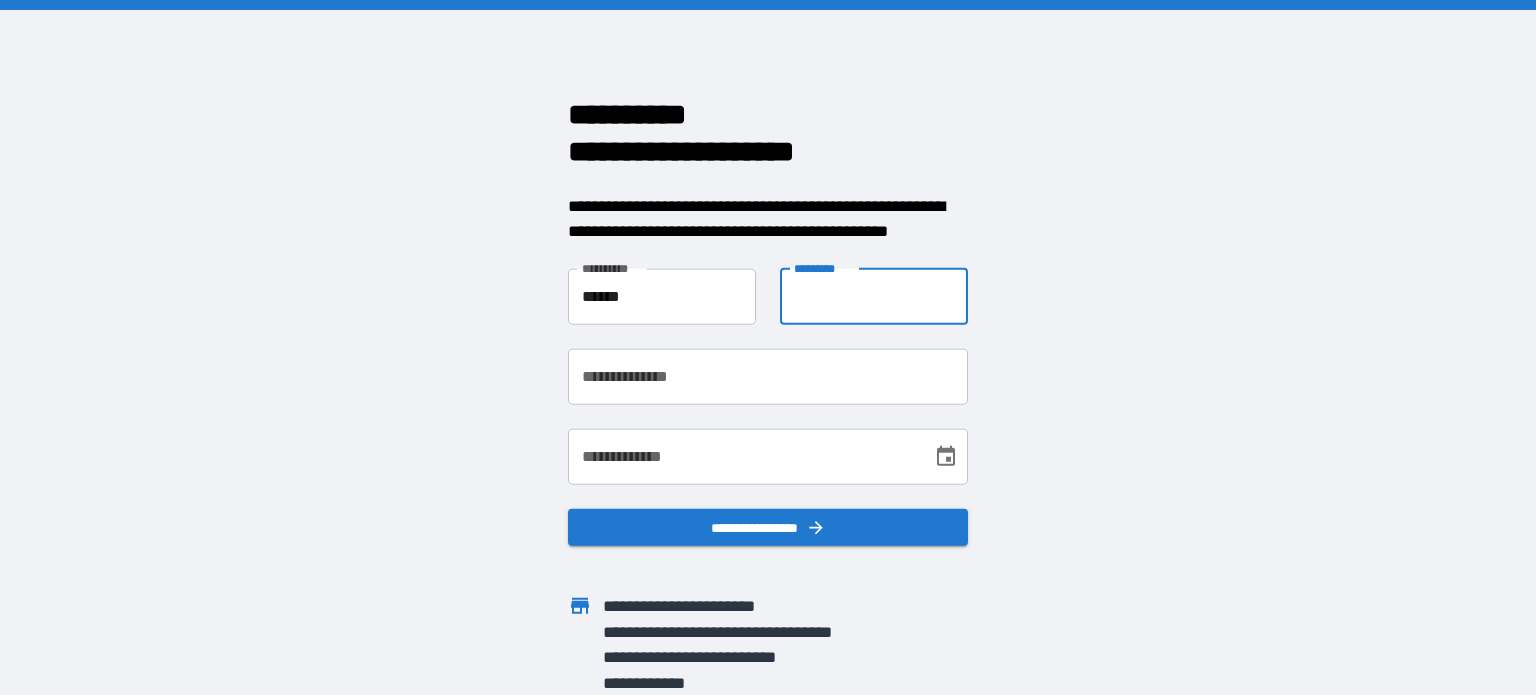 type on "*" 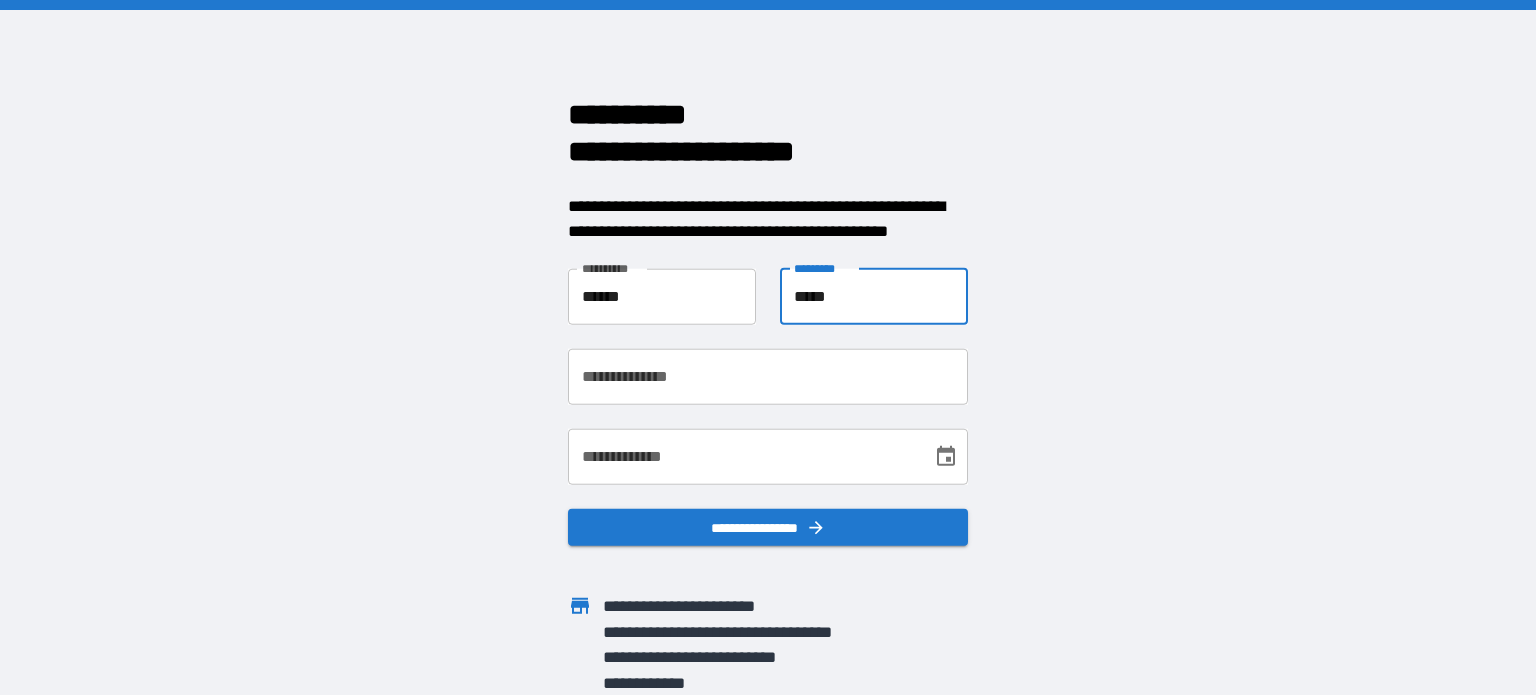 type on "*****" 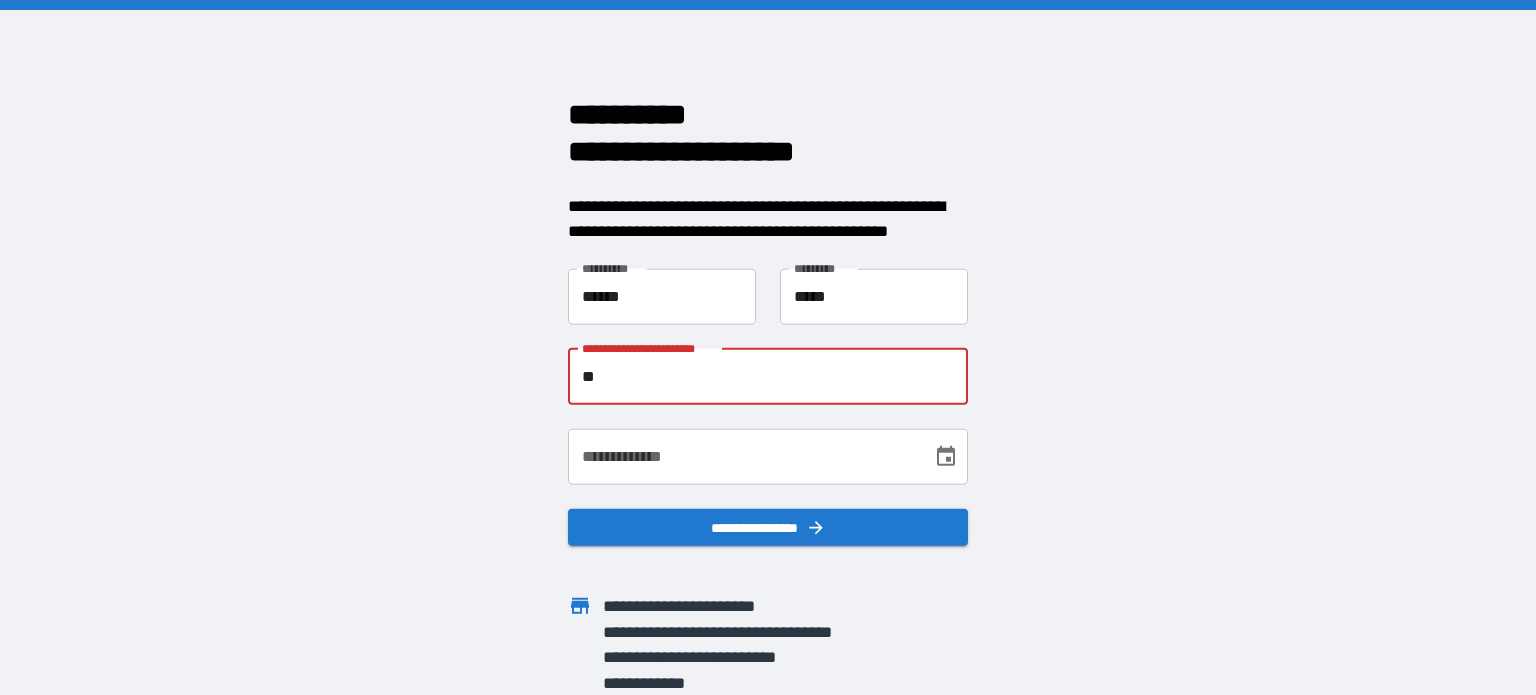type on "*" 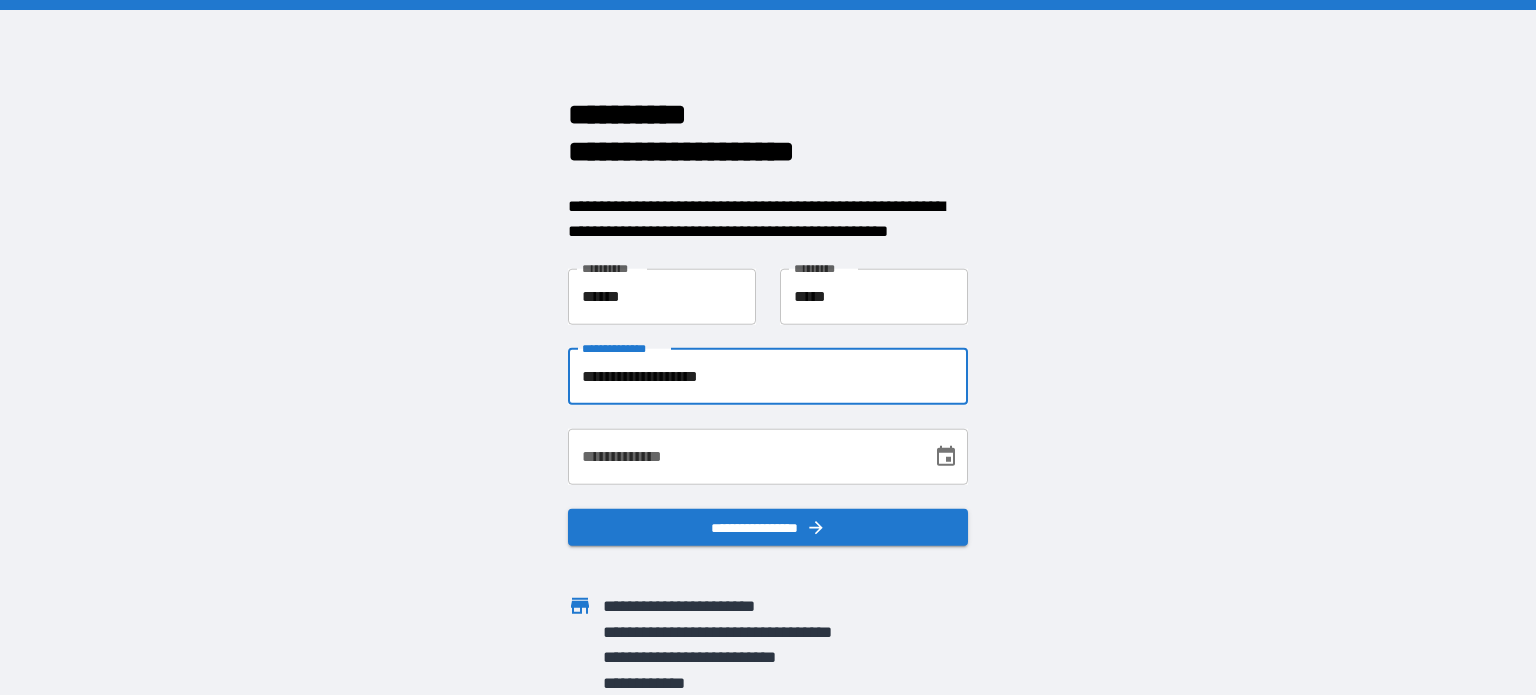 type on "**********" 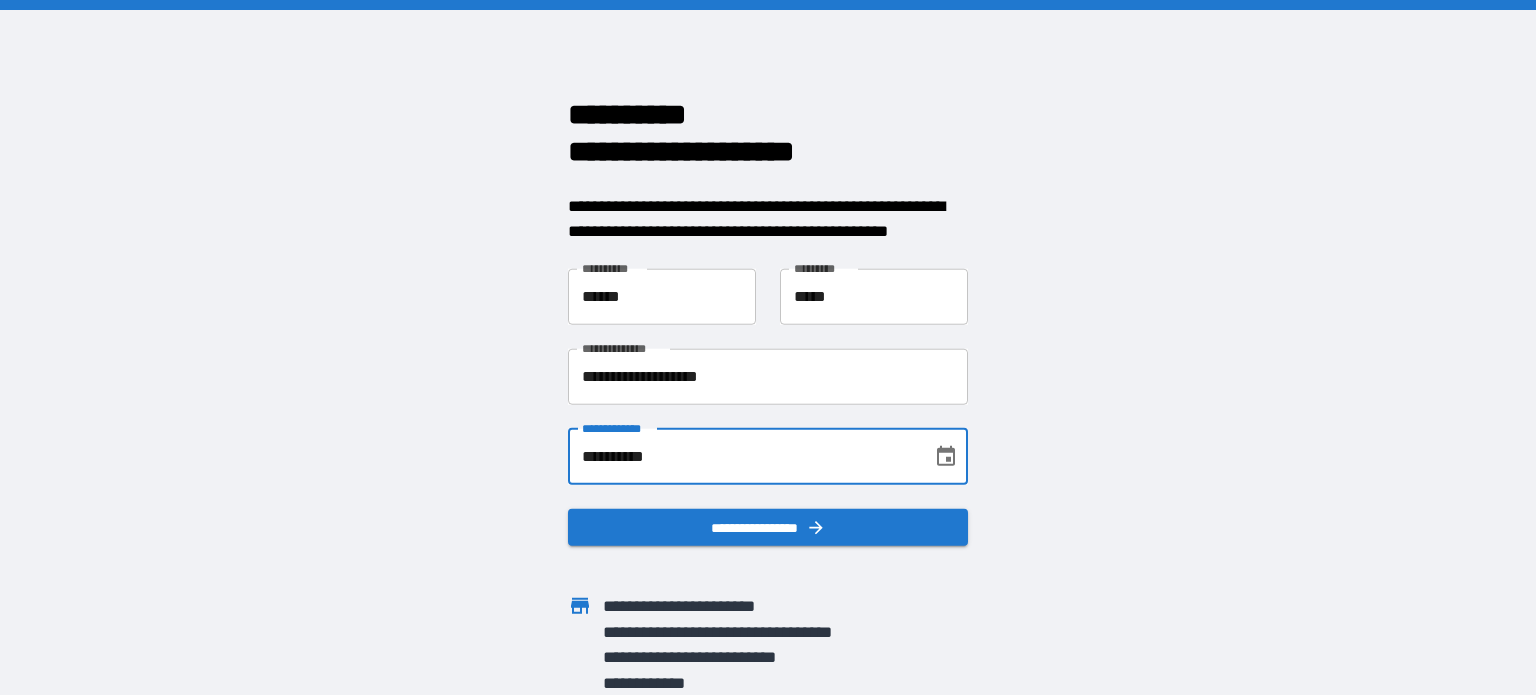 type on "**********" 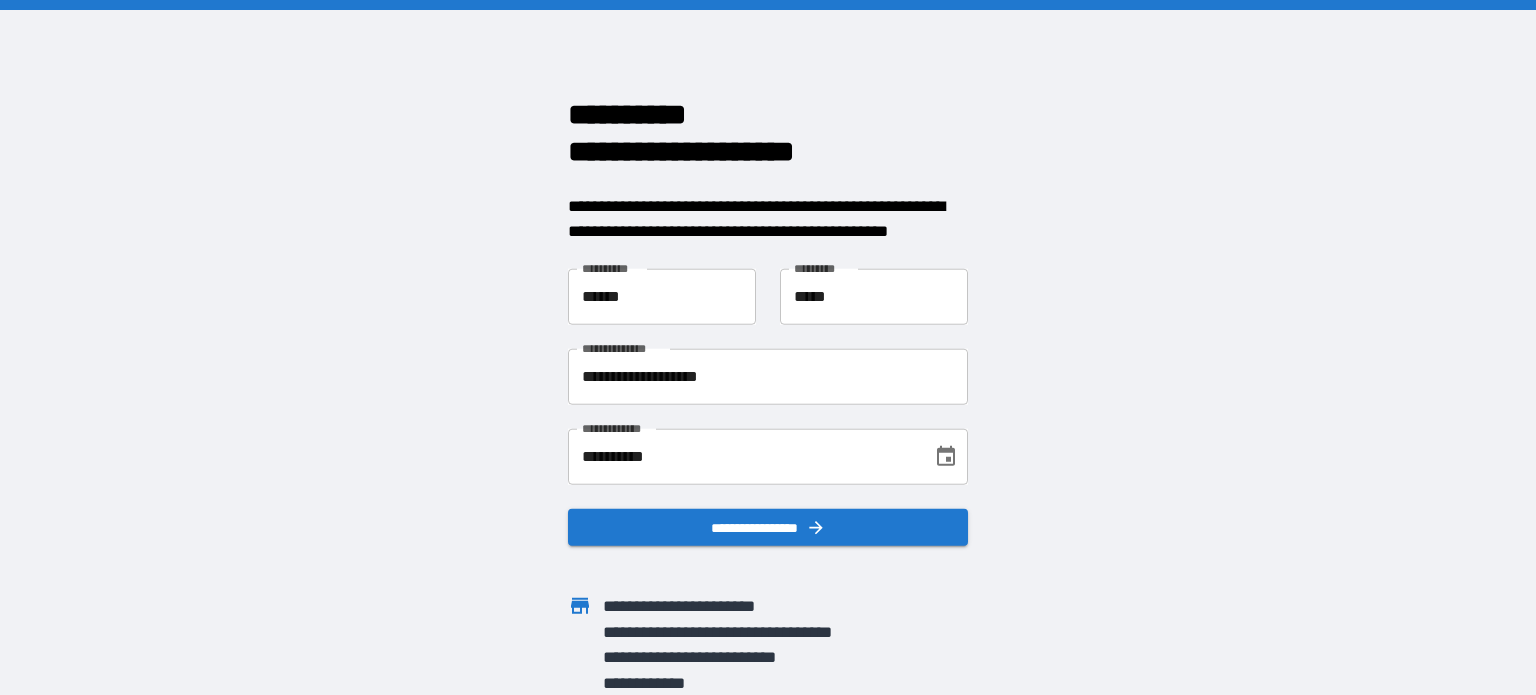 scroll, scrollTop: 0, scrollLeft: 0, axis: both 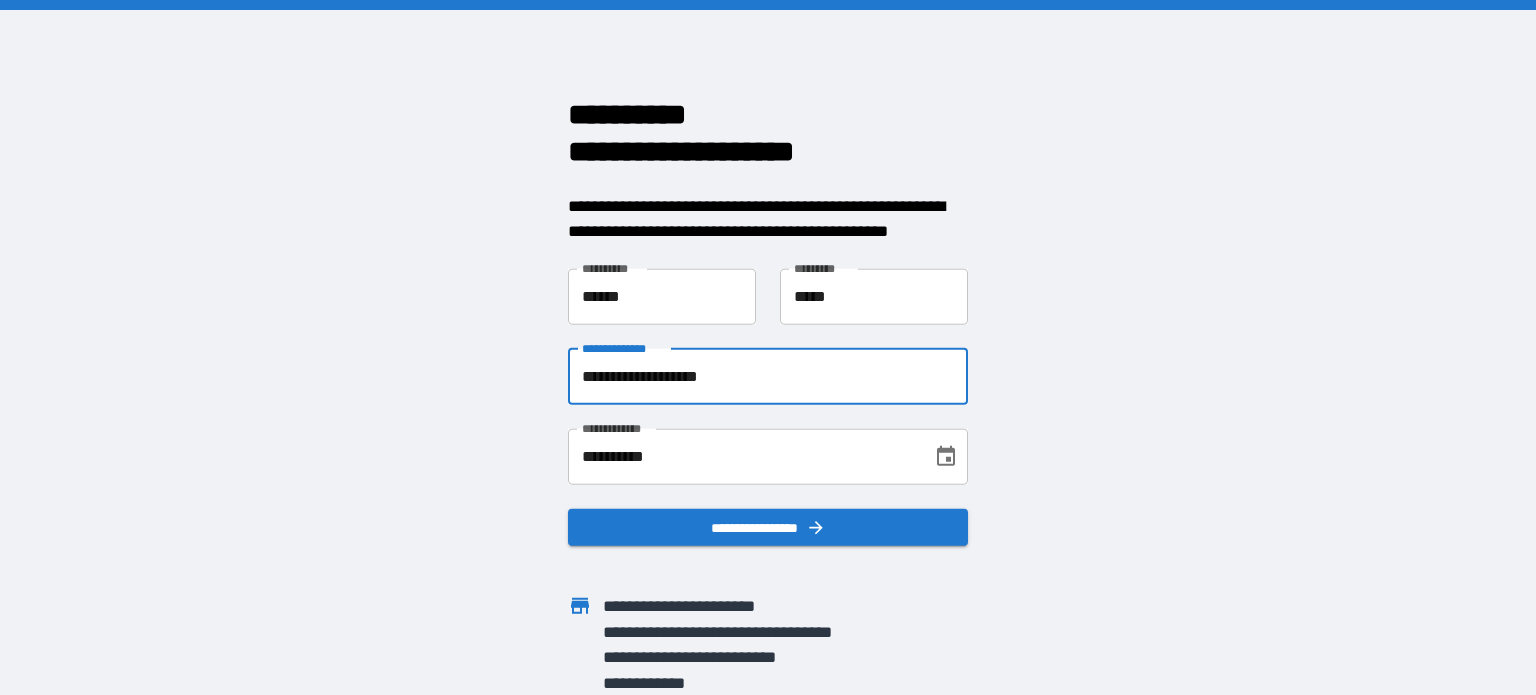 click on "**********" at bounding box center [768, 376] 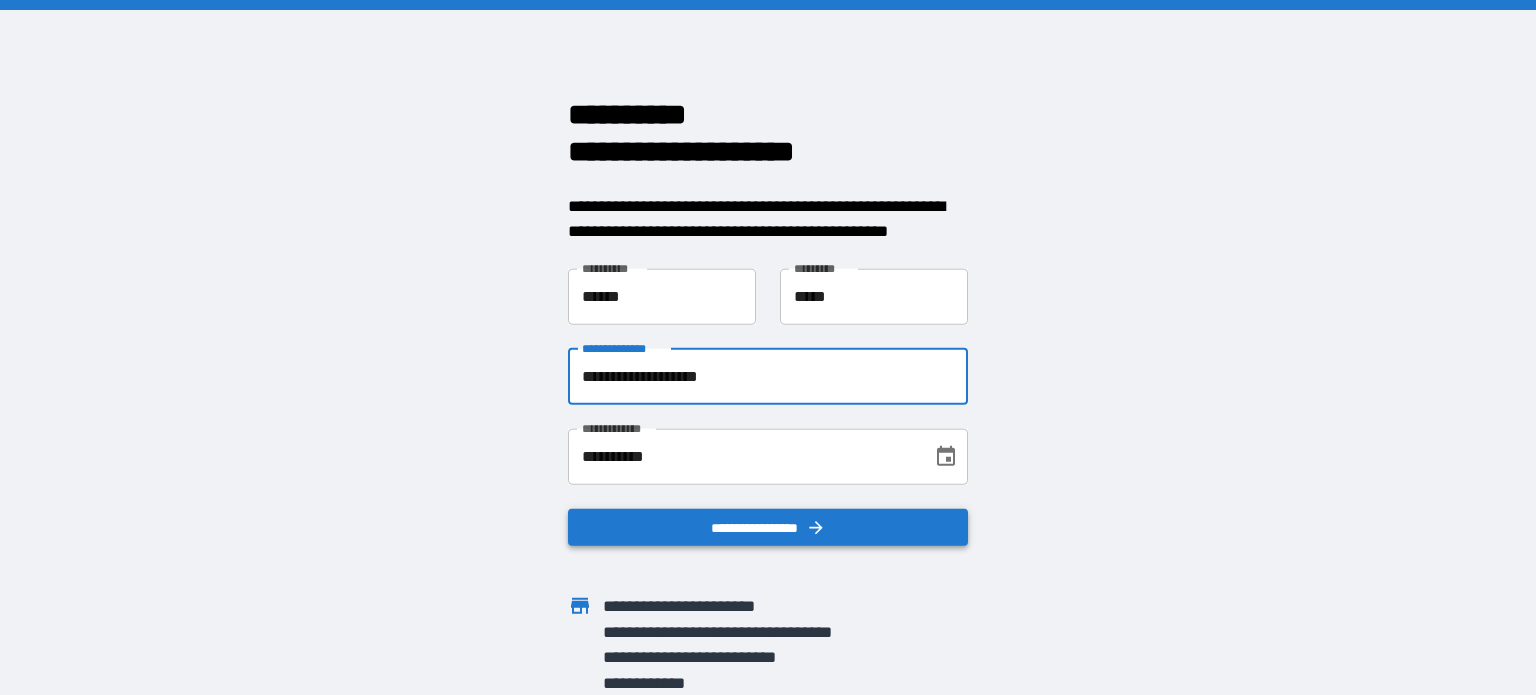 click on "**********" at bounding box center (768, 527) 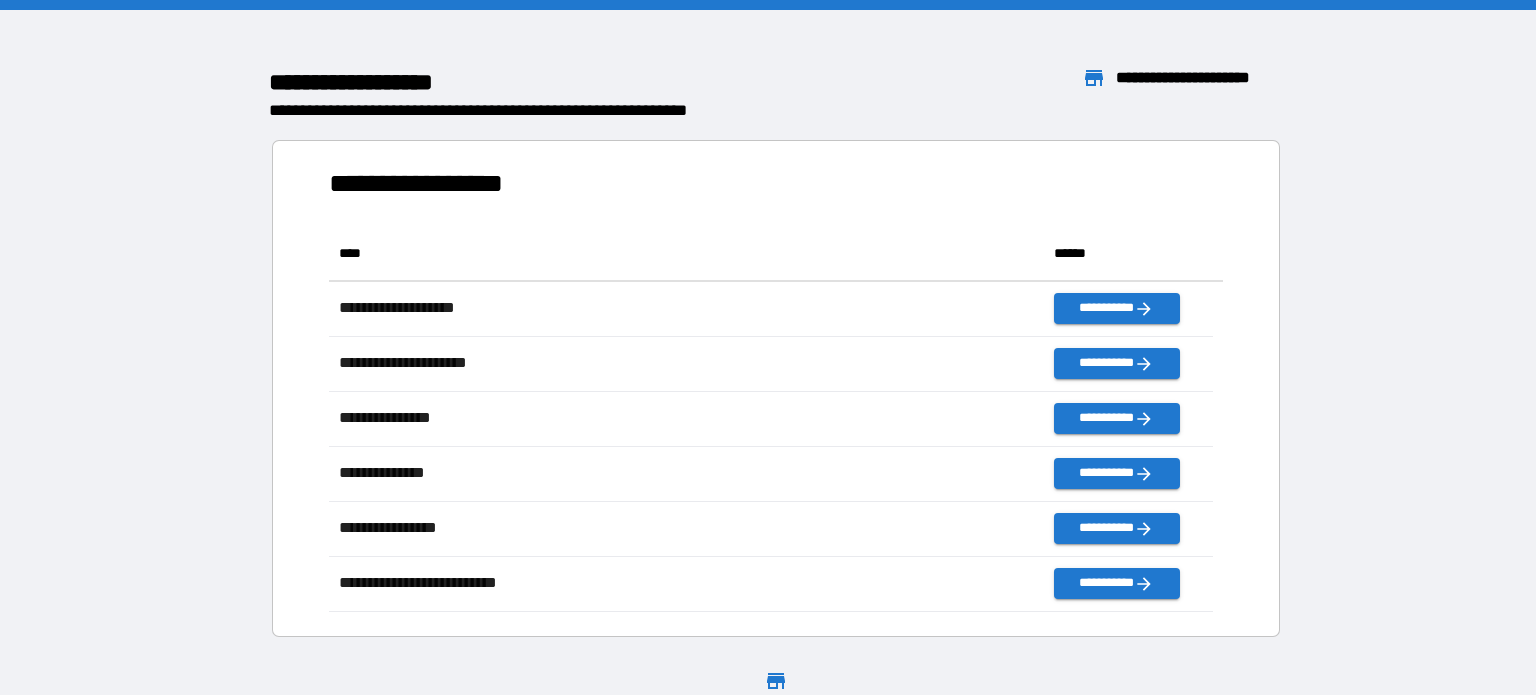scroll, scrollTop: 16, scrollLeft: 16, axis: both 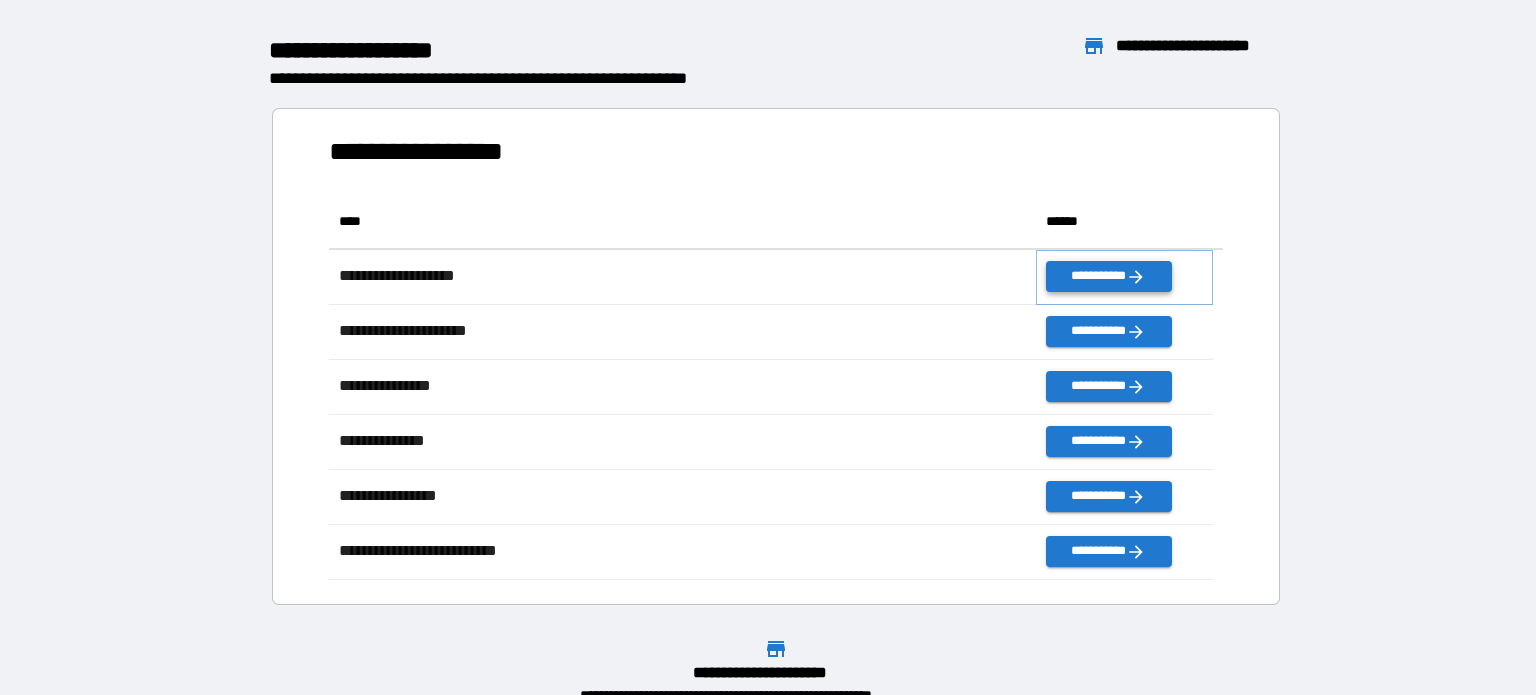 click on "**********" at bounding box center [1108, 276] 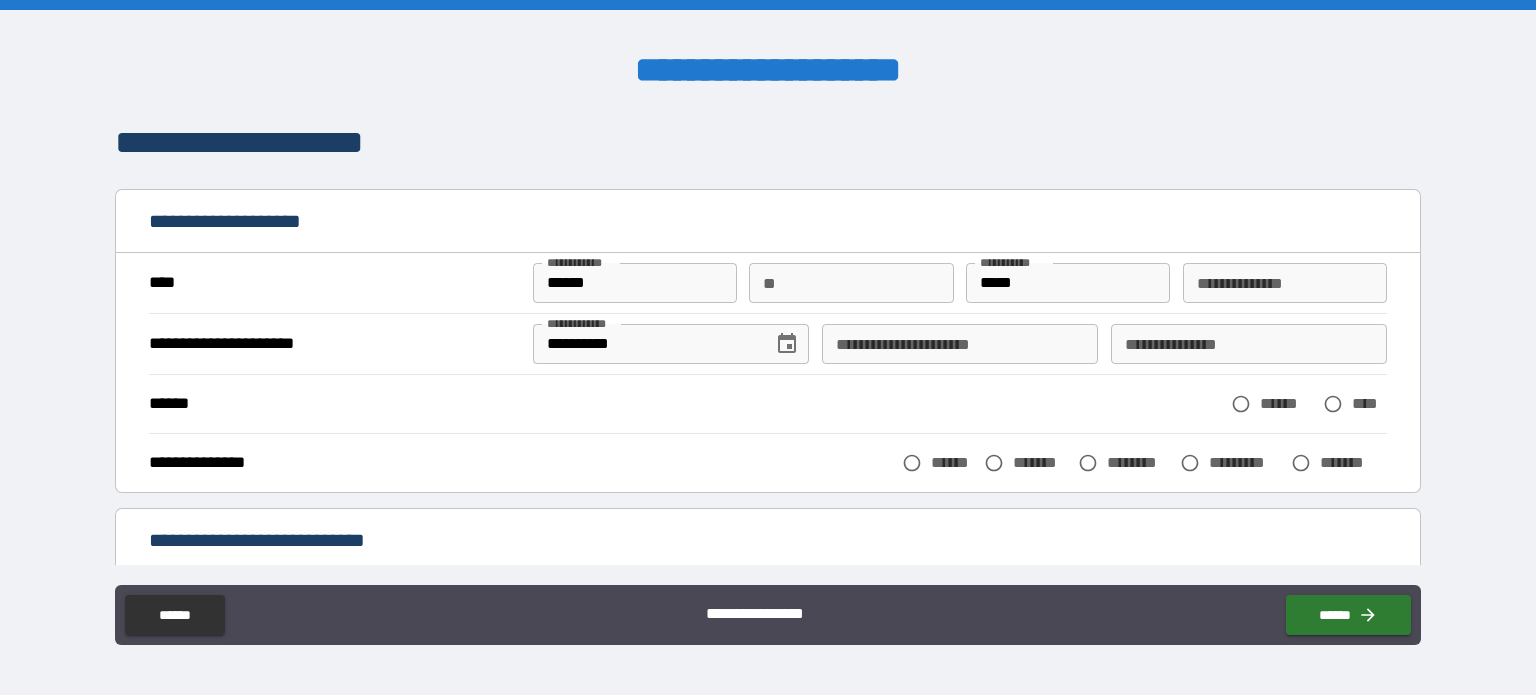 click on "**********" at bounding box center [960, 344] 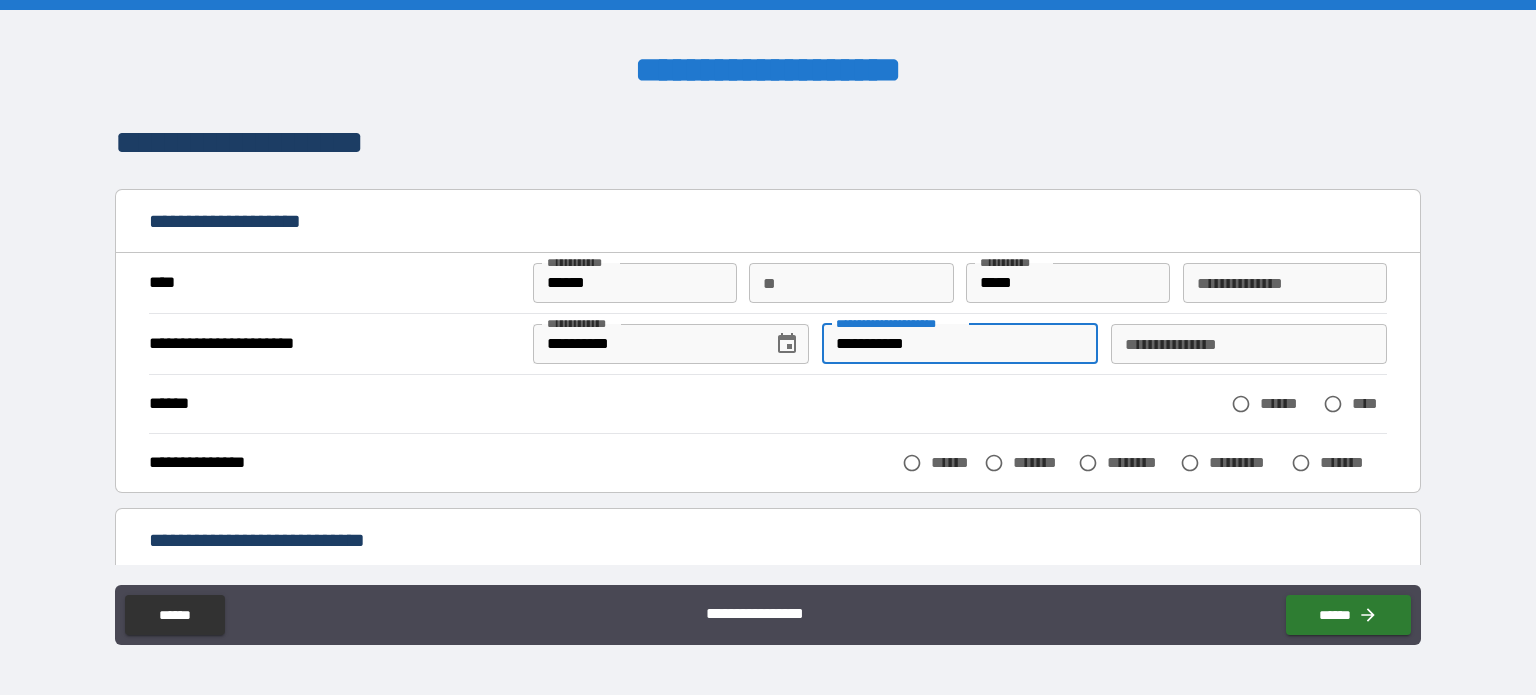 type on "**********" 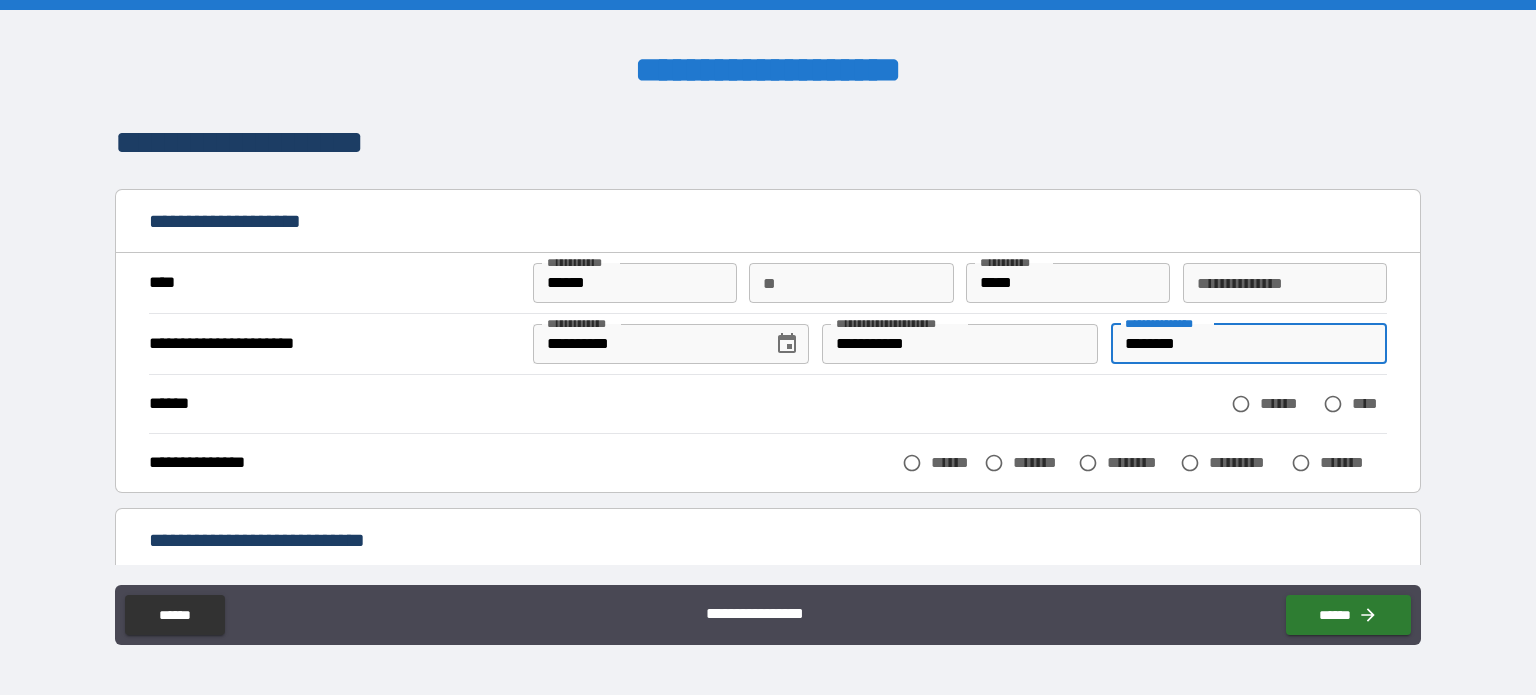 type on "********" 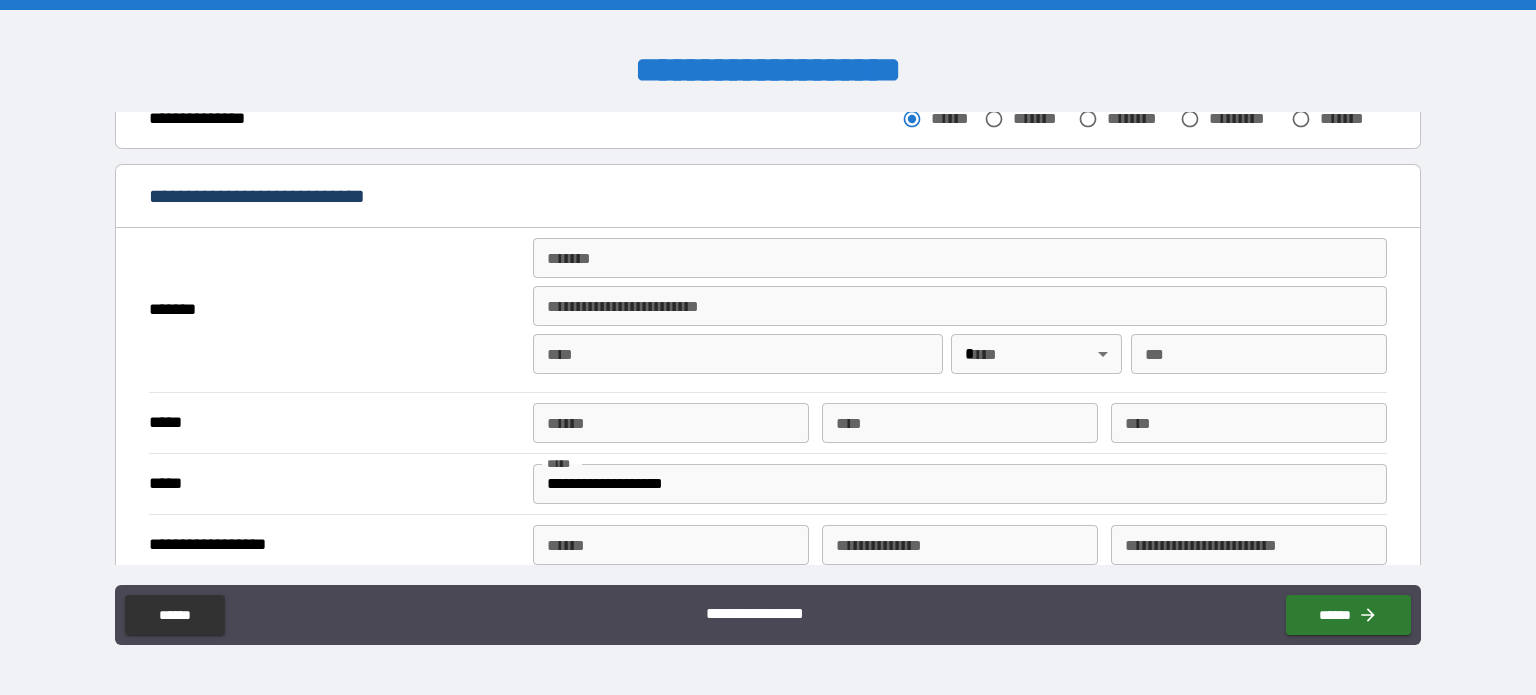 scroll, scrollTop: 348, scrollLeft: 0, axis: vertical 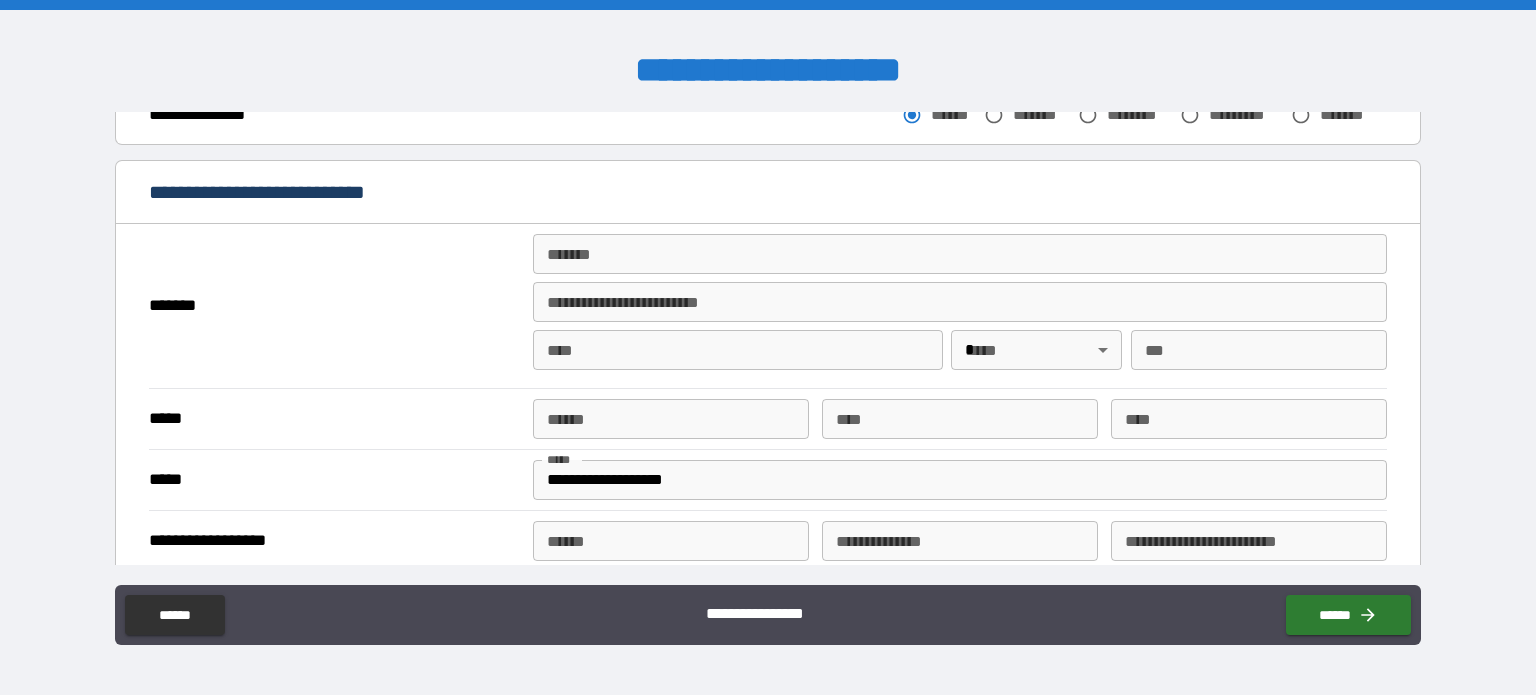 click on "*******" at bounding box center (960, 254) 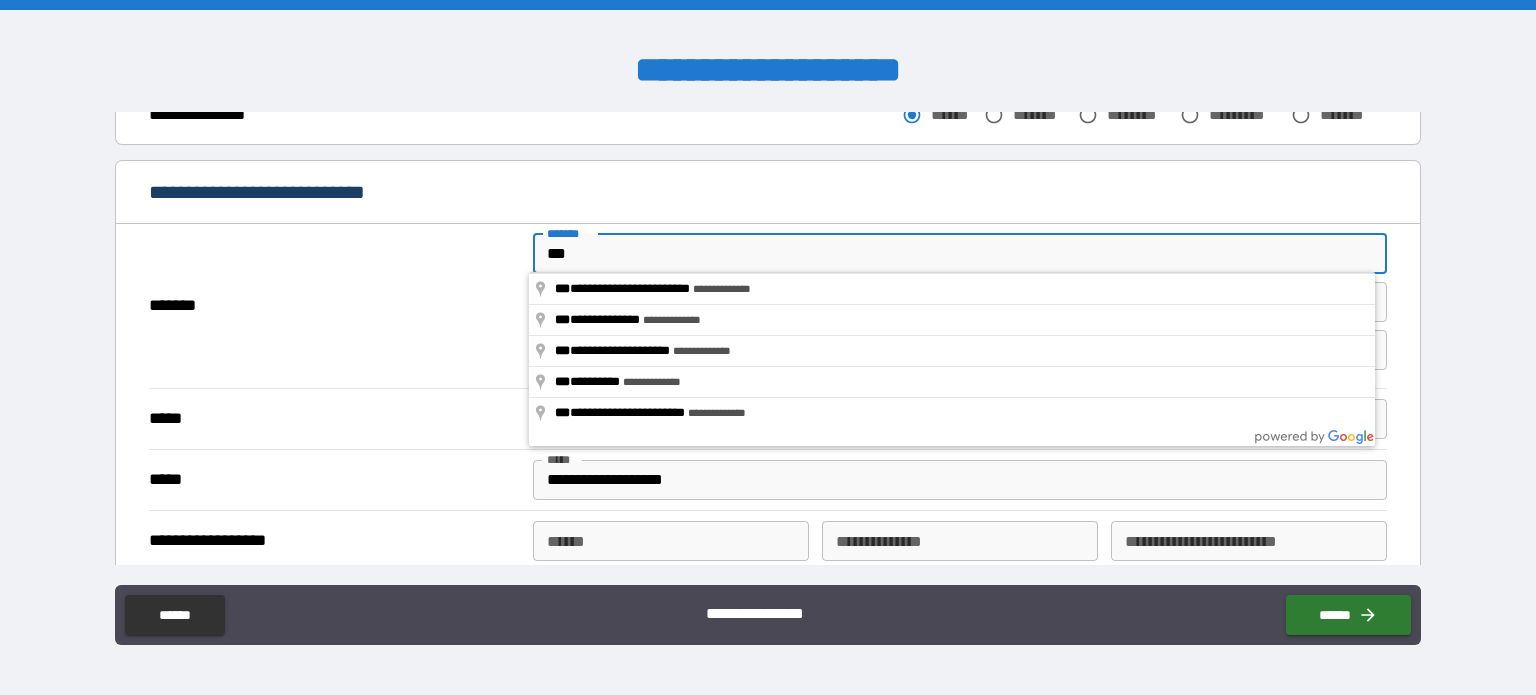 type on "**********" 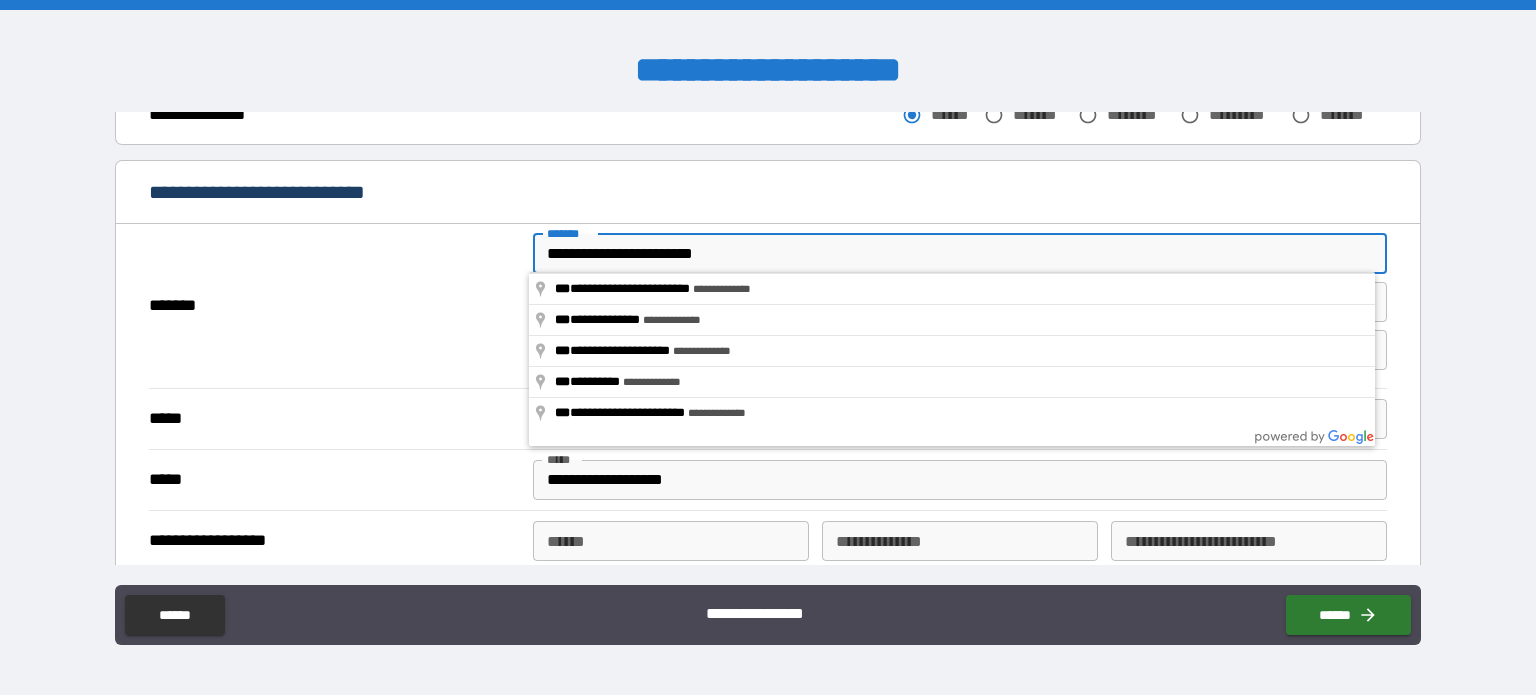 type on "**" 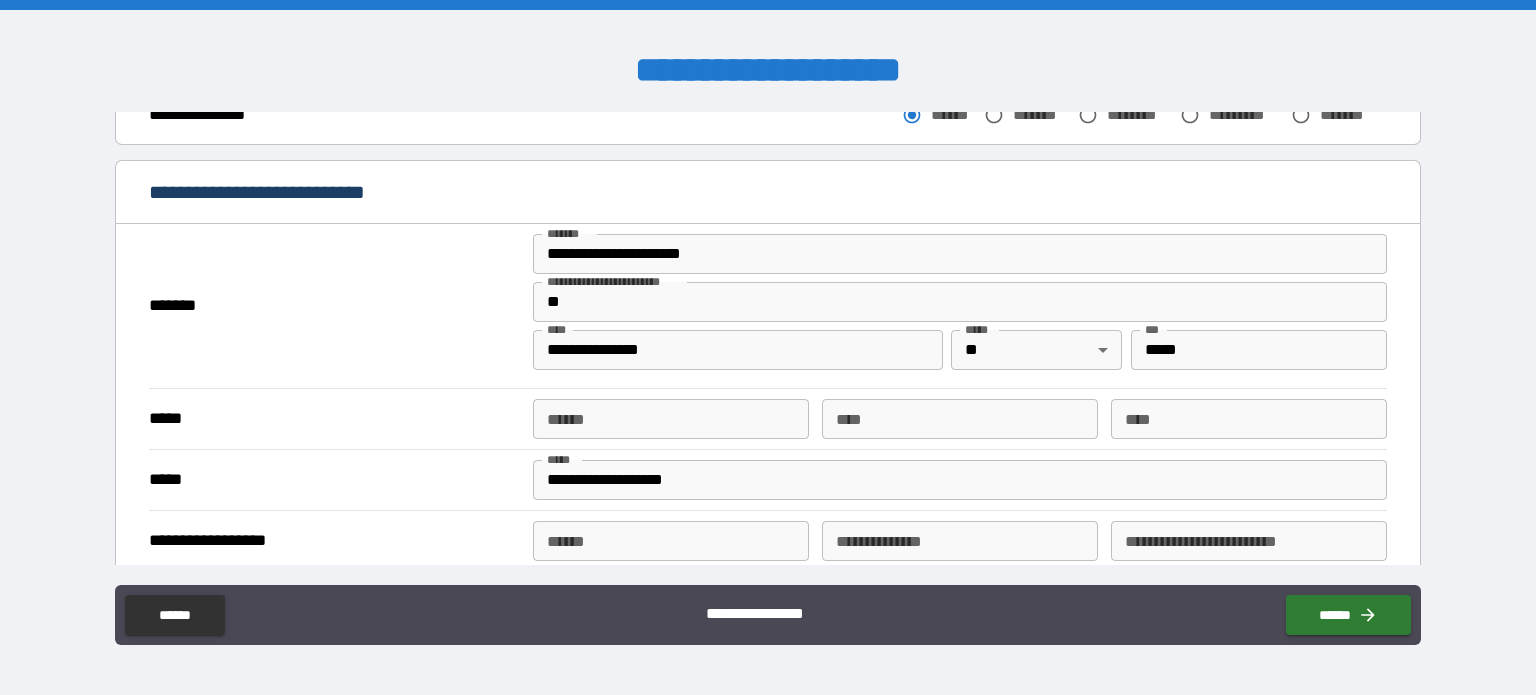 click on "**********" at bounding box center [768, 311] 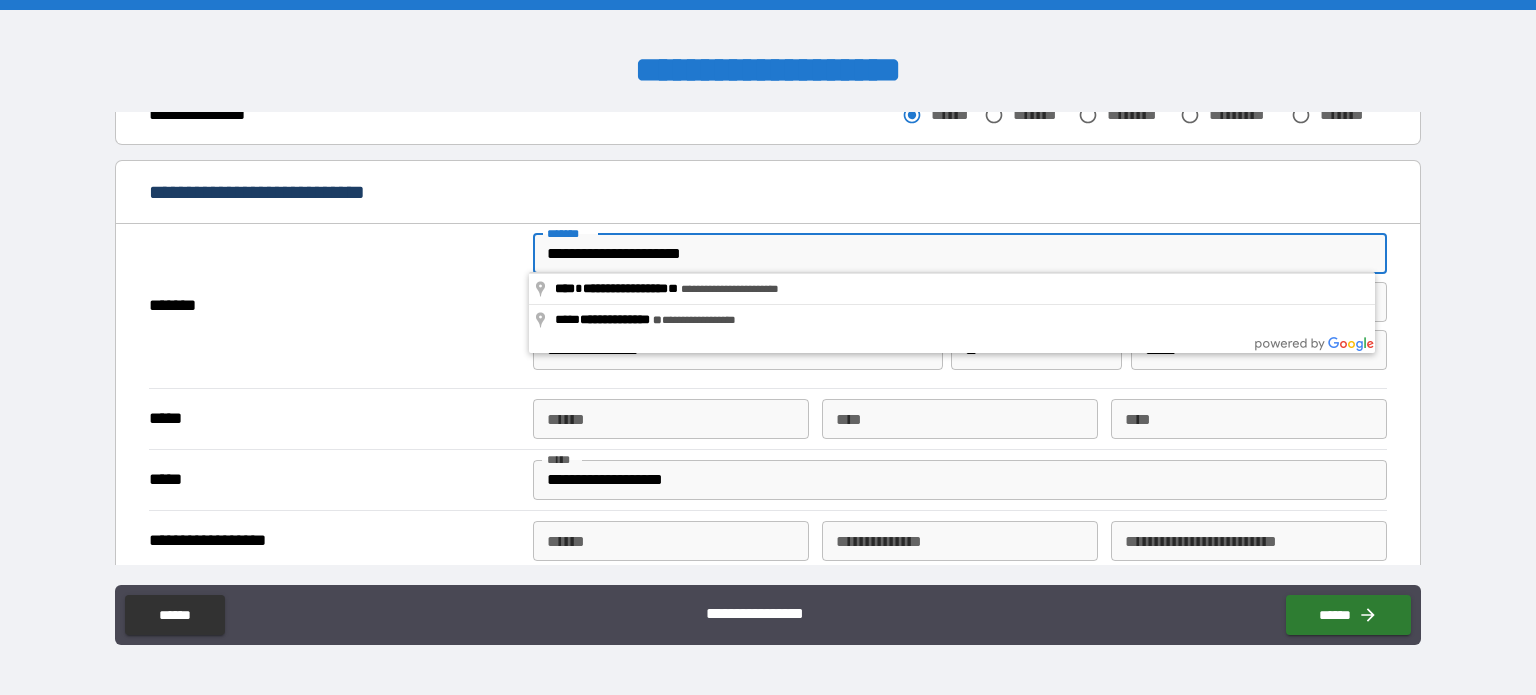 click on "**********" at bounding box center [960, 254] 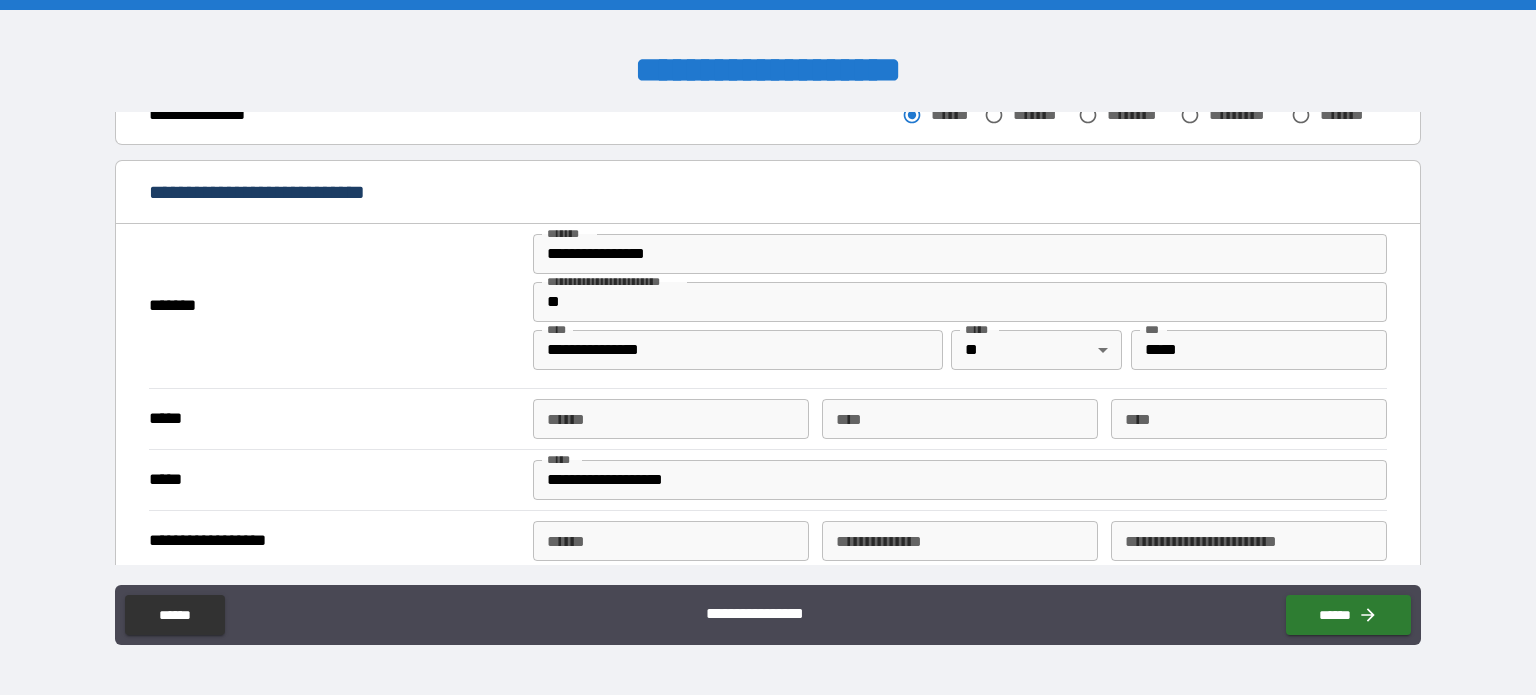 click on "**********" at bounding box center (960, 254) 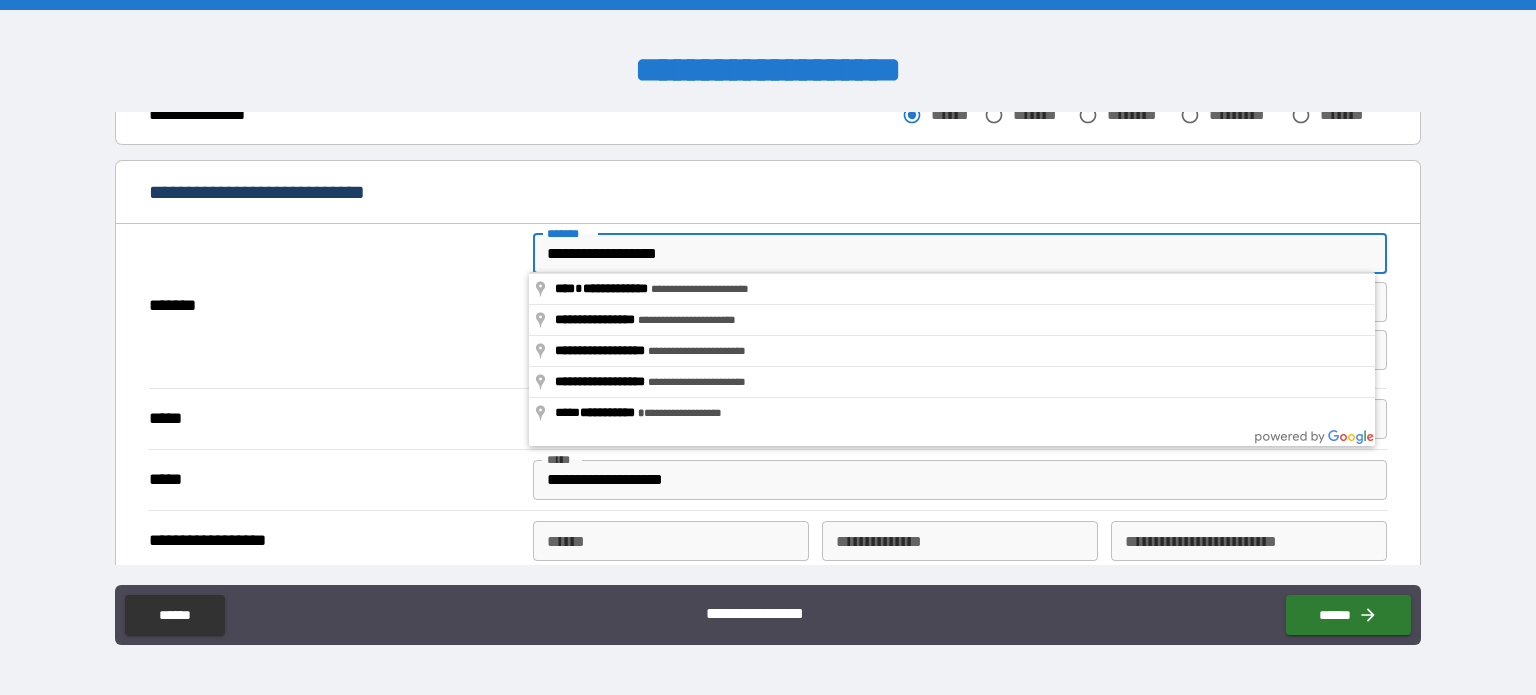type on "**********" 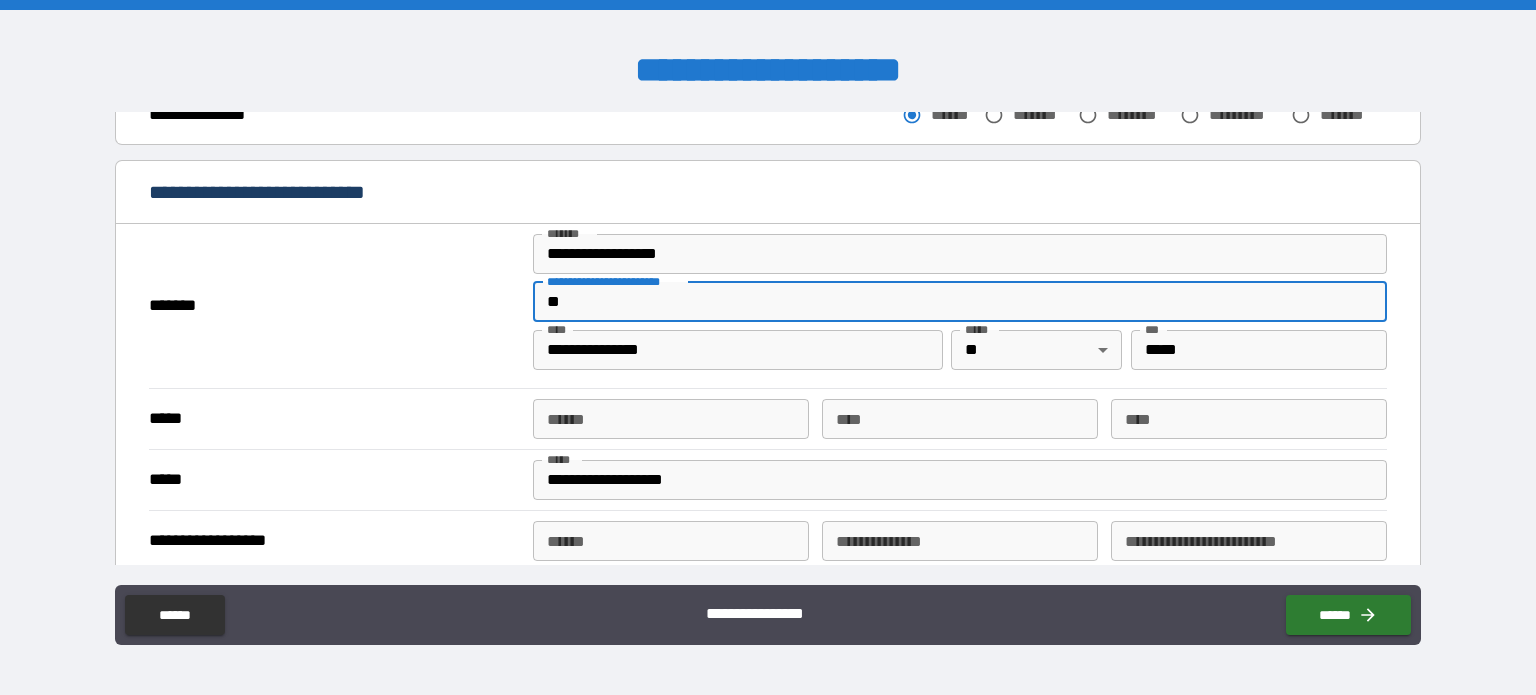 click on "*****" at bounding box center (333, 419) 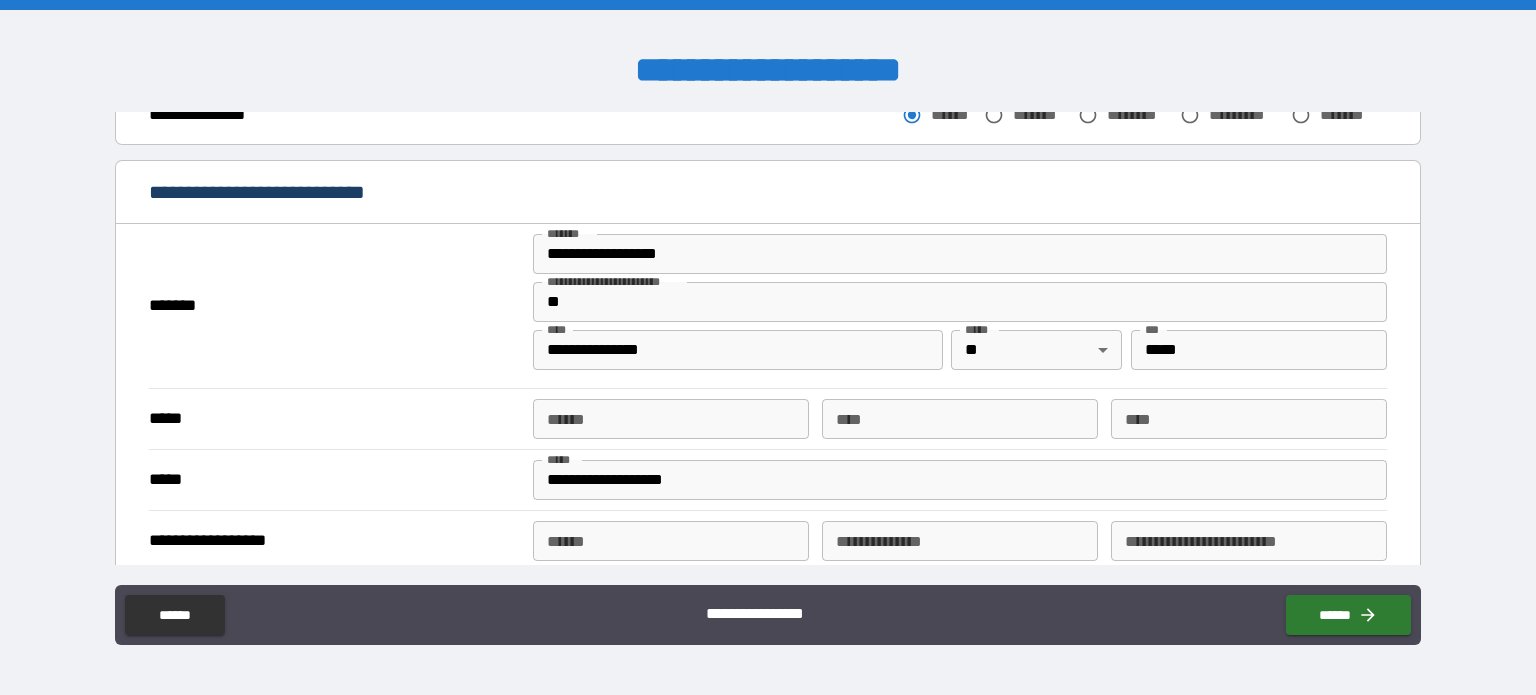 scroll, scrollTop: 366, scrollLeft: 0, axis: vertical 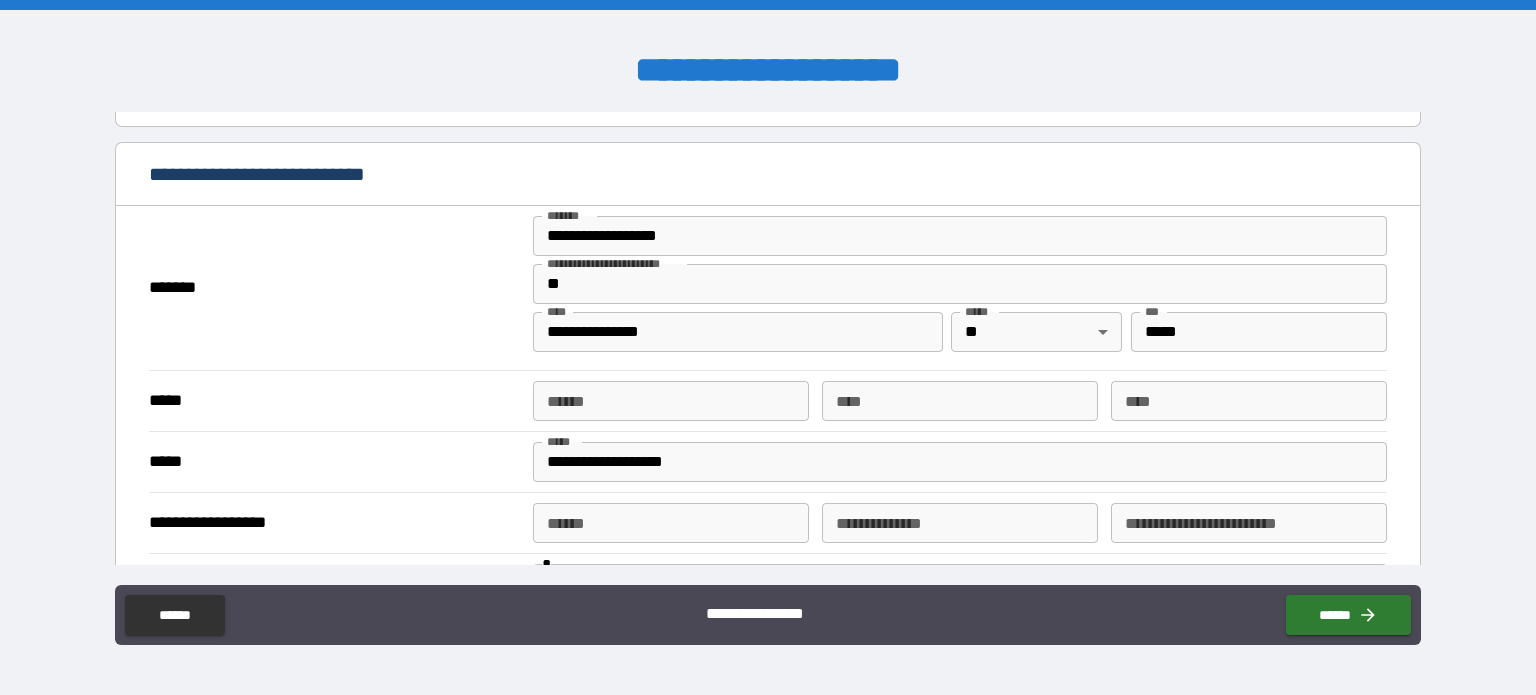 click on "******" at bounding box center [671, 401] 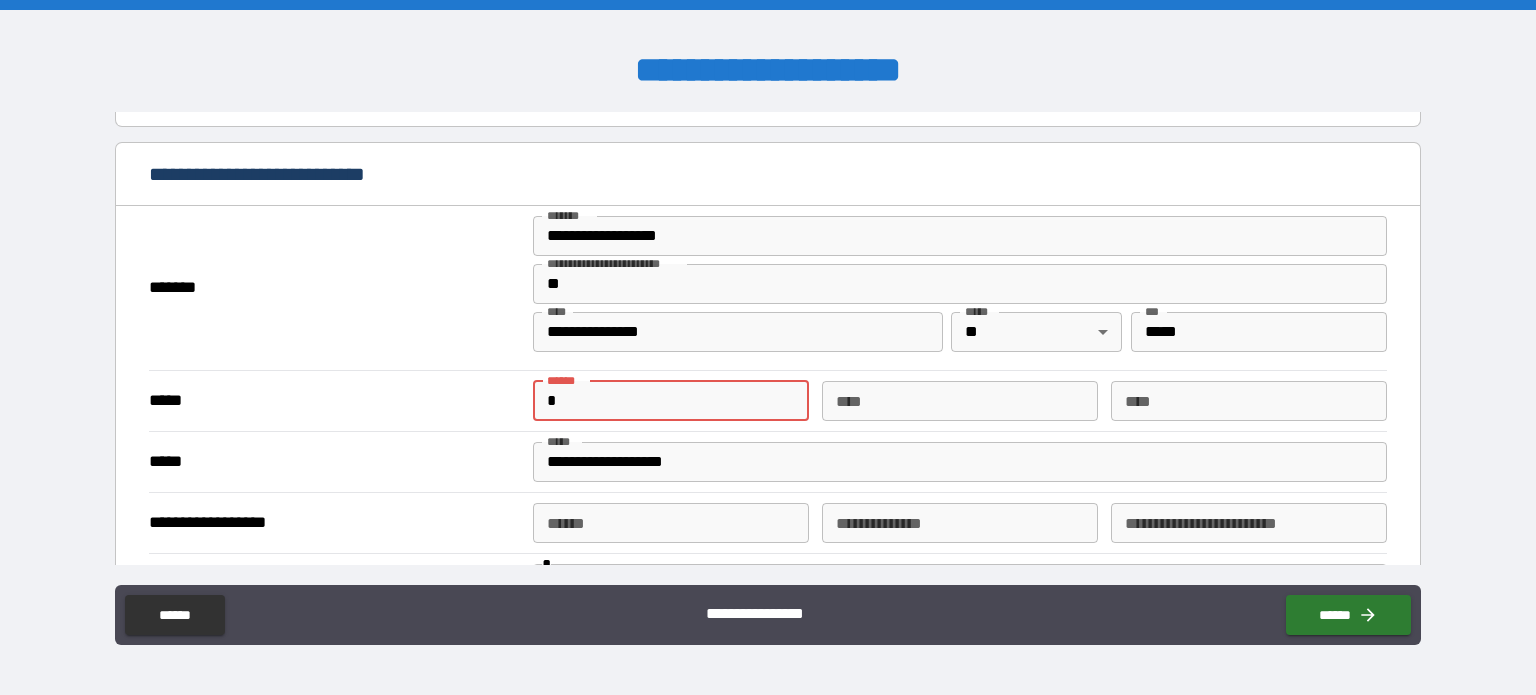 type on "**********" 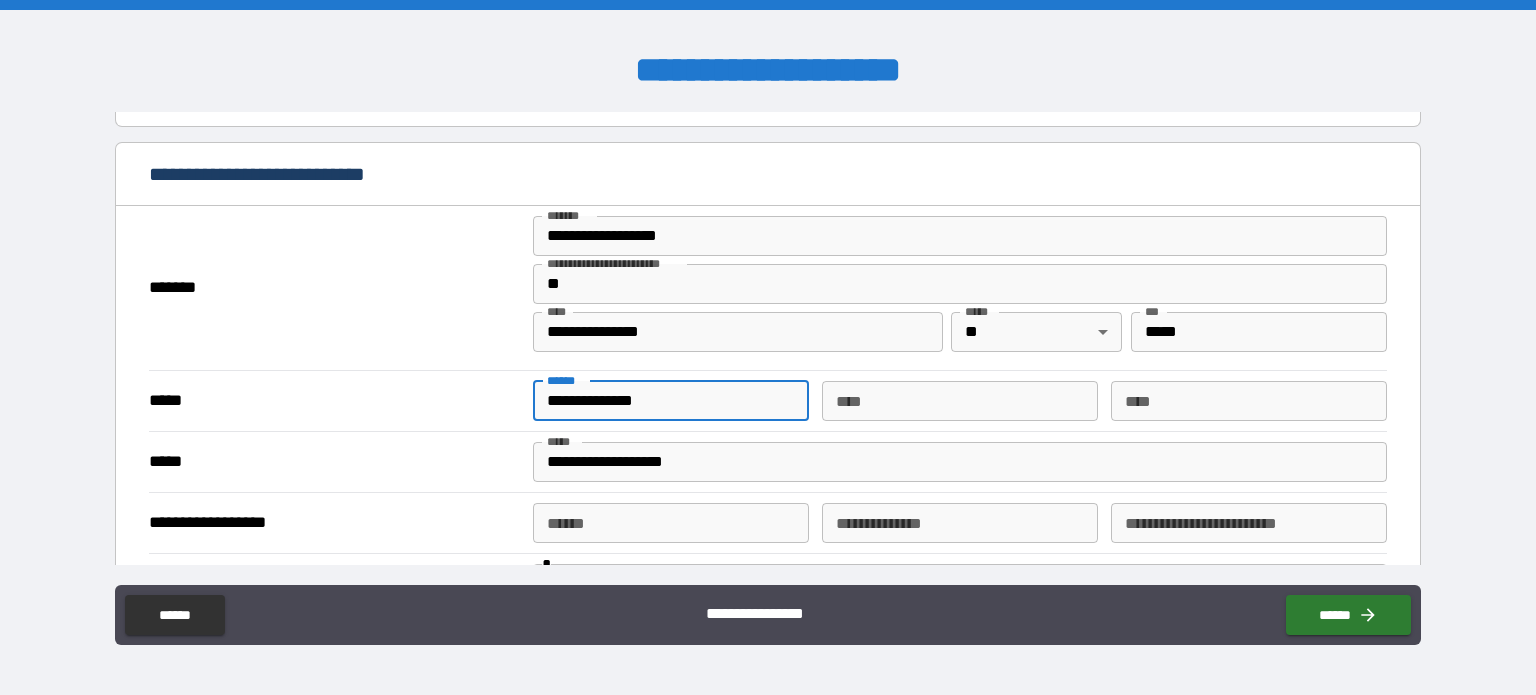 type on "*" 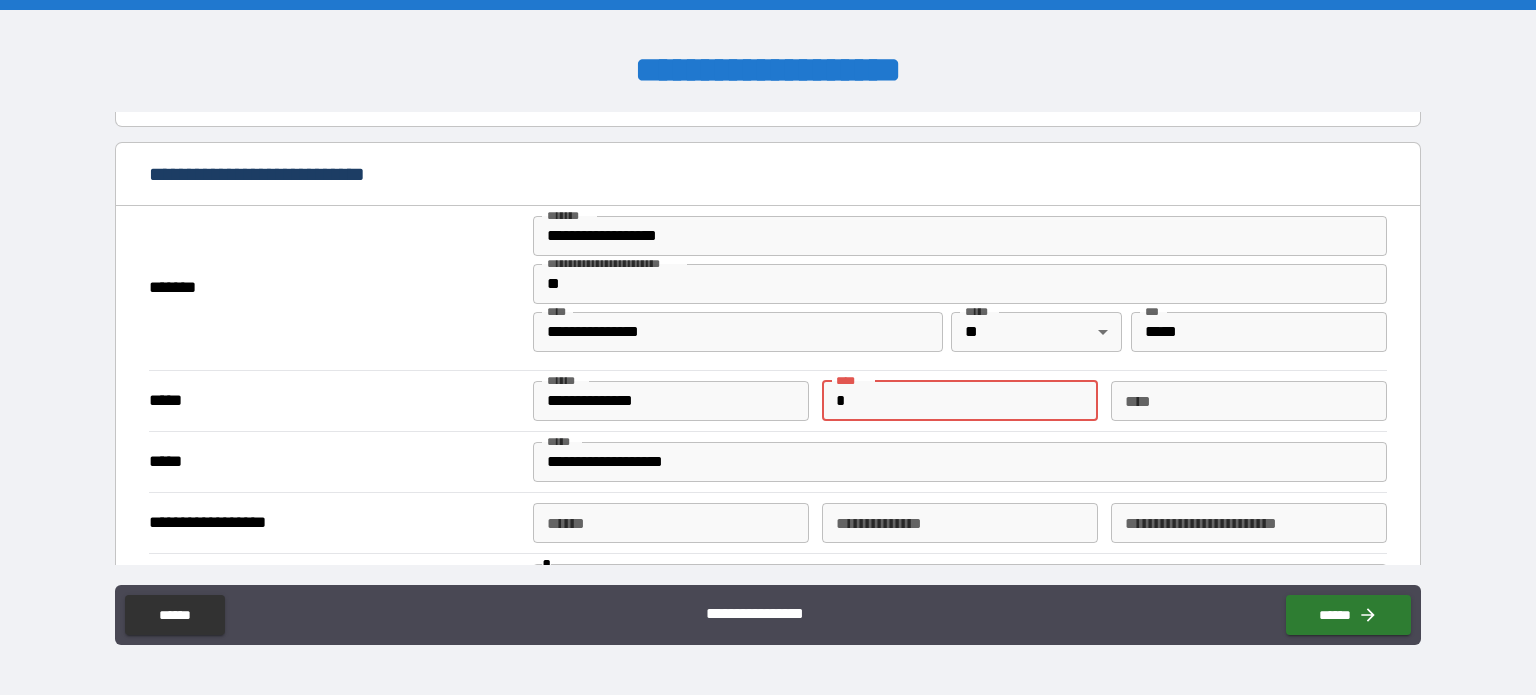 click on "*" at bounding box center [960, 401] 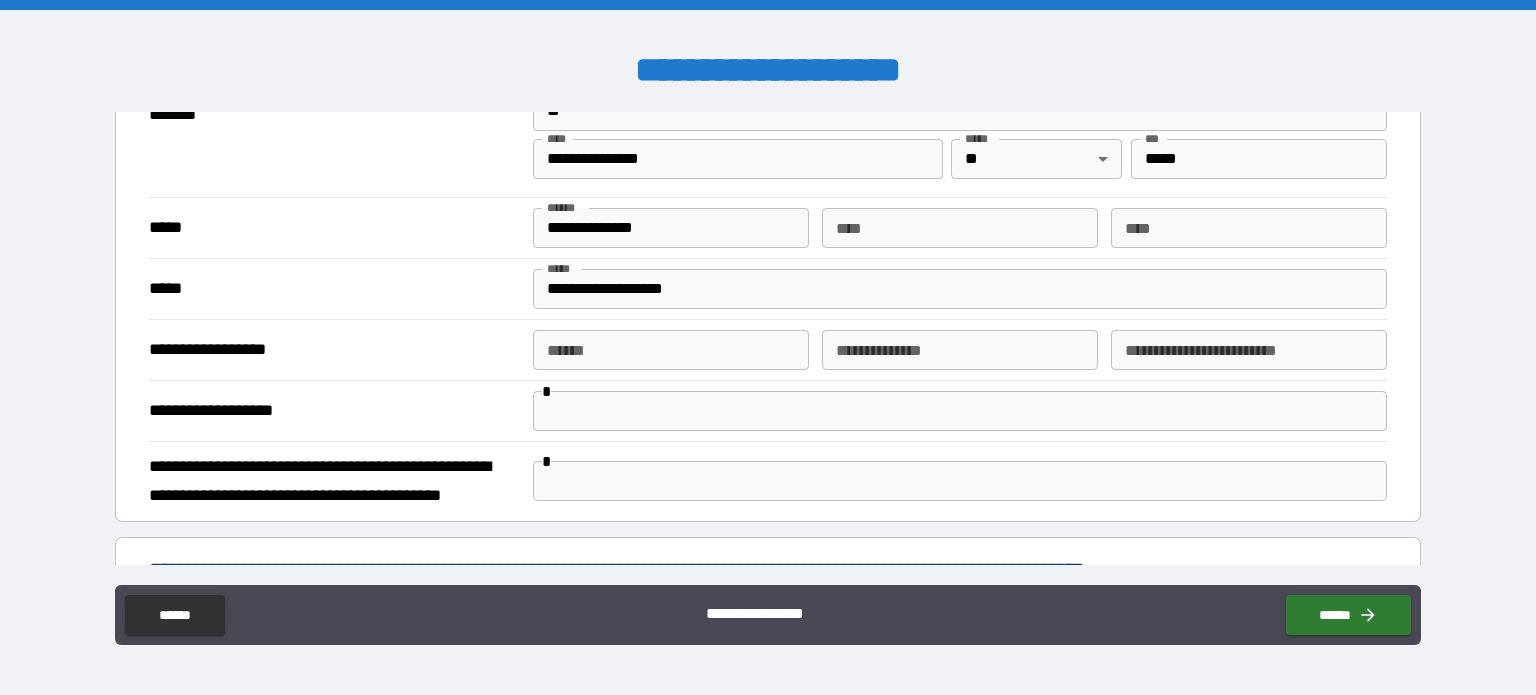 scroll, scrollTop: 543, scrollLeft: 0, axis: vertical 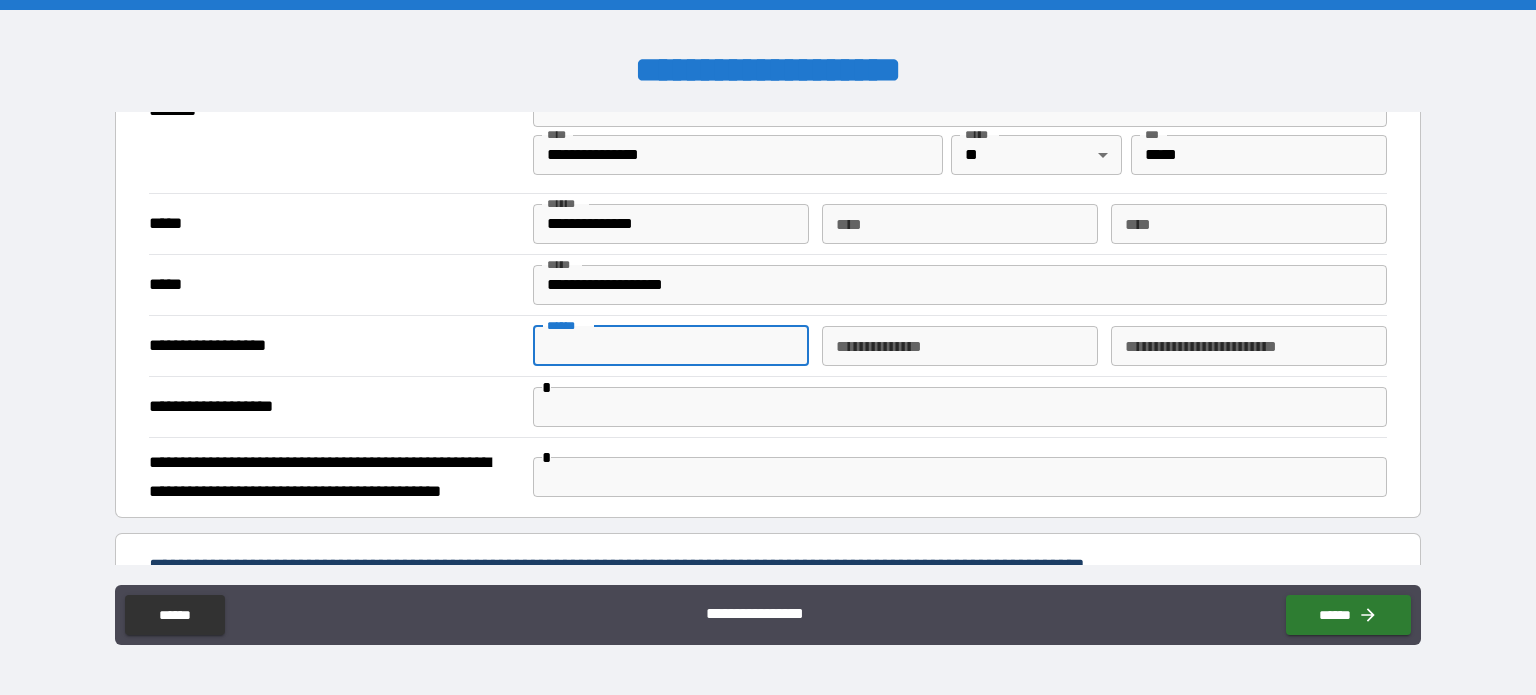 click on "****   *" at bounding box center (671, 346) 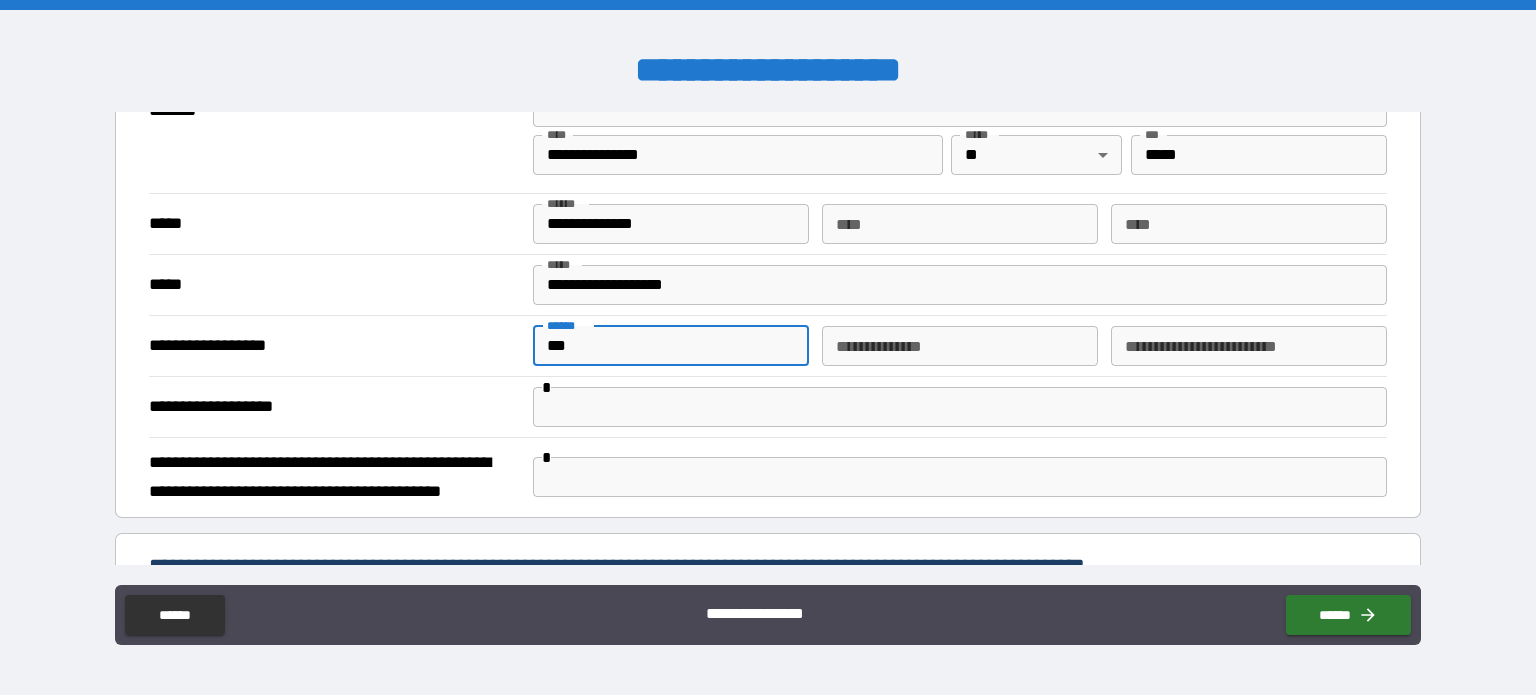 type on "***" 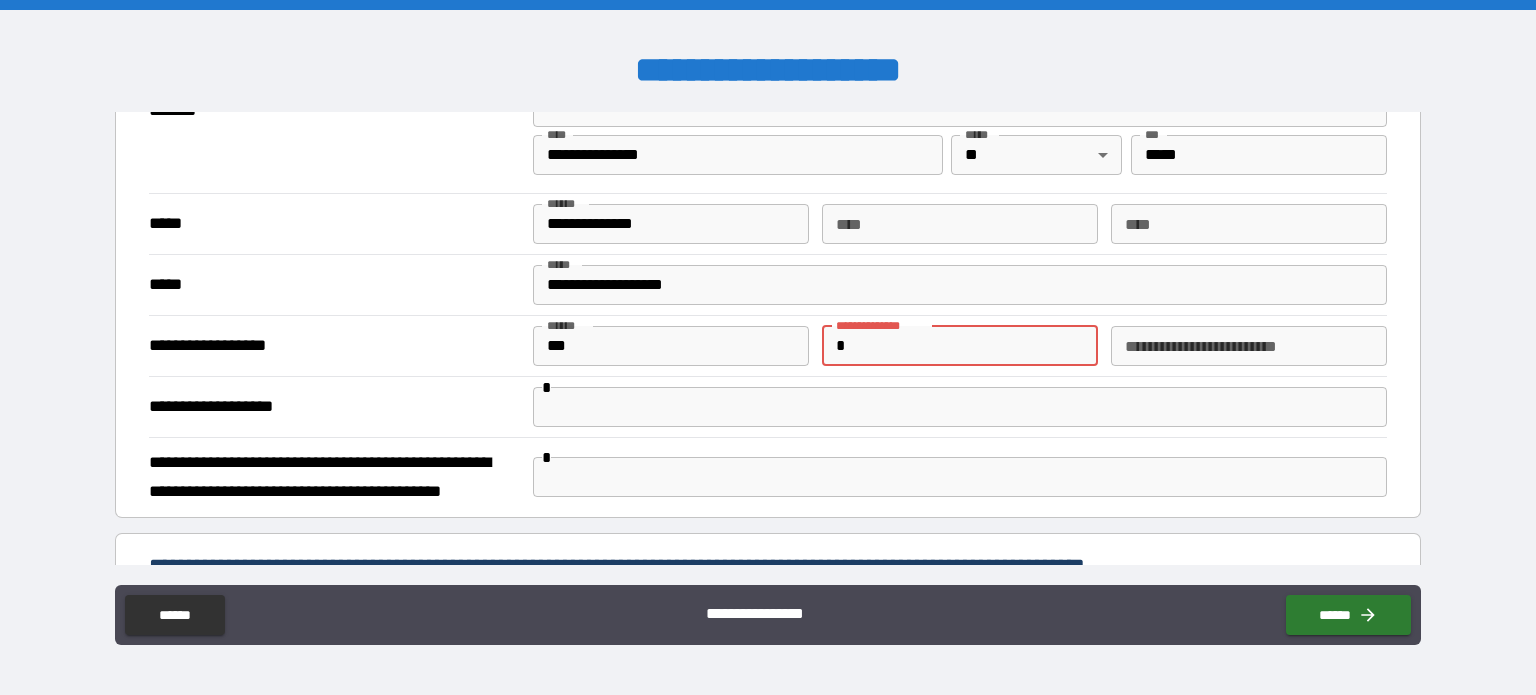 type on "*" 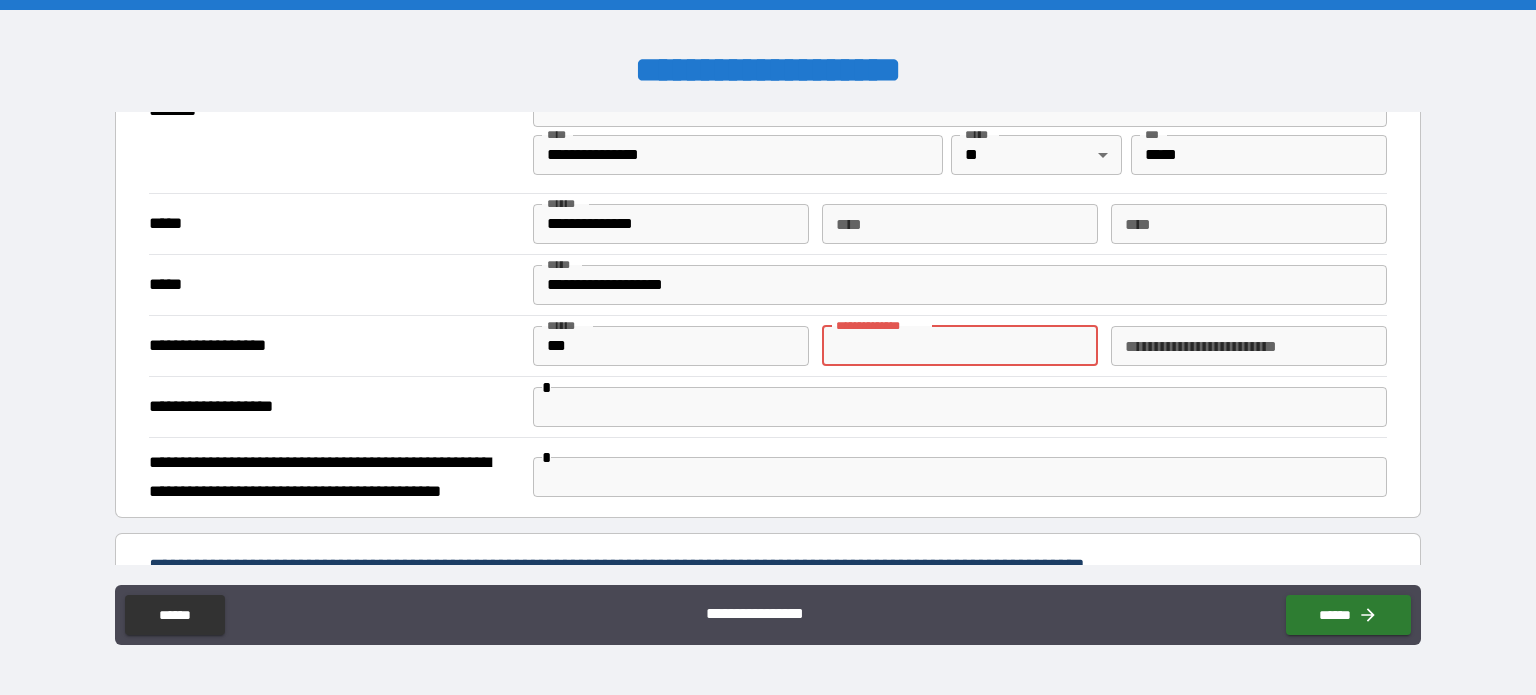 click on "***" at bounding box center [671, 346] 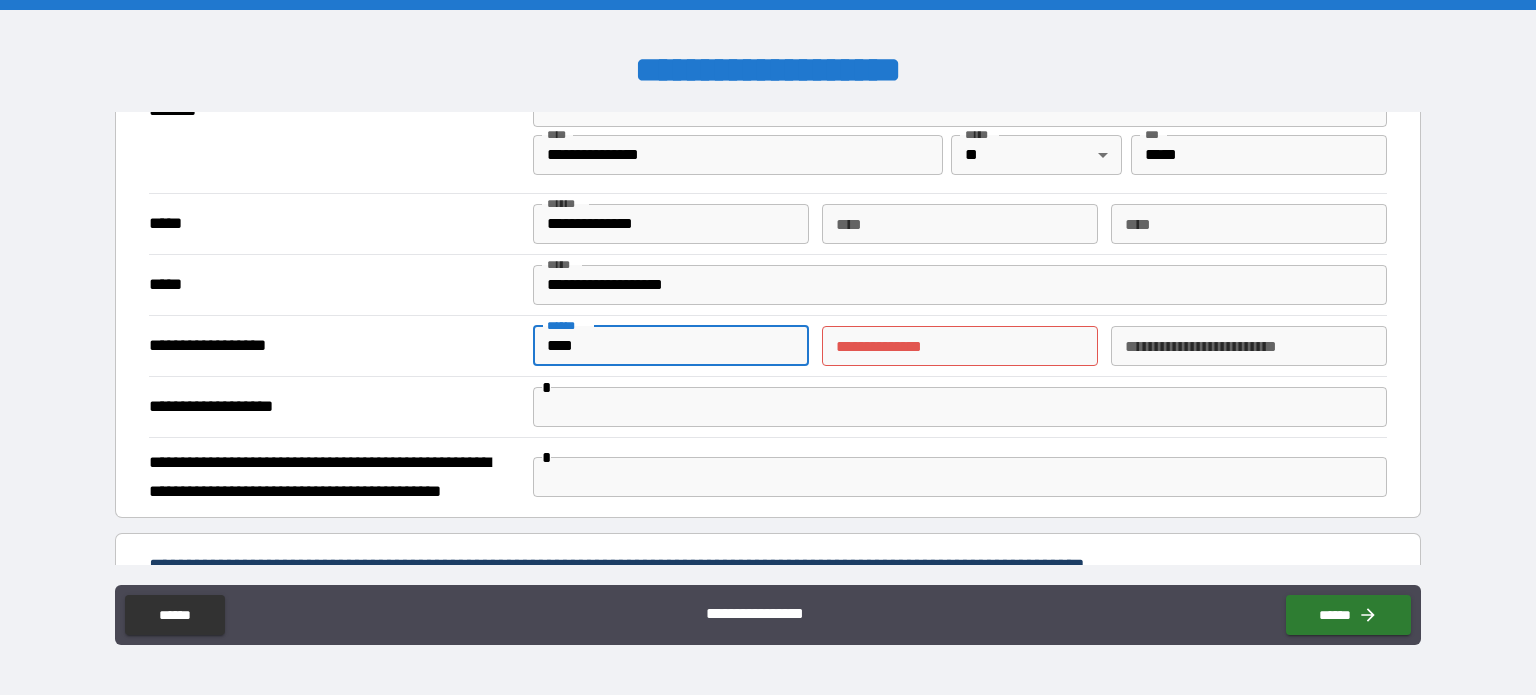 type on "****" 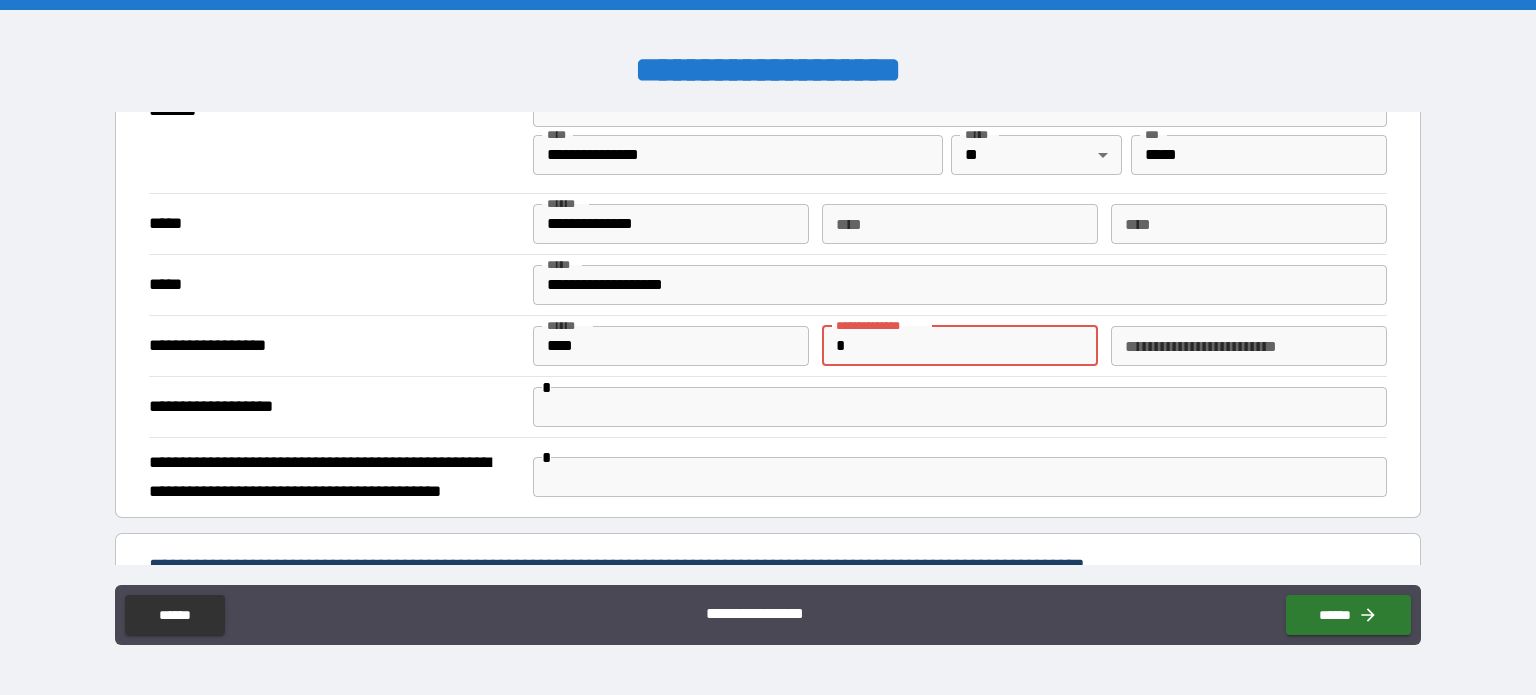 type on "*" 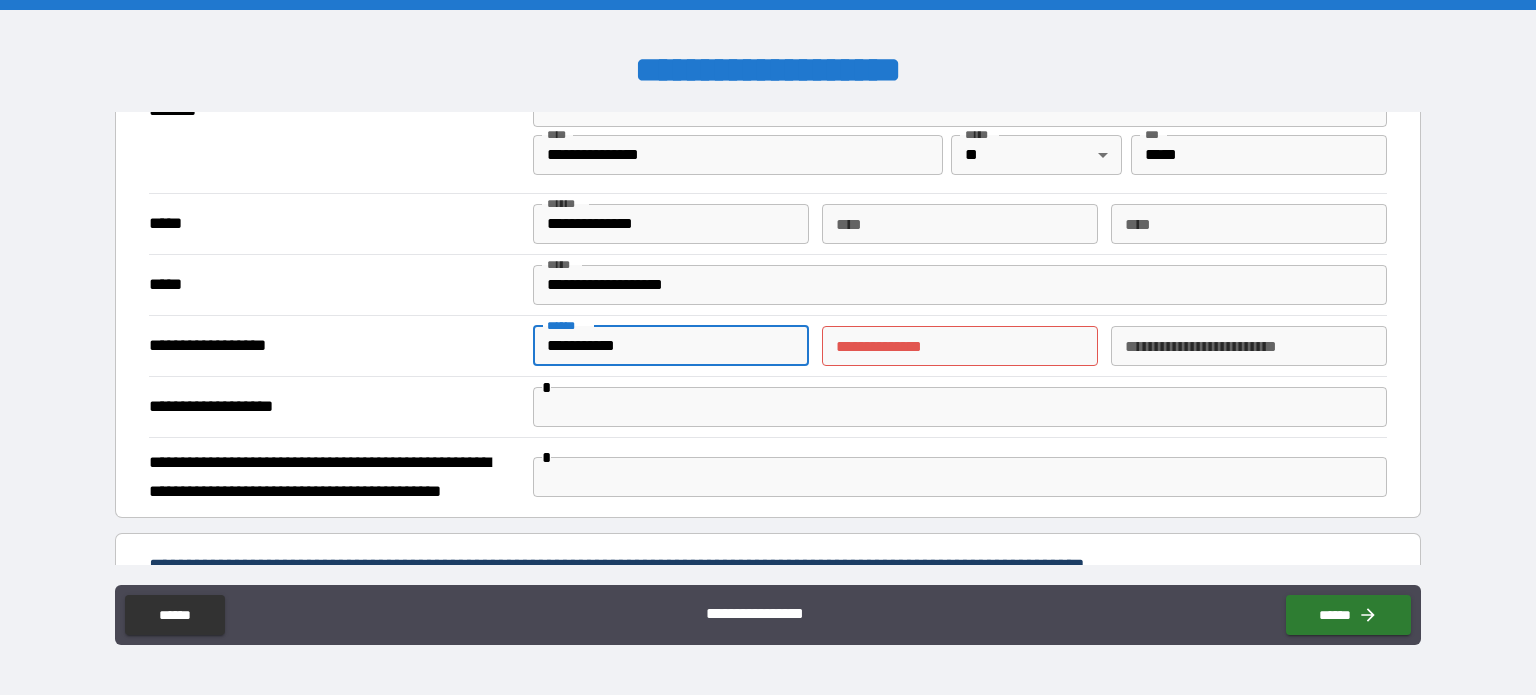 type on "**********" 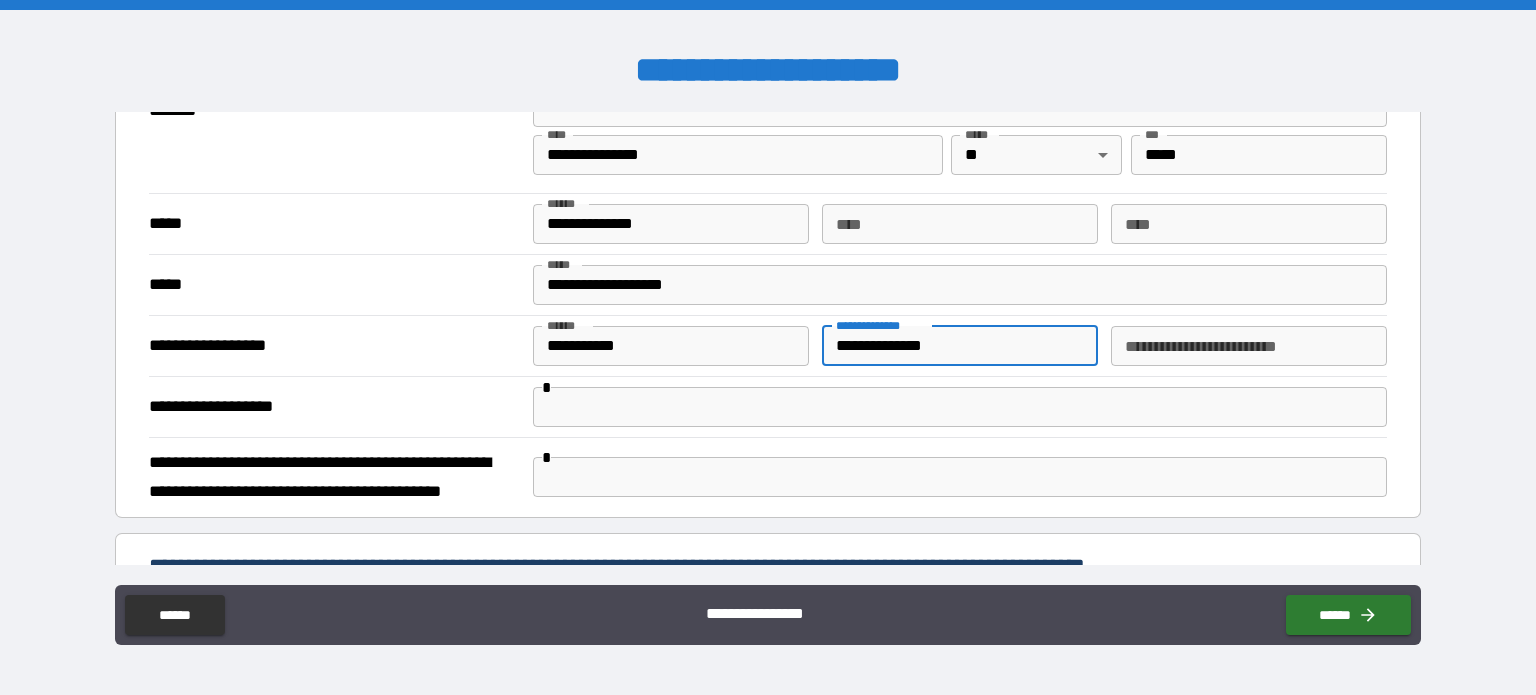 type on "**********" 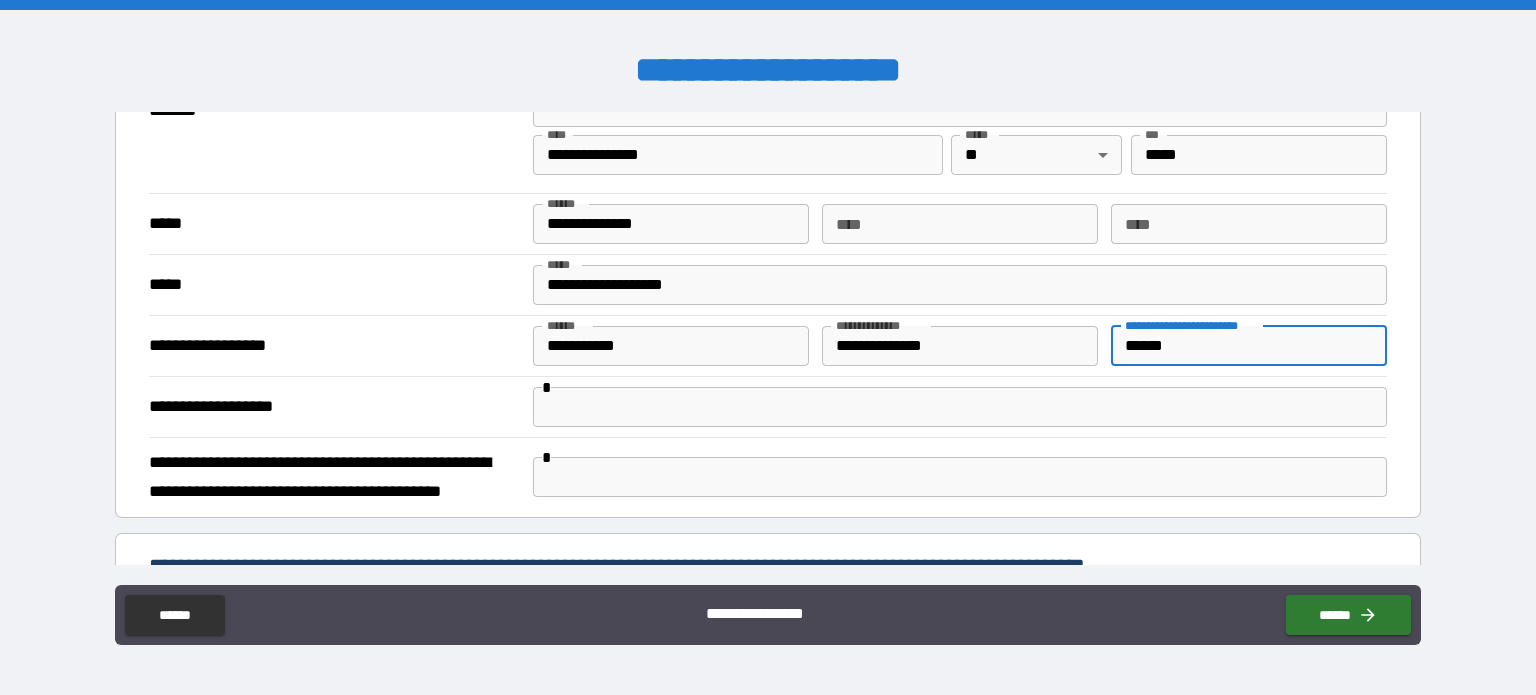 type on "******" 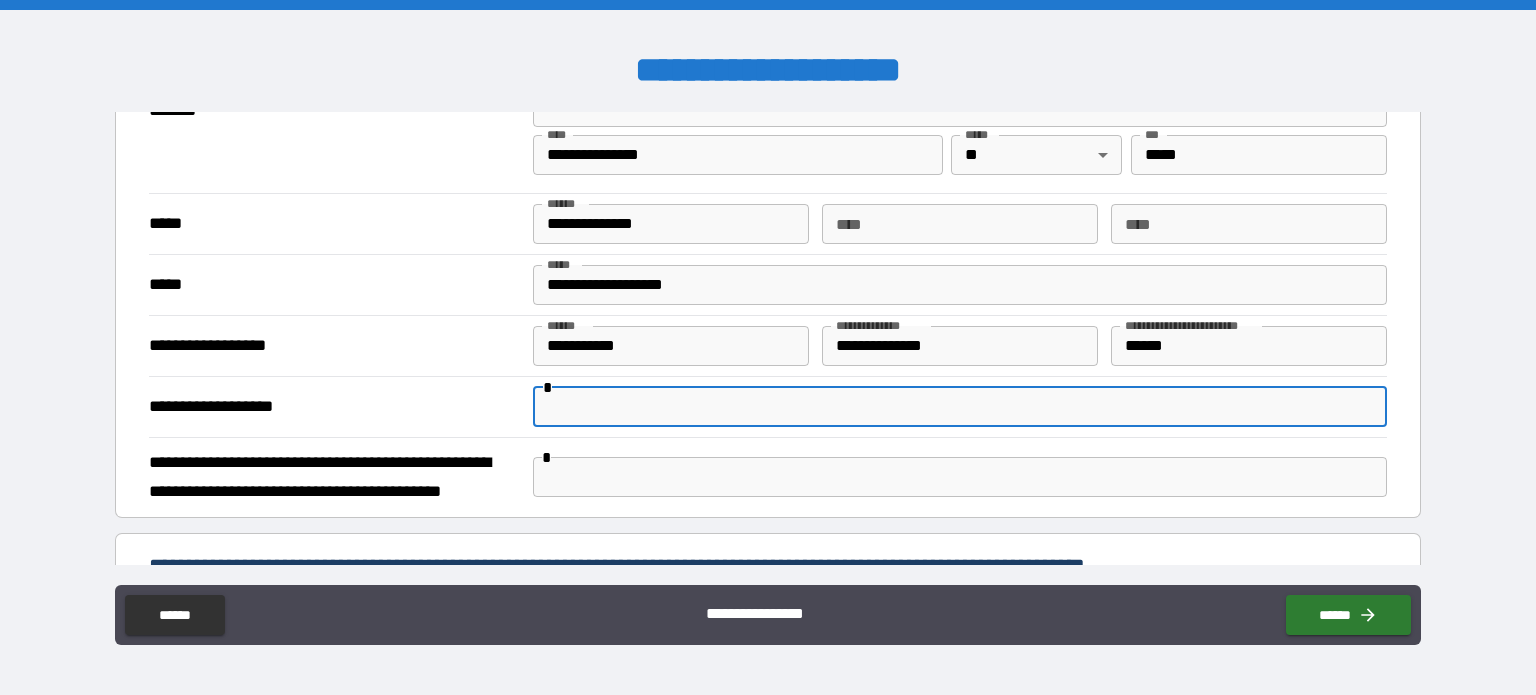 type on "*" 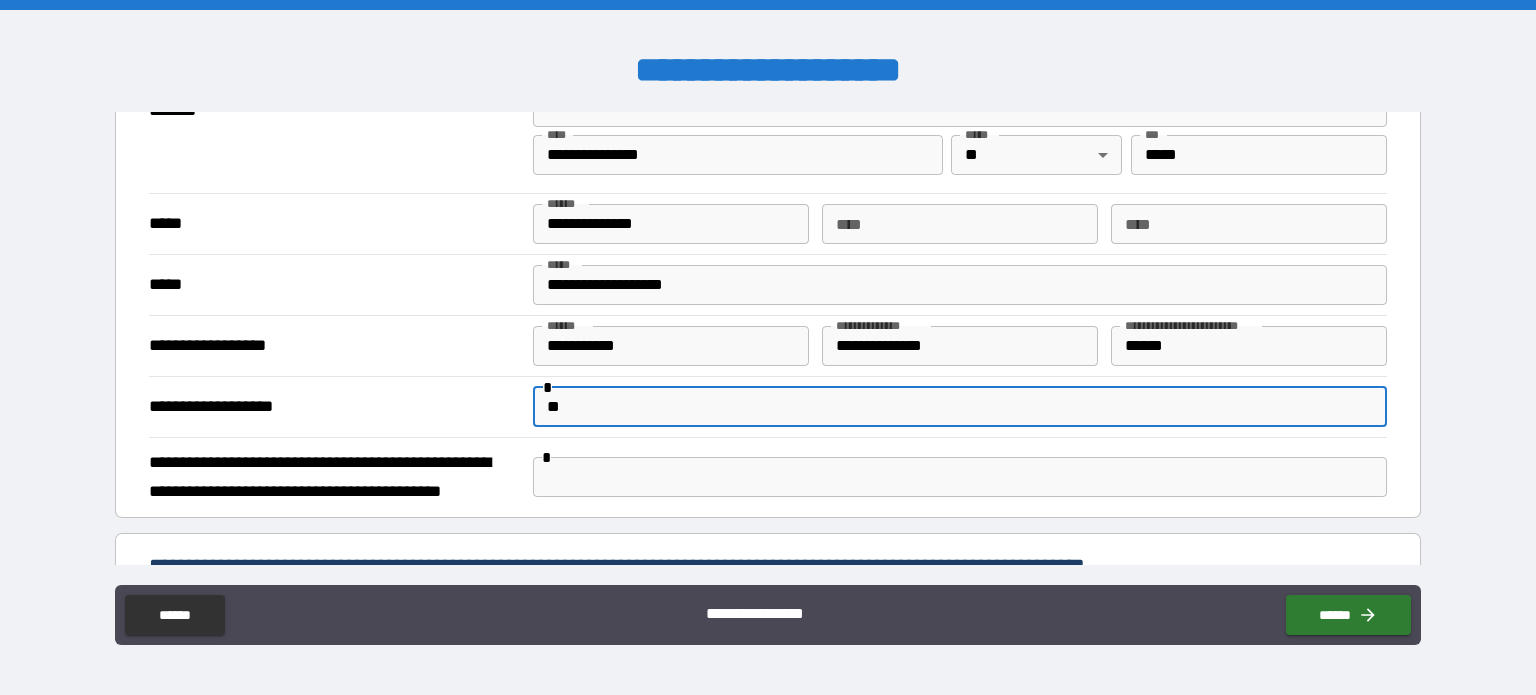 type on "*" 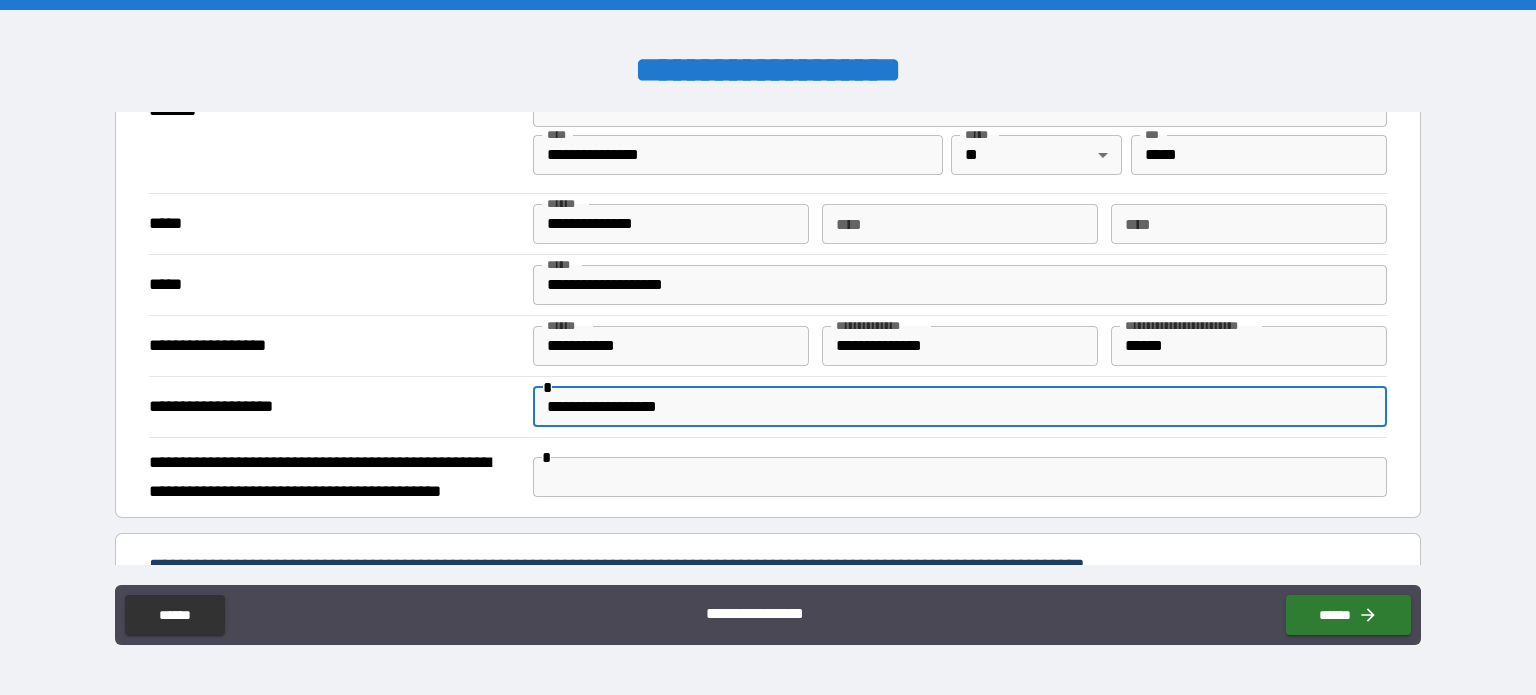 type on "**********" 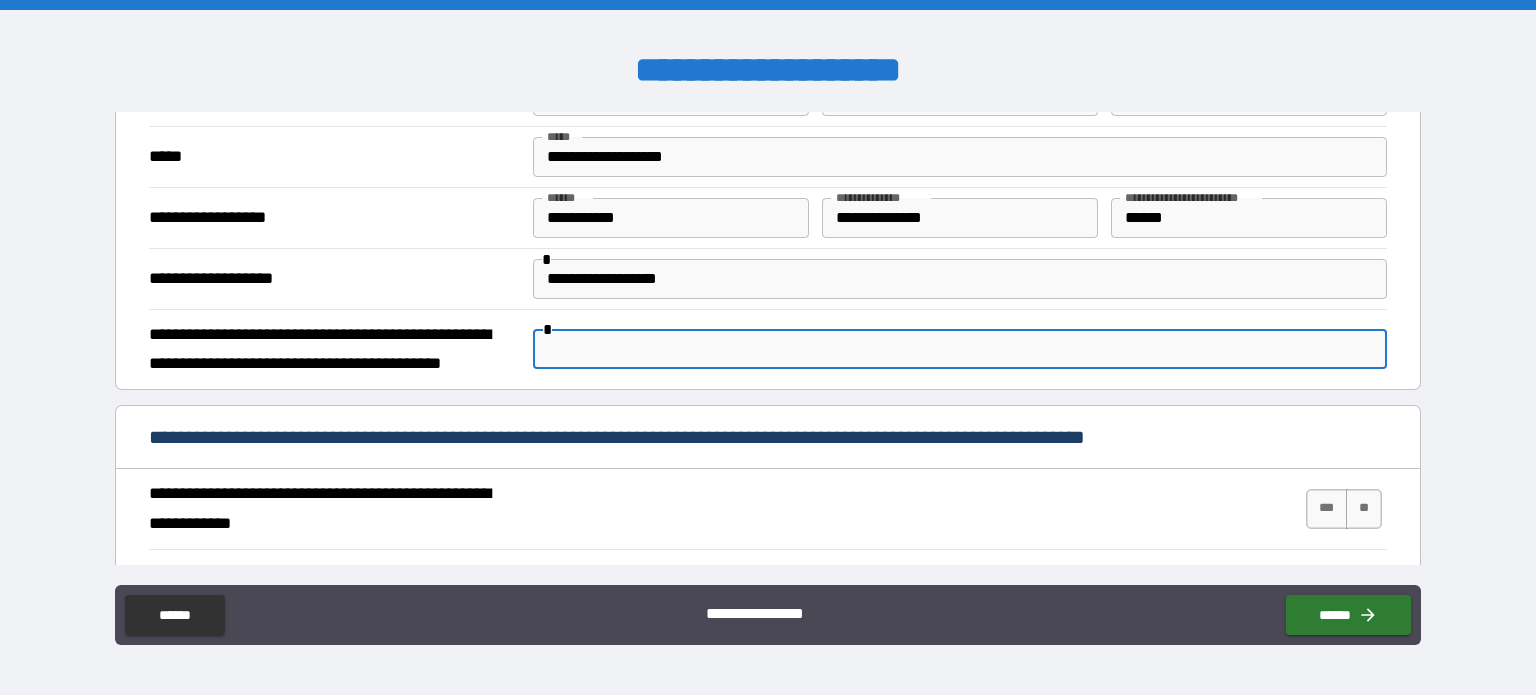 scroll, scrollTop: 672, scrollLeft: 0, axis: vertical 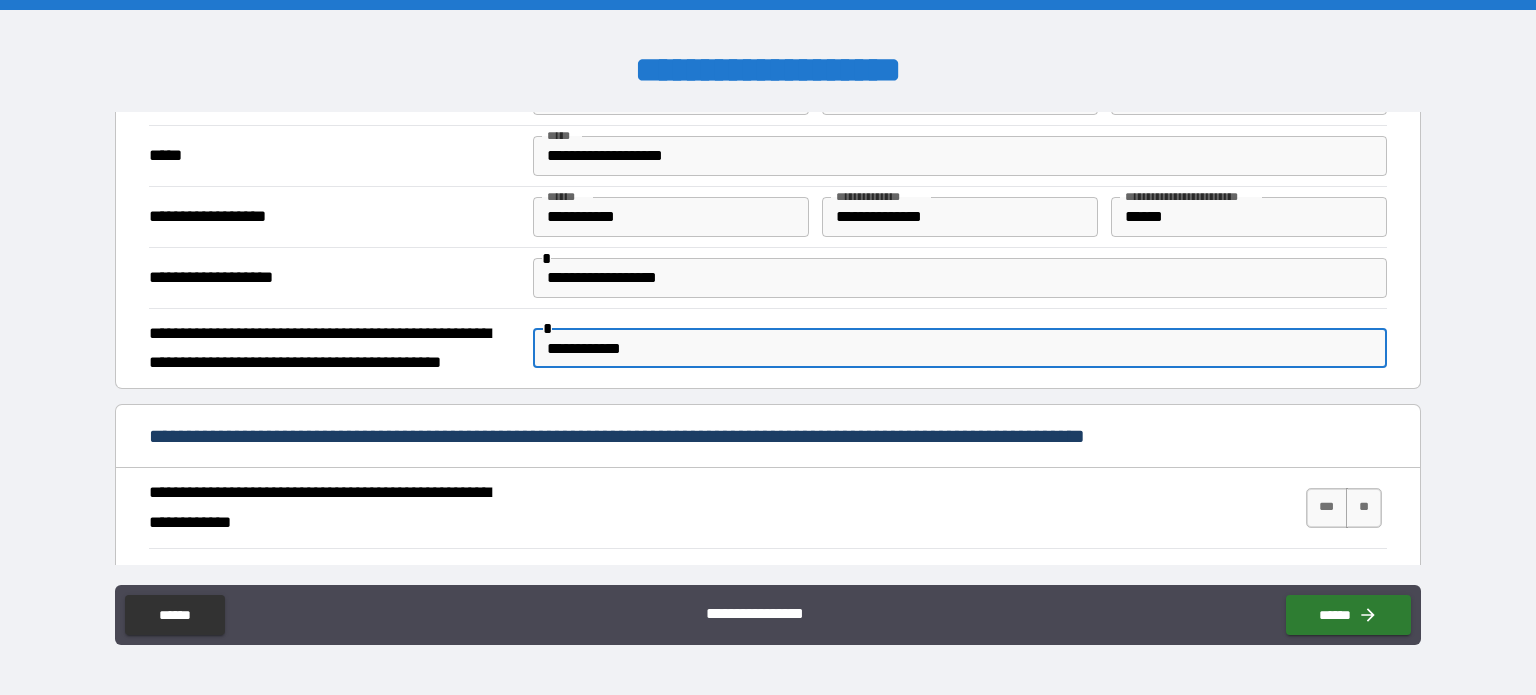 type on "**********" 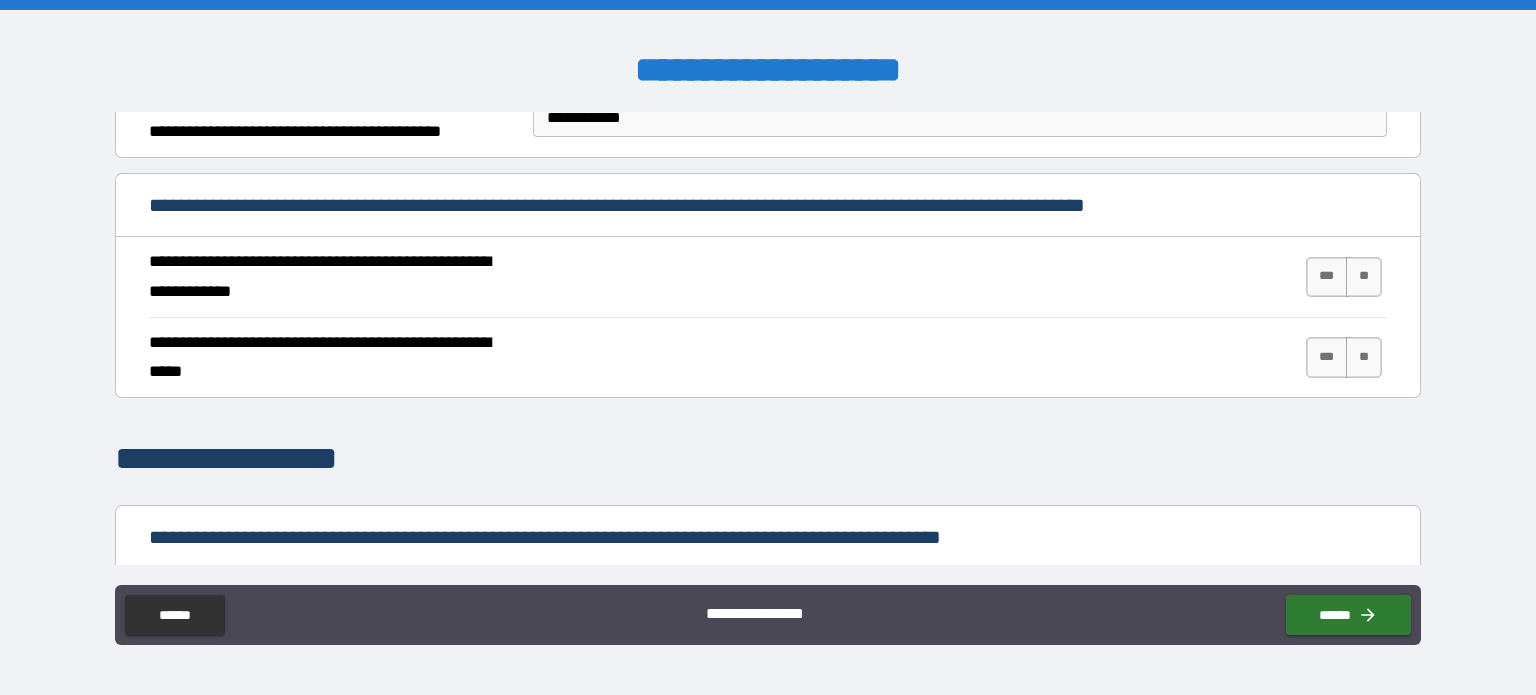 scroll, scrollTop: 900, scrollLeft: 0, axis: vertical 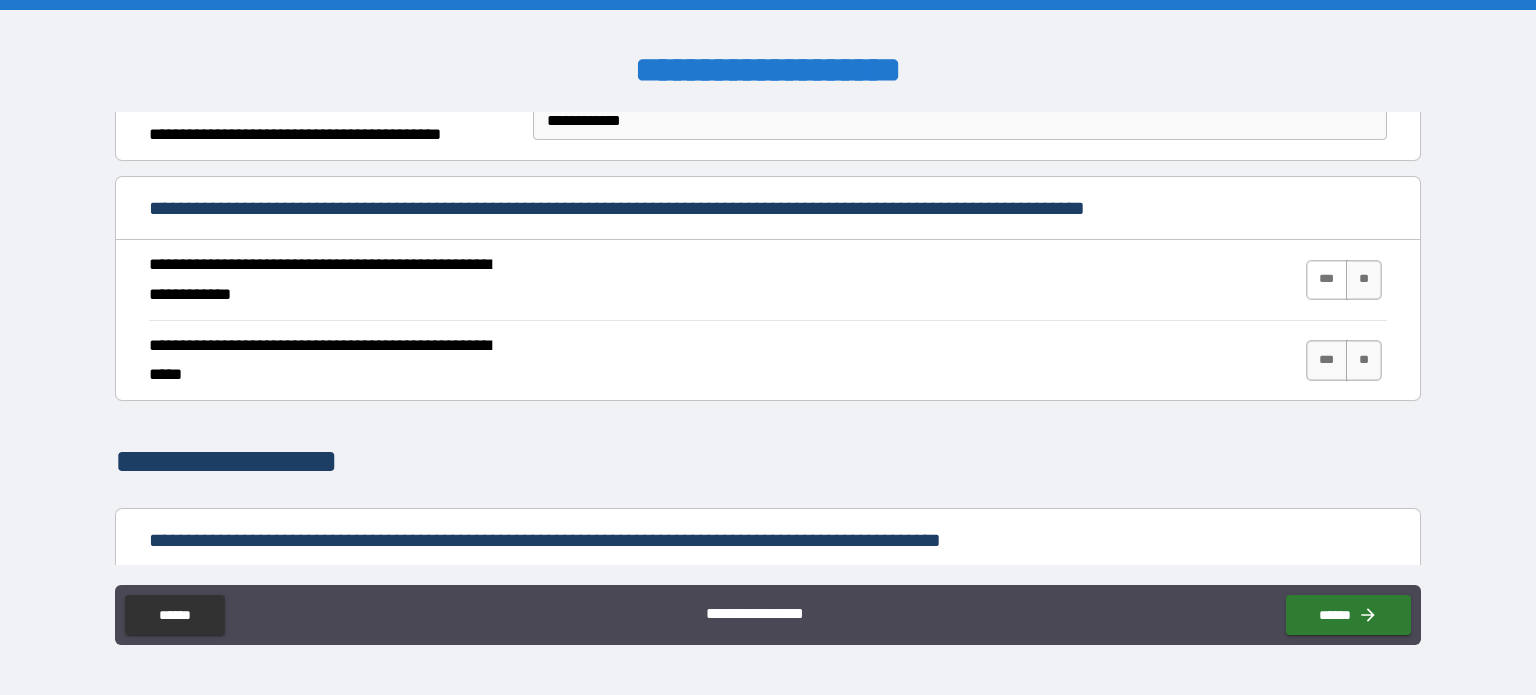 click on "***" at bounding box center [1327, 280] 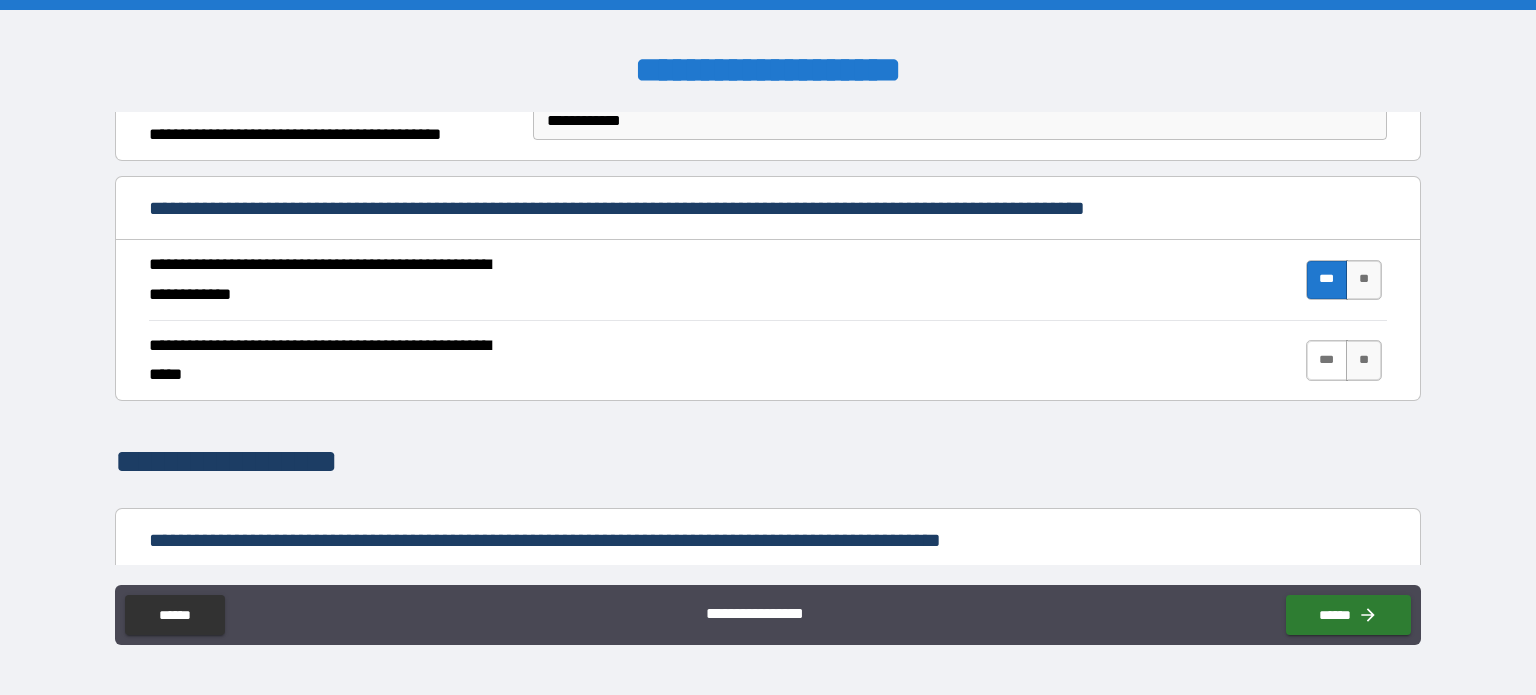 click on "***" at bounding box center (1327, 360) 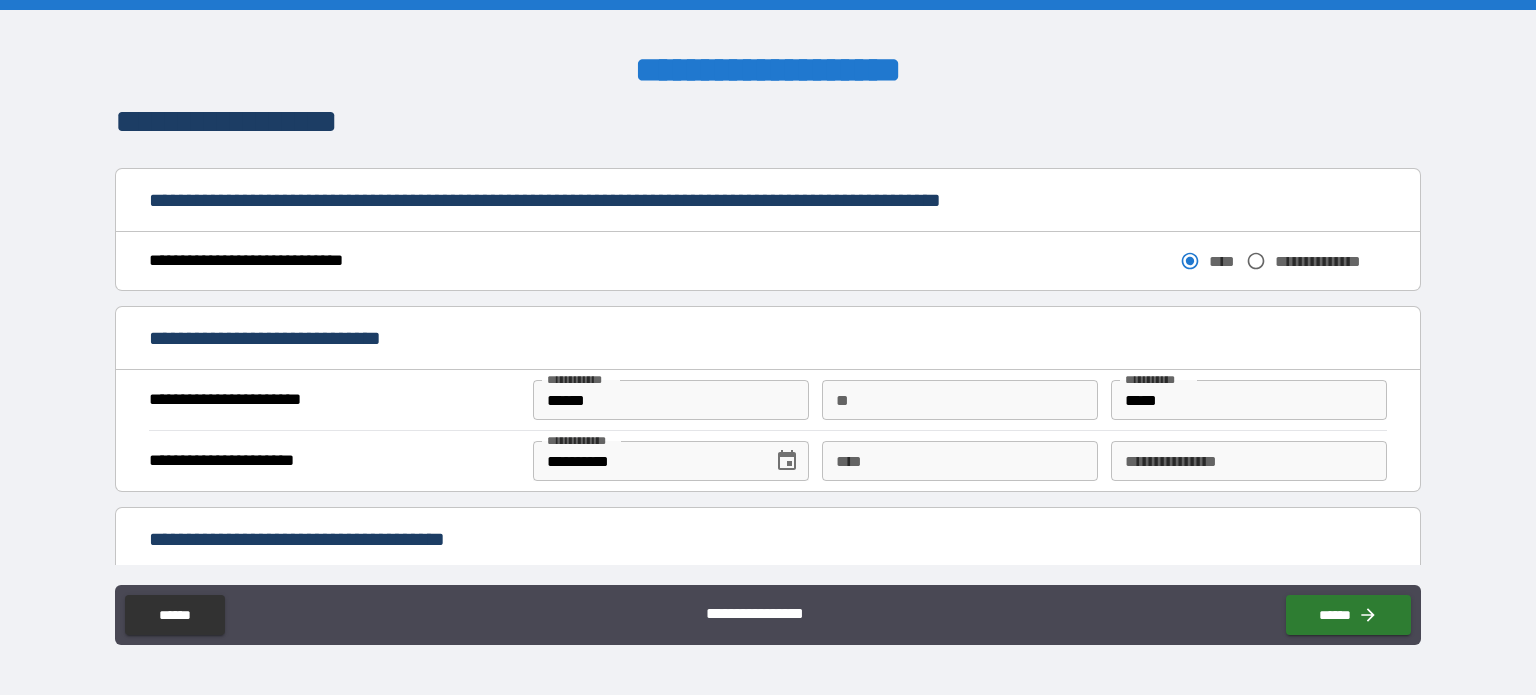 scroll, scrollTop: 1300, scrollLeft: 0, axis: vertical 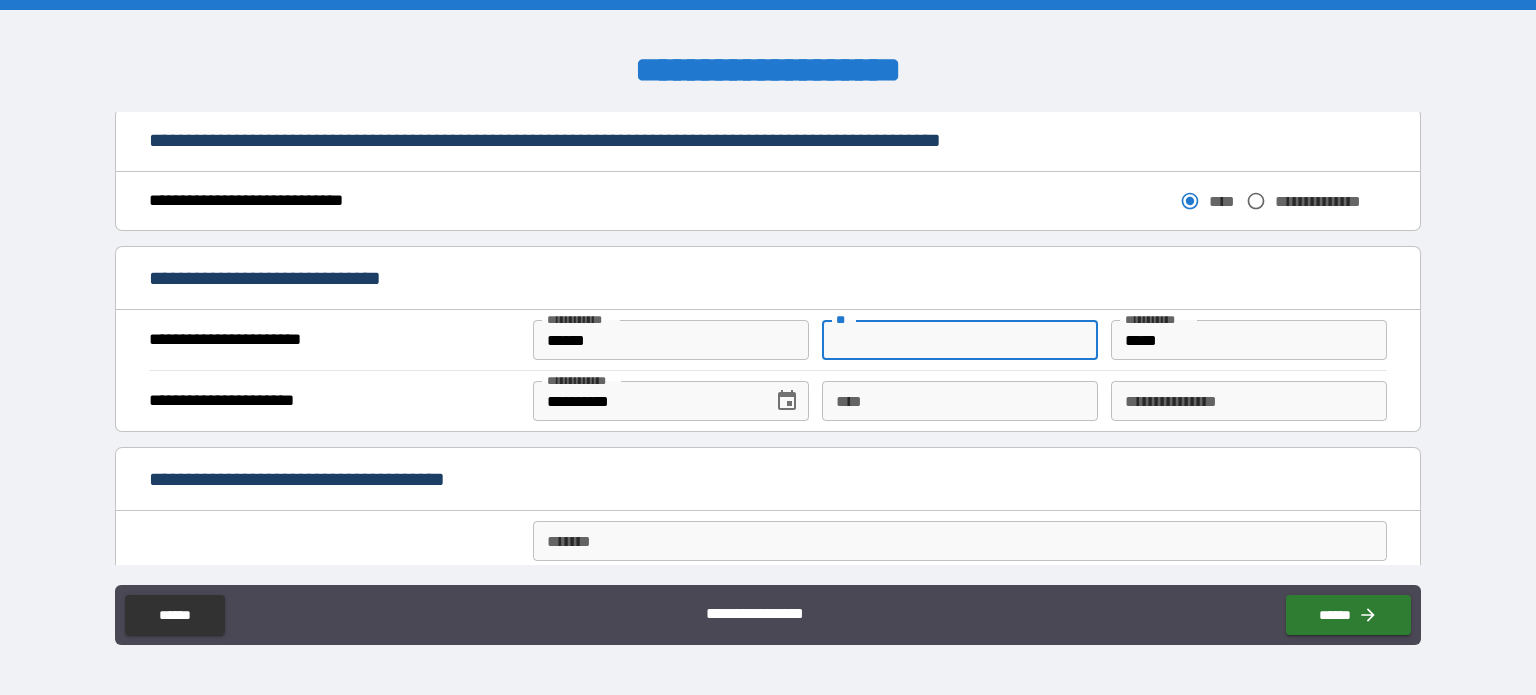 click on "**" at bounding box center (960, 340) 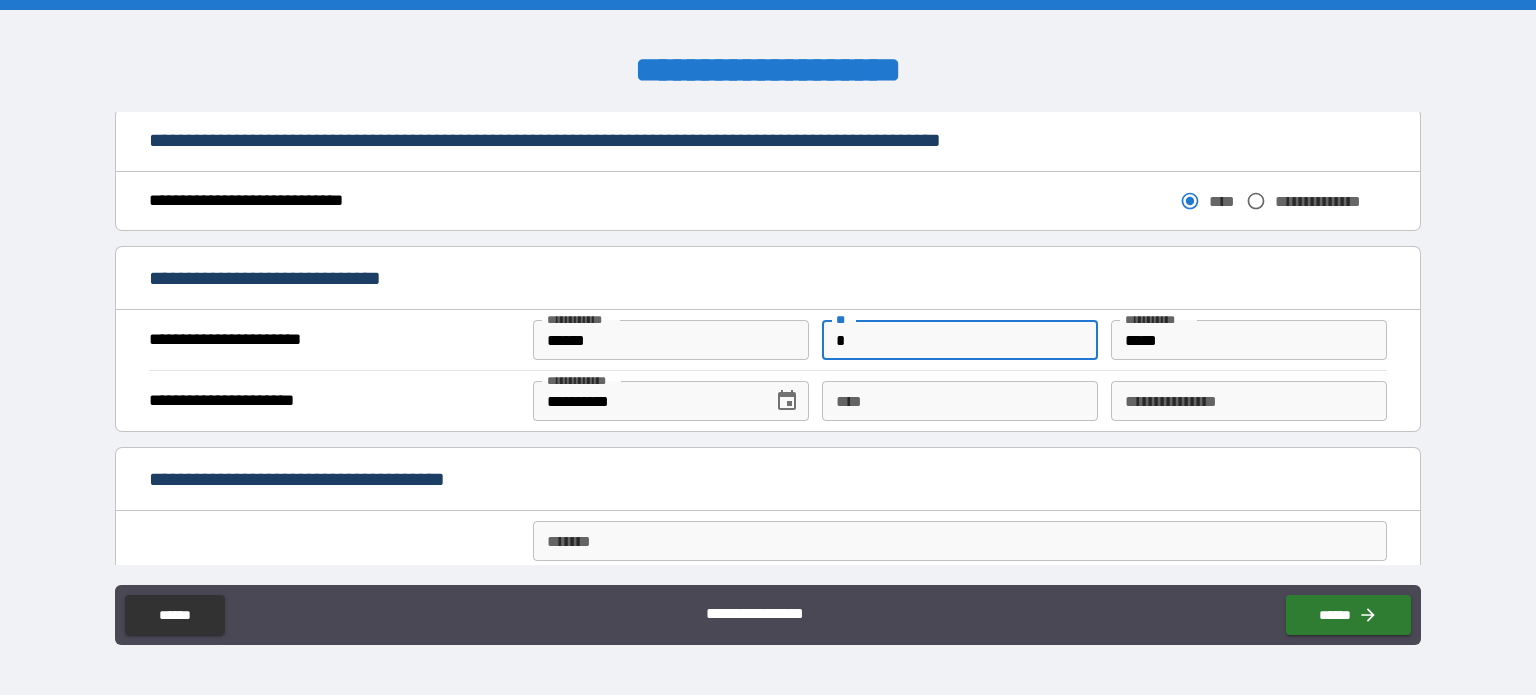 type on "*" 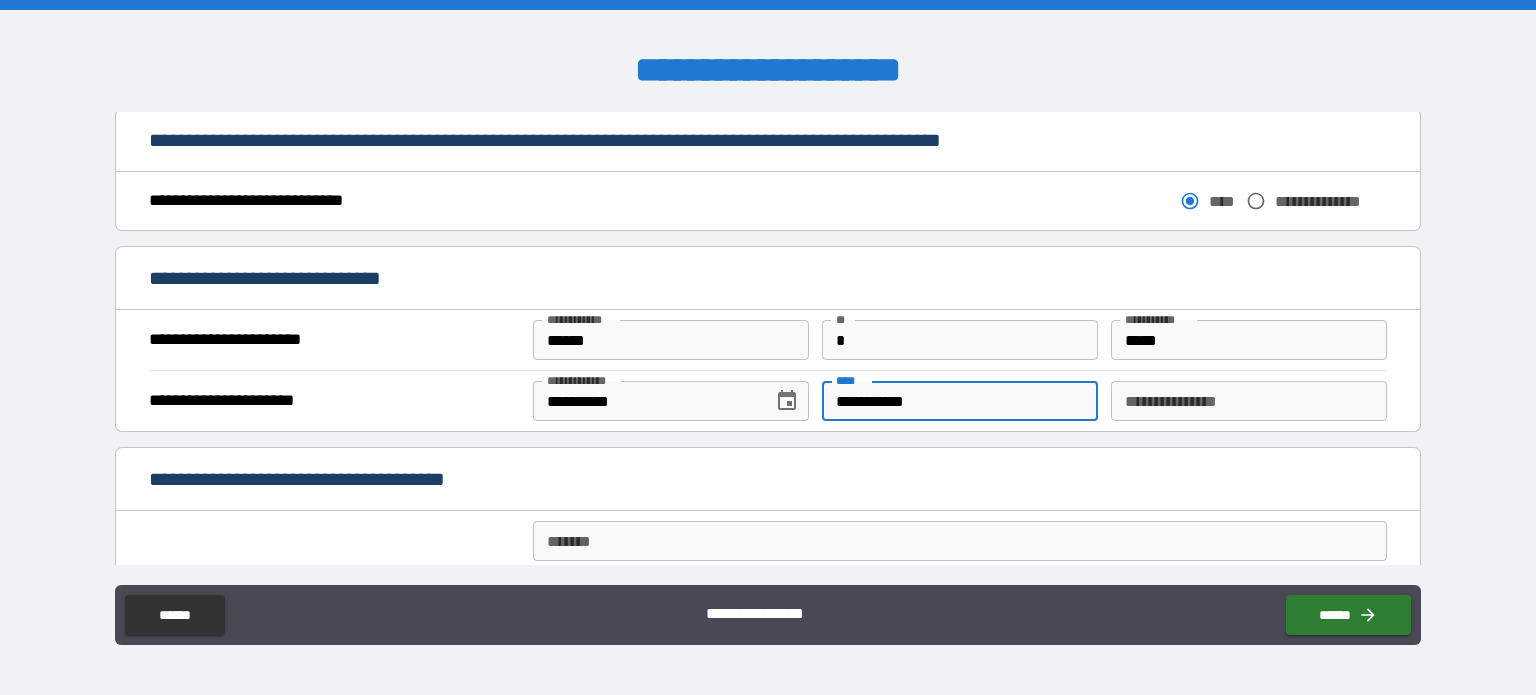 type on "**********" 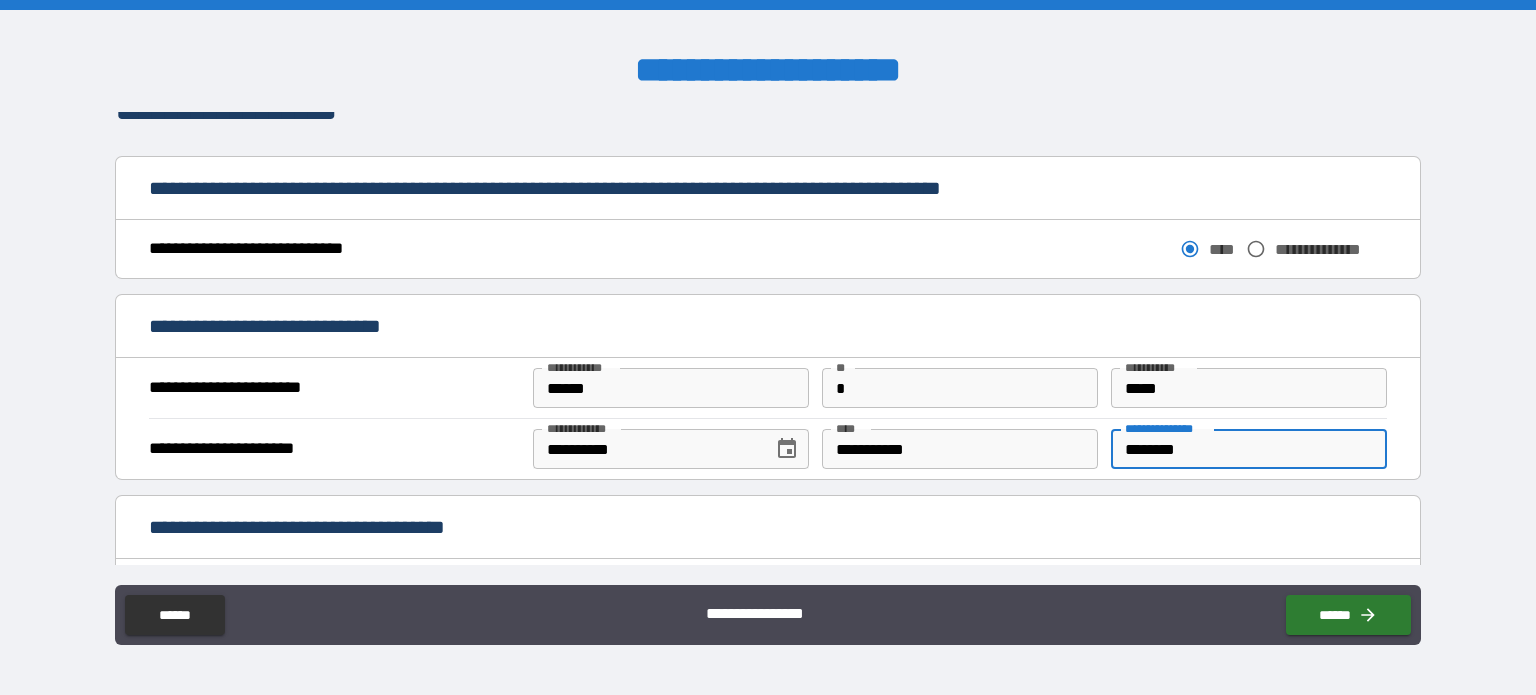 scroll, scrollTop: 1360, scrollLeft: 0, axis: vertical 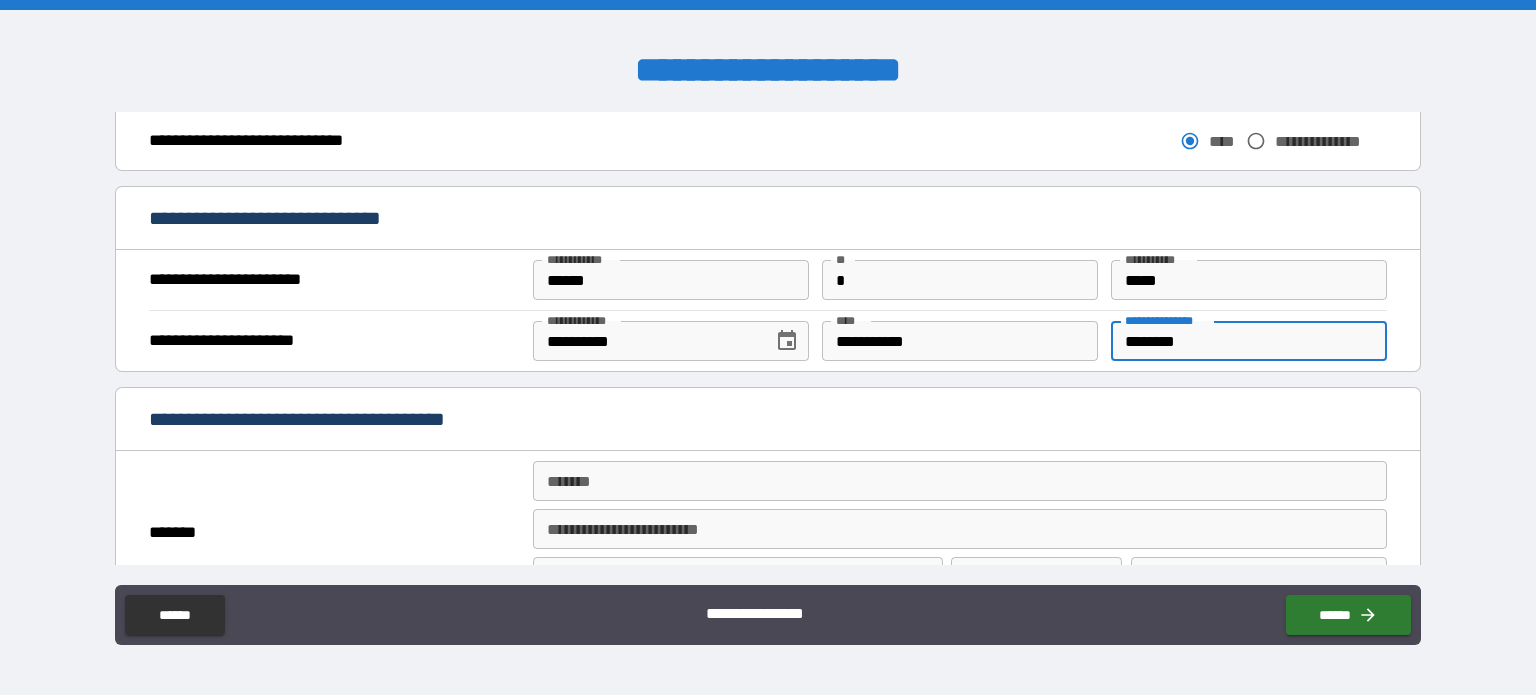 type on "********" 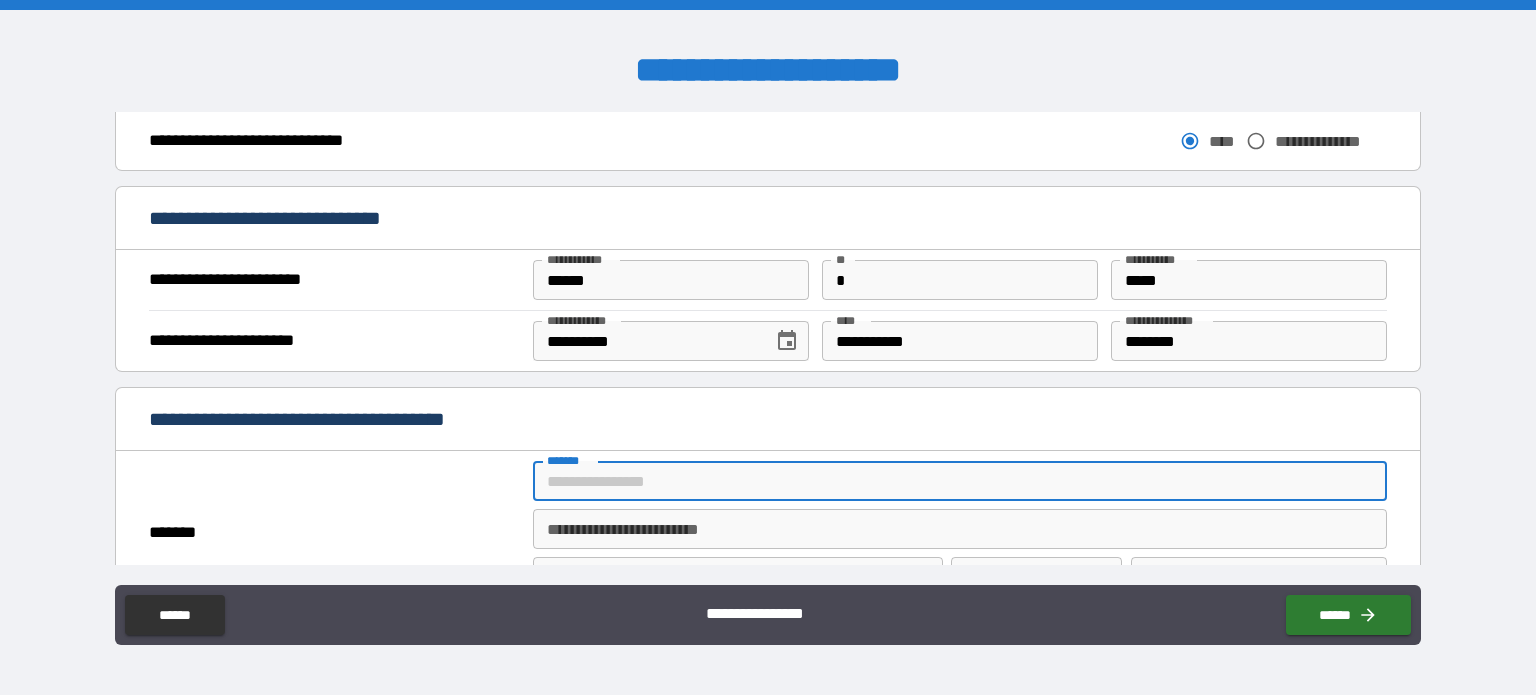 type on "**********" 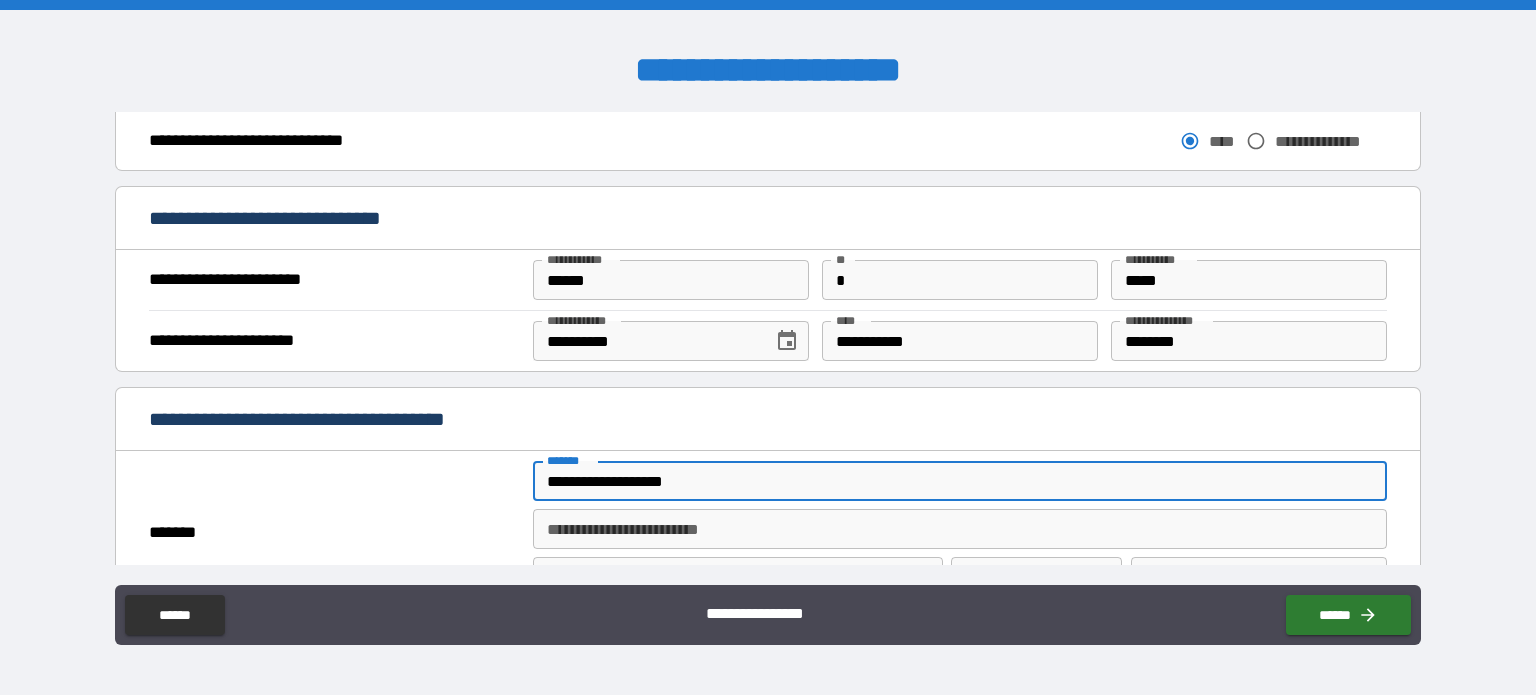 type on "**" 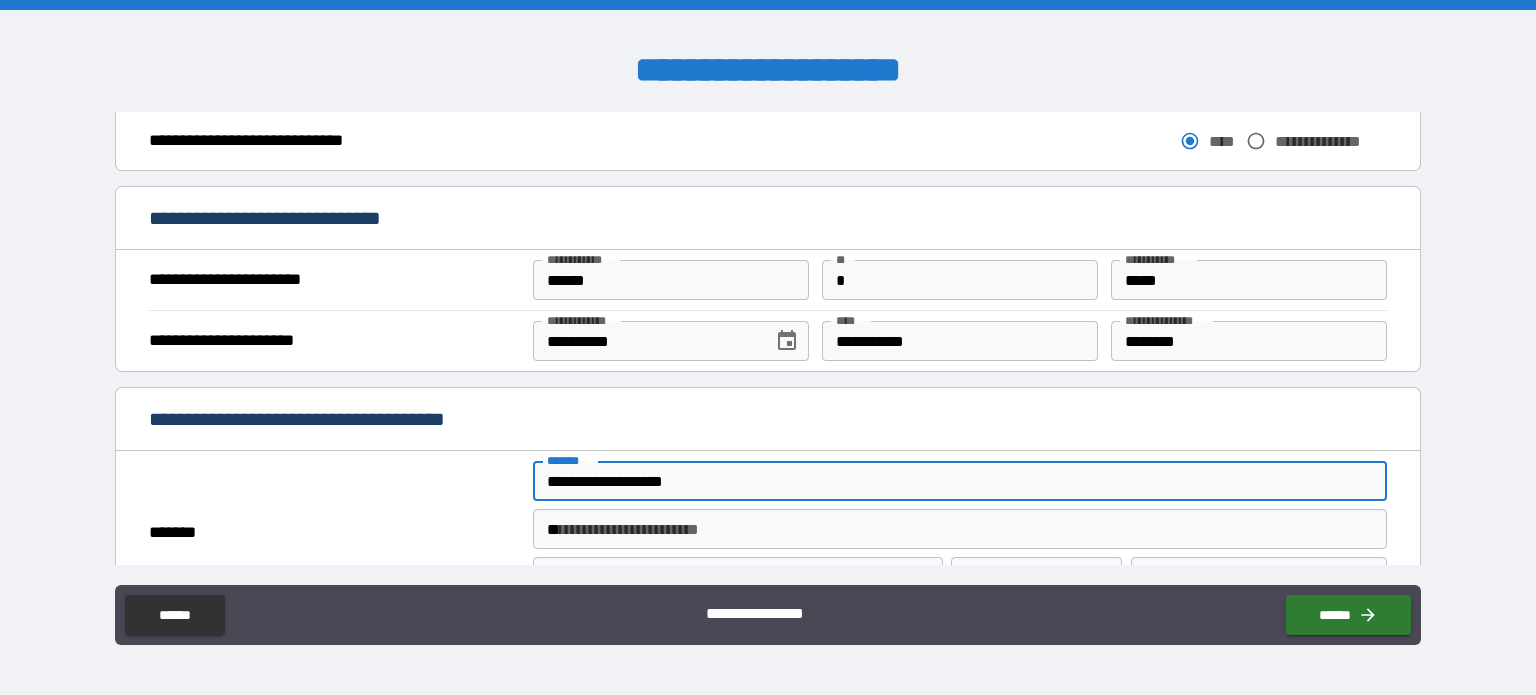 type on "**********" 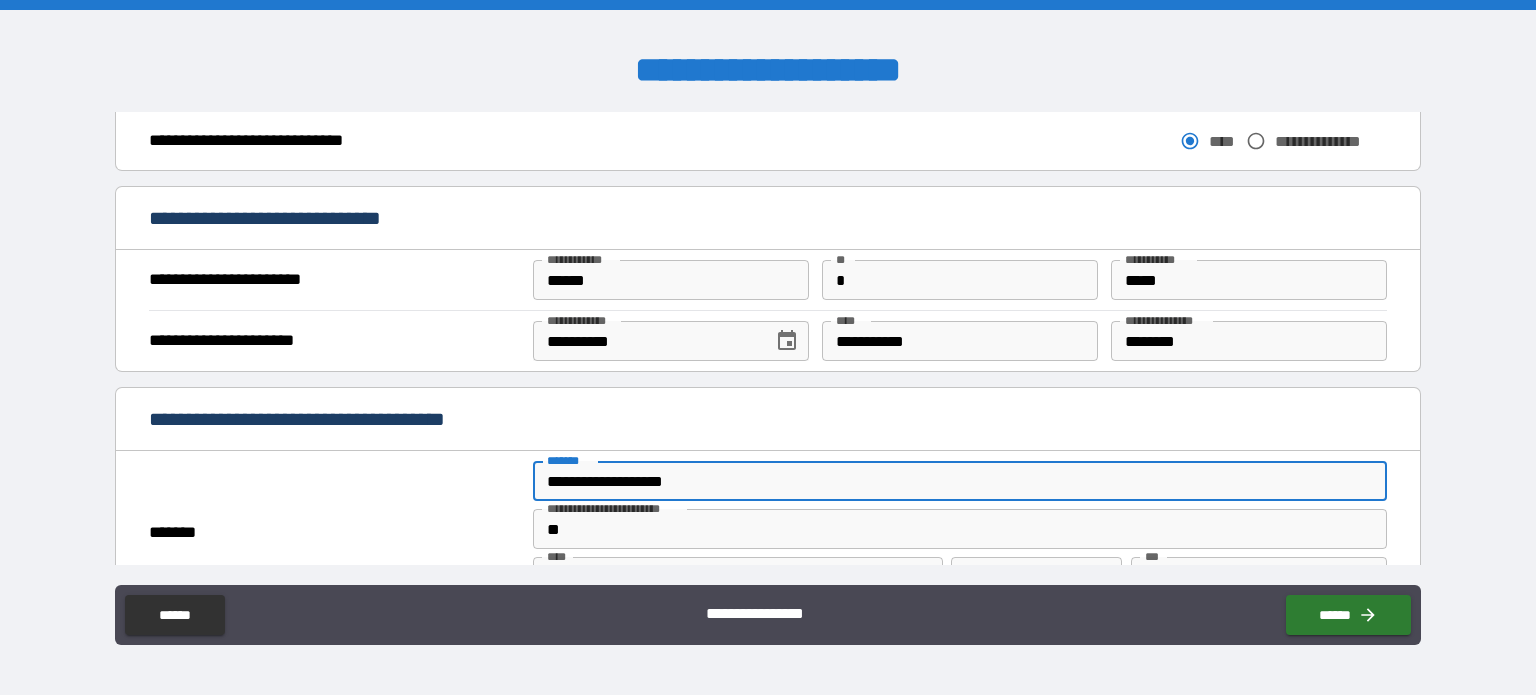 click on "**********" at bounding box center (325, 419) 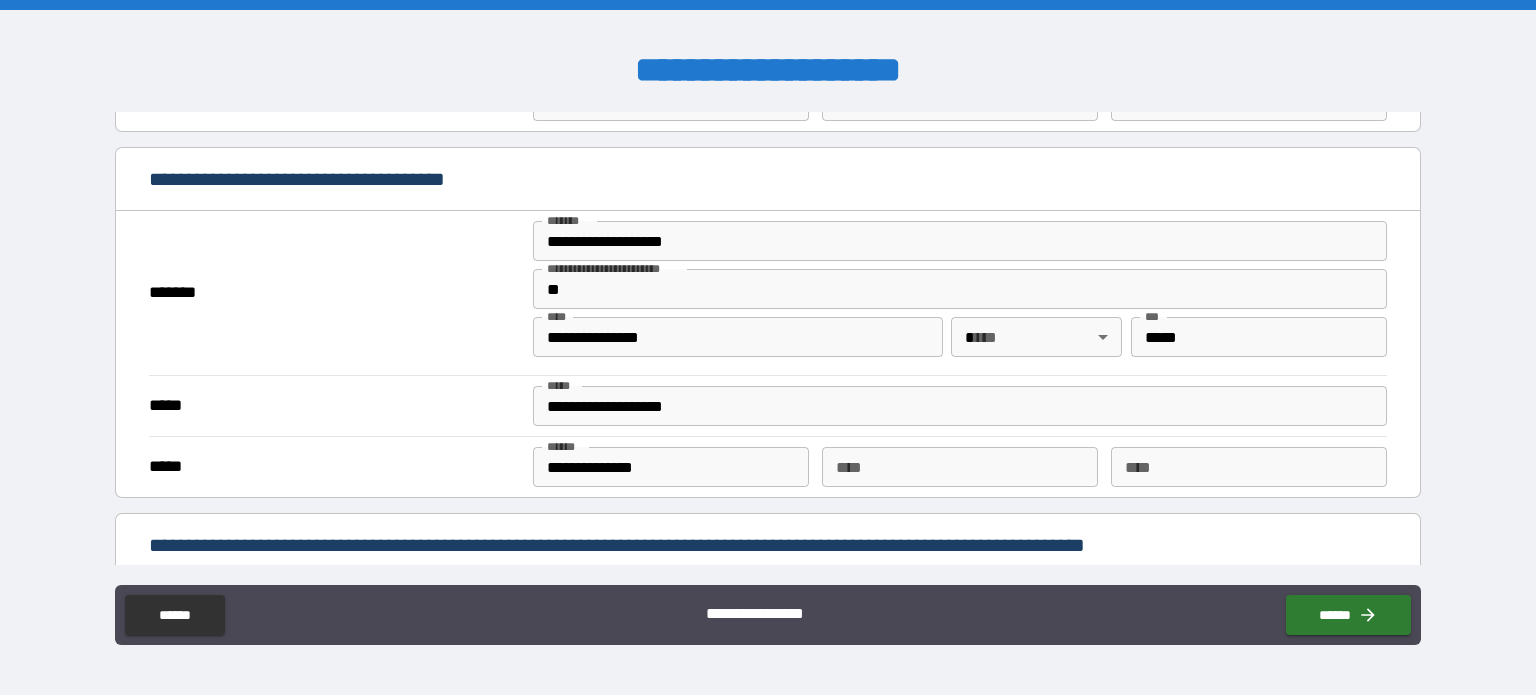 scroll, scrollTop: 1578, scrollLeft: 0, axis: vertical 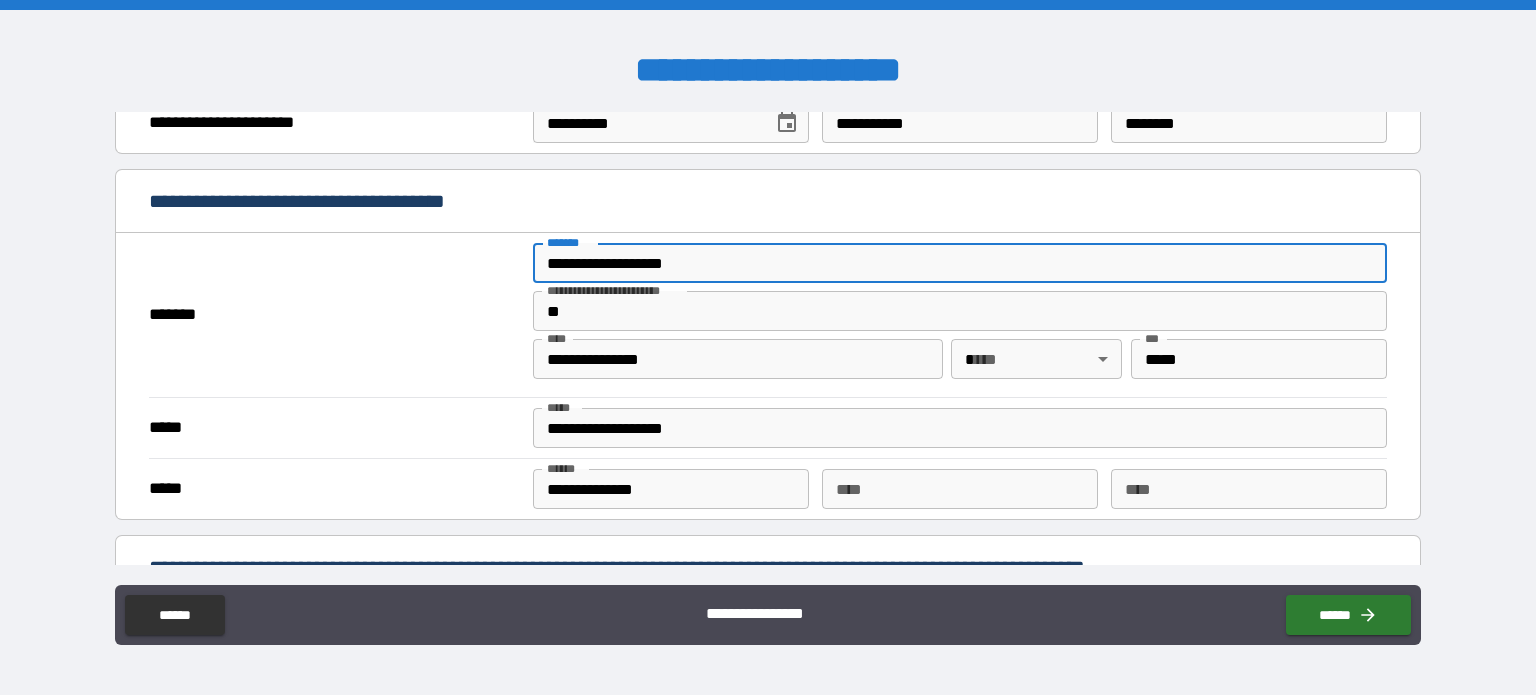 click on "**********" at bounding box center (960, 263) 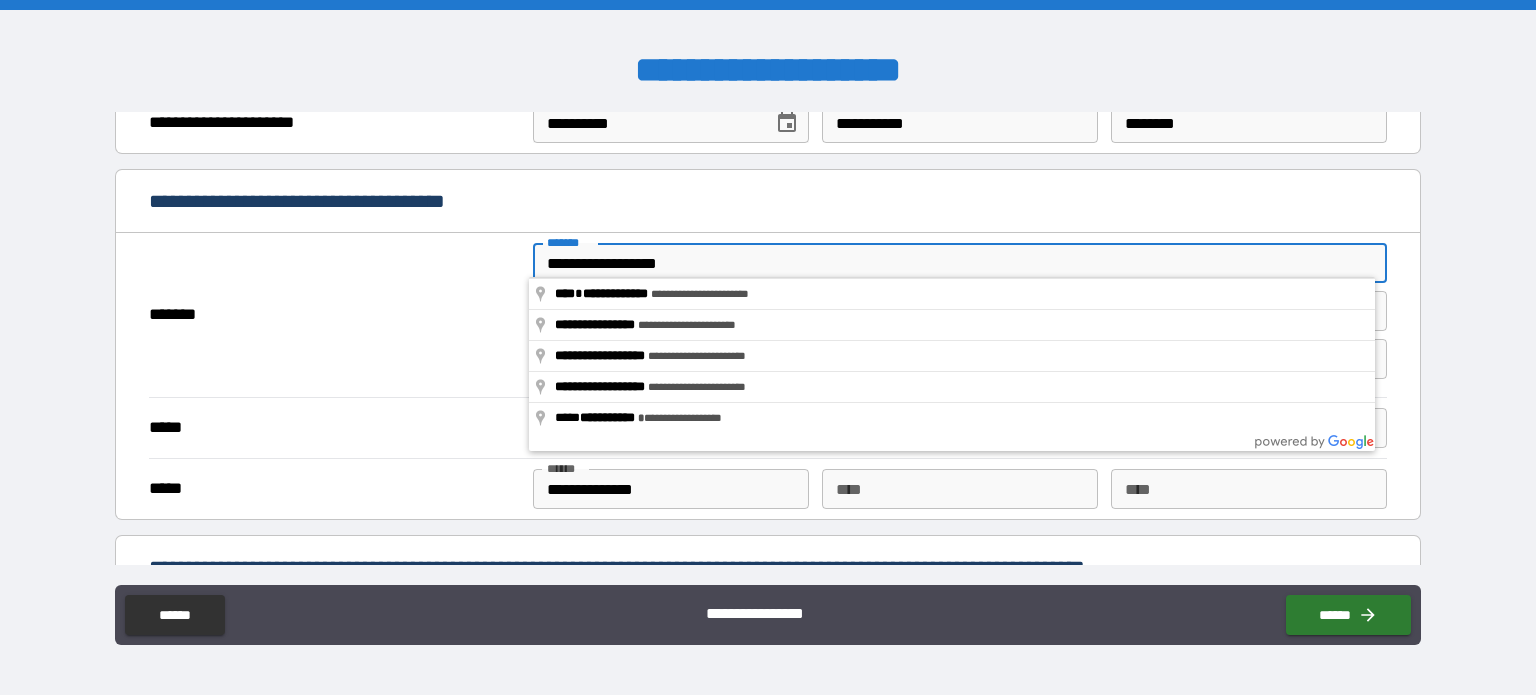 type on "**********" 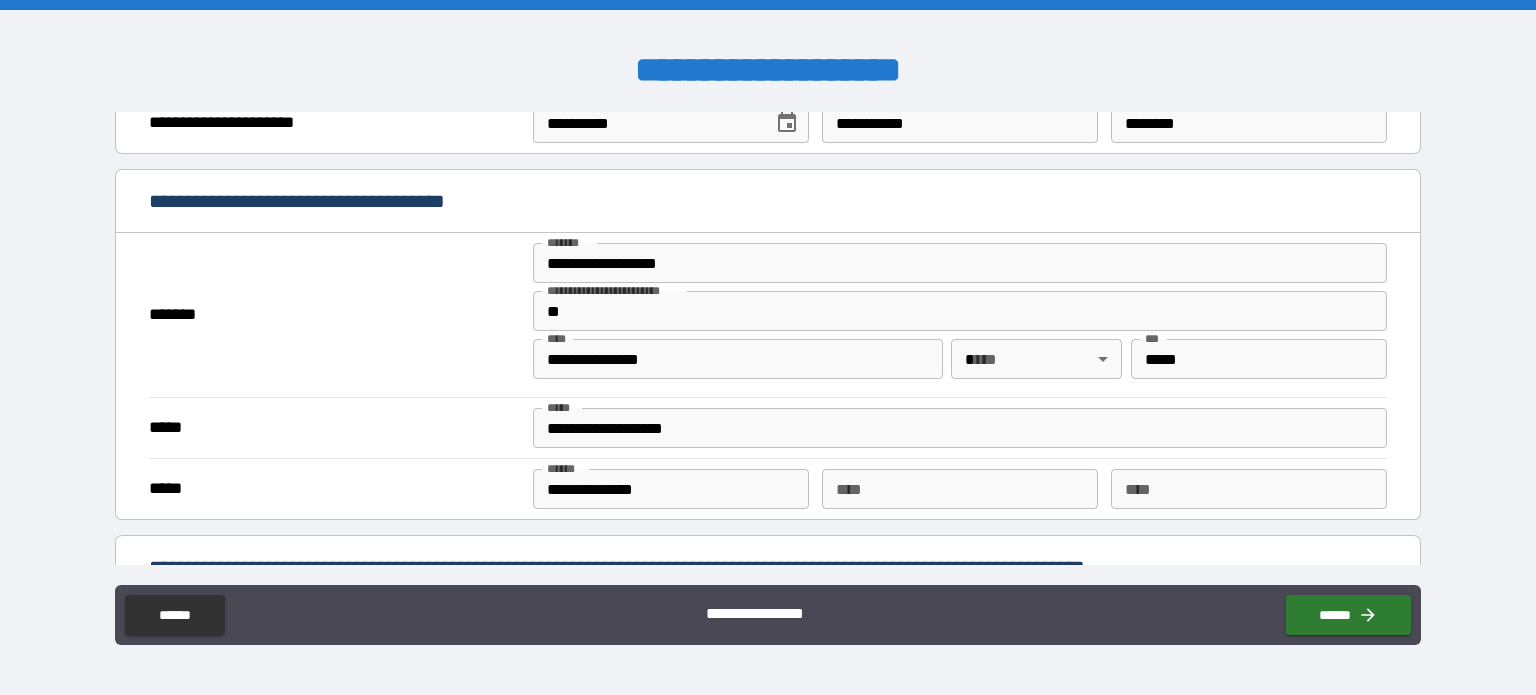click on "*******" at bounding box center (335, 315) 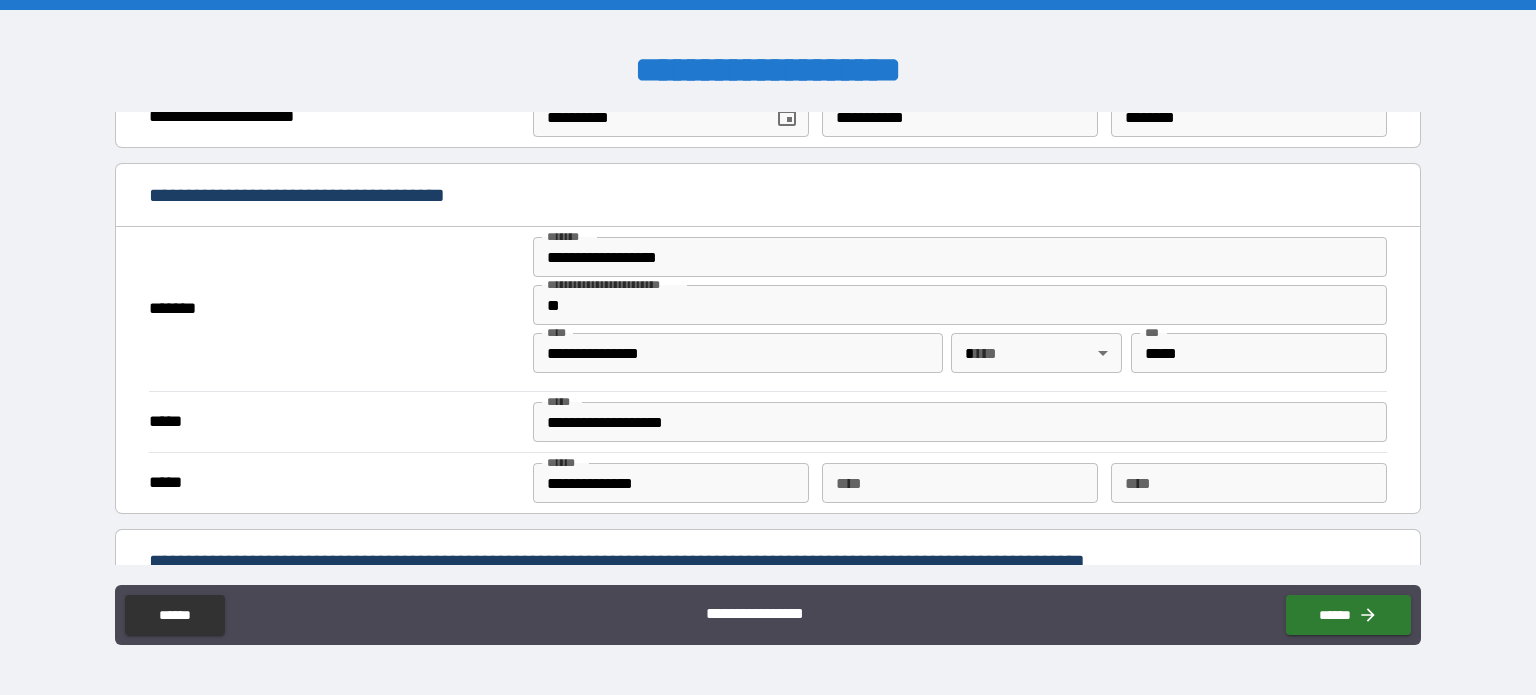 click on "**********" at bounding box center [768, 347] 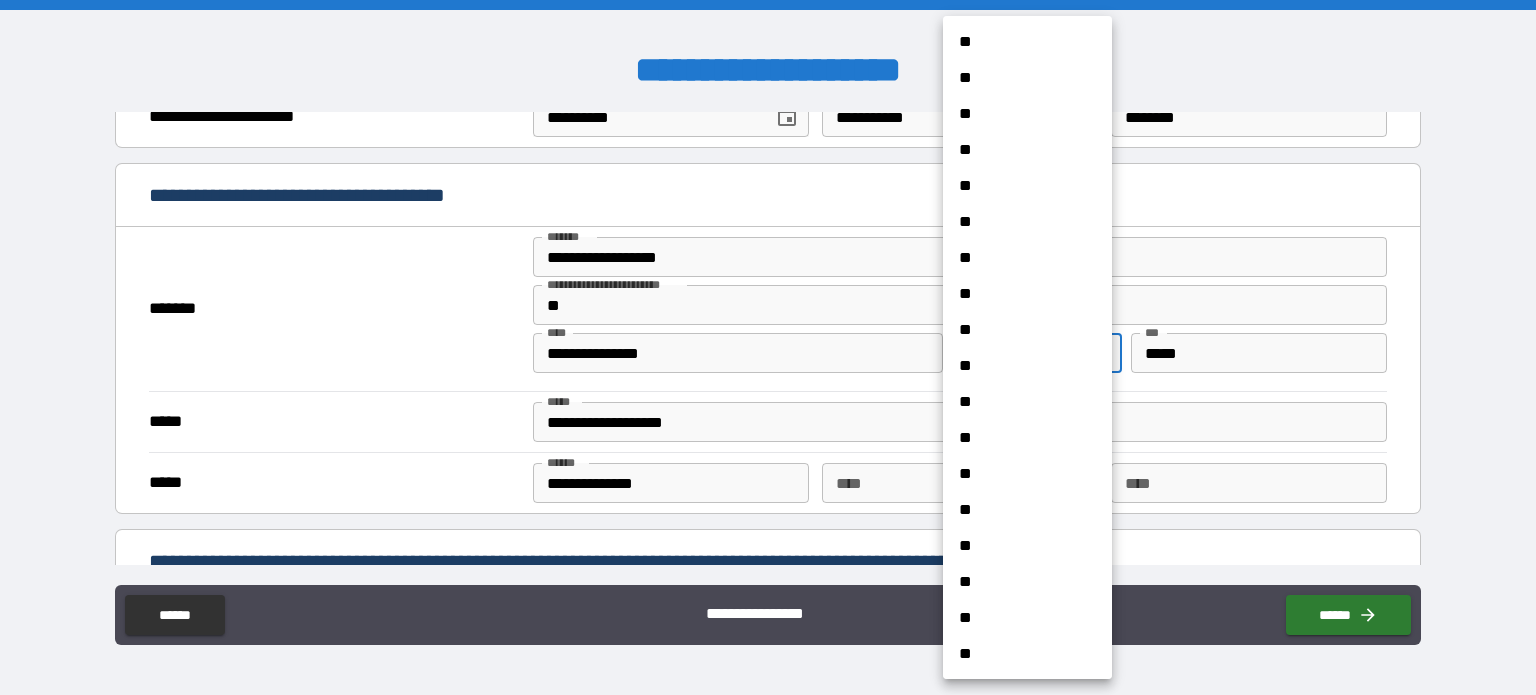 type 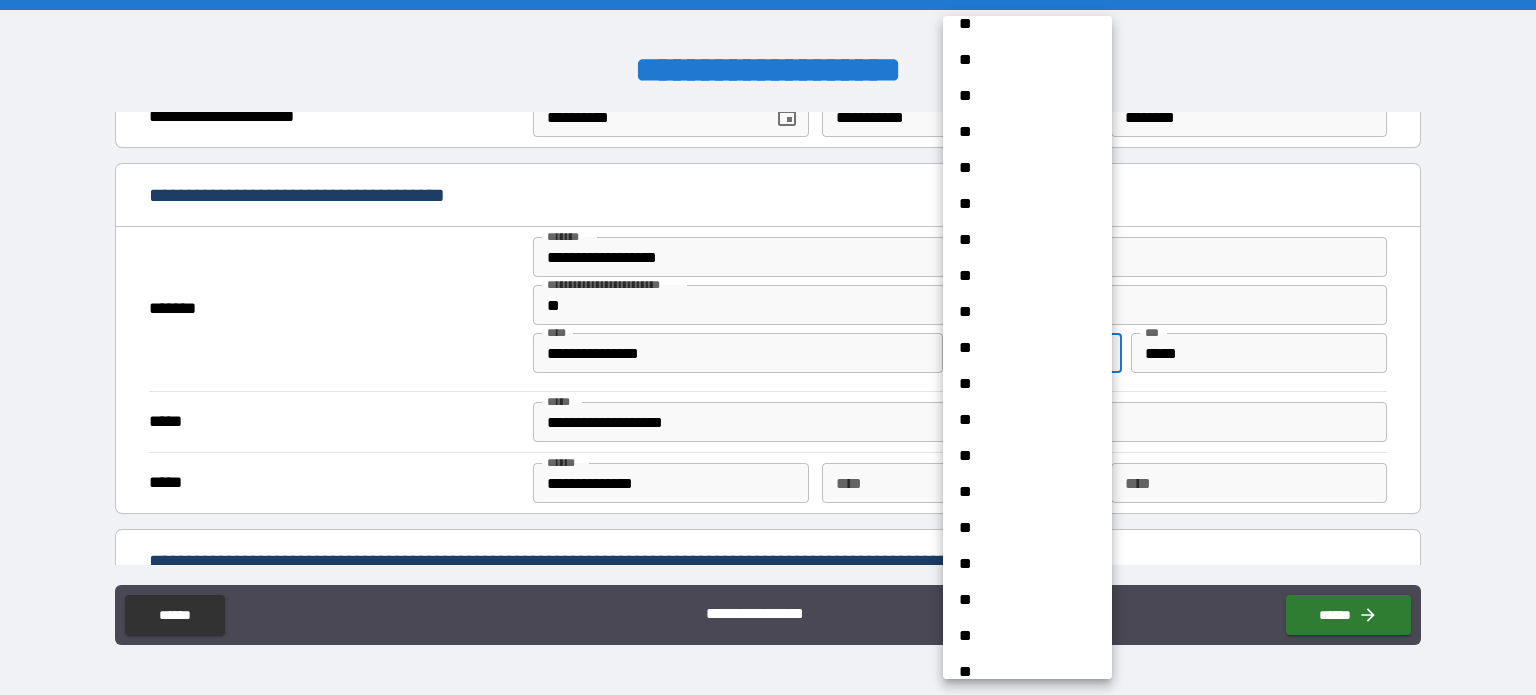 type 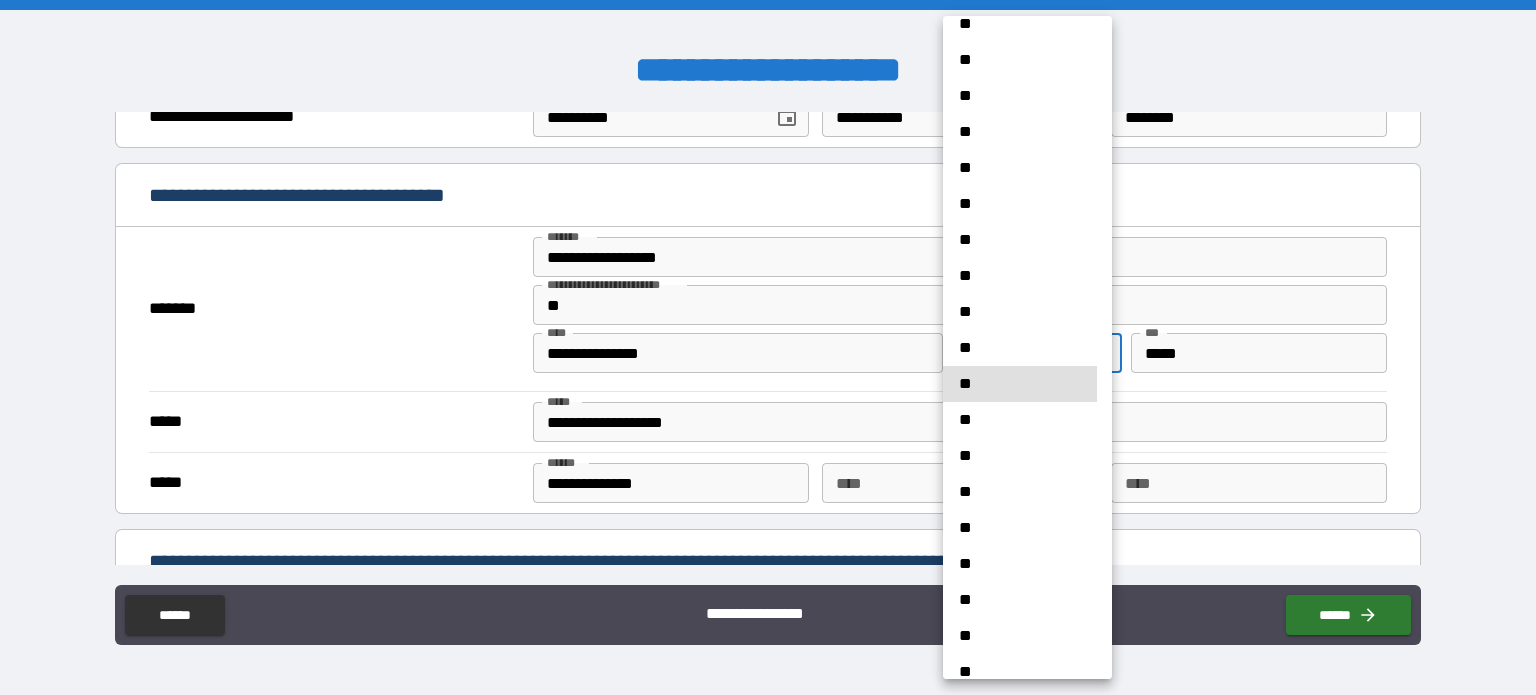 type 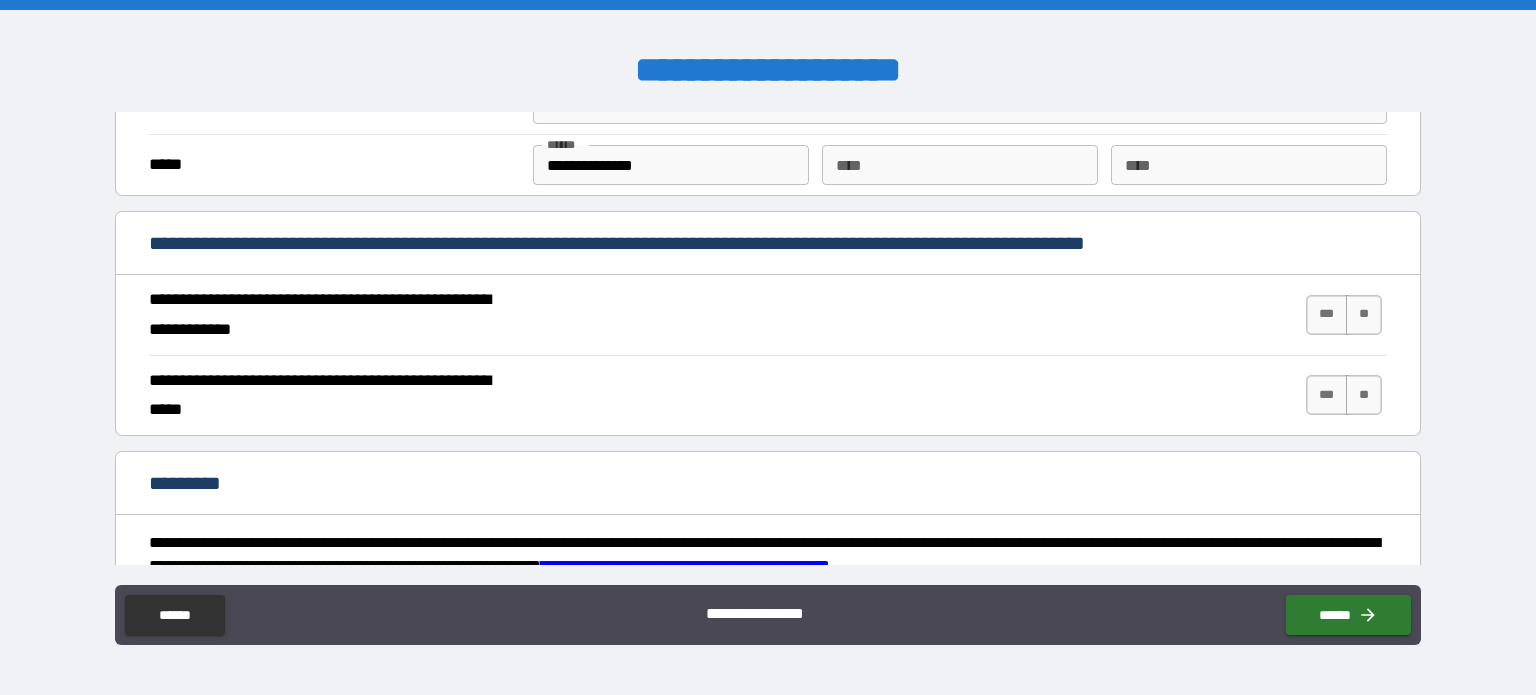scroll, scrollTop: 1904, scrollLeft: 0, axis: vertical 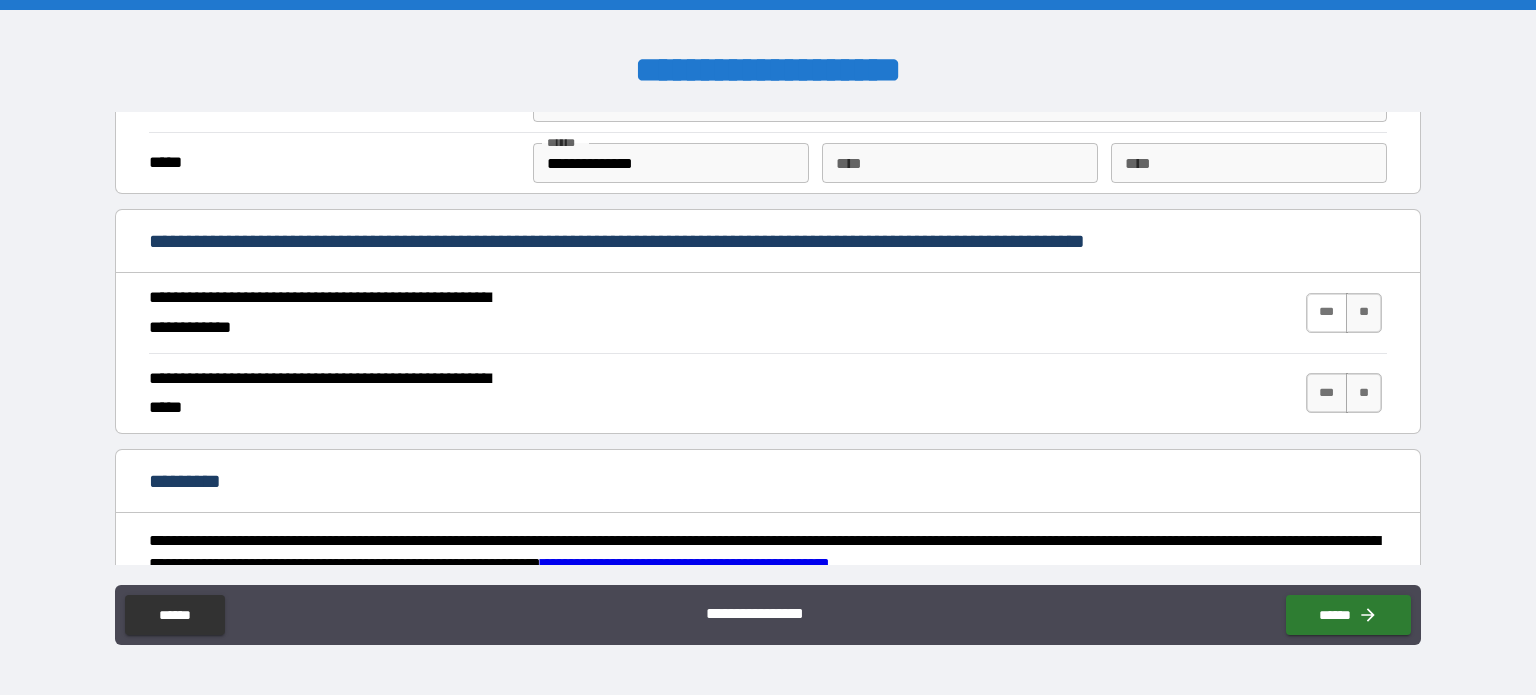 click on "***" at bounding box center [1327, 313] 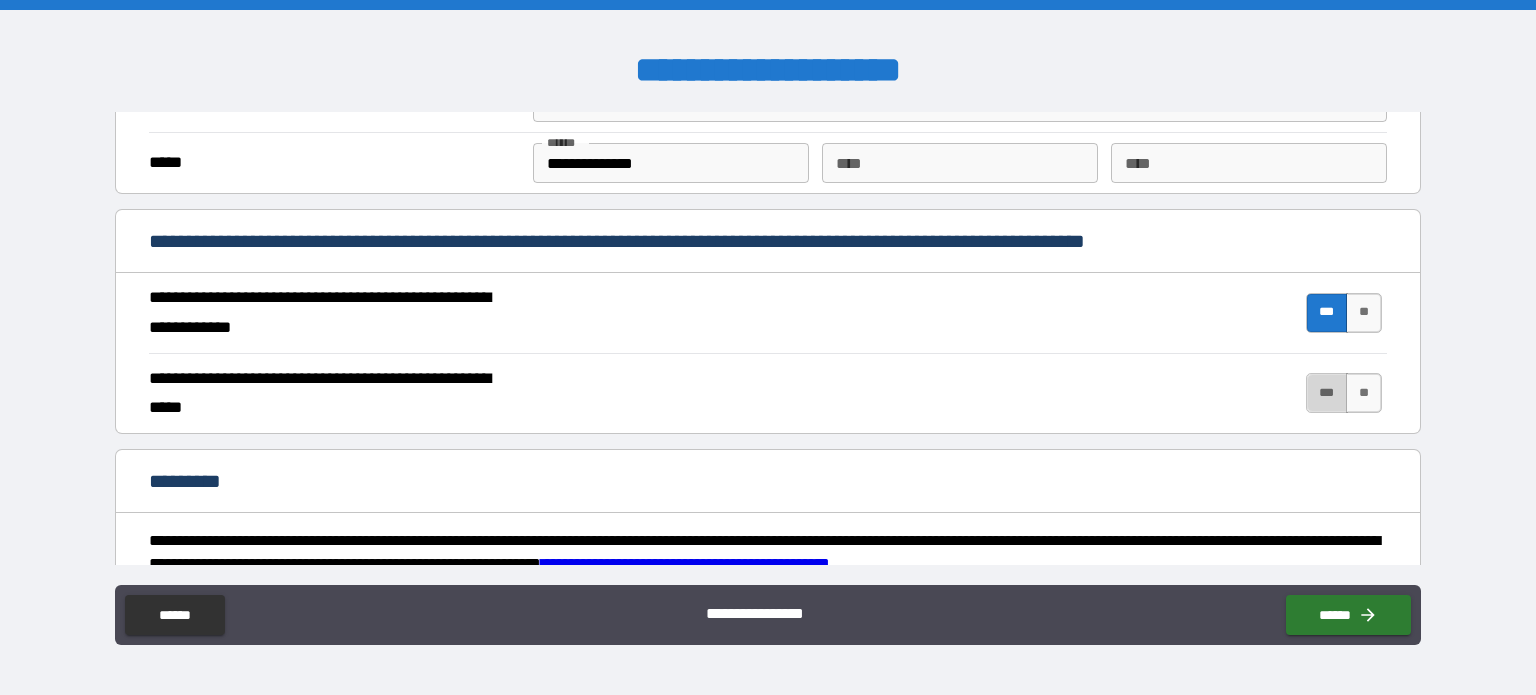 click on "***" at bounding box center (1327, 393) 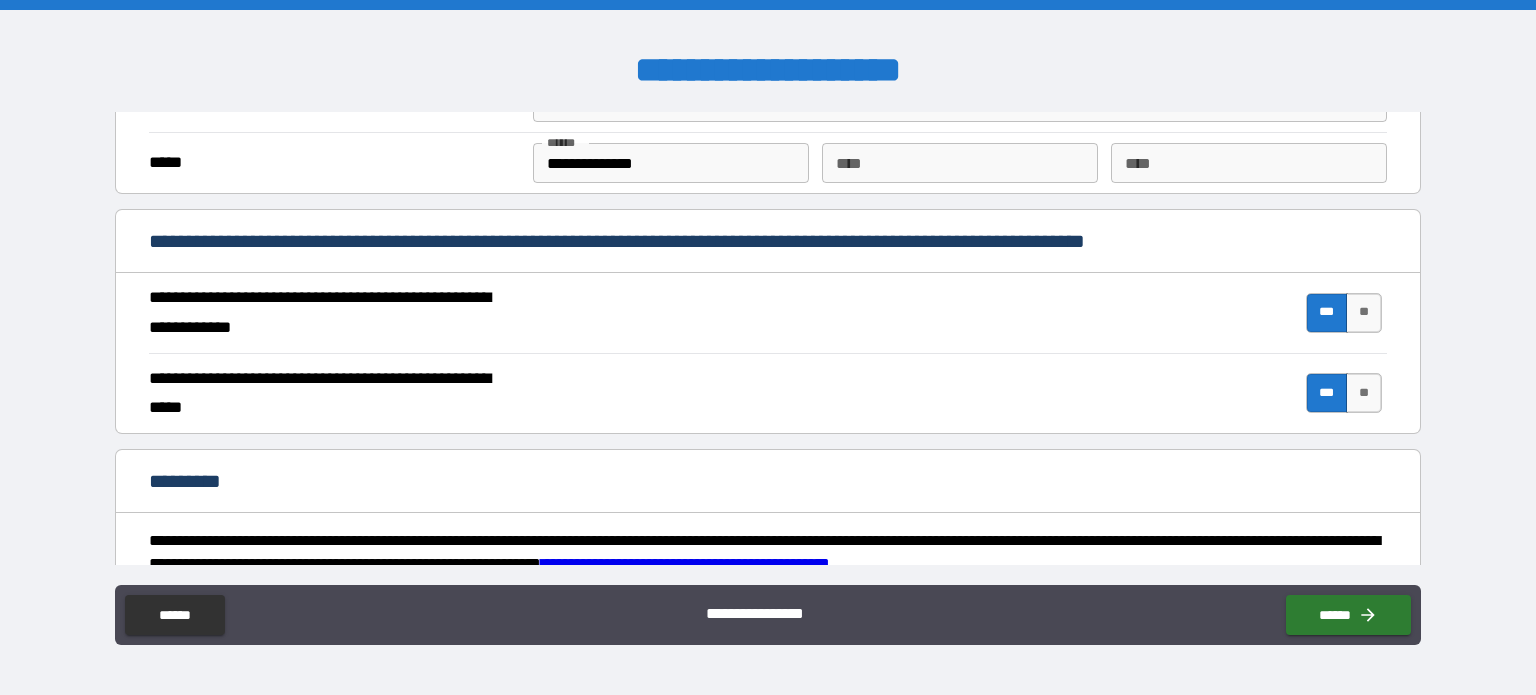 scroll, scrollTop: 2100, scrollLeft: 0, axis: vertical 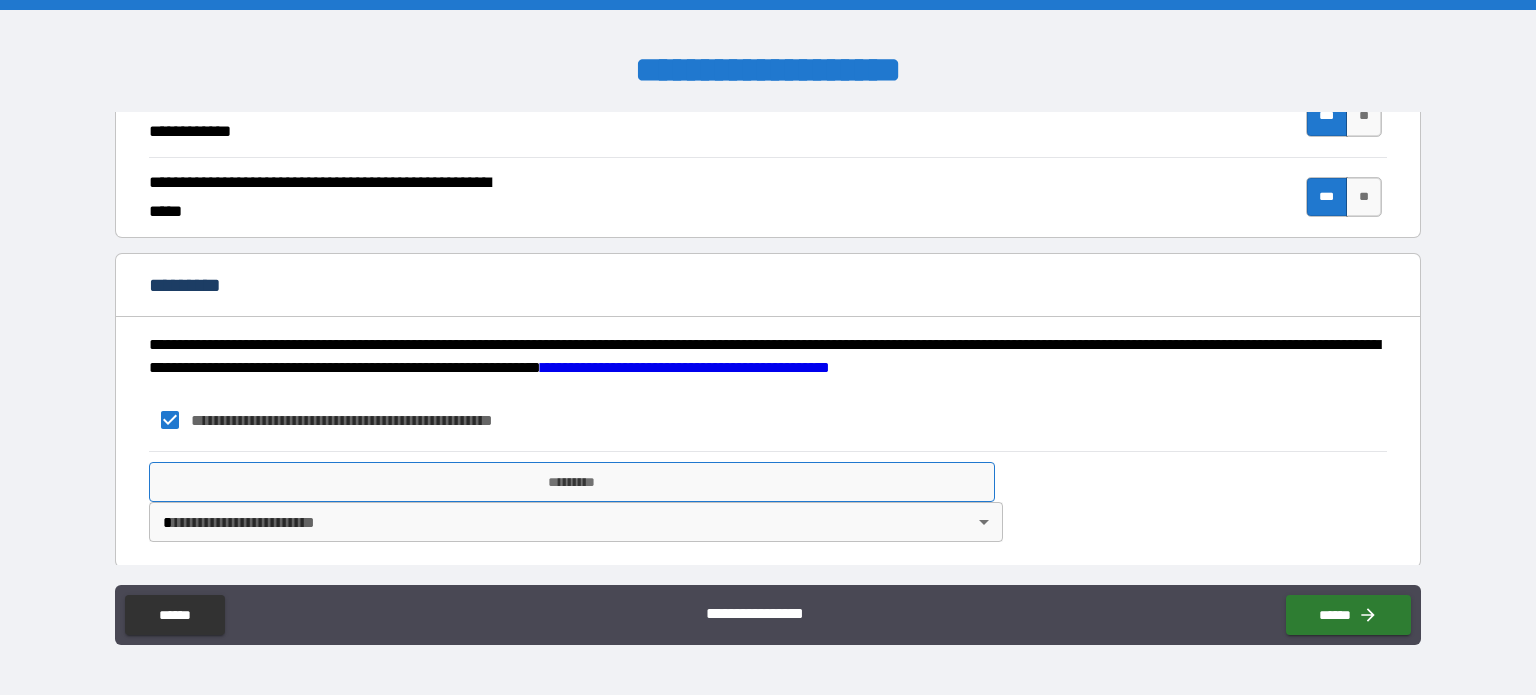 click on "*********" at bounding box center [572, 482] 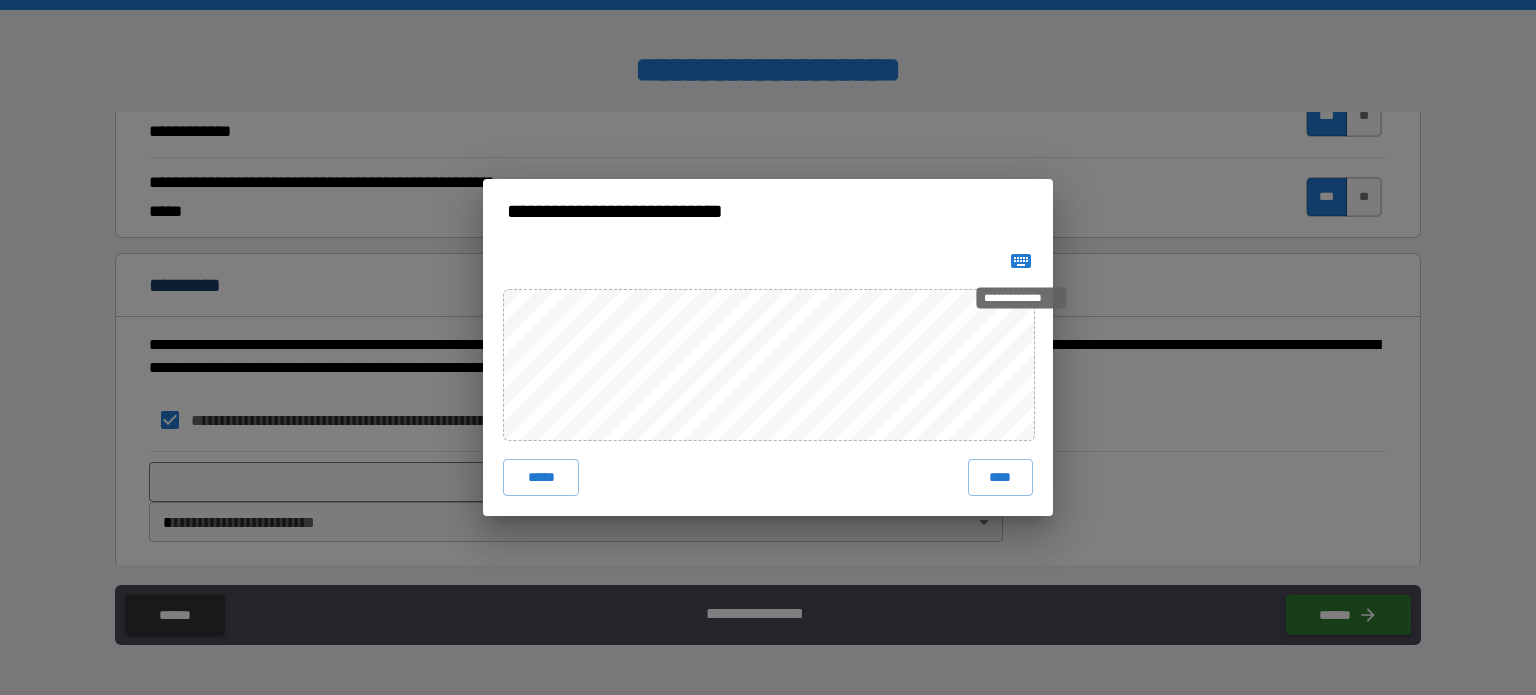 click 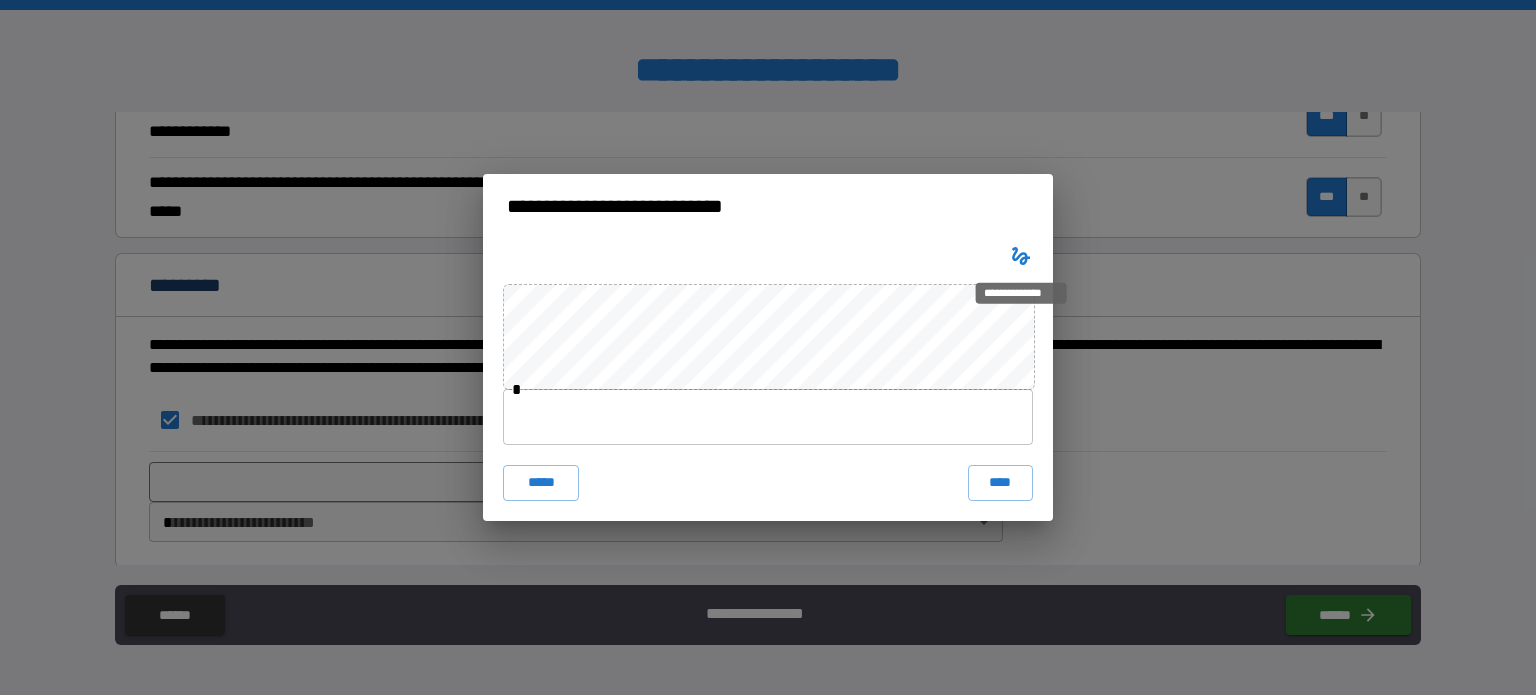 type 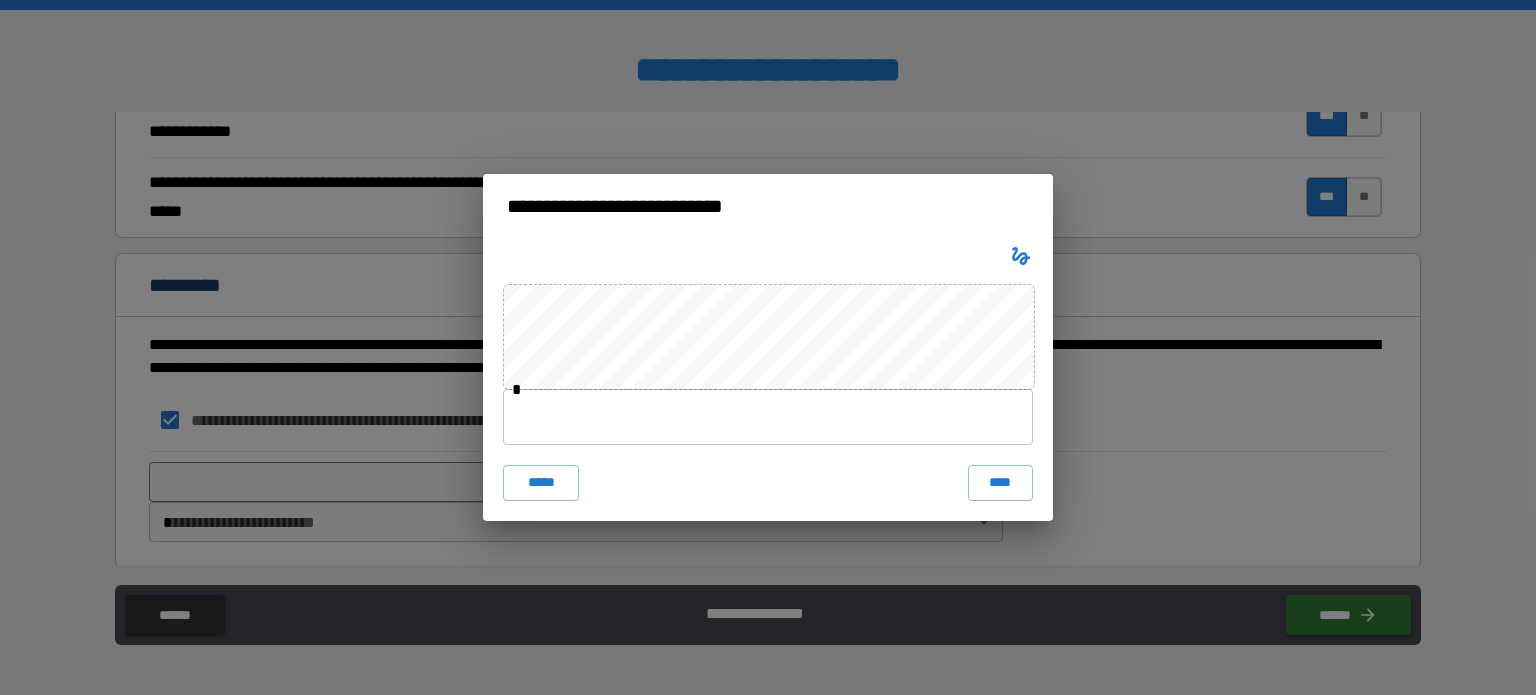 click 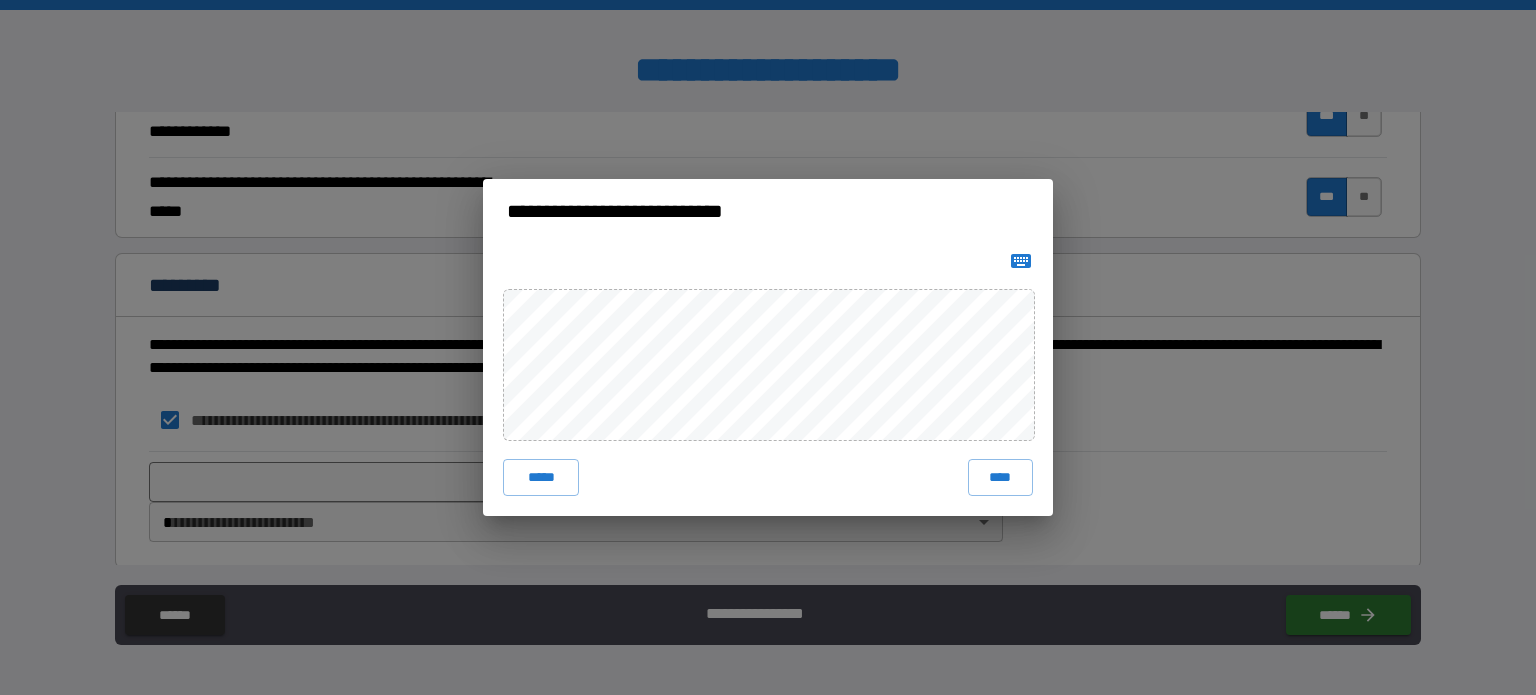 click 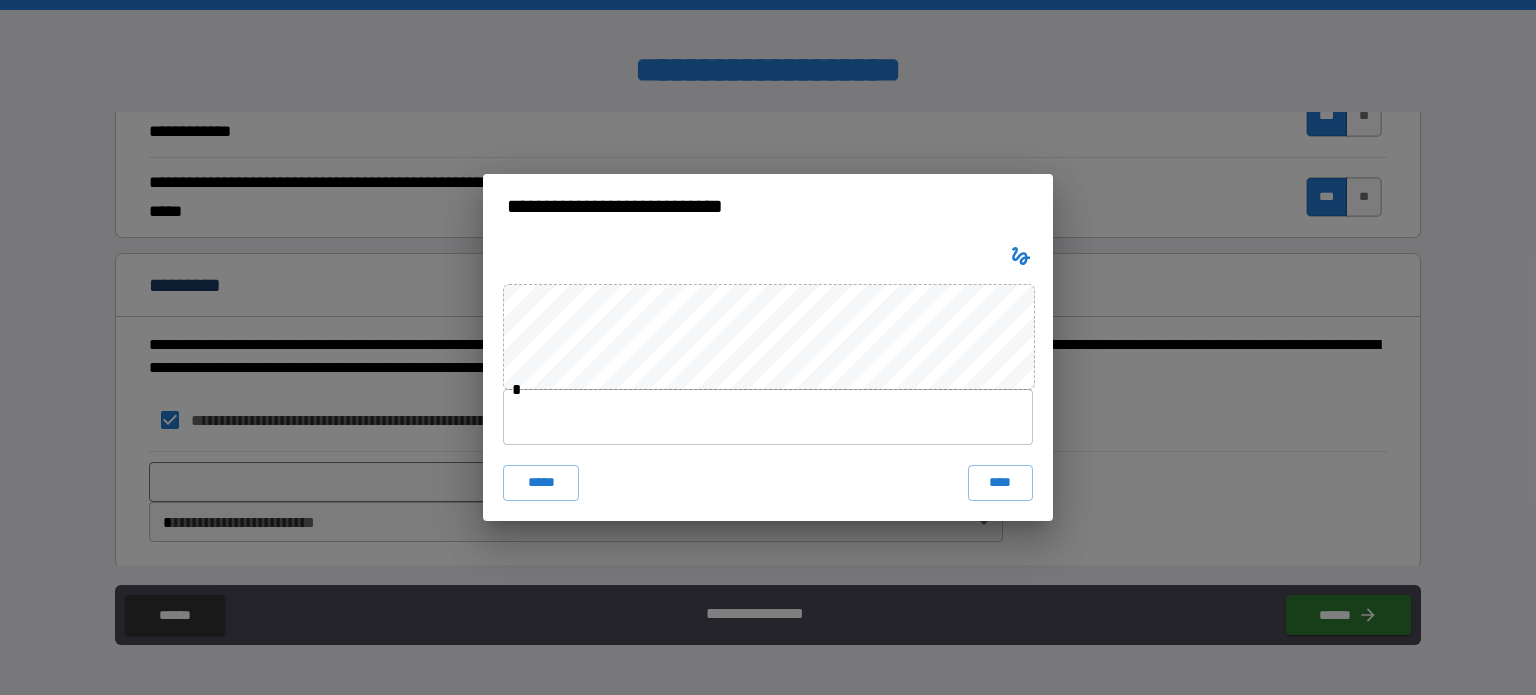 click at bounding box center [768, 417] 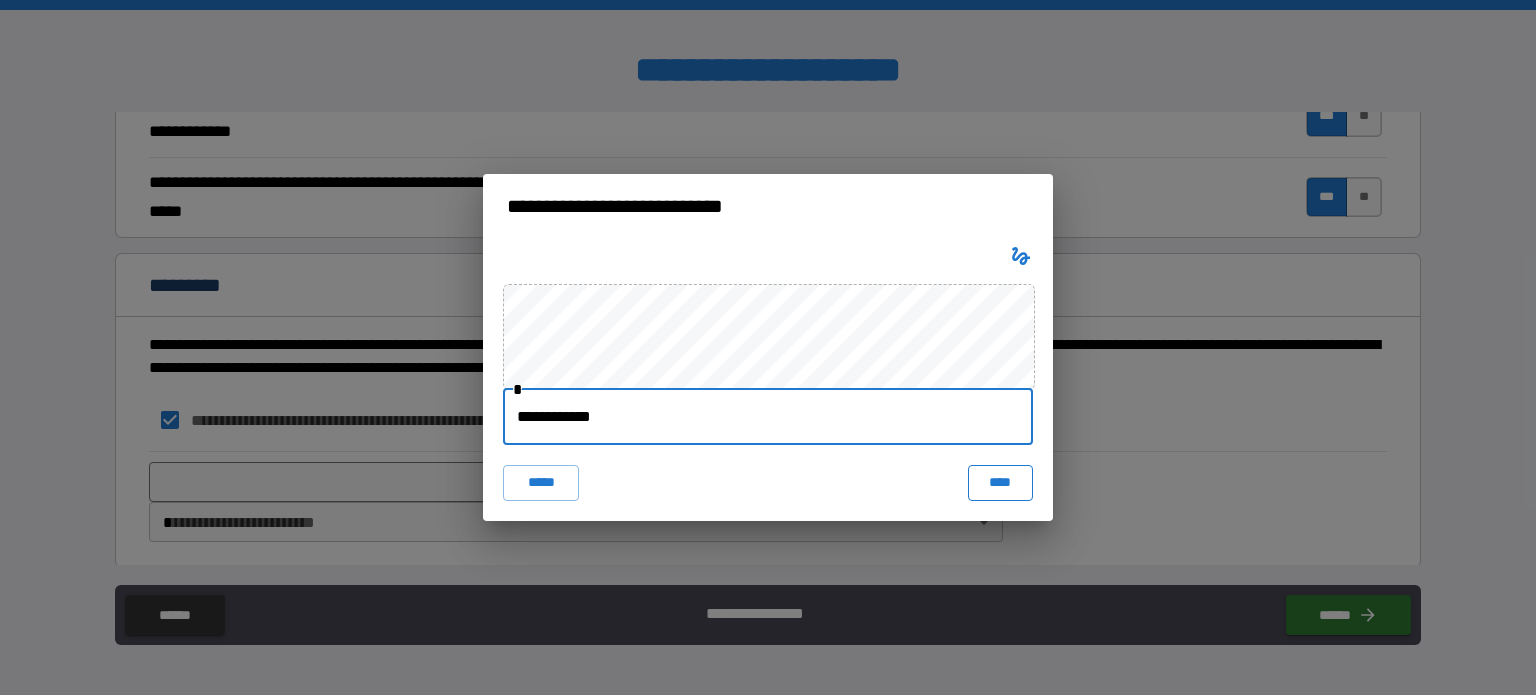 type on "**********" 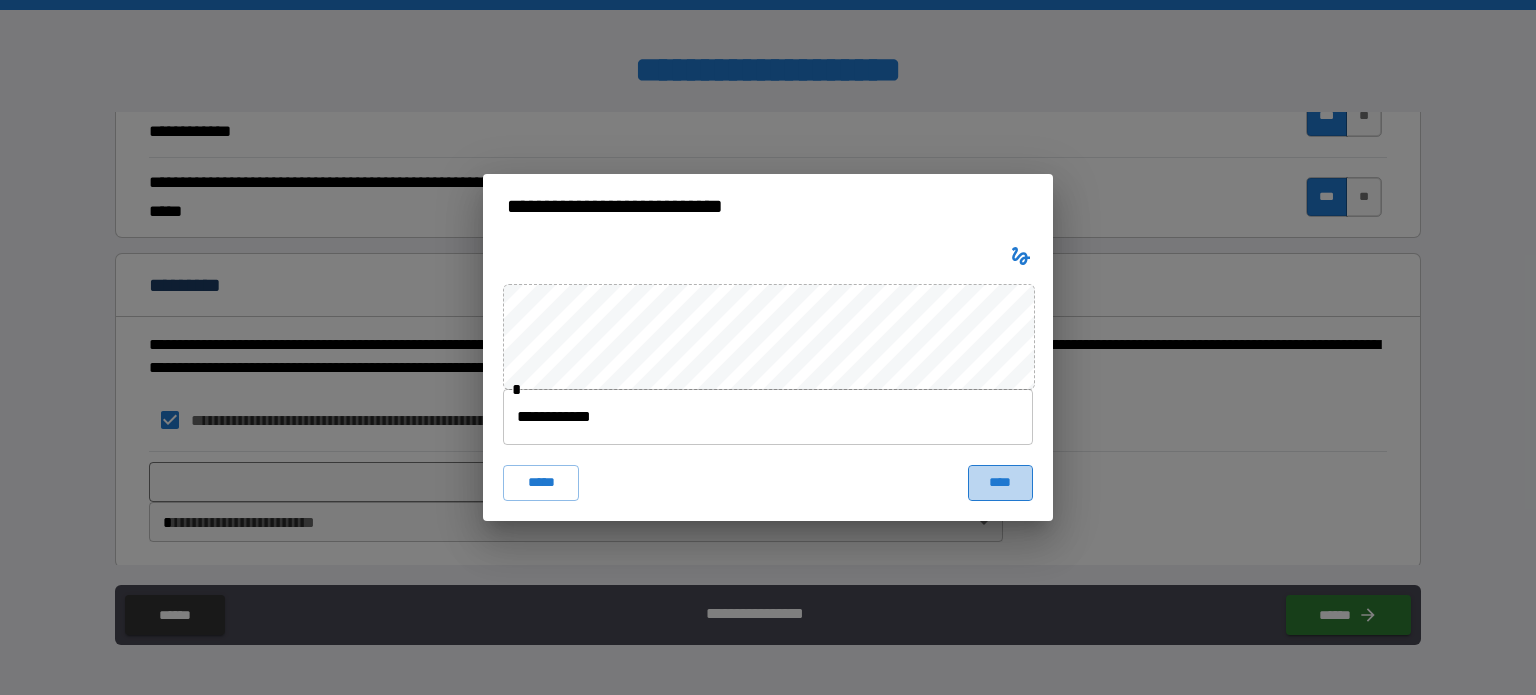 click on "****" at bounding box center [1000, 483] 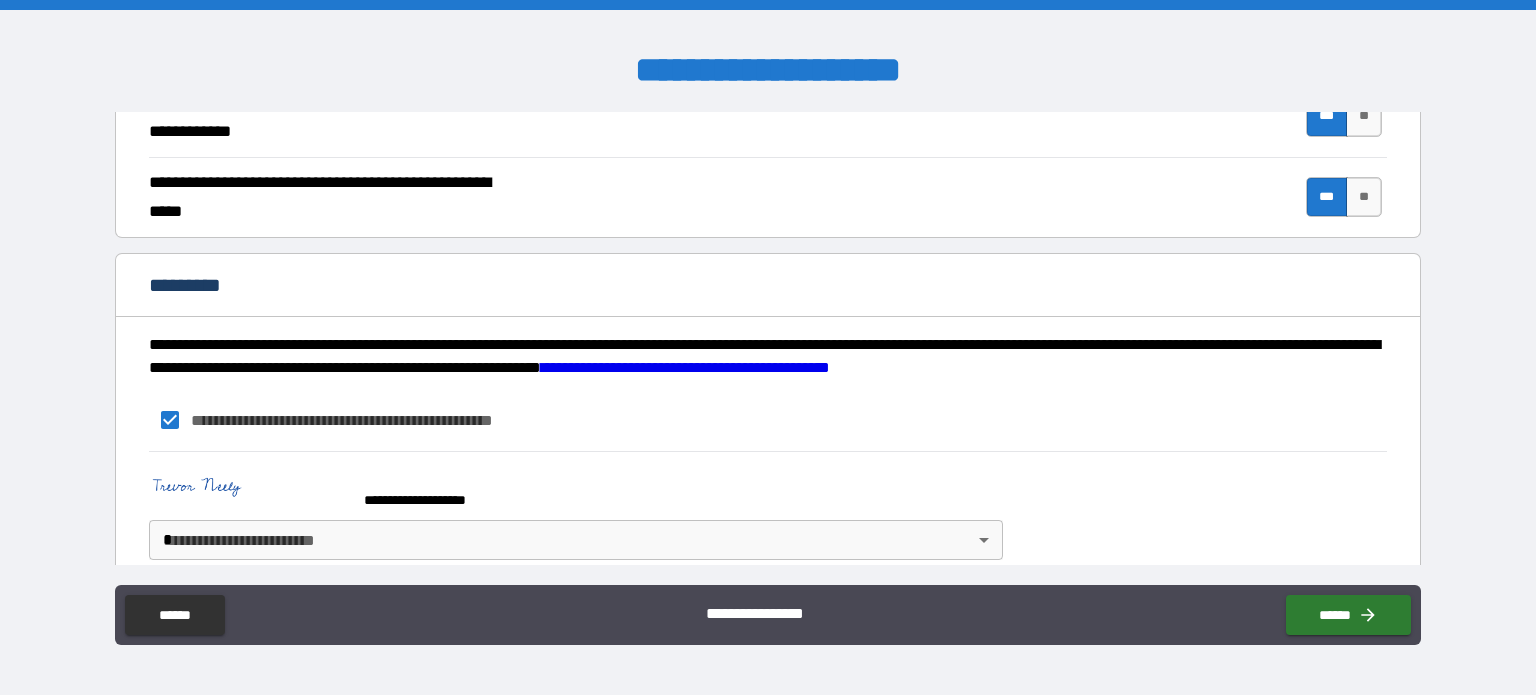 scroll, scrollTop: 2118, scrollLeft: 0, axis: vertical 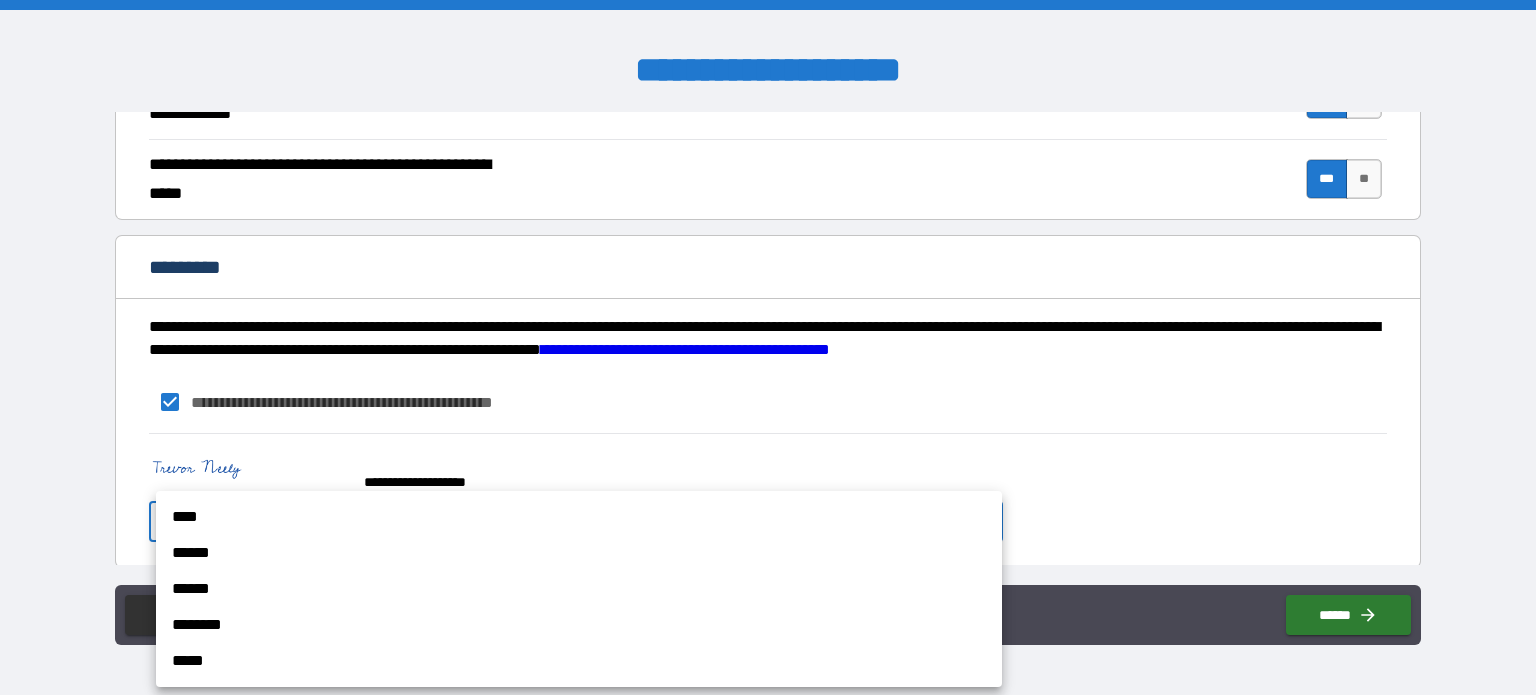 click on "**********" at bounding box center [768, 347] 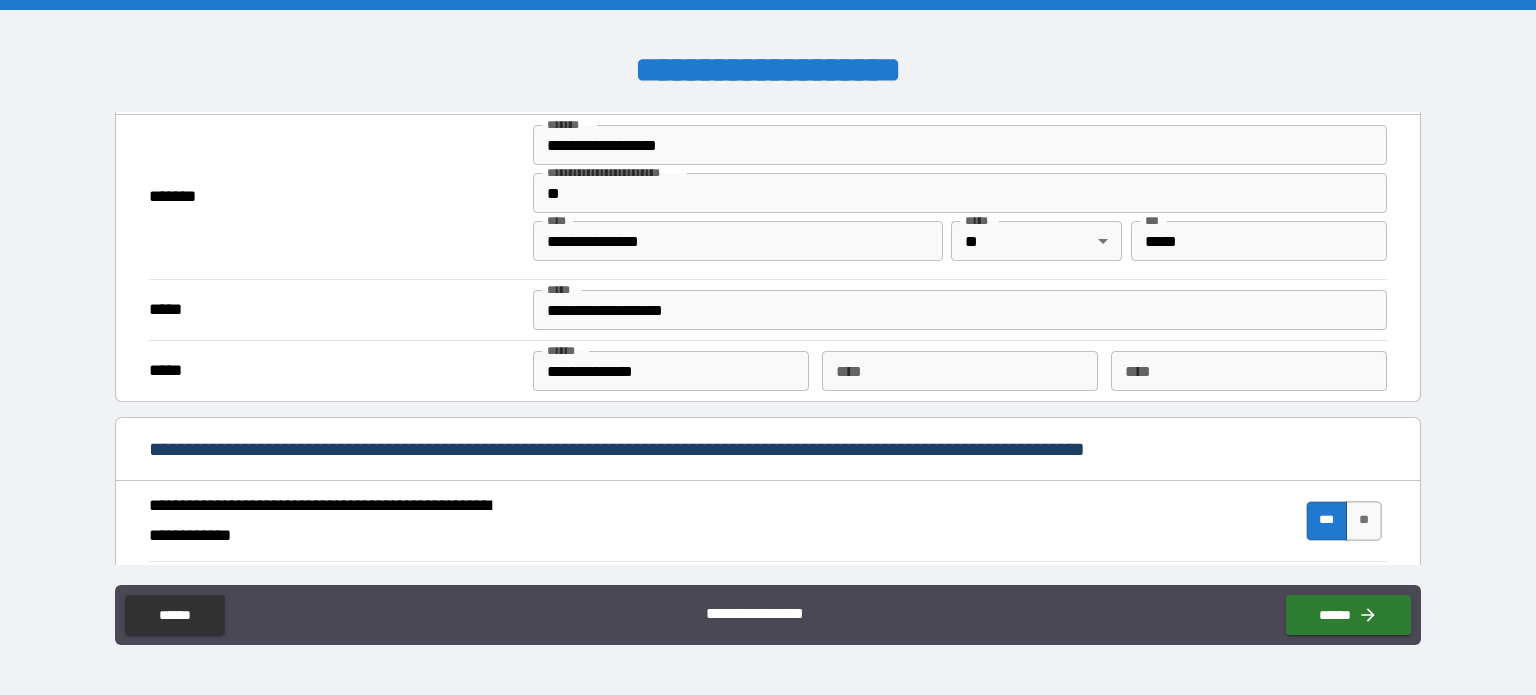scroll, scrollTop: 2118, scrollLeft: 0, axis: vertical 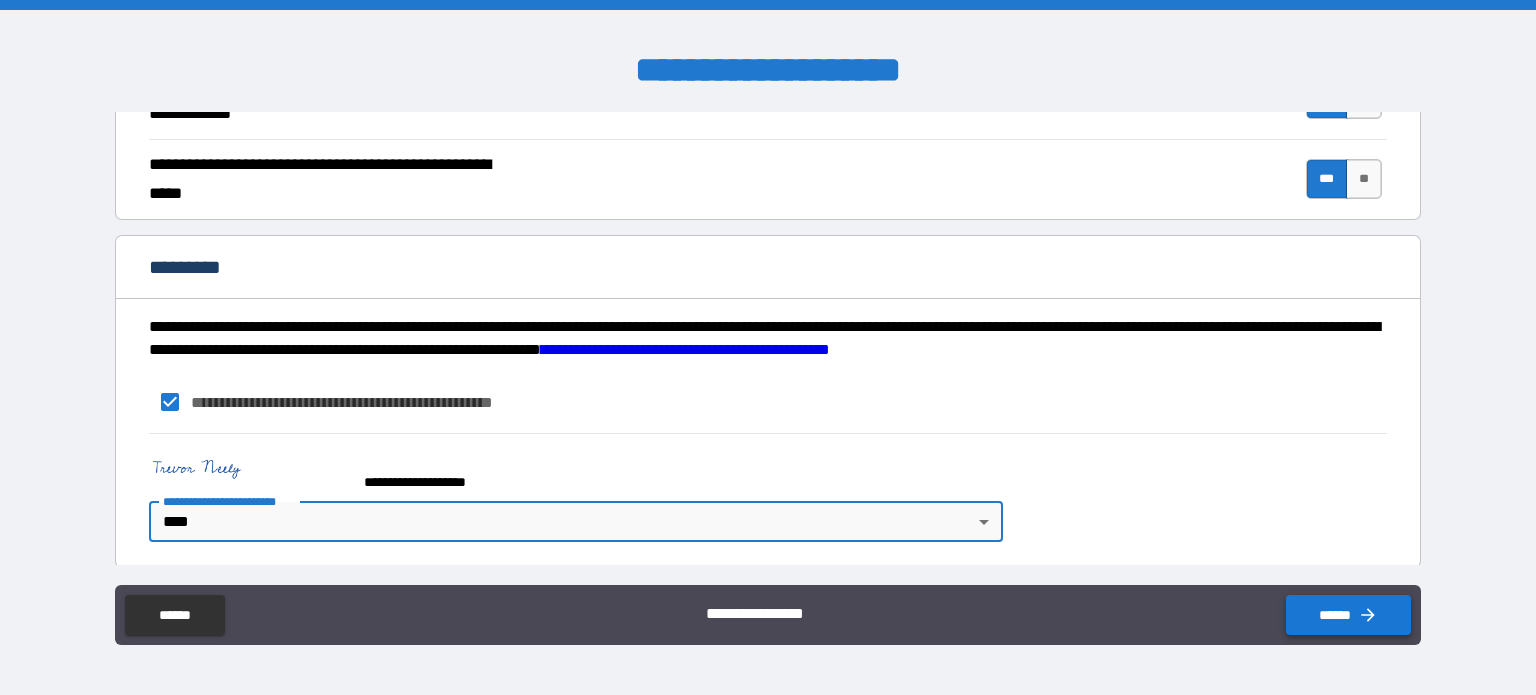 click on "******" at bounding box center (1348, 615) 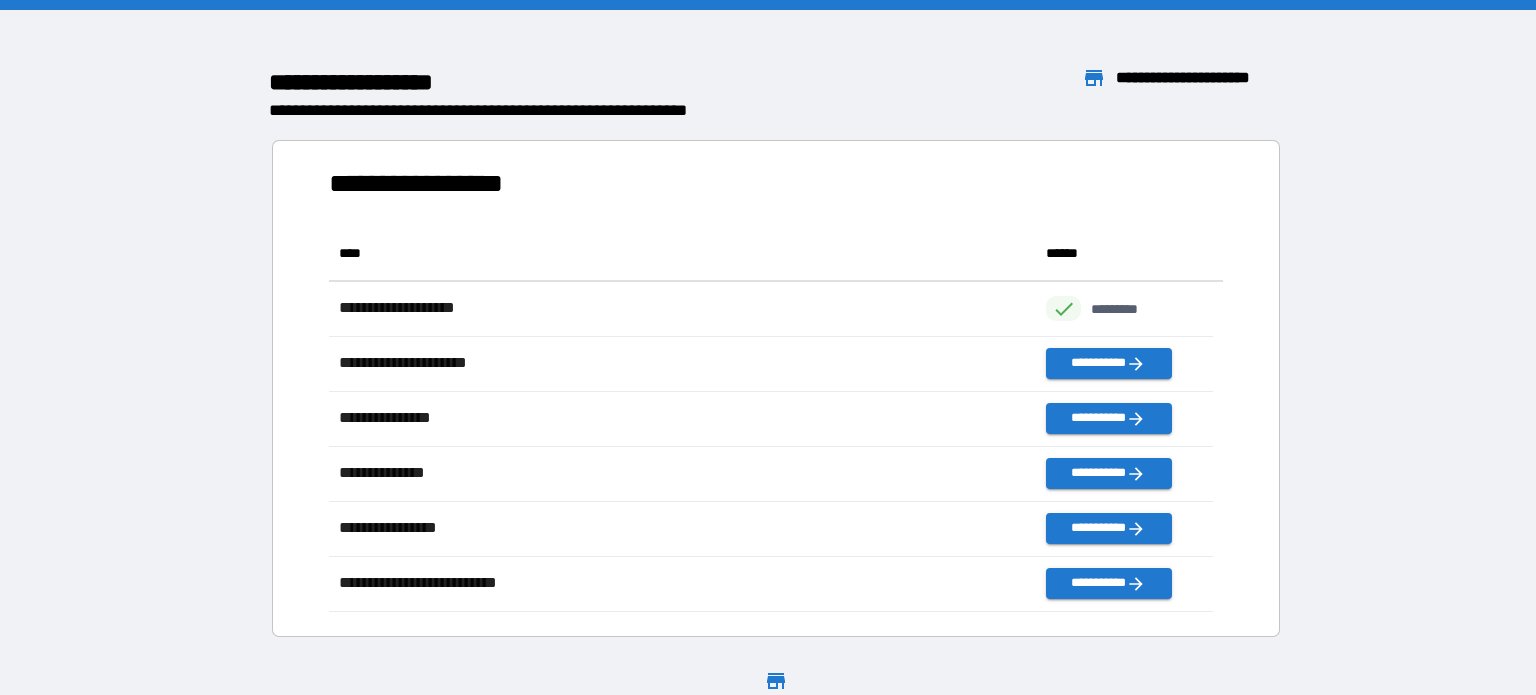 scroll, scrollTop: 16, scrollLeft: 16, axis: both 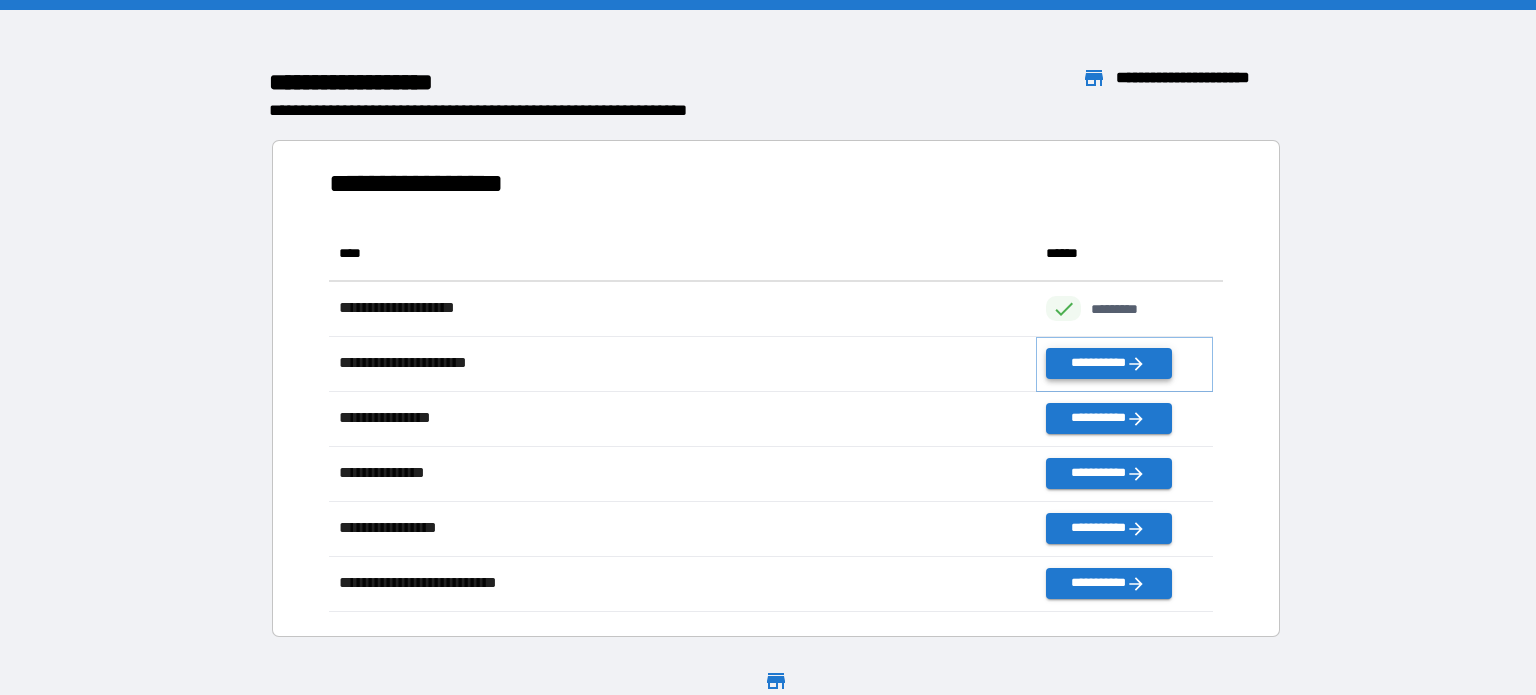click 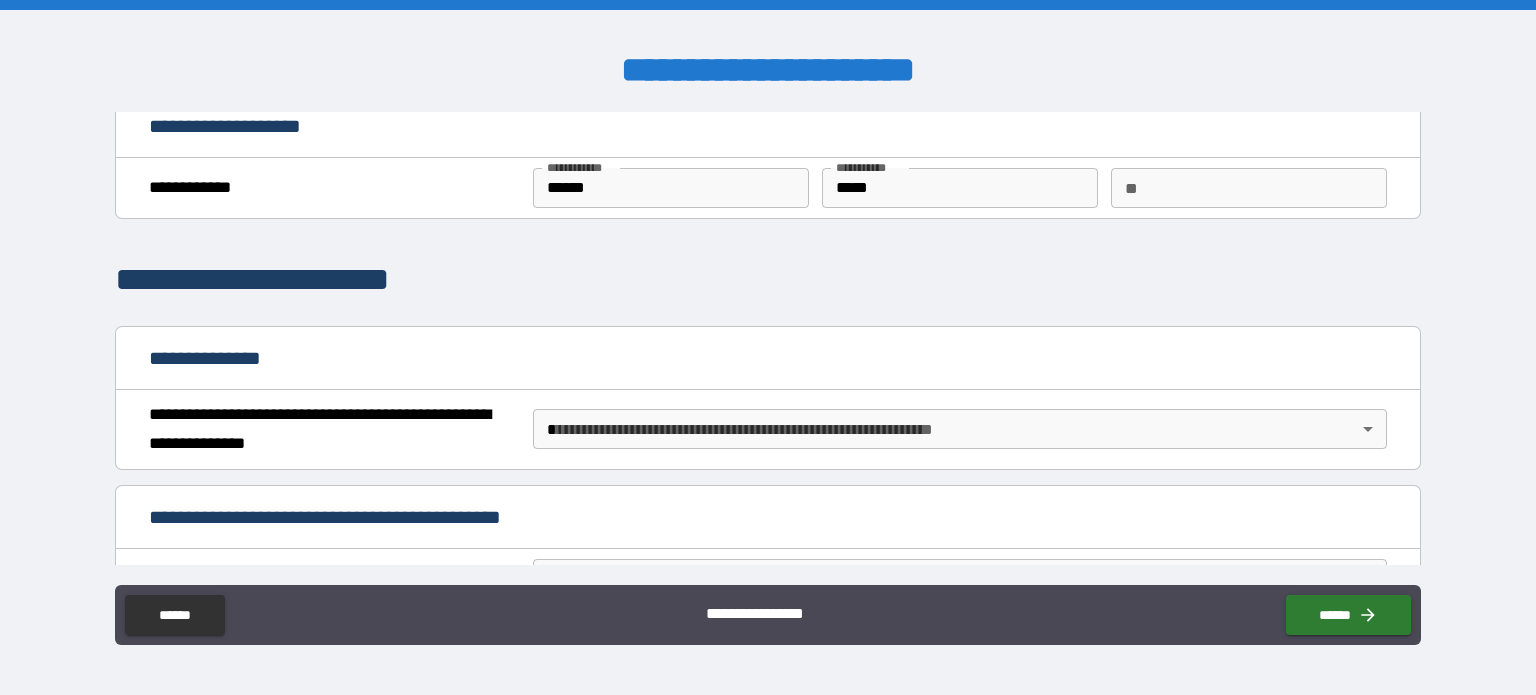 scroll, scrollTop: 44, scrollLeft: 0, axis: vertical 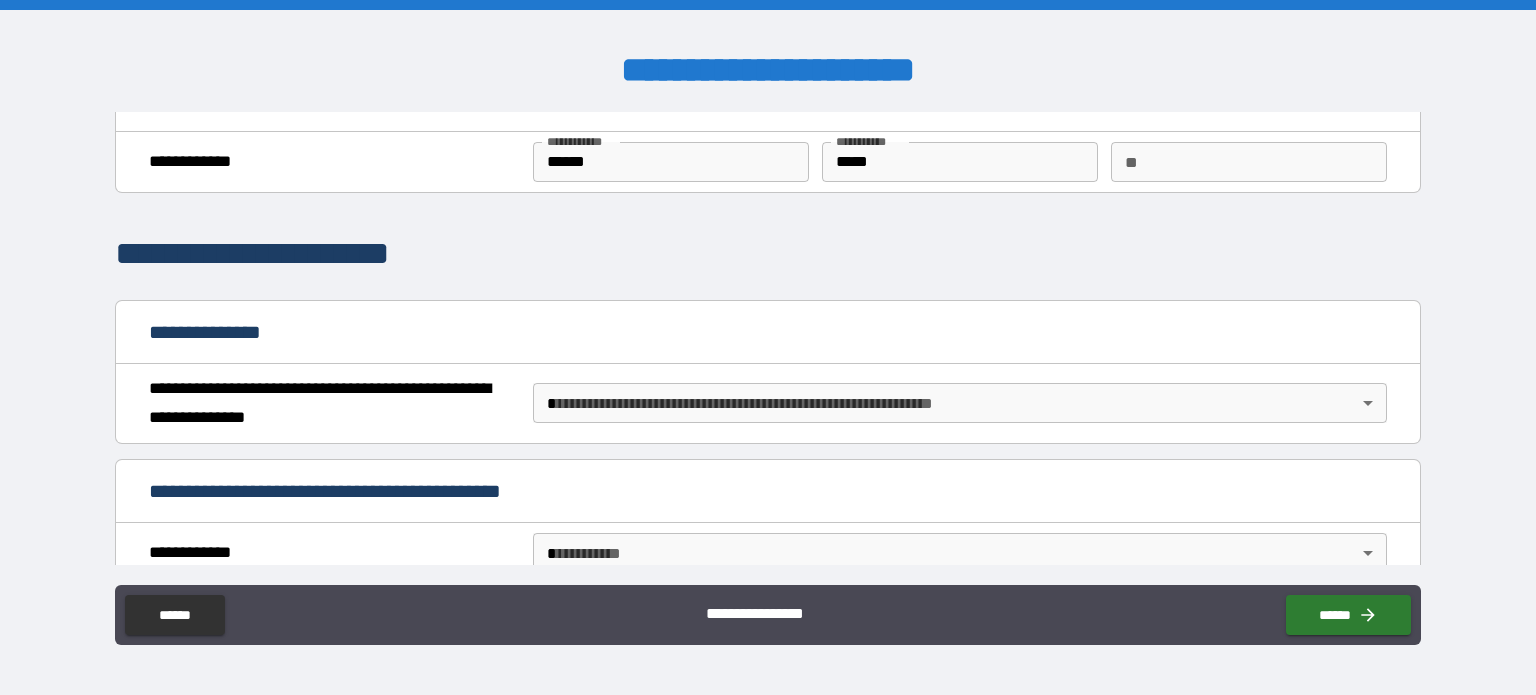 click on "**********" at bounding box center [768, 347] 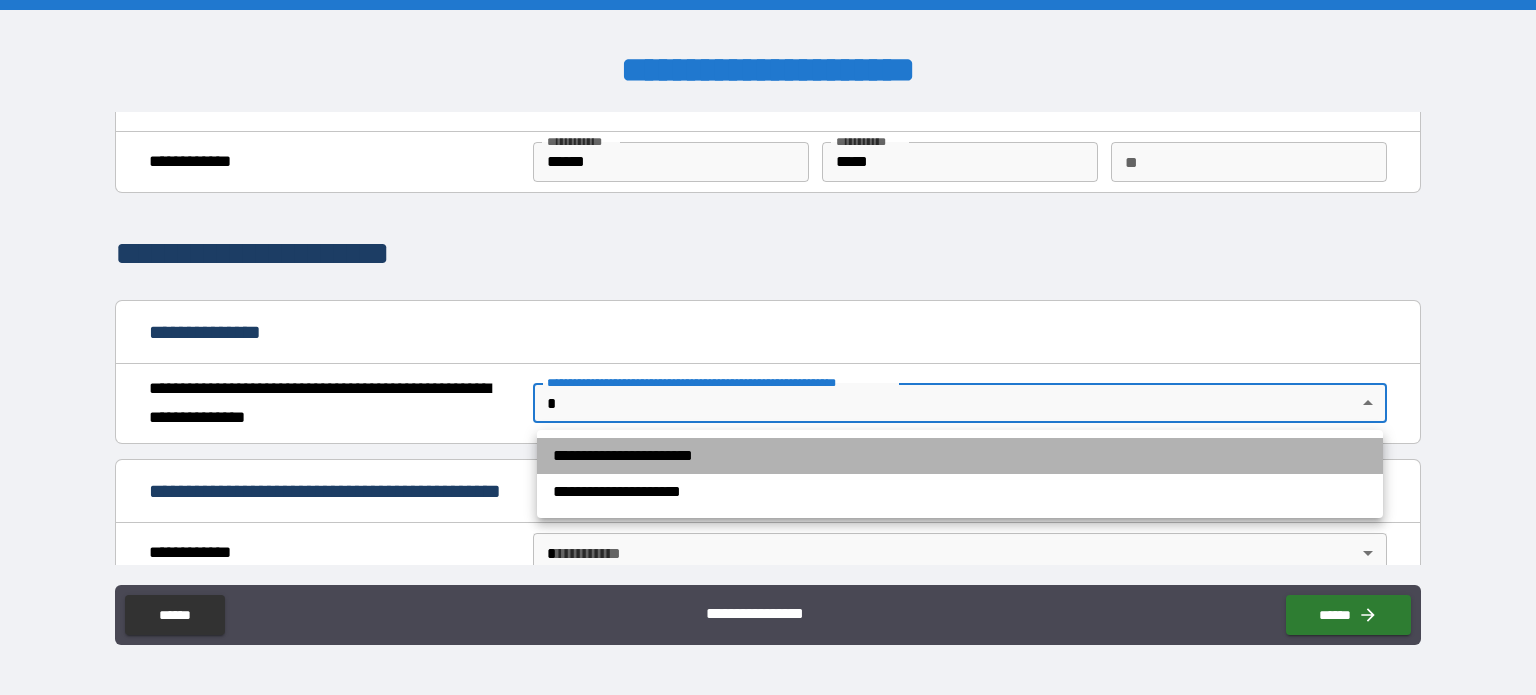 click on "**********" at bounding box center [960, 456] 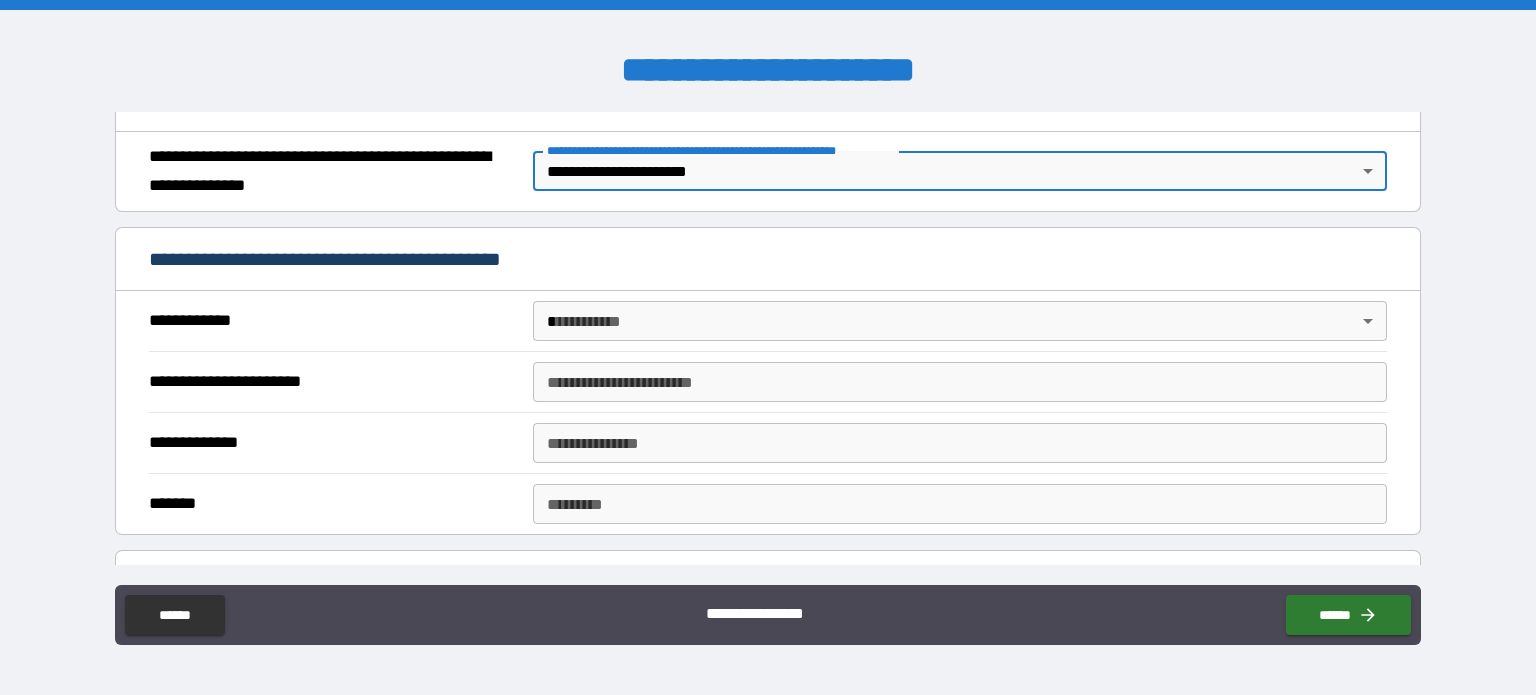 scroll, scrollTop: 290, scrollLeft: 0, axis: vertical 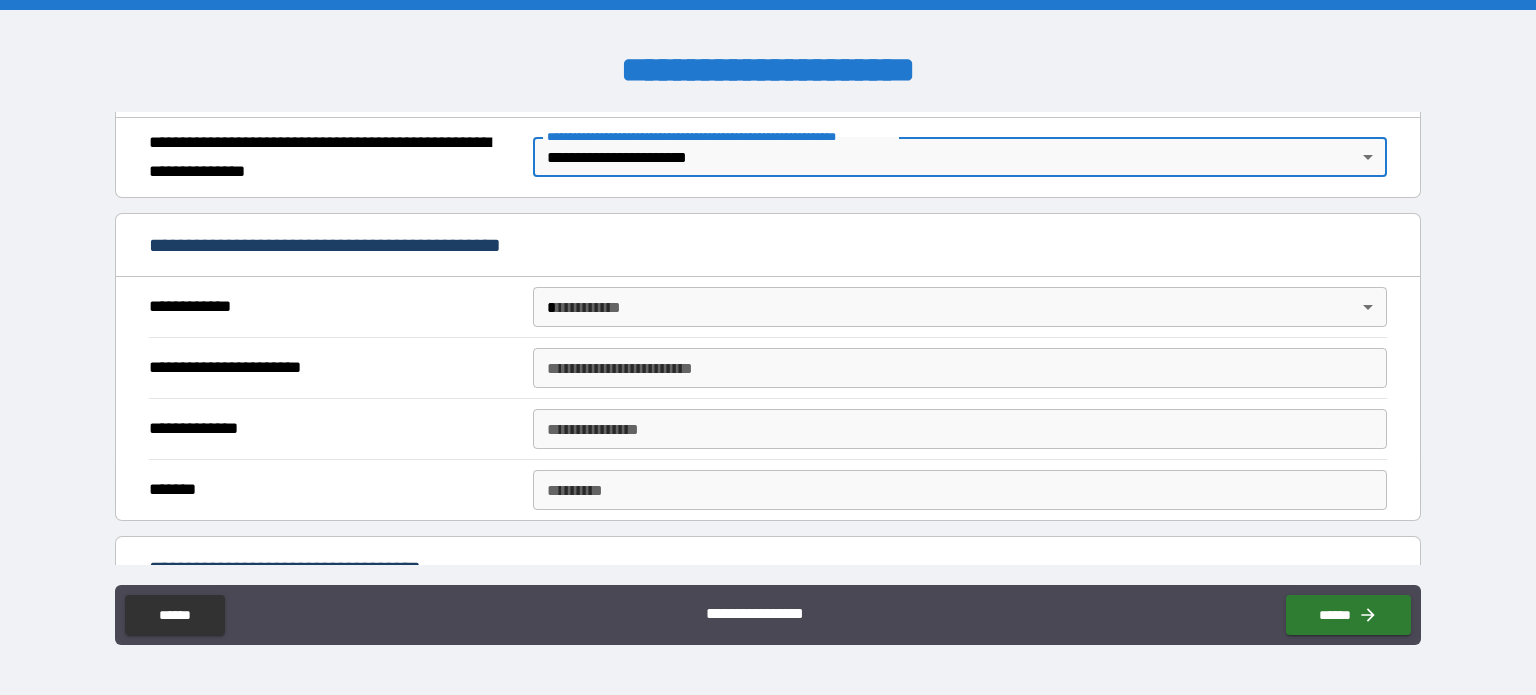 click on "**********" at bounding box center (768, 307) 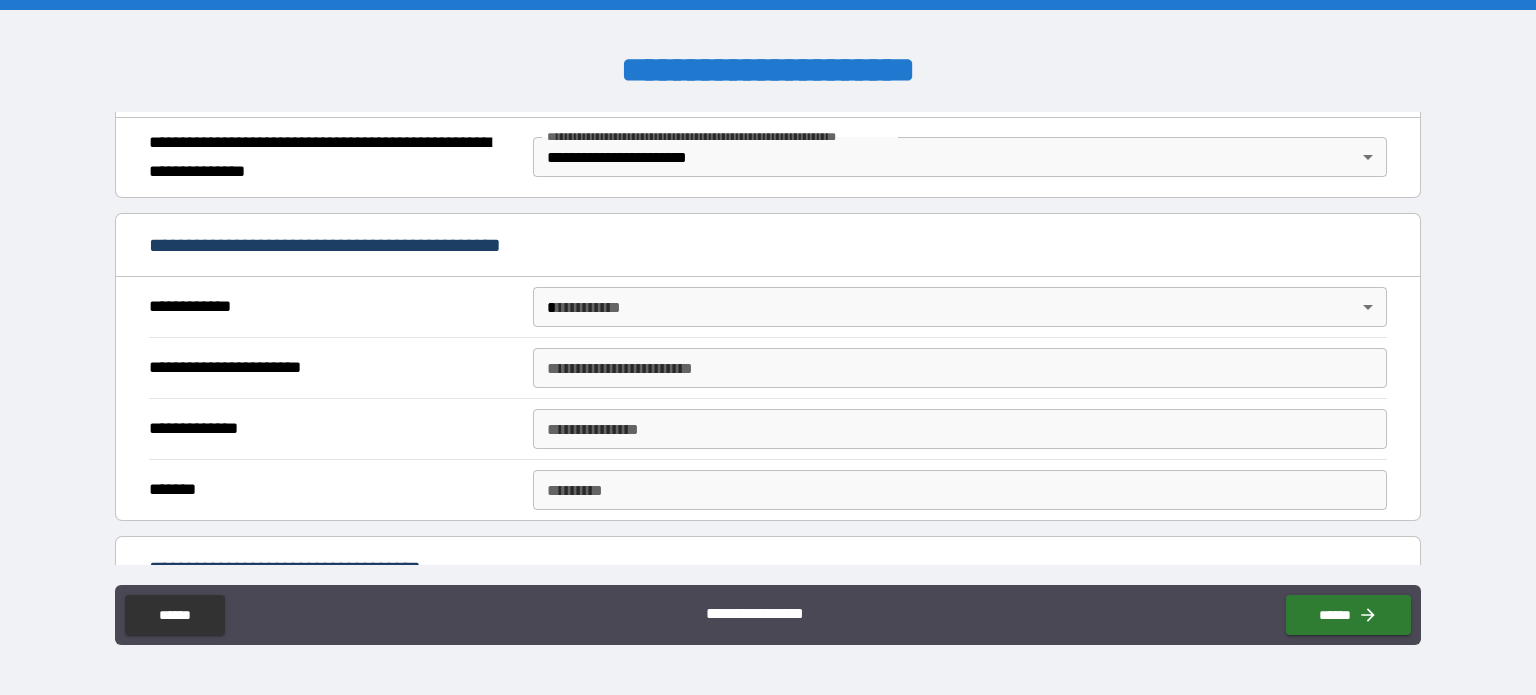 click on "**********" at bounding box center (768, 347) 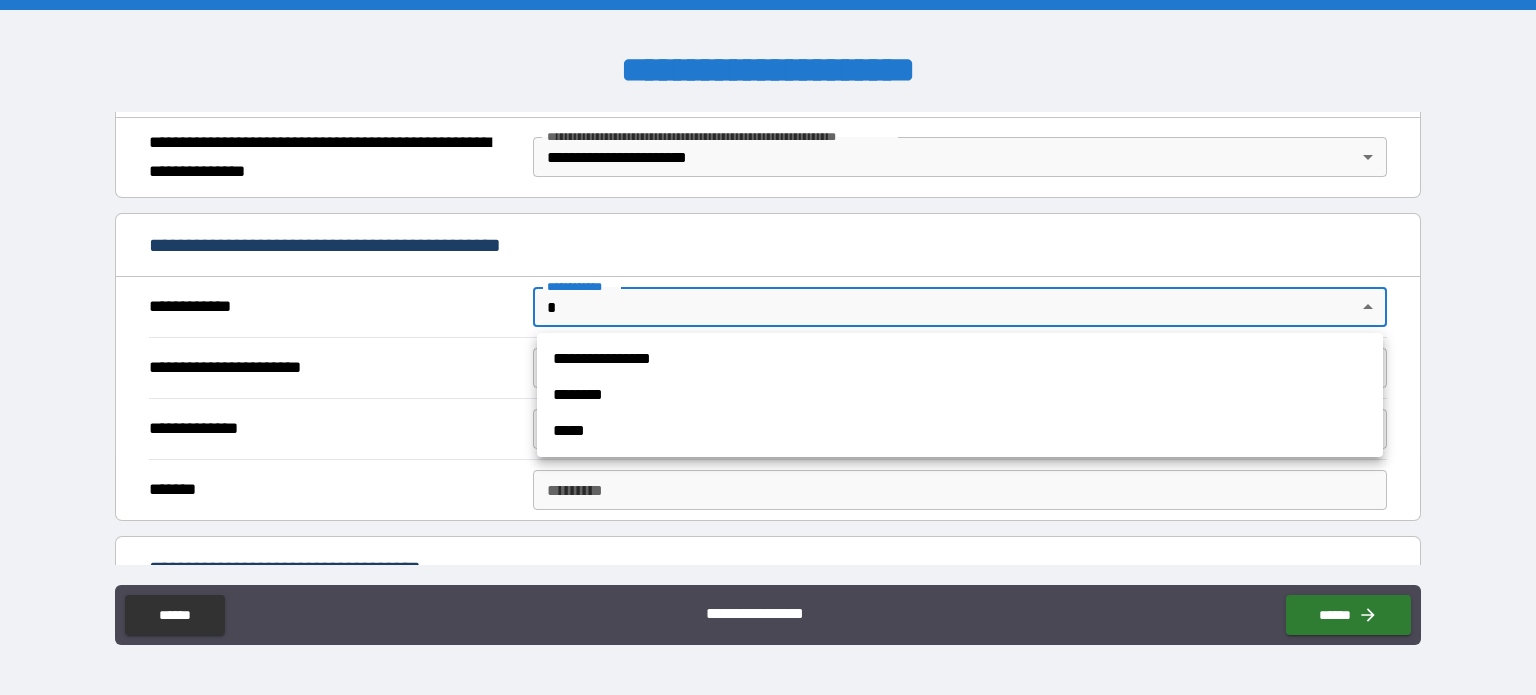 click on "**********" at bounding box center [960, 359] 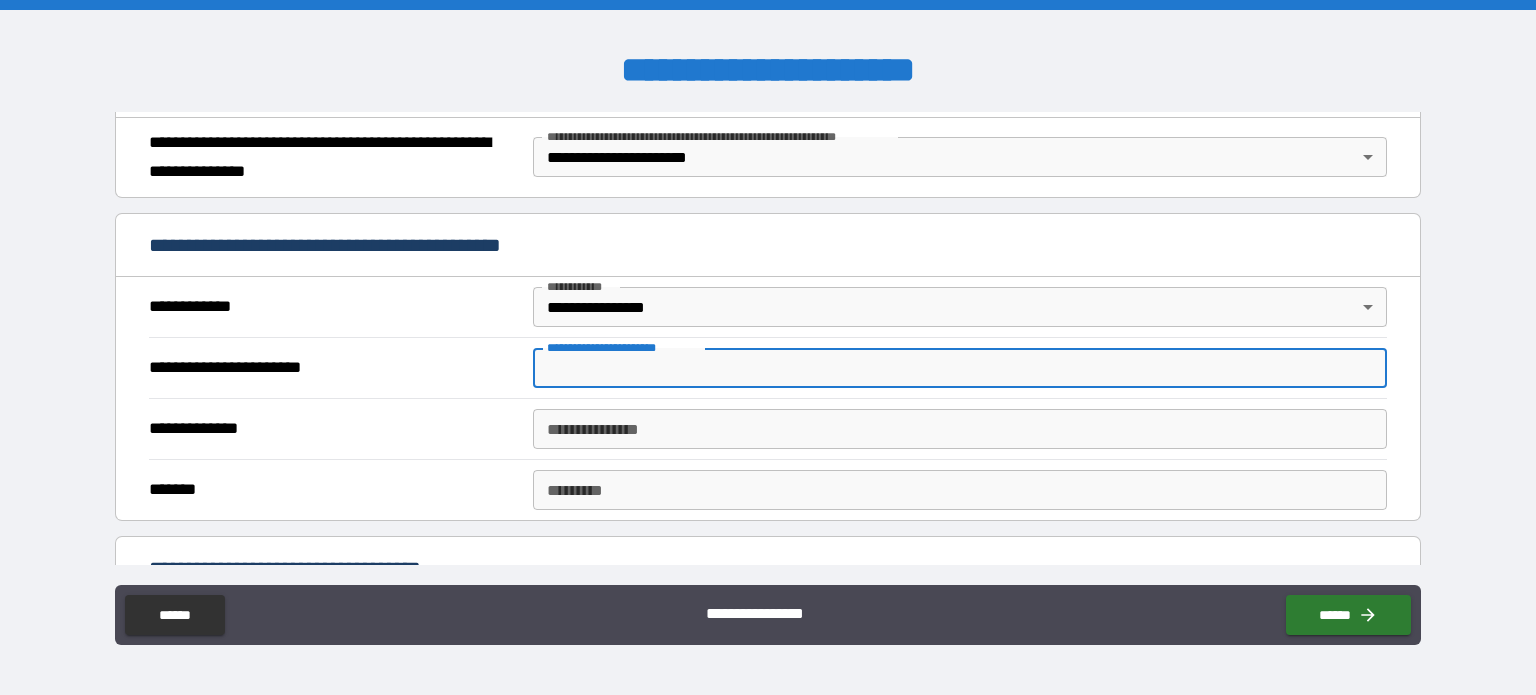 click on "**********" at bounding box center [960, 368] 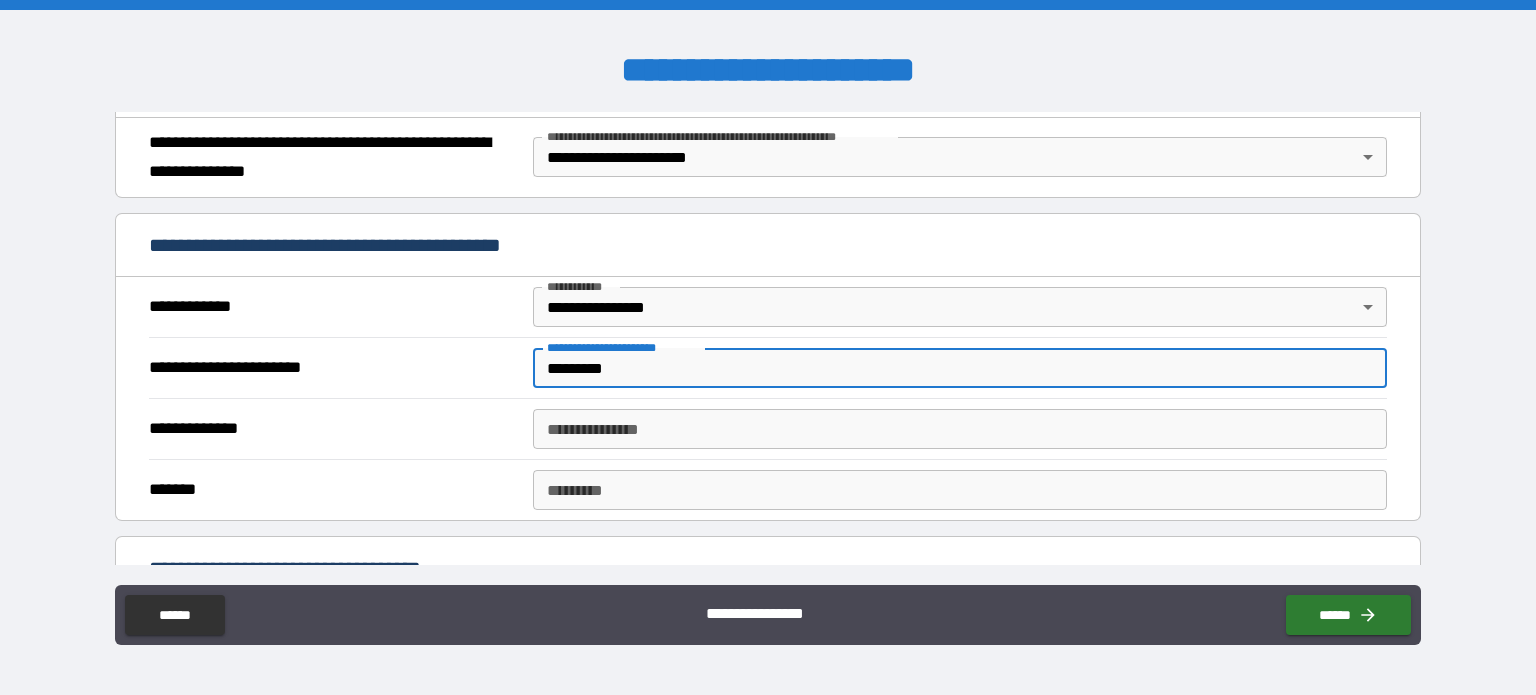 type on "*********" 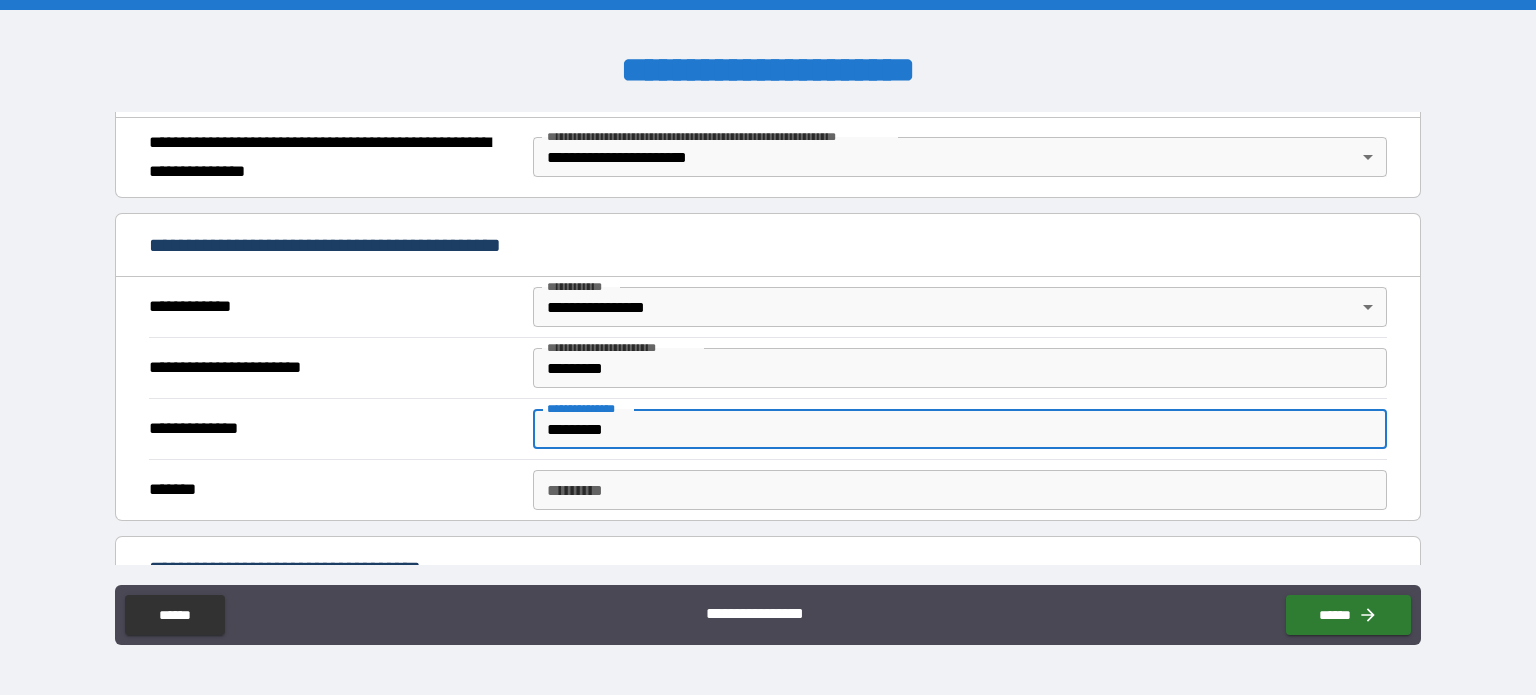 type on "*********" 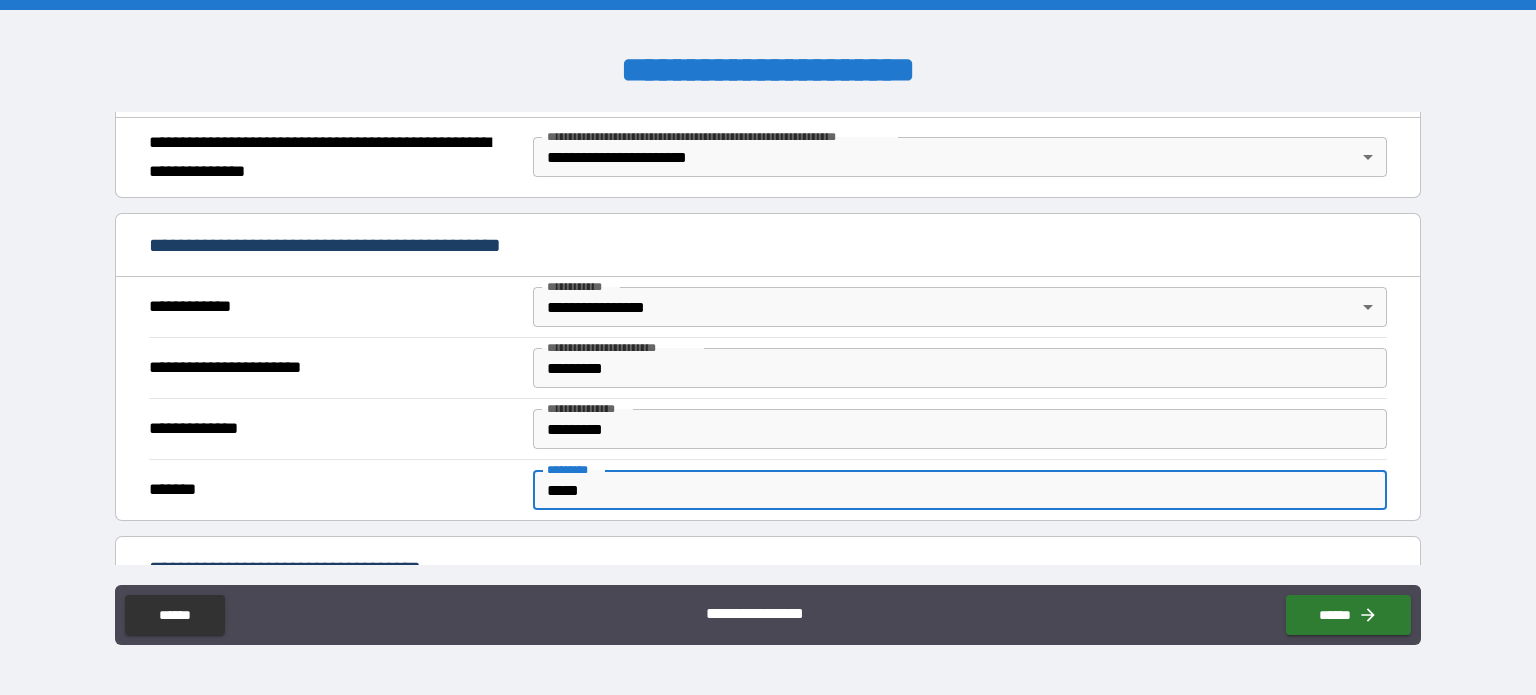 type on "*****" 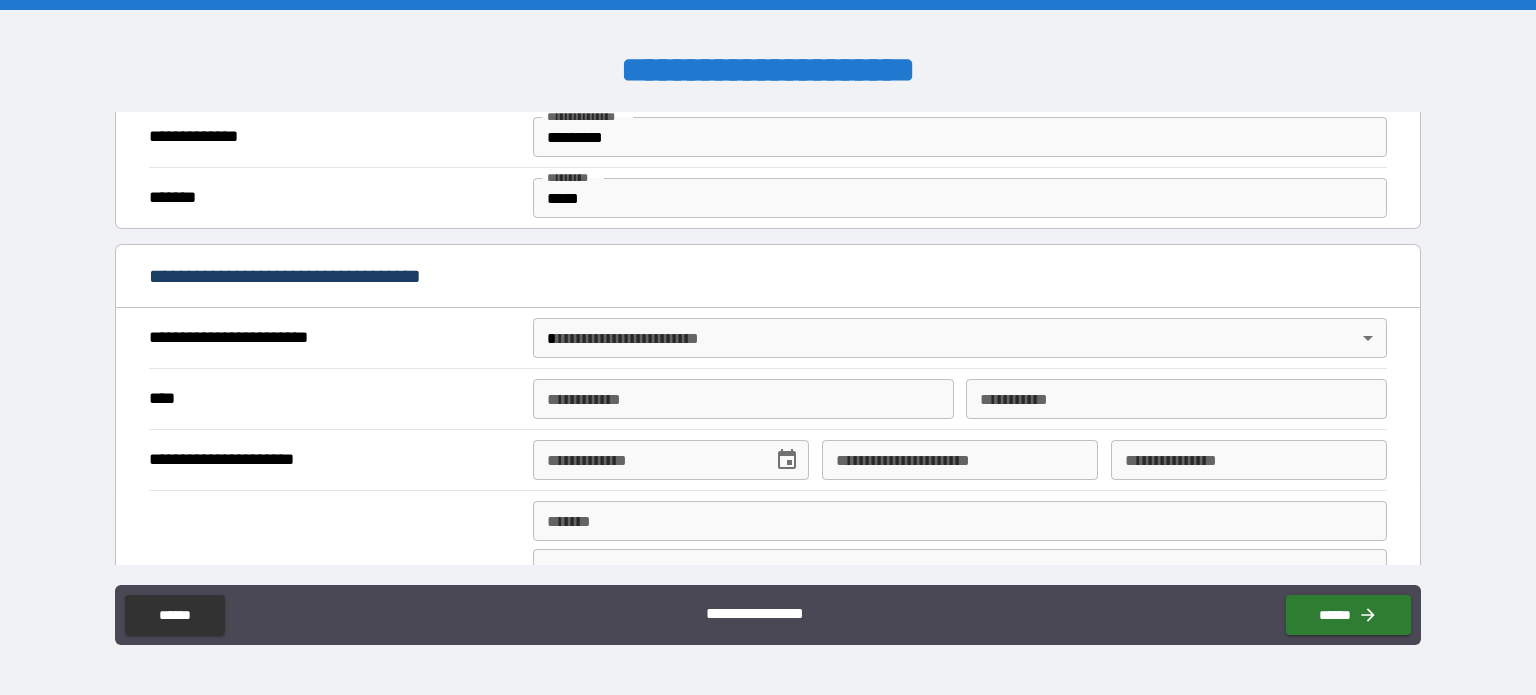 scroll, scrollTop: 583, scrollLeft: 0, axis: vertical 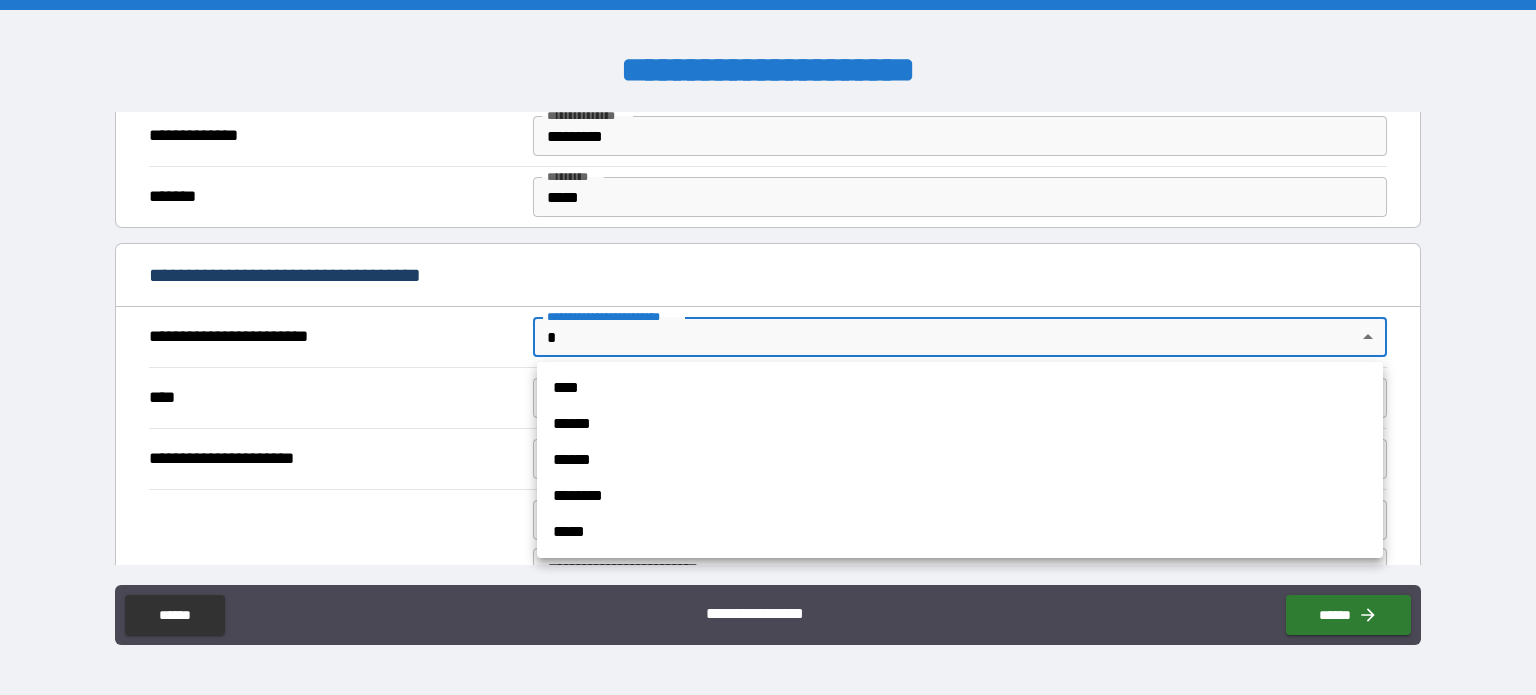click on "**********" at bounding box center [768, 347] 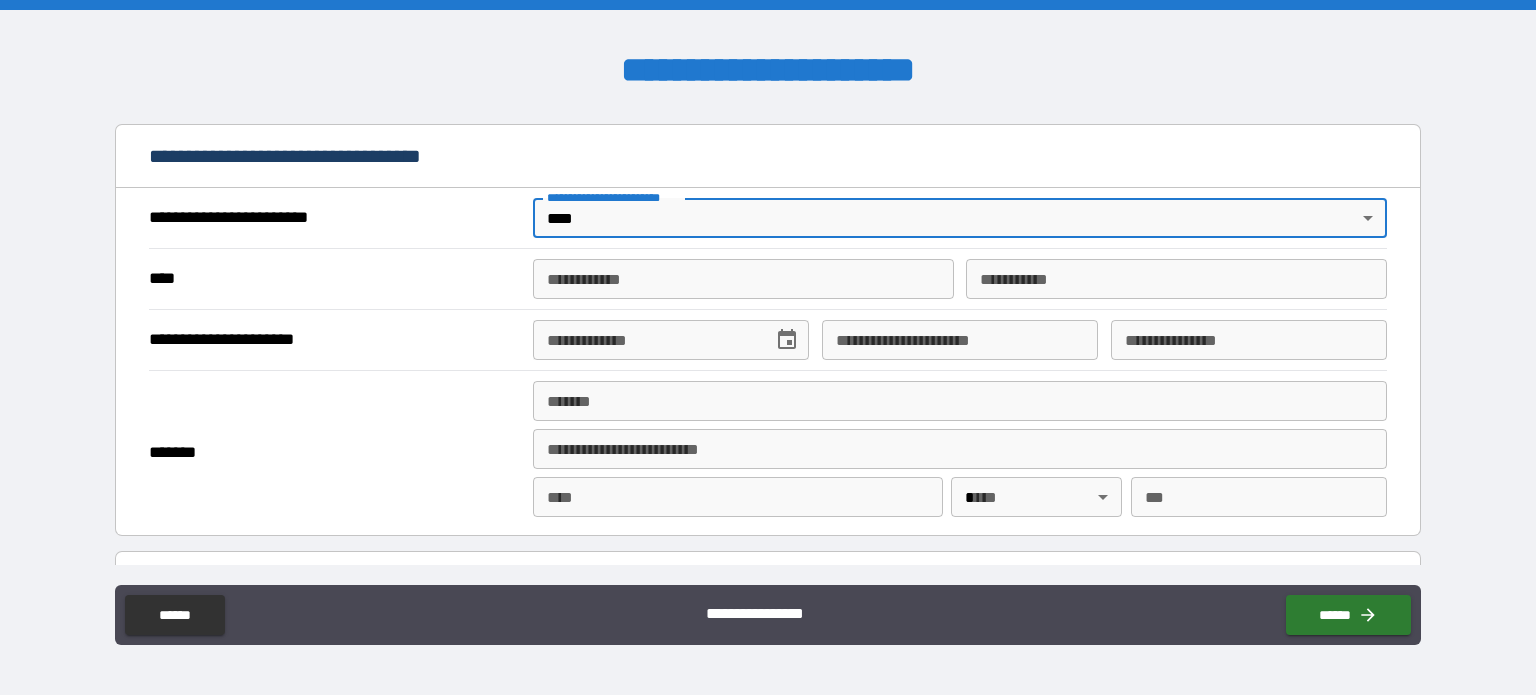 scroll, scrollTop: 707, scrollLeft: 0, axis: vertical 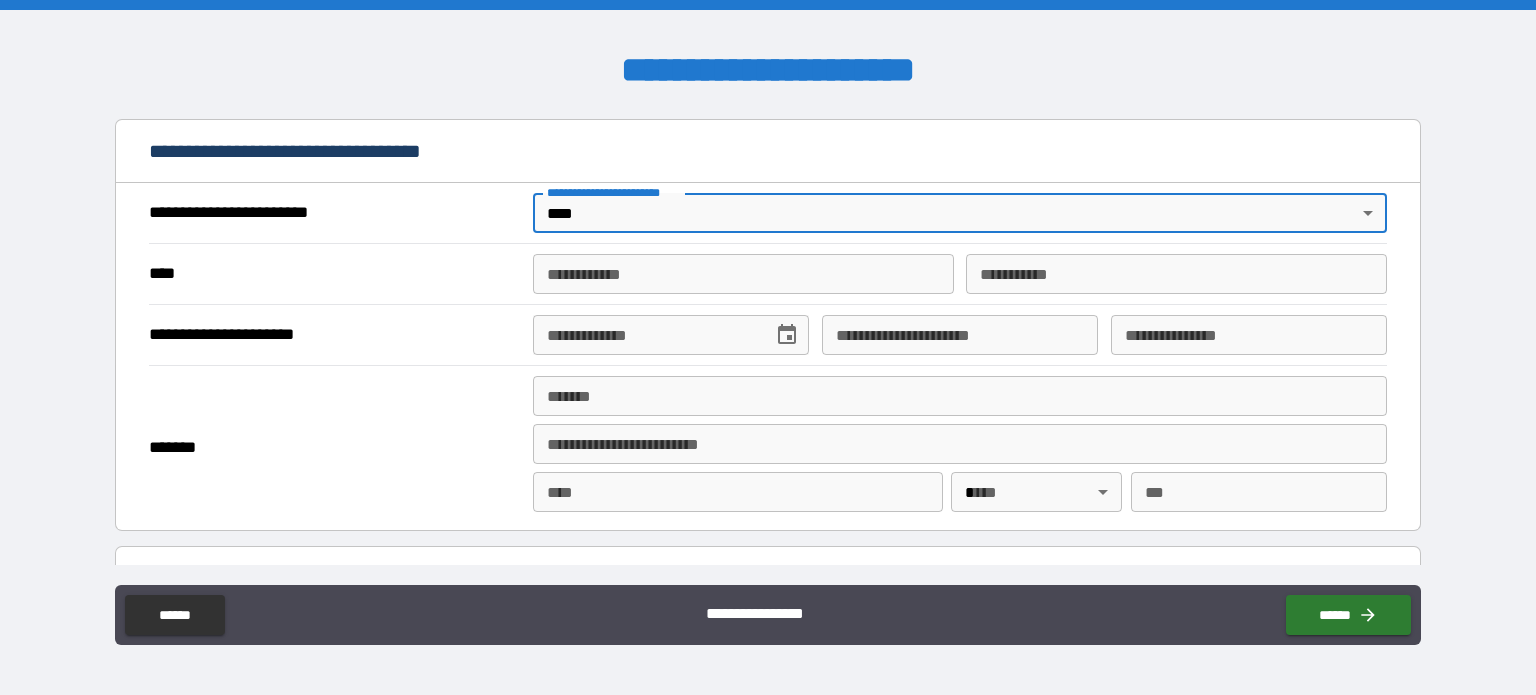 click on "**********" at bounding box center (743, 274) 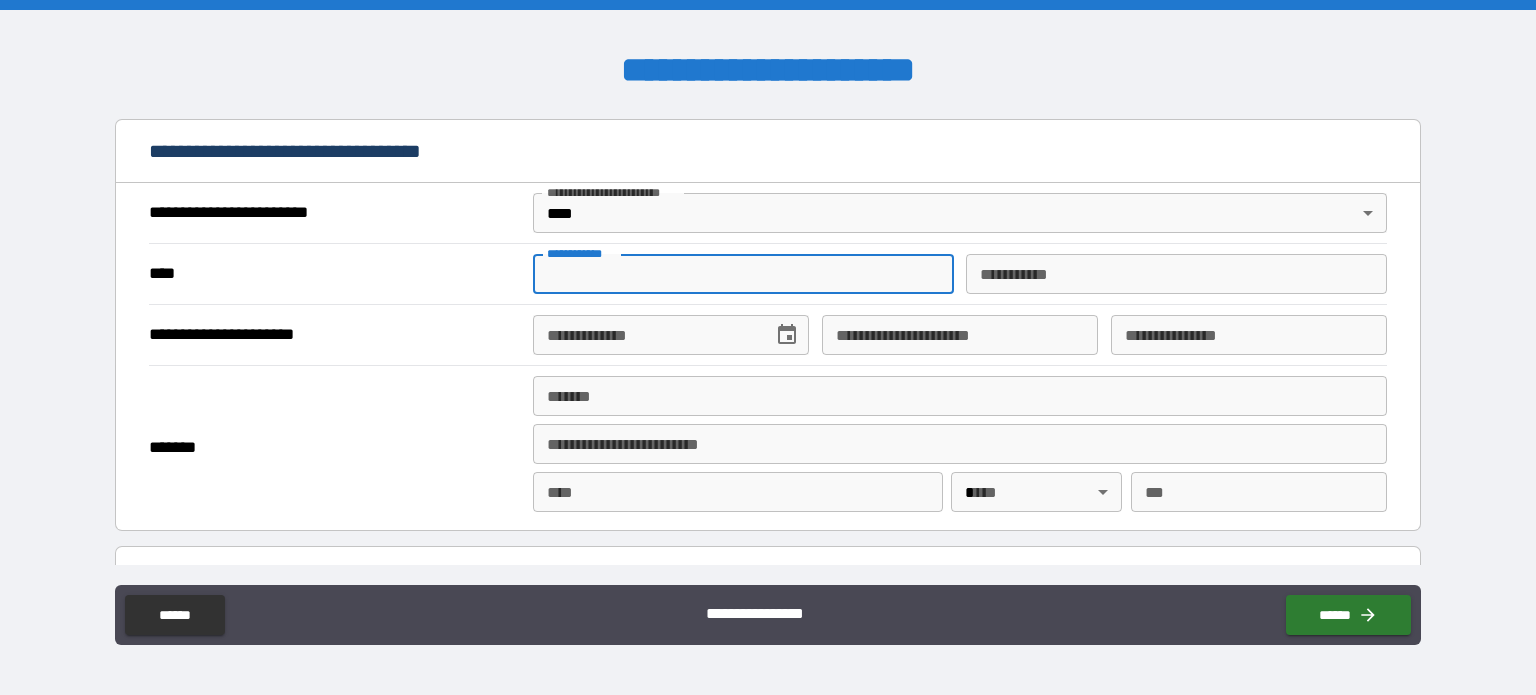 type on "******" 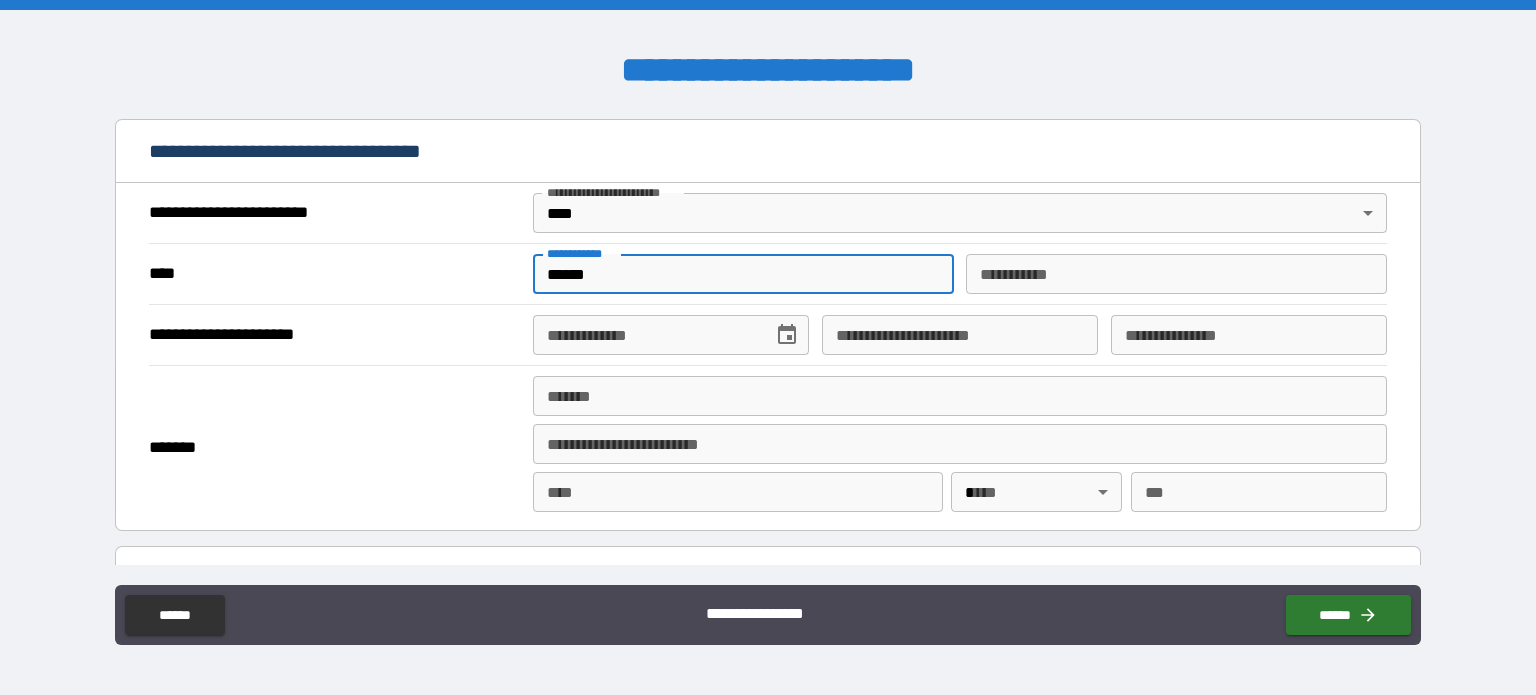 type on "*****" 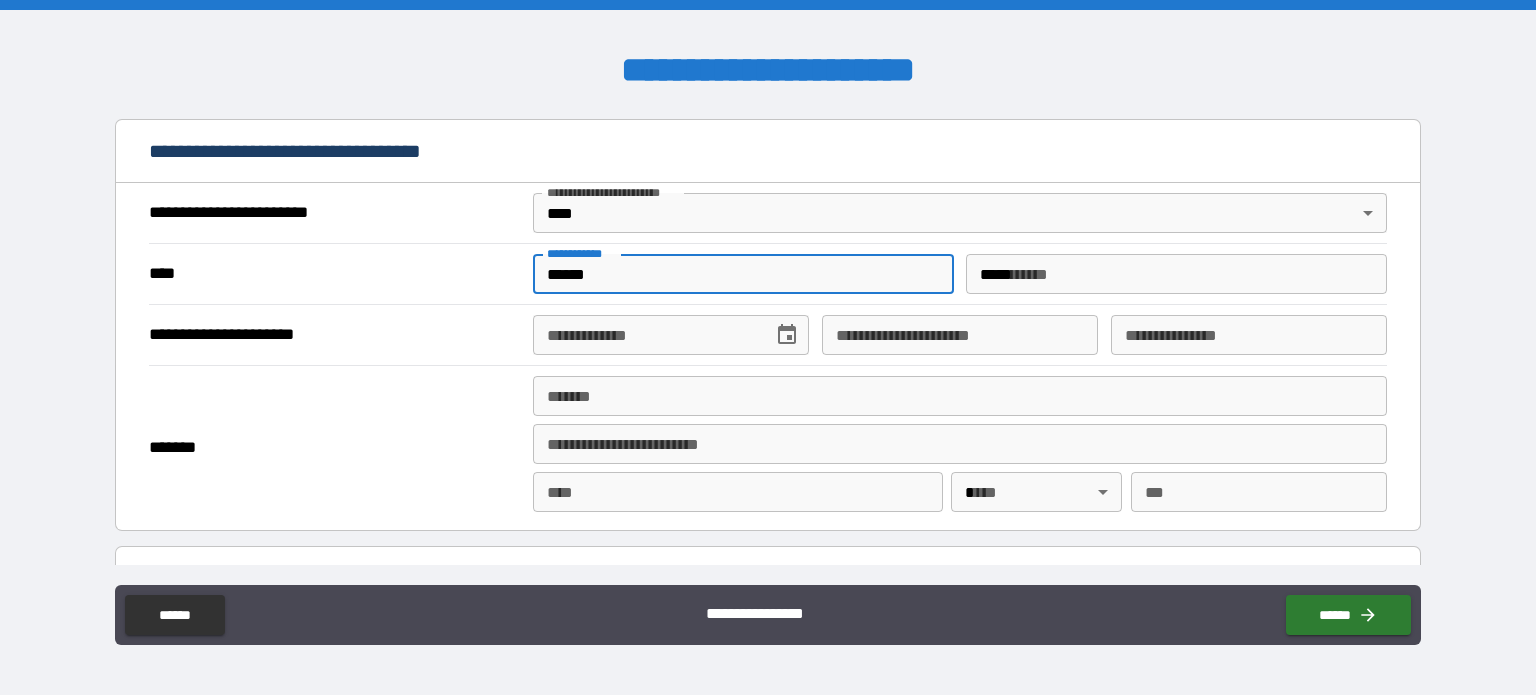 type on "**********" 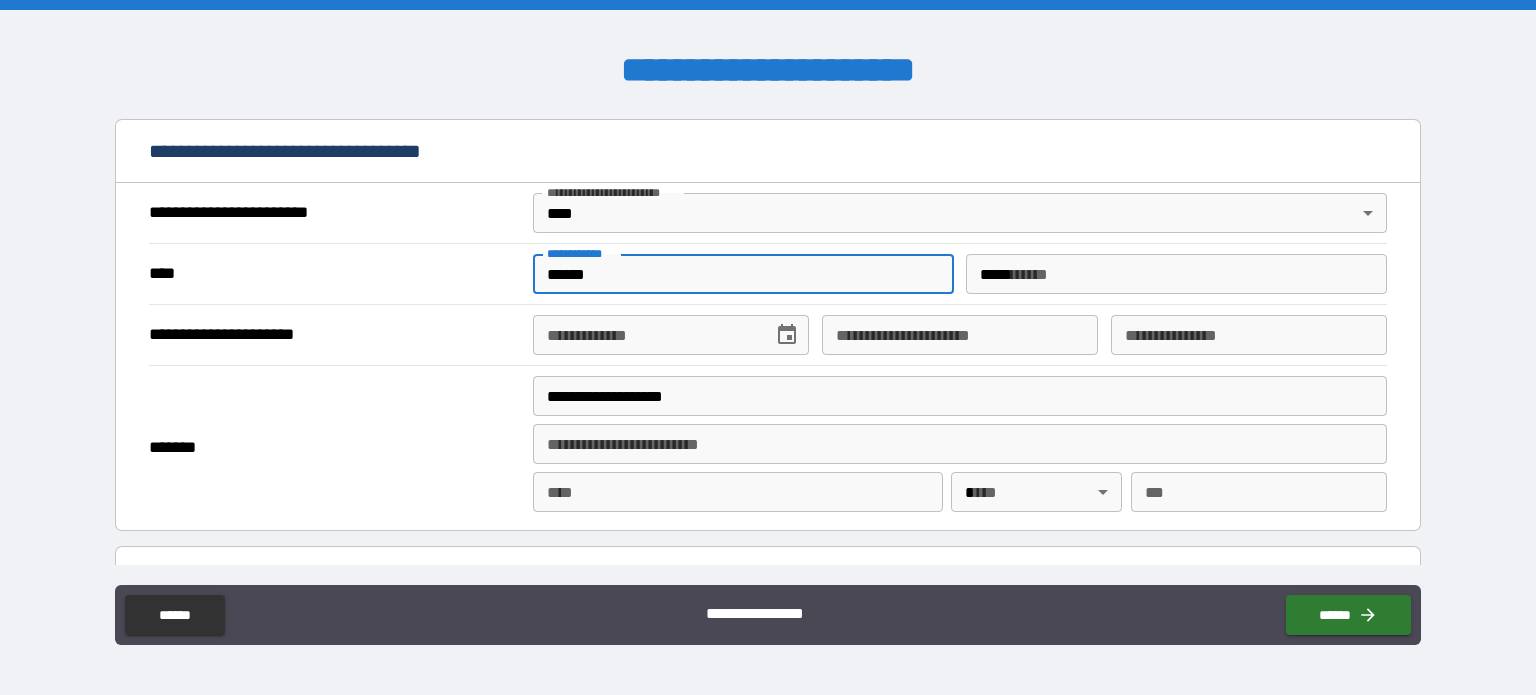type on "**" 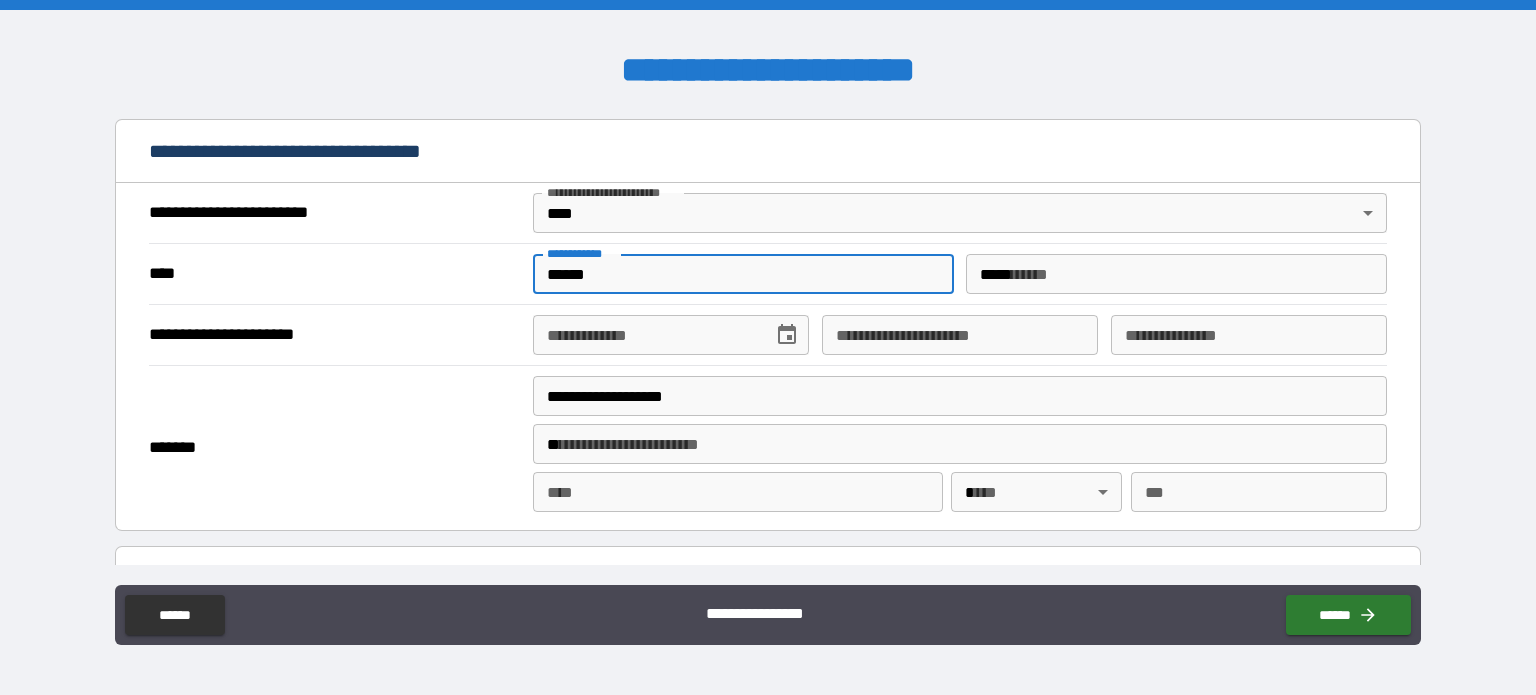 type on "**********" 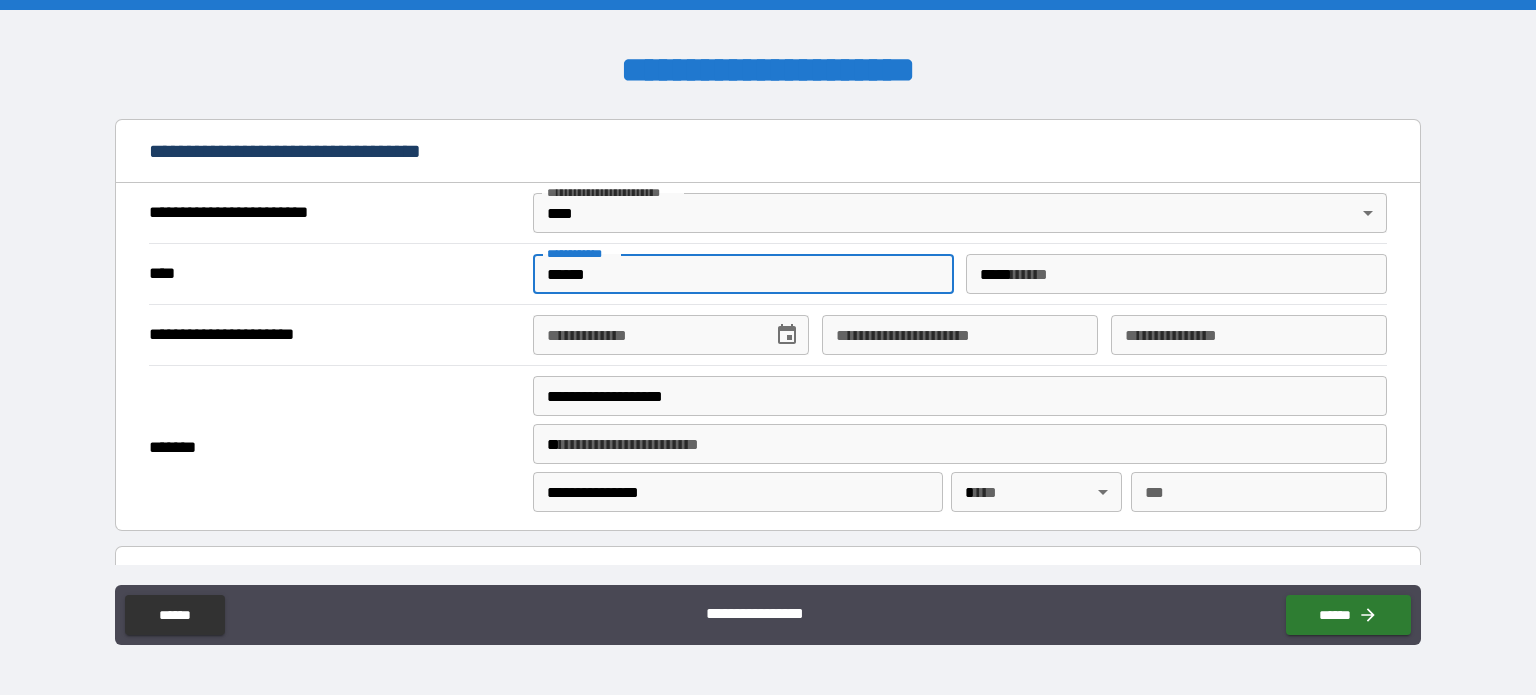 type 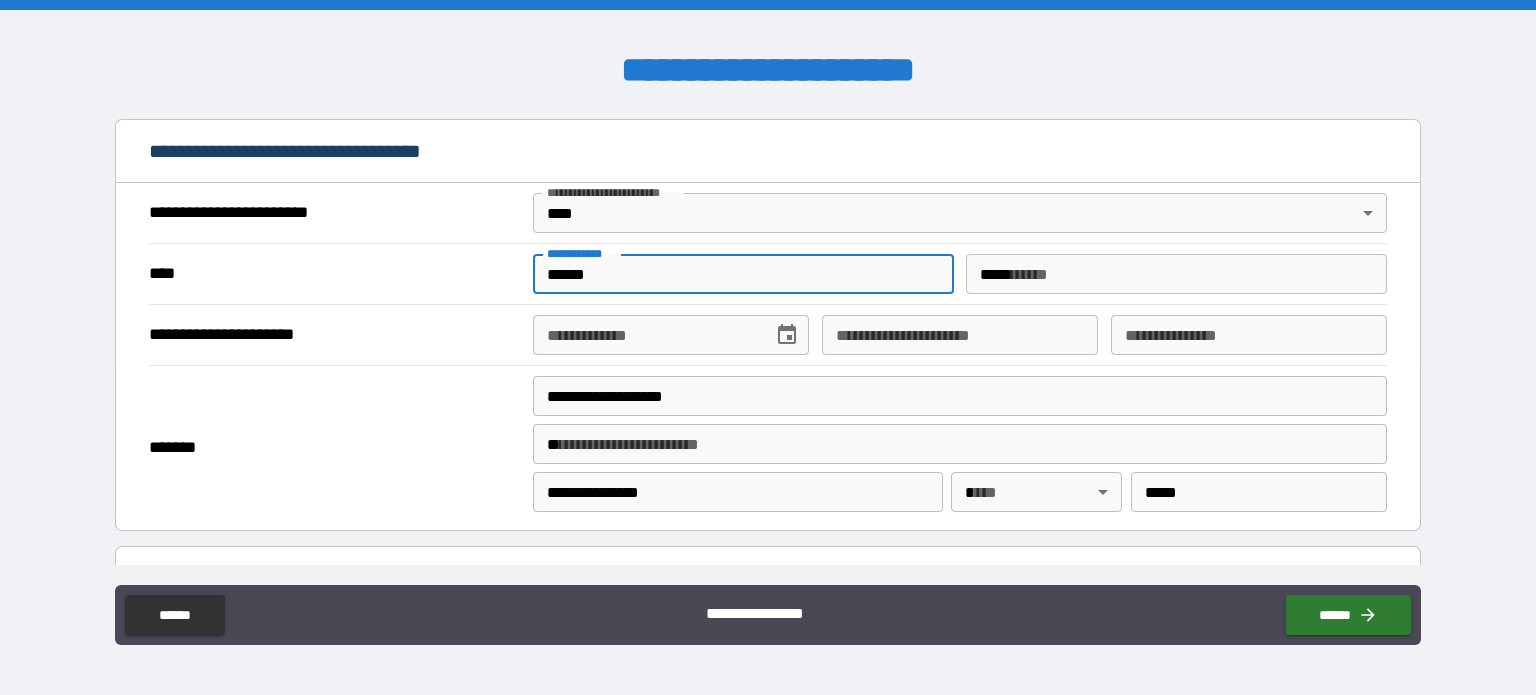 type 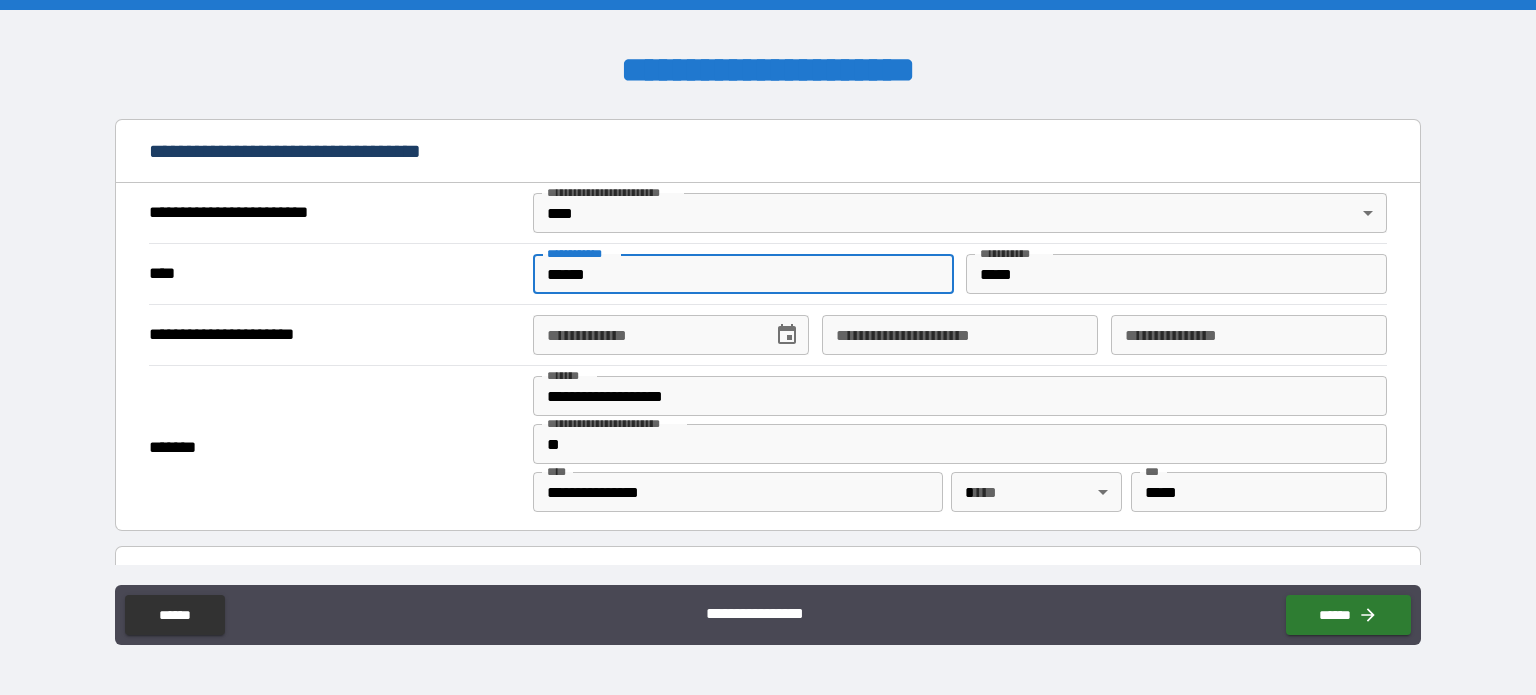 click on "**********" at bounding box center (646, 335) 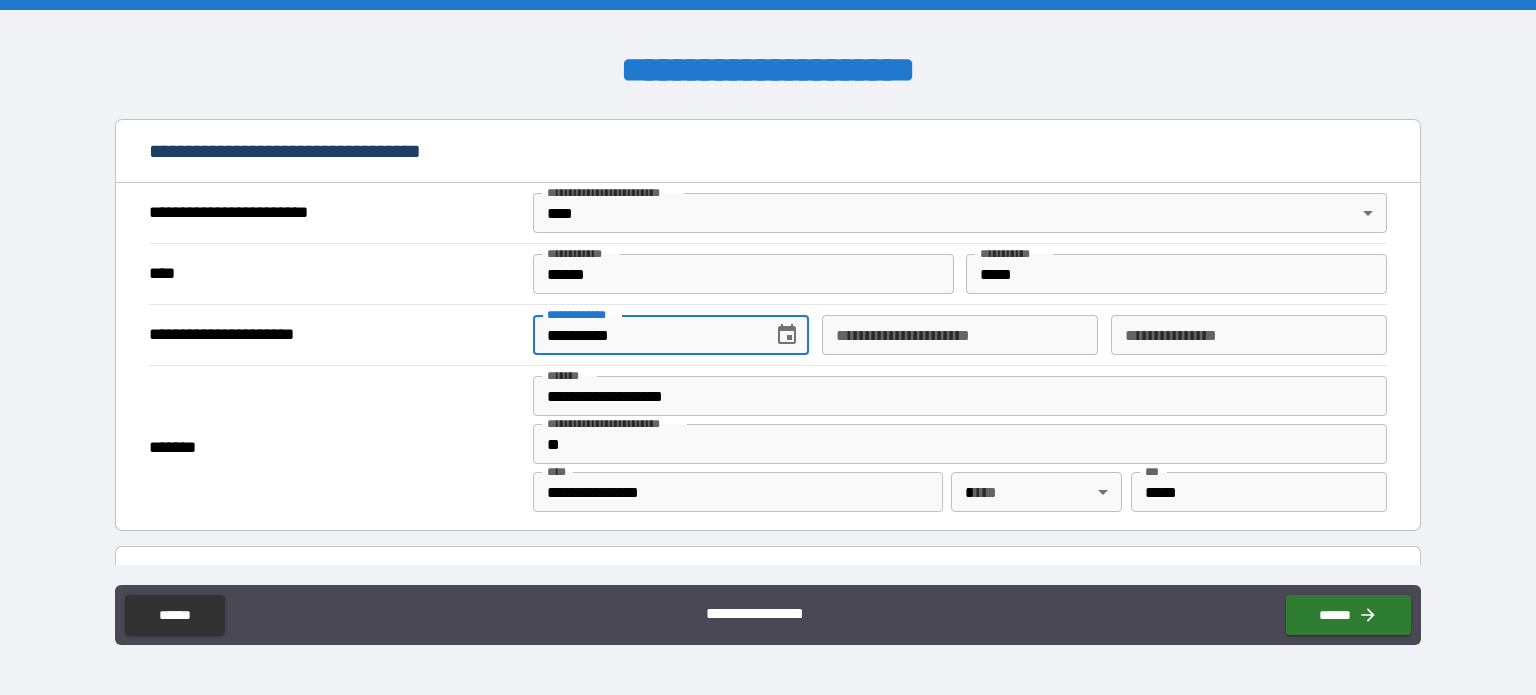 type on "**********" 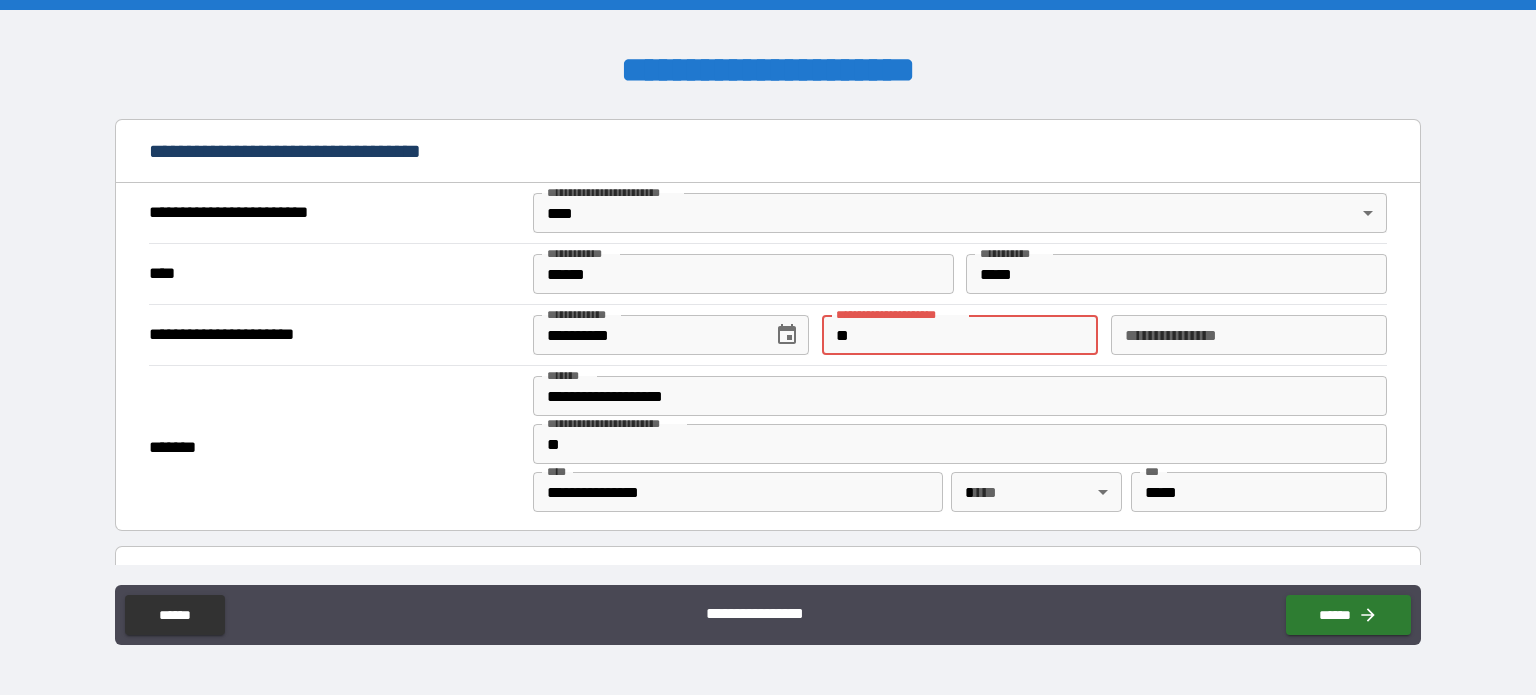 type on "*" 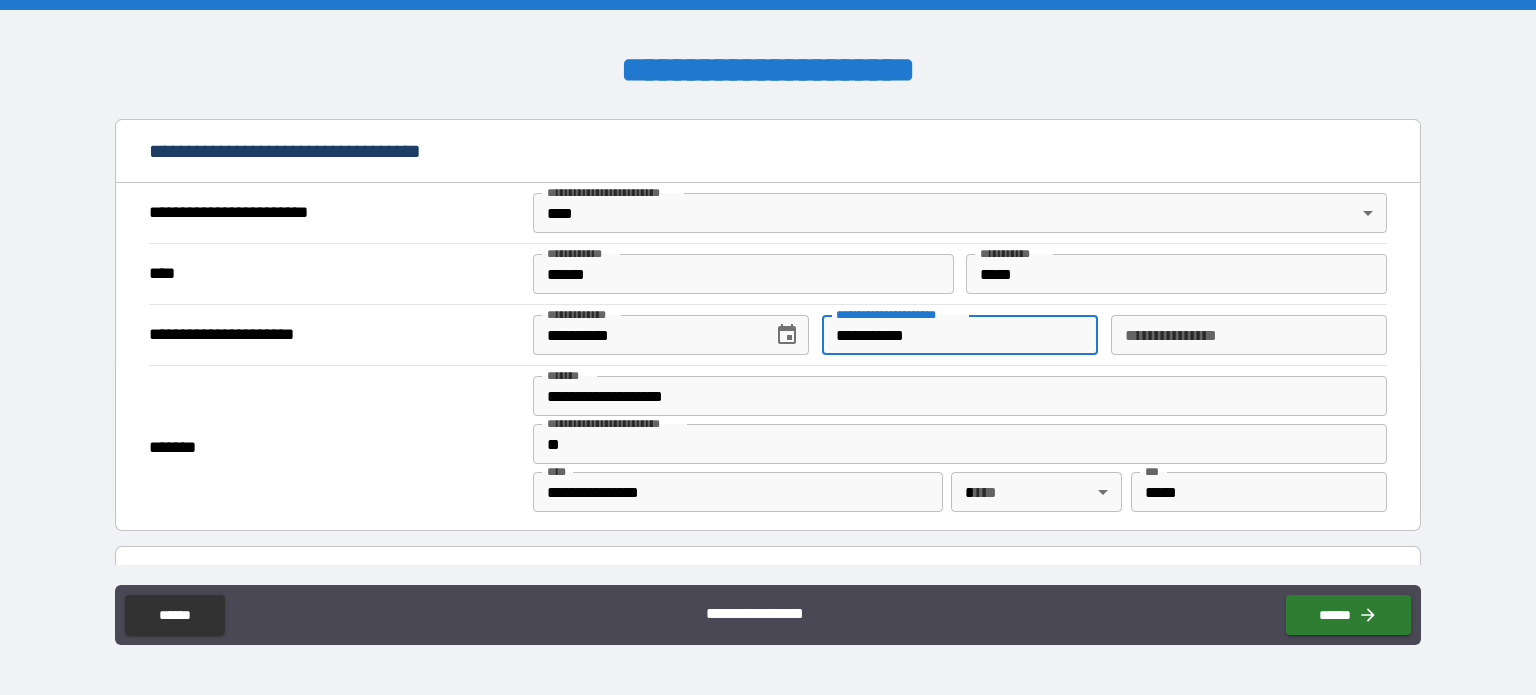 type on "**********" 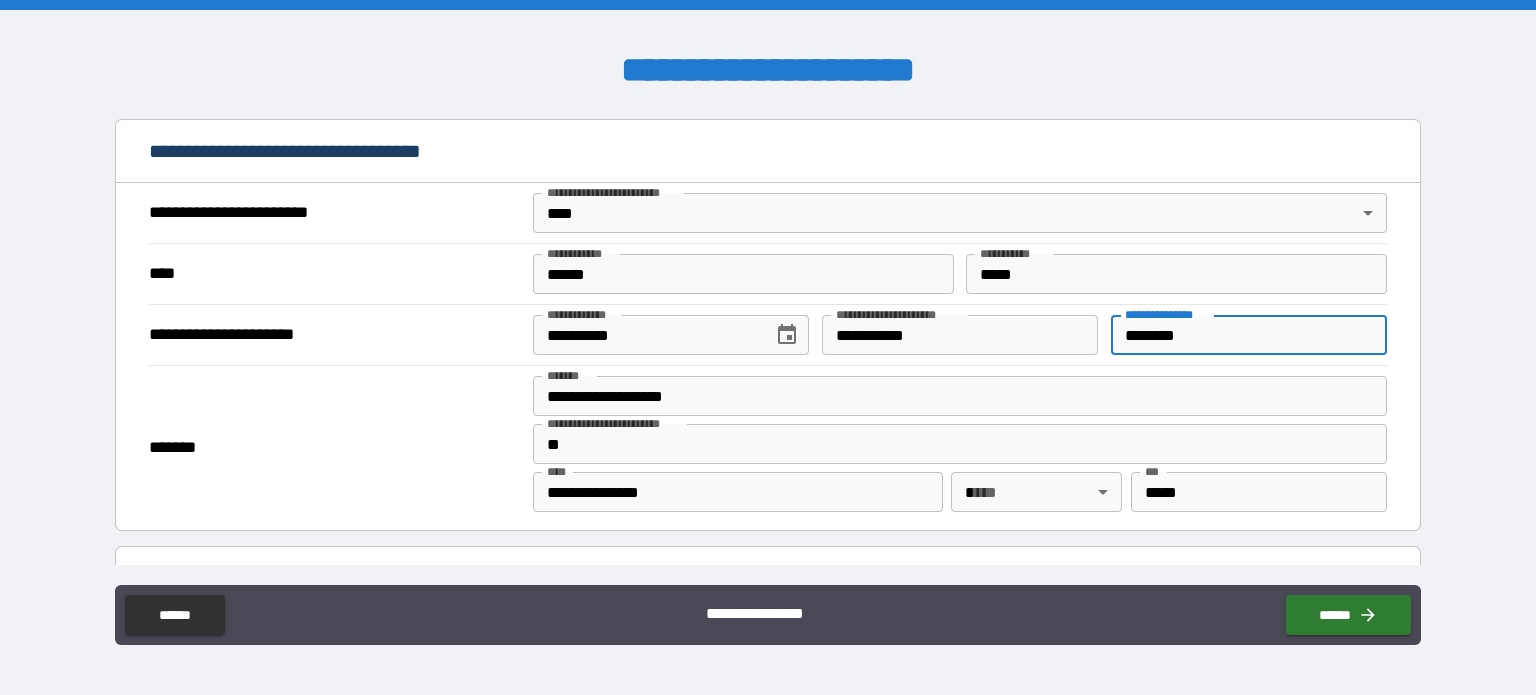 type on "********" 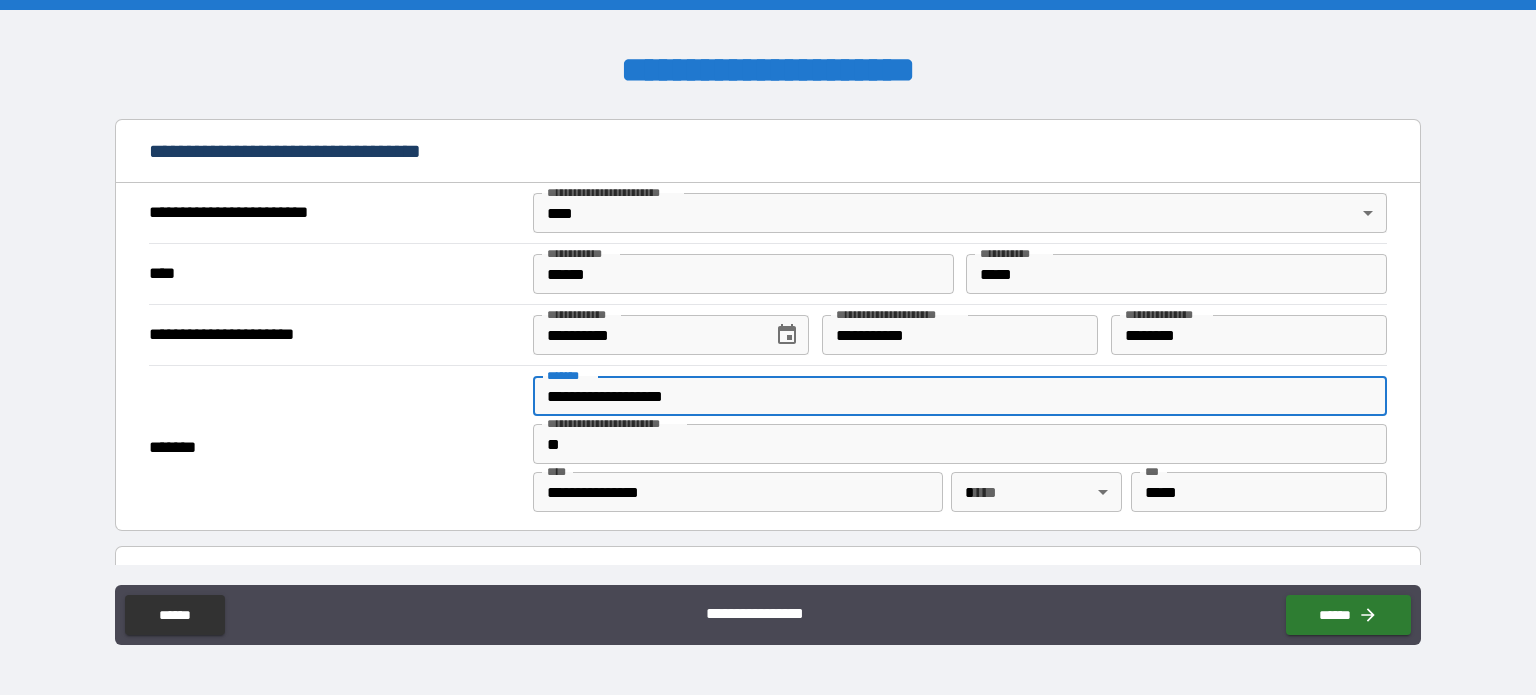 click on "**********" at bounding box center [960, 396] 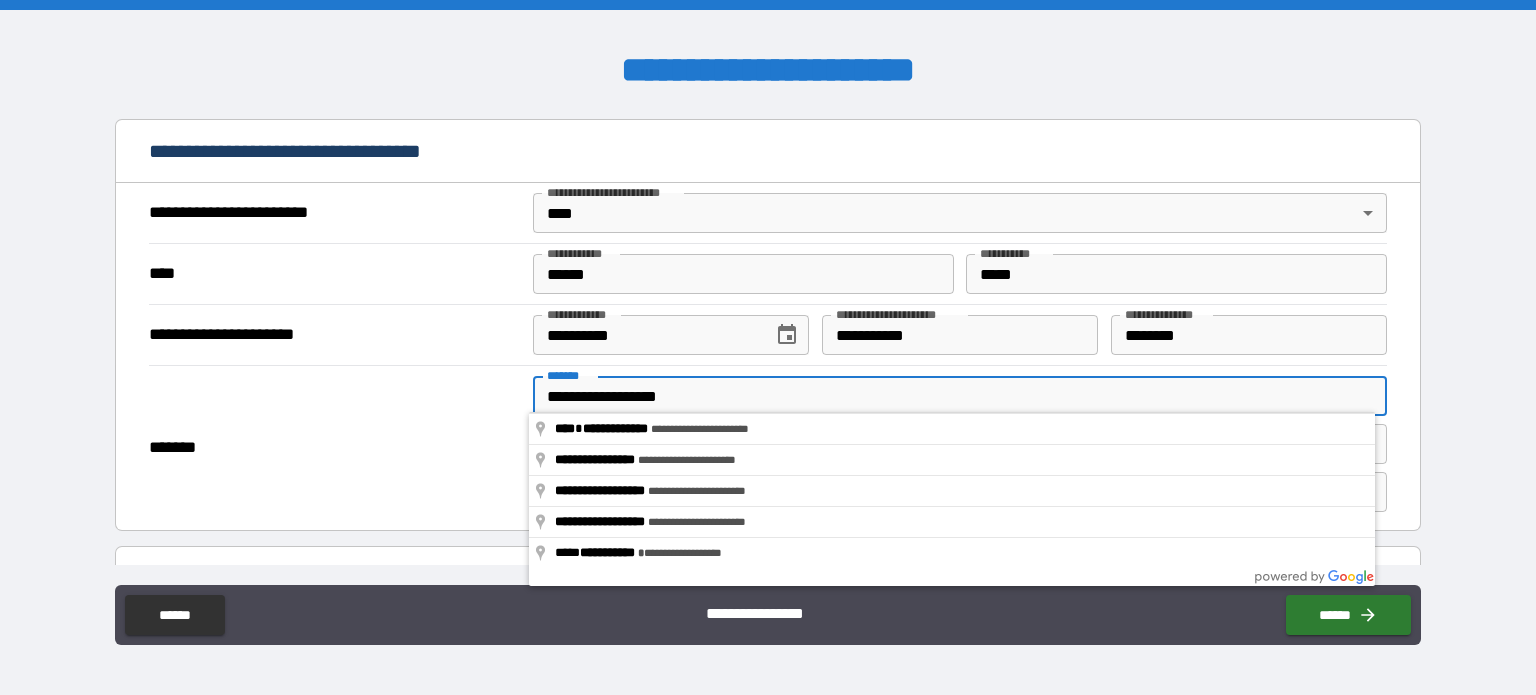 type on "**********" 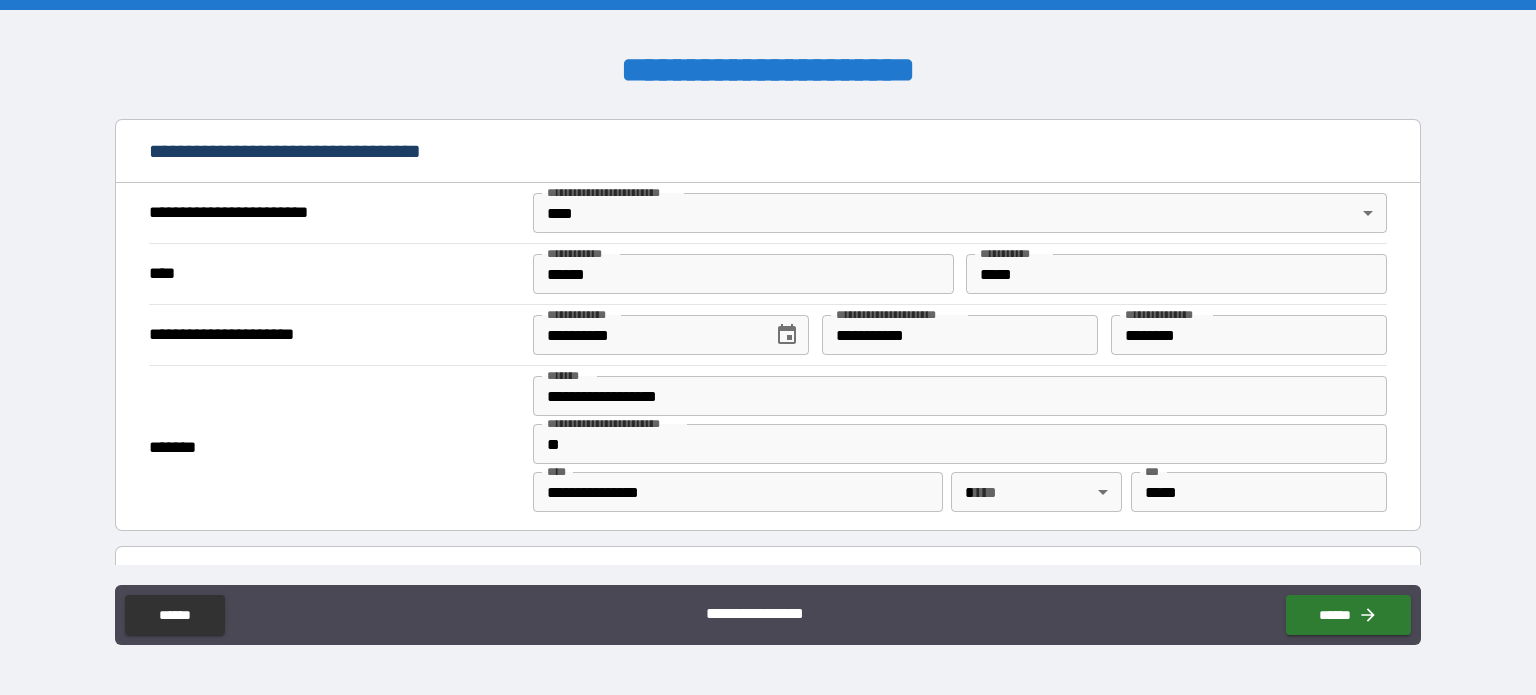 click on "**********" at bounding box center (960, 396) 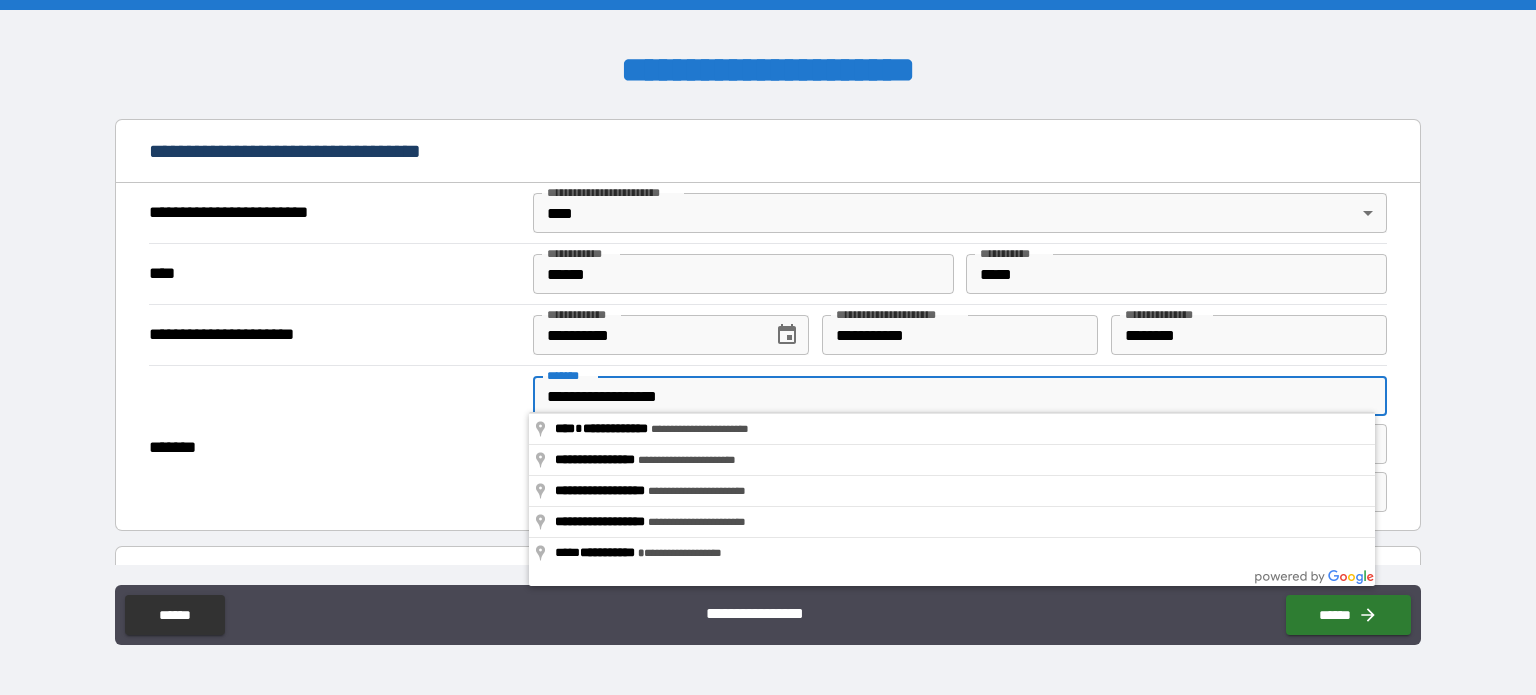 click on "*******" at bounding box center [335, 448] 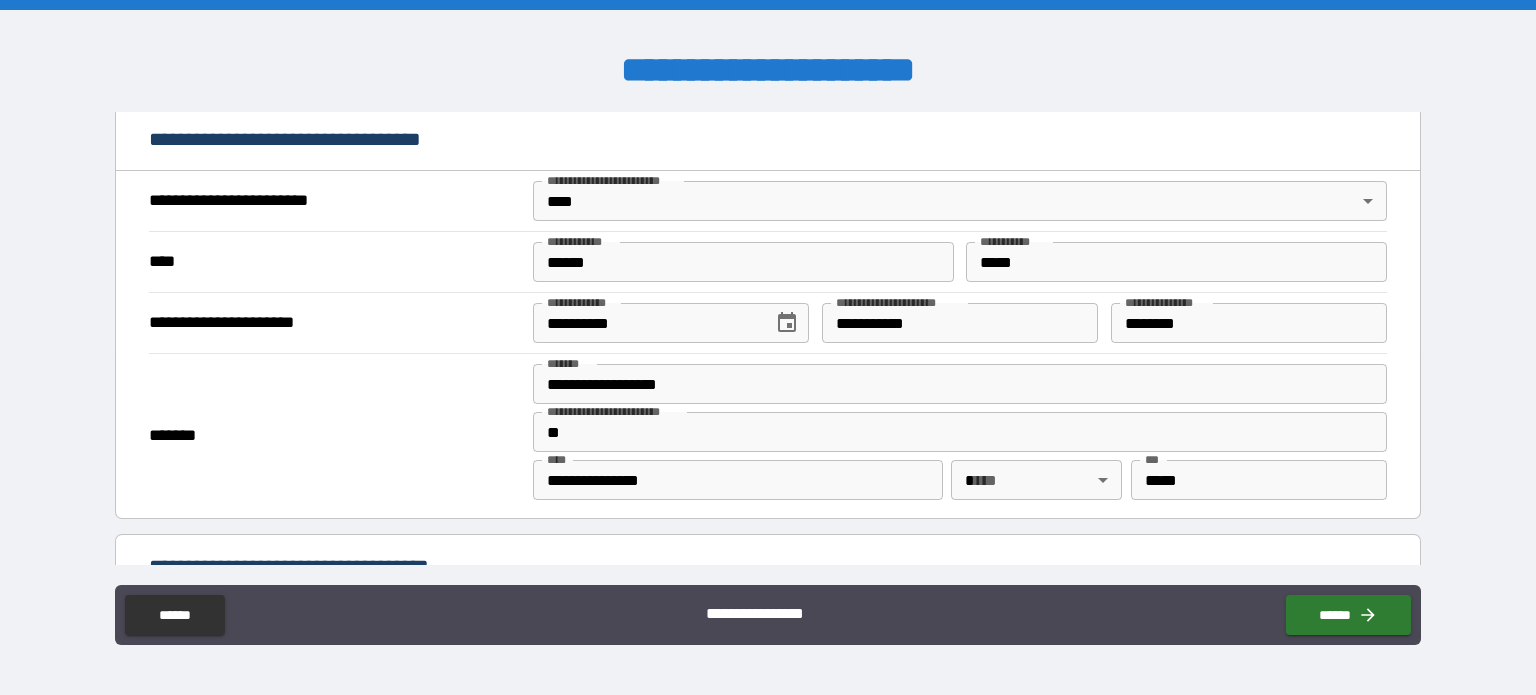scroll, scrollTop: 723, scrollLeft: 0, axis: vertical 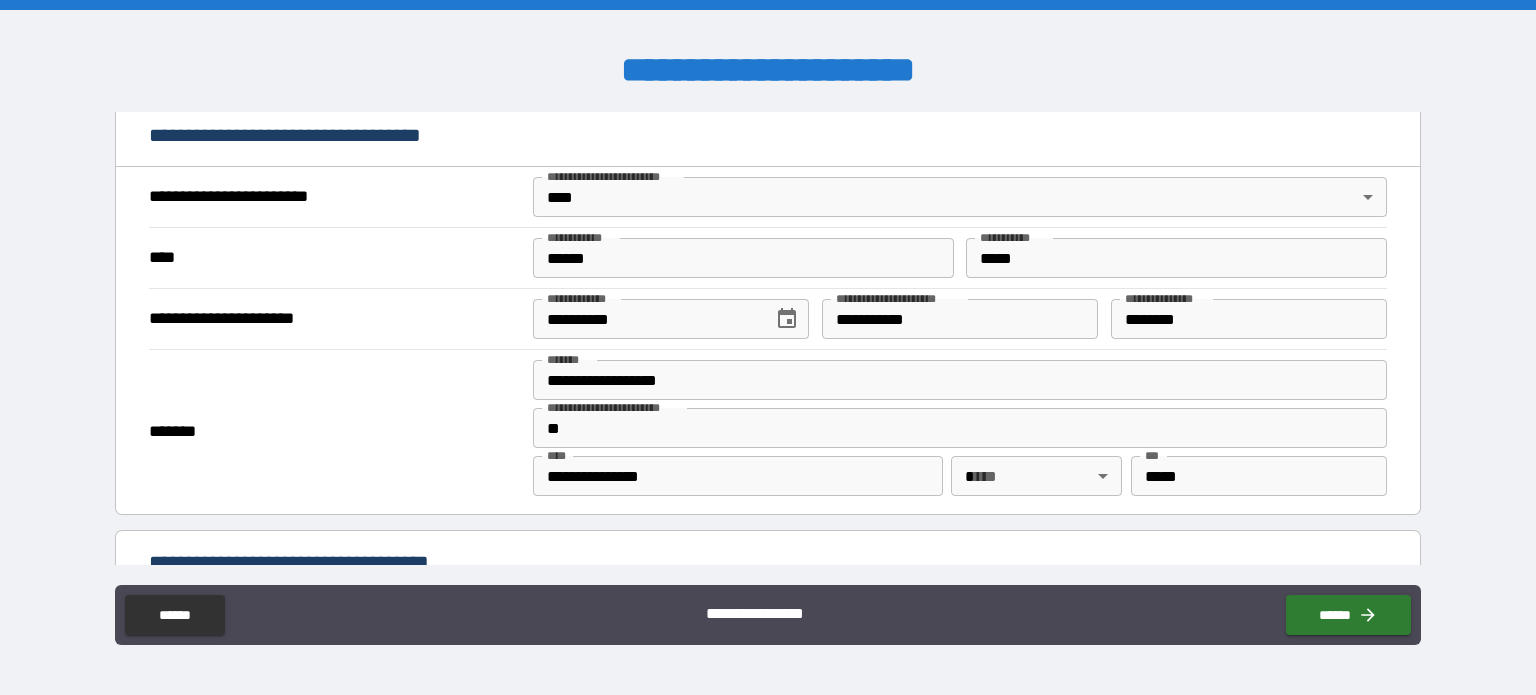 click on "**********" at bounding box center [768, 347] 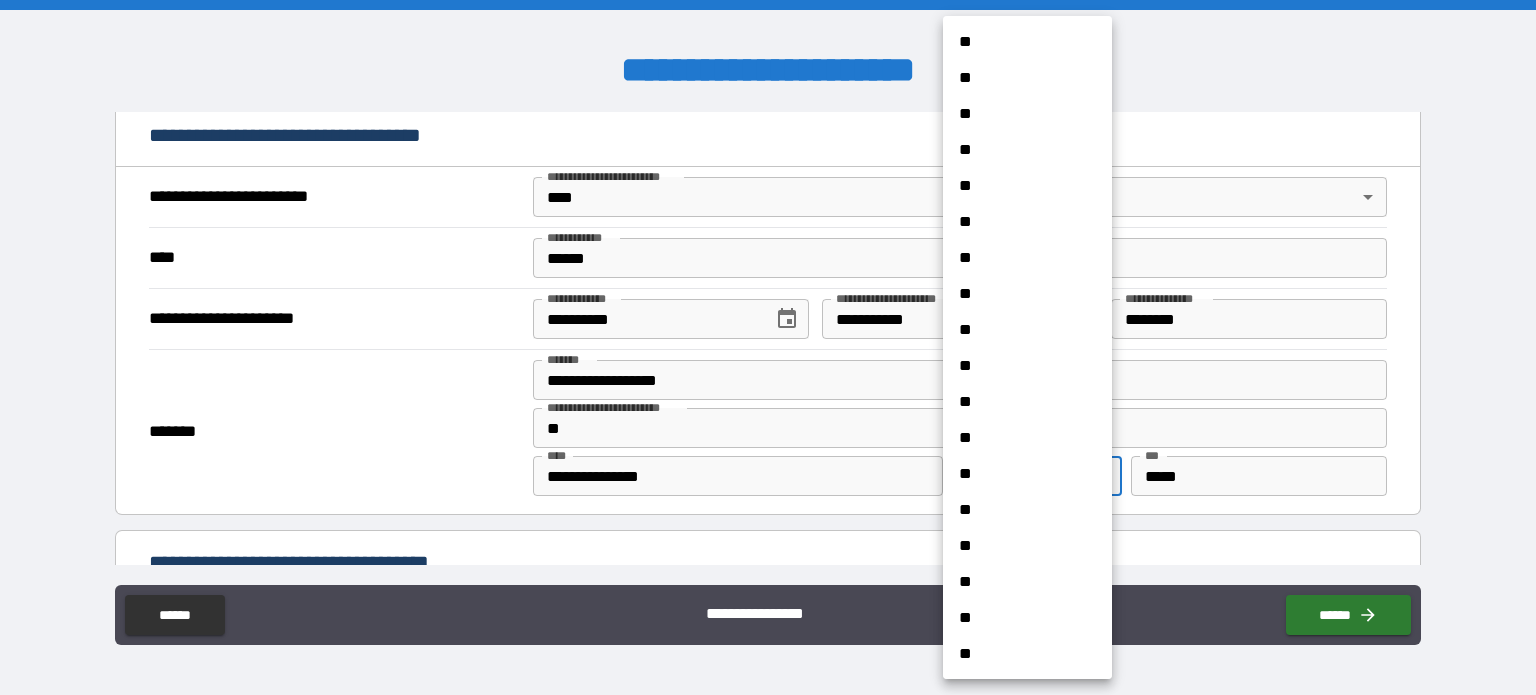 type 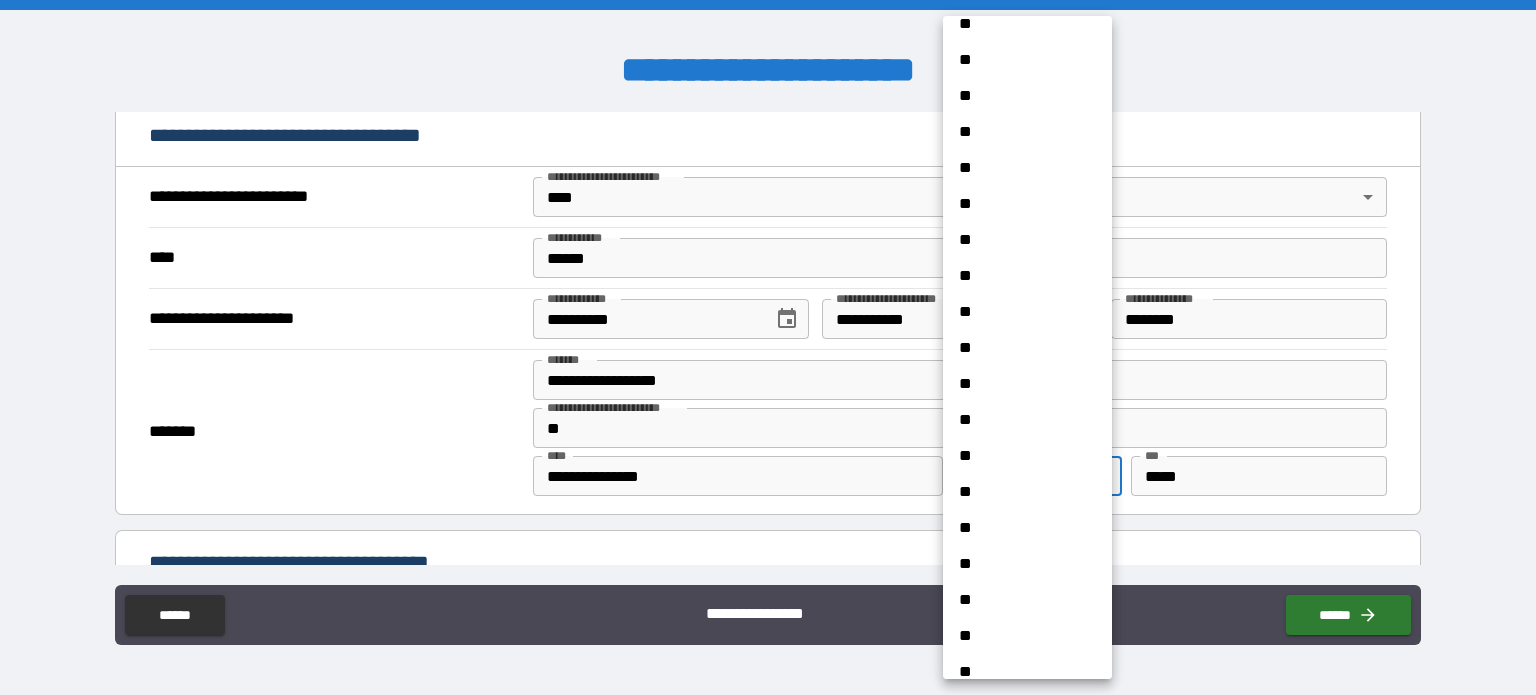 type 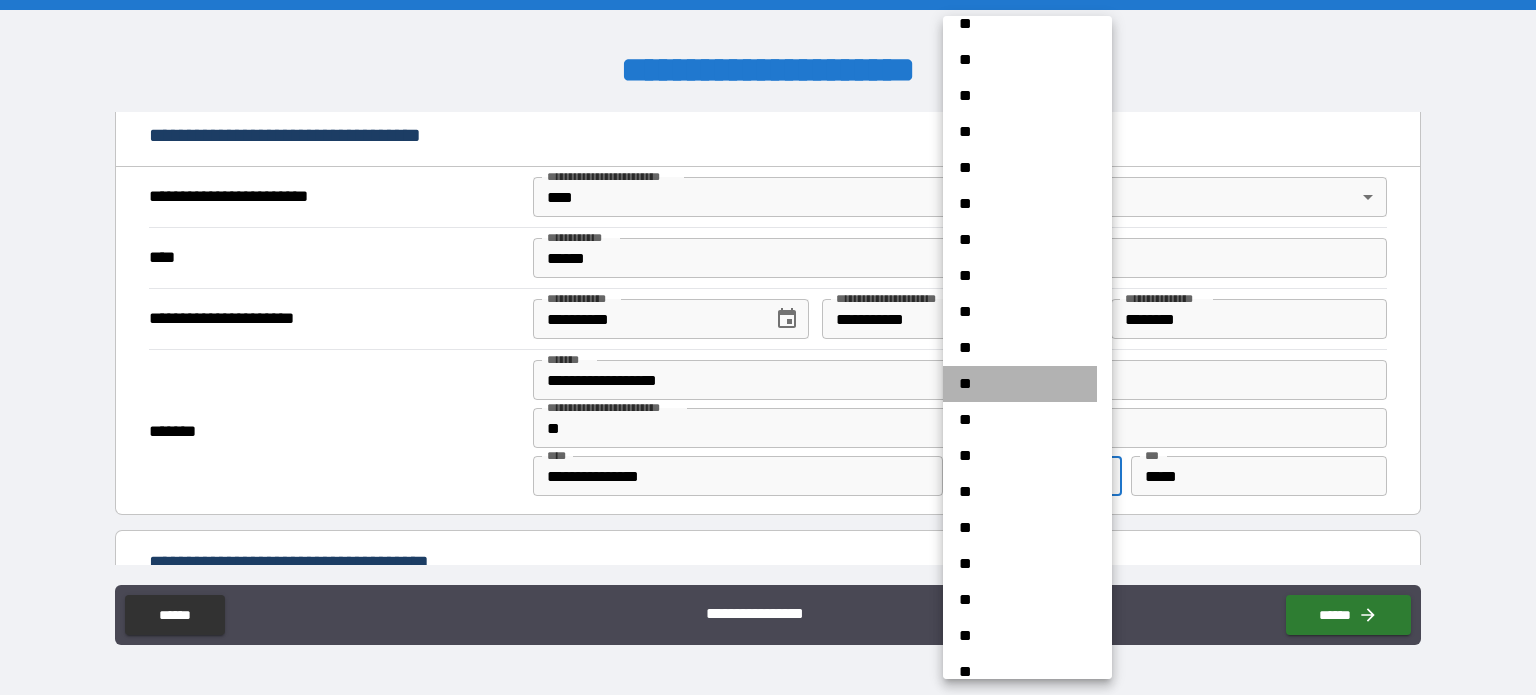 click on "**" at bounding box center (1020, 384) 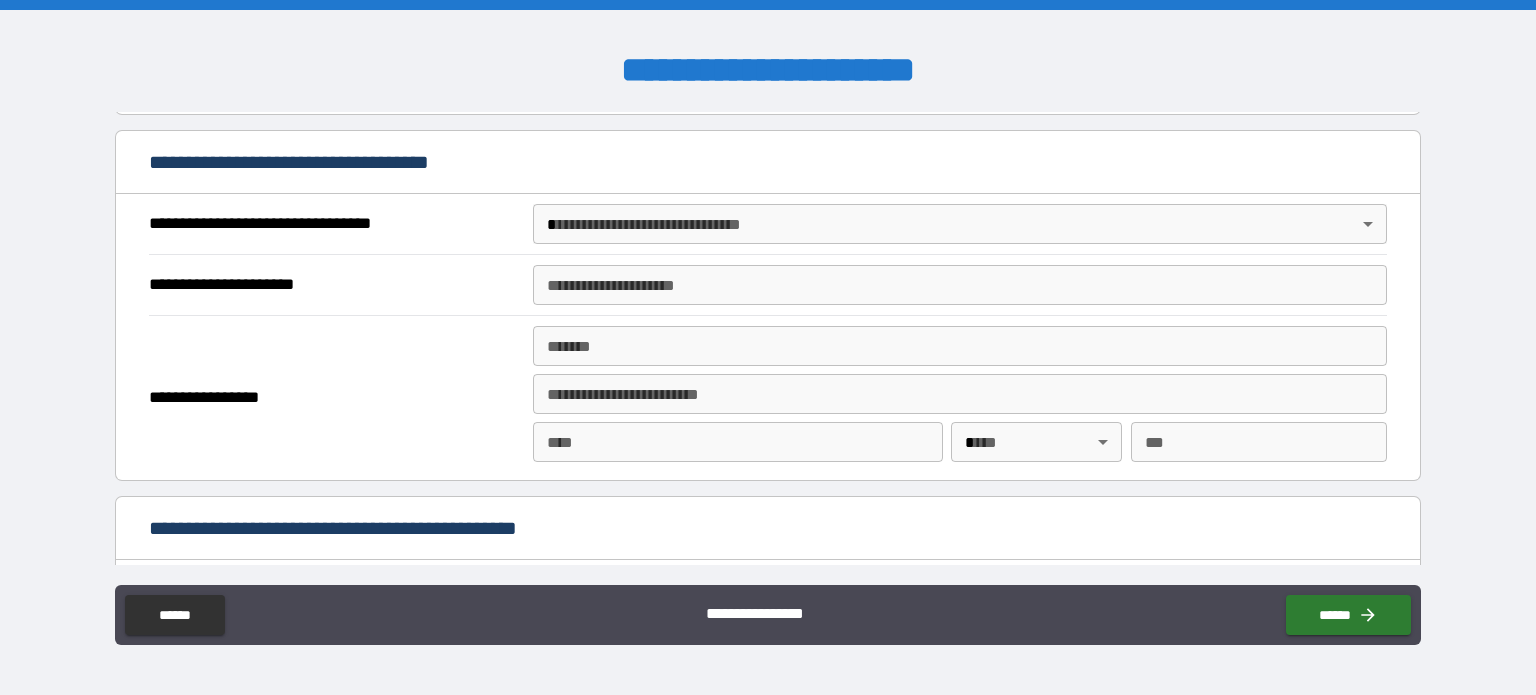 scroll, scrollTop: 1126, scrollLeft: 0, axis: vertical 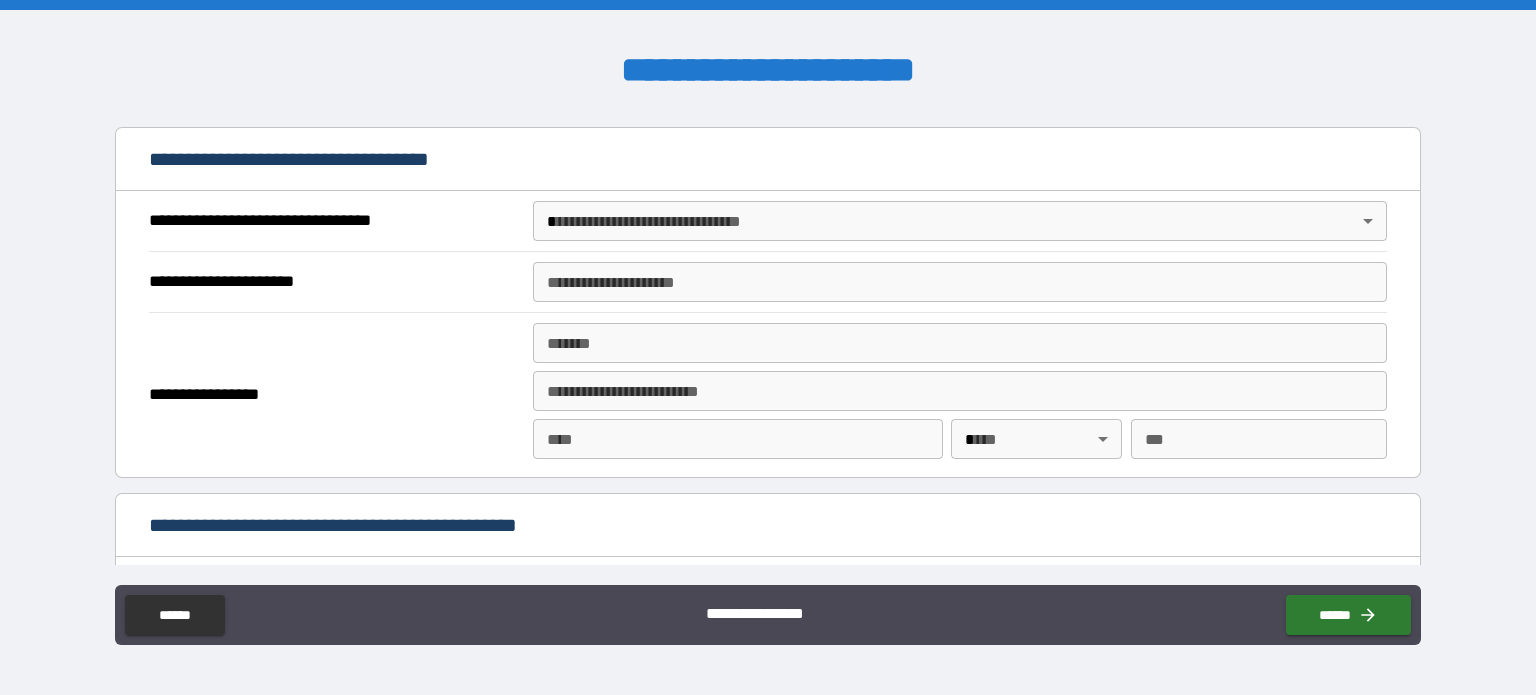 click on "**********" at bounding box center (768, 347) 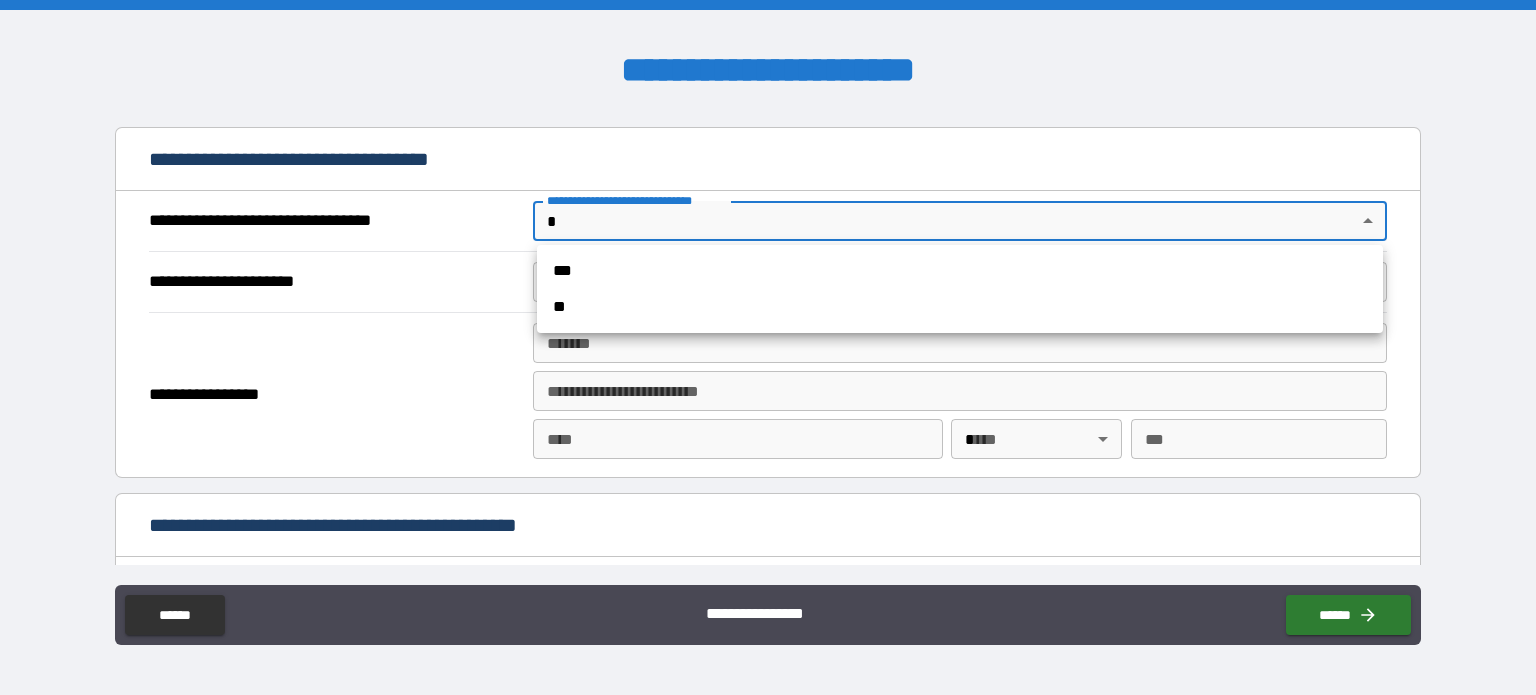 click on "***" at bounding box center [960, 271] 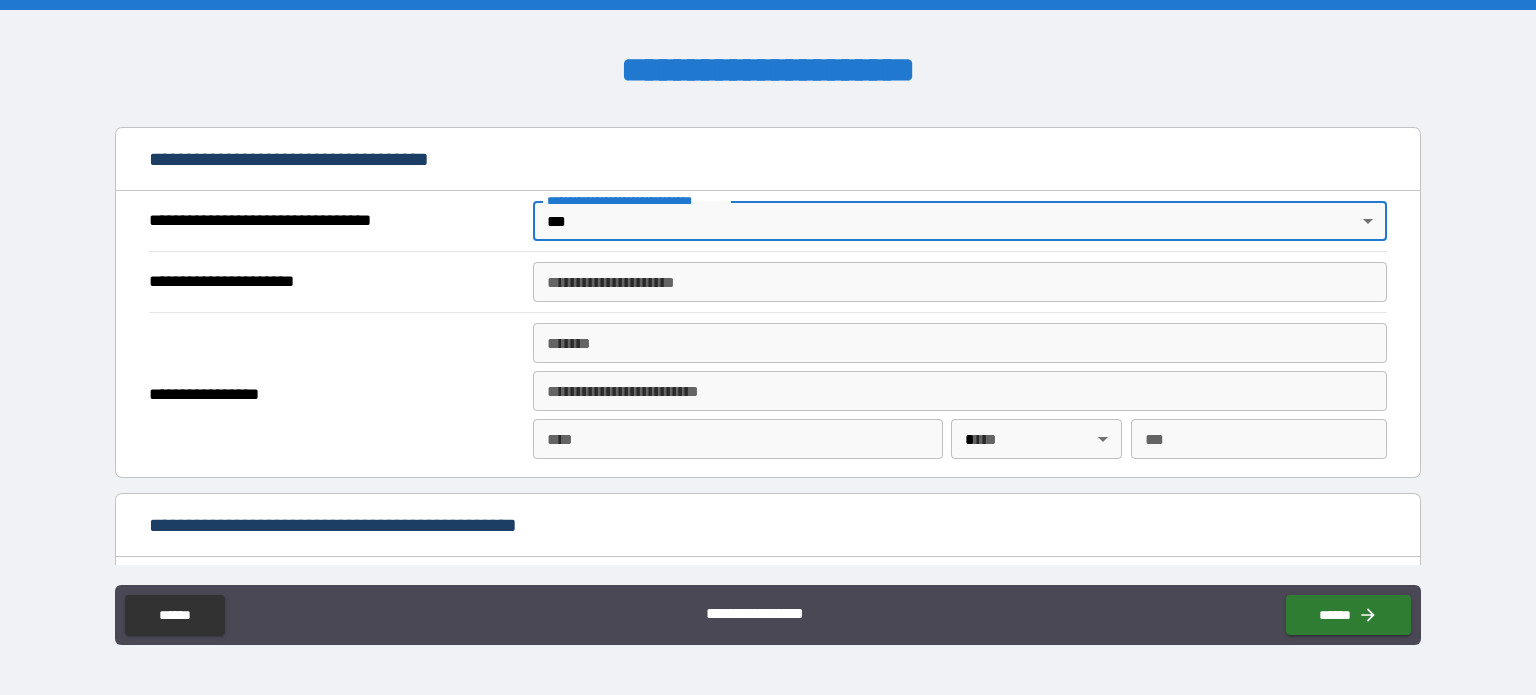 click on "**********" at bounding box center (960, 282) 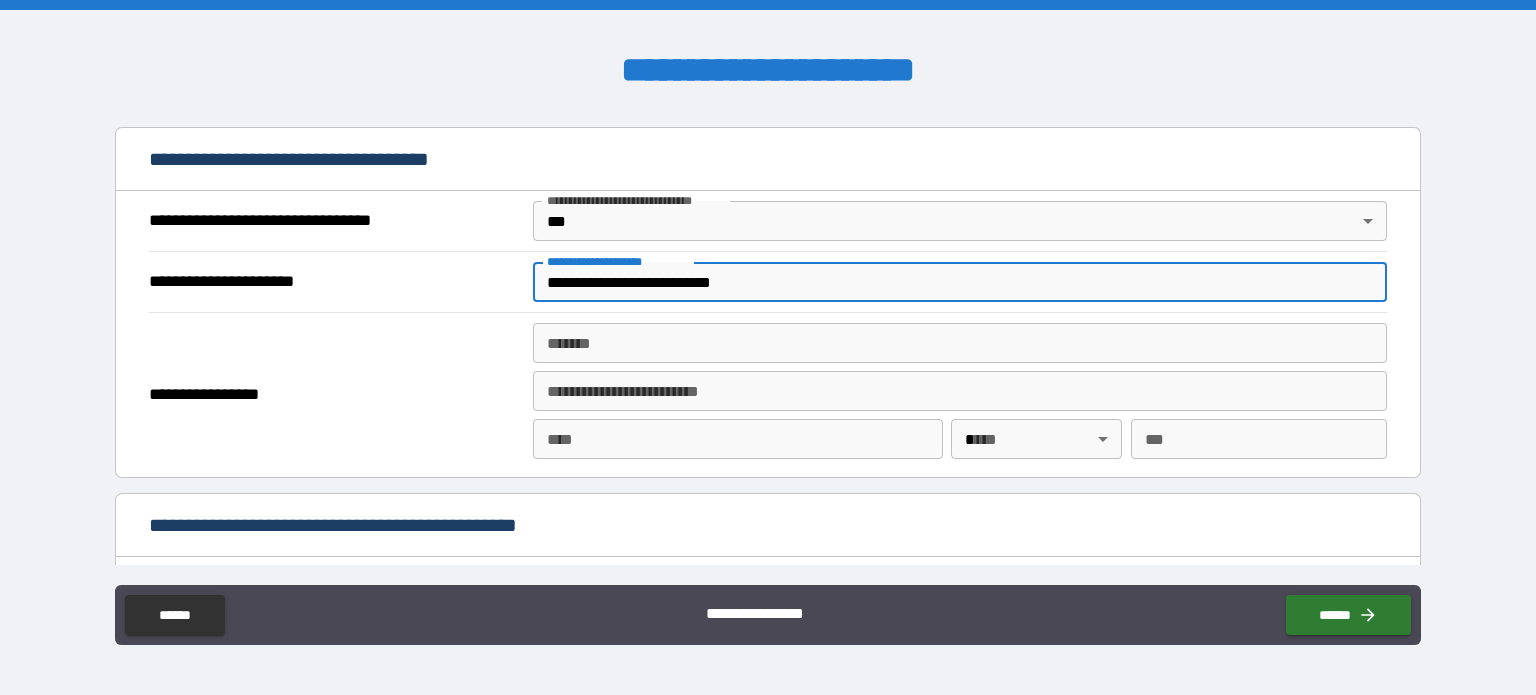 type on "**********" 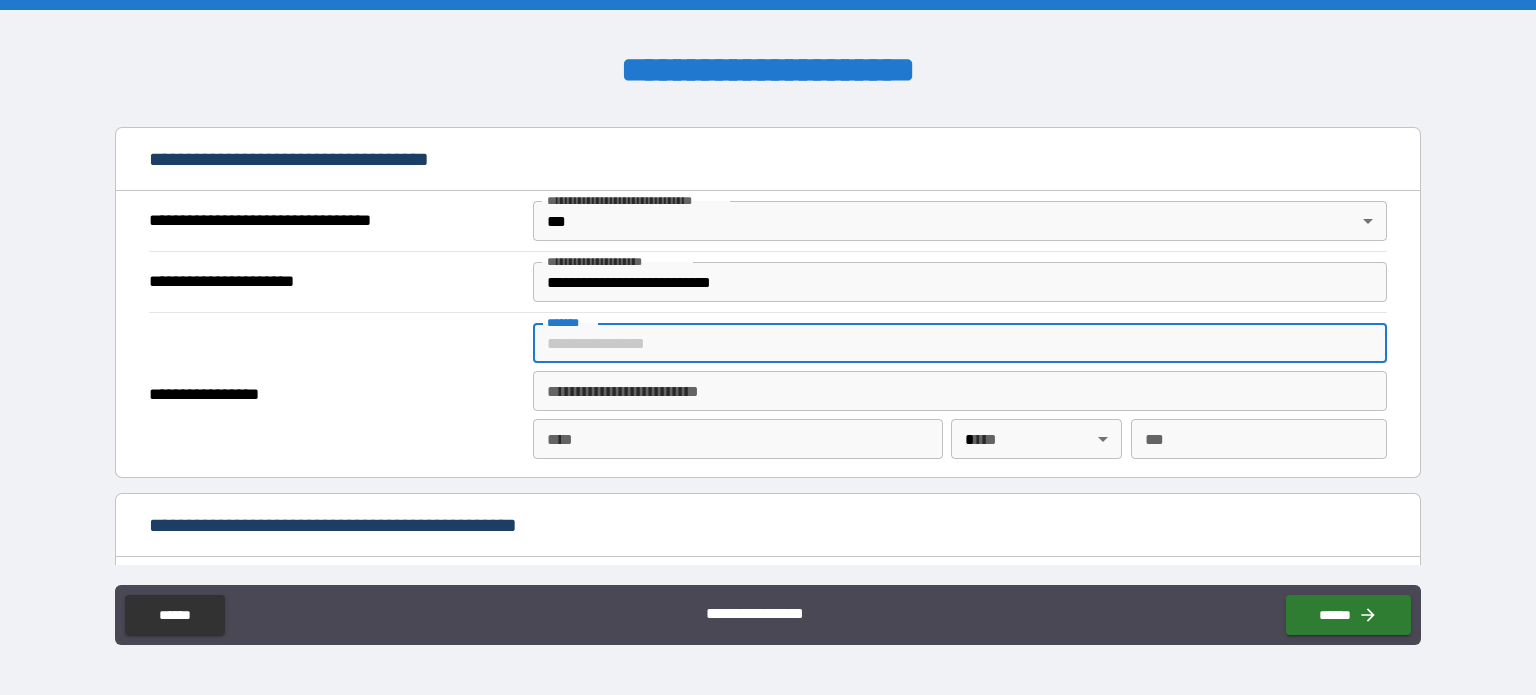 paste on "**********" 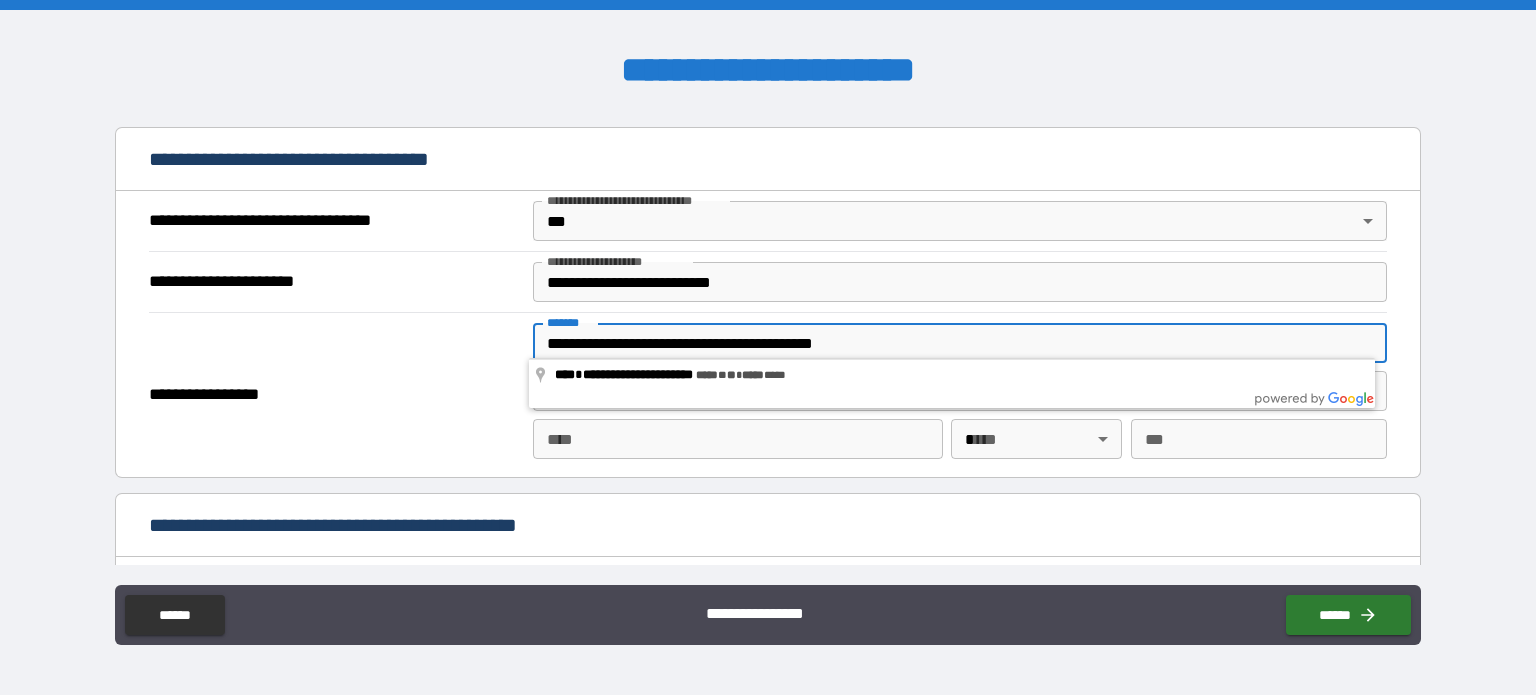 type on "**********" 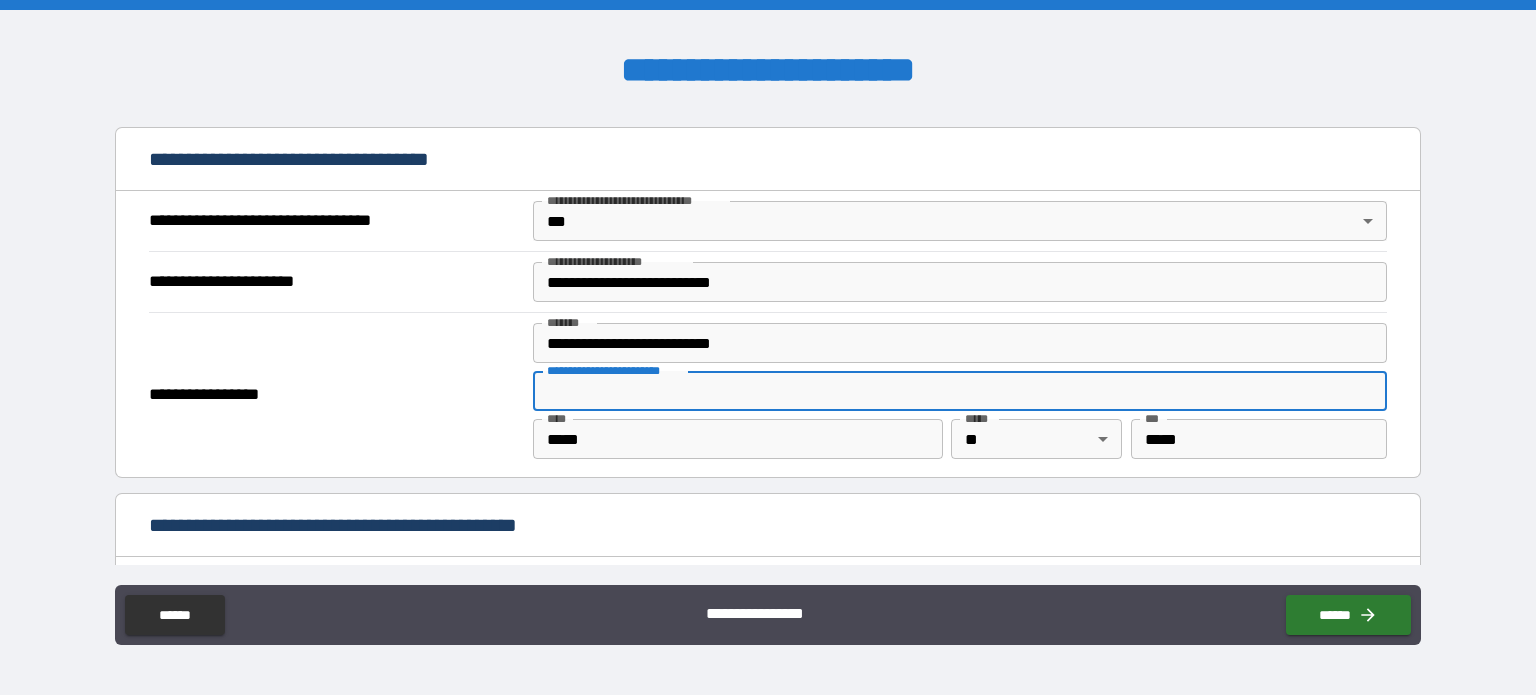 click on "**********" at bounding box center [333, 395] 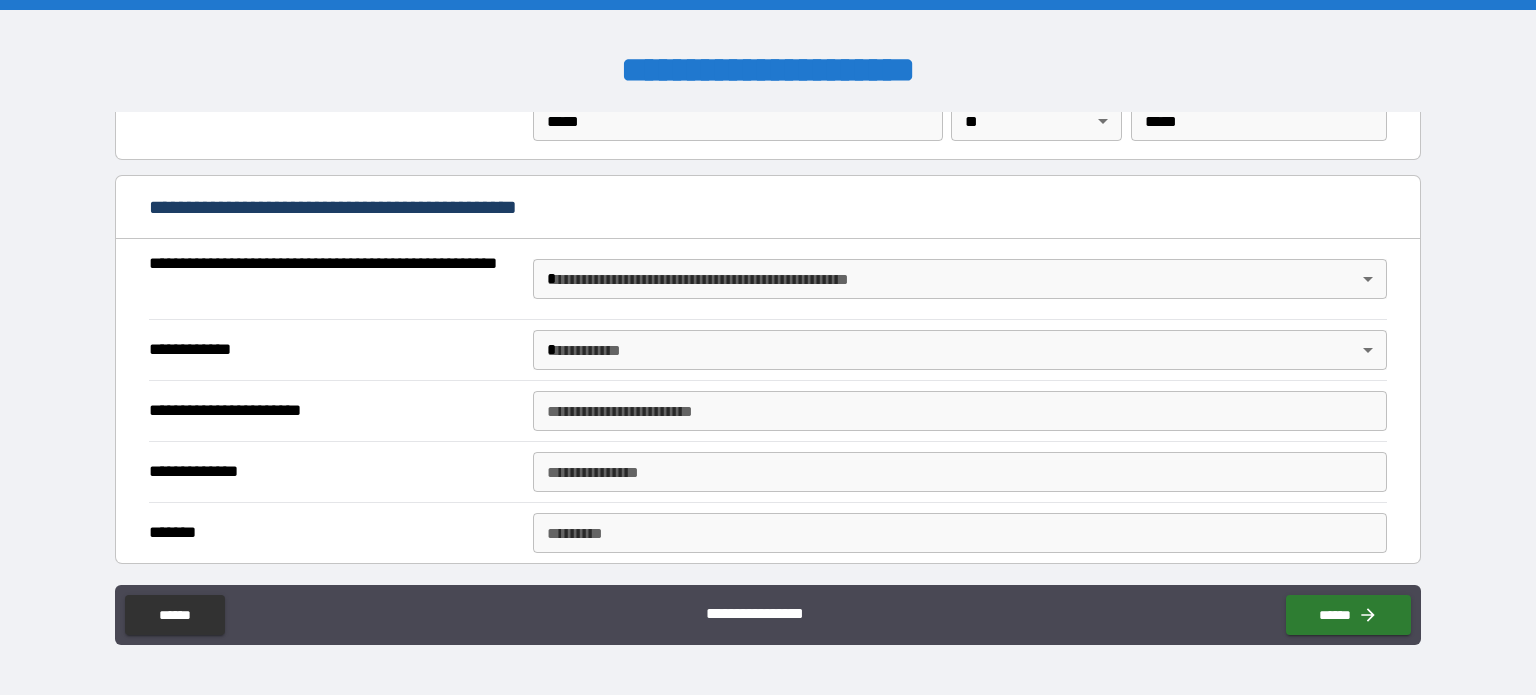 scroll, scrollTop: 1446, scrollLeft: 0, axis: vertical 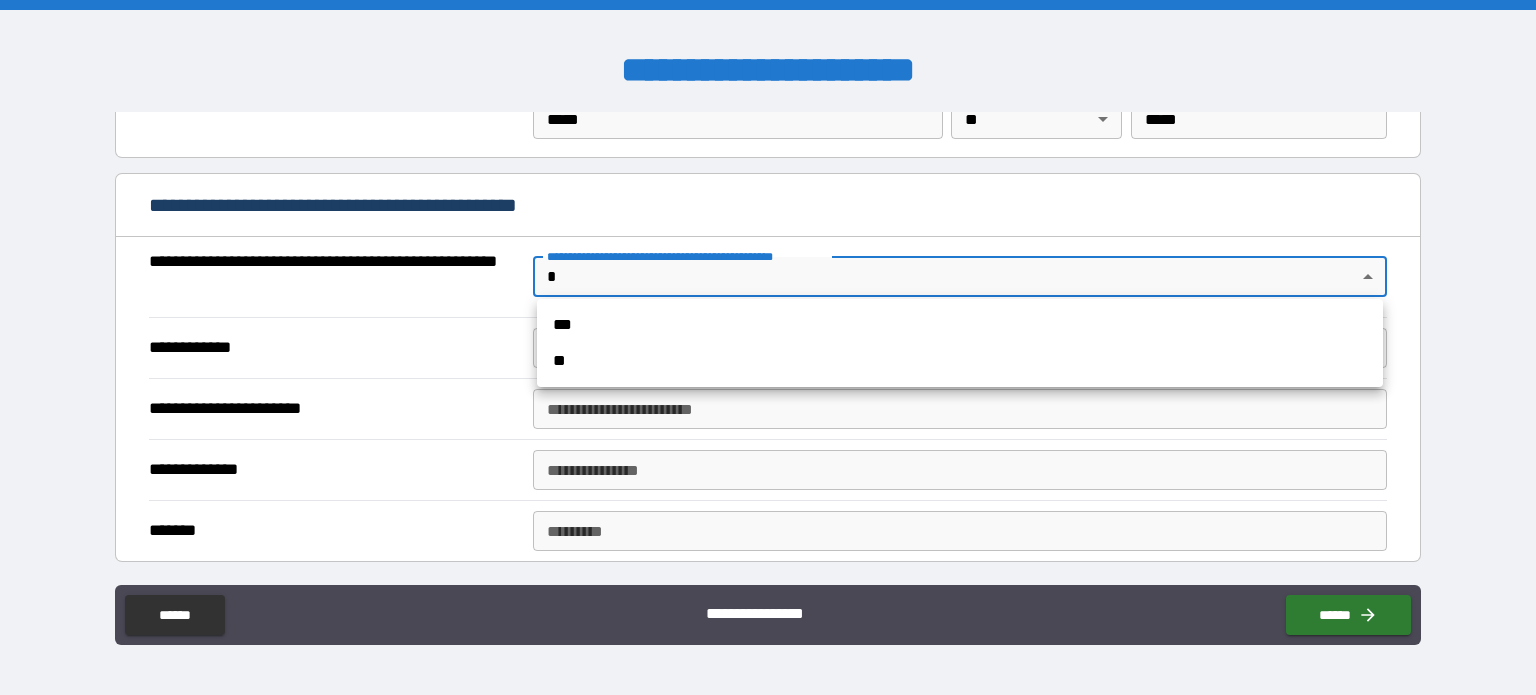 click on "**********" at bounding box center (768, 347) 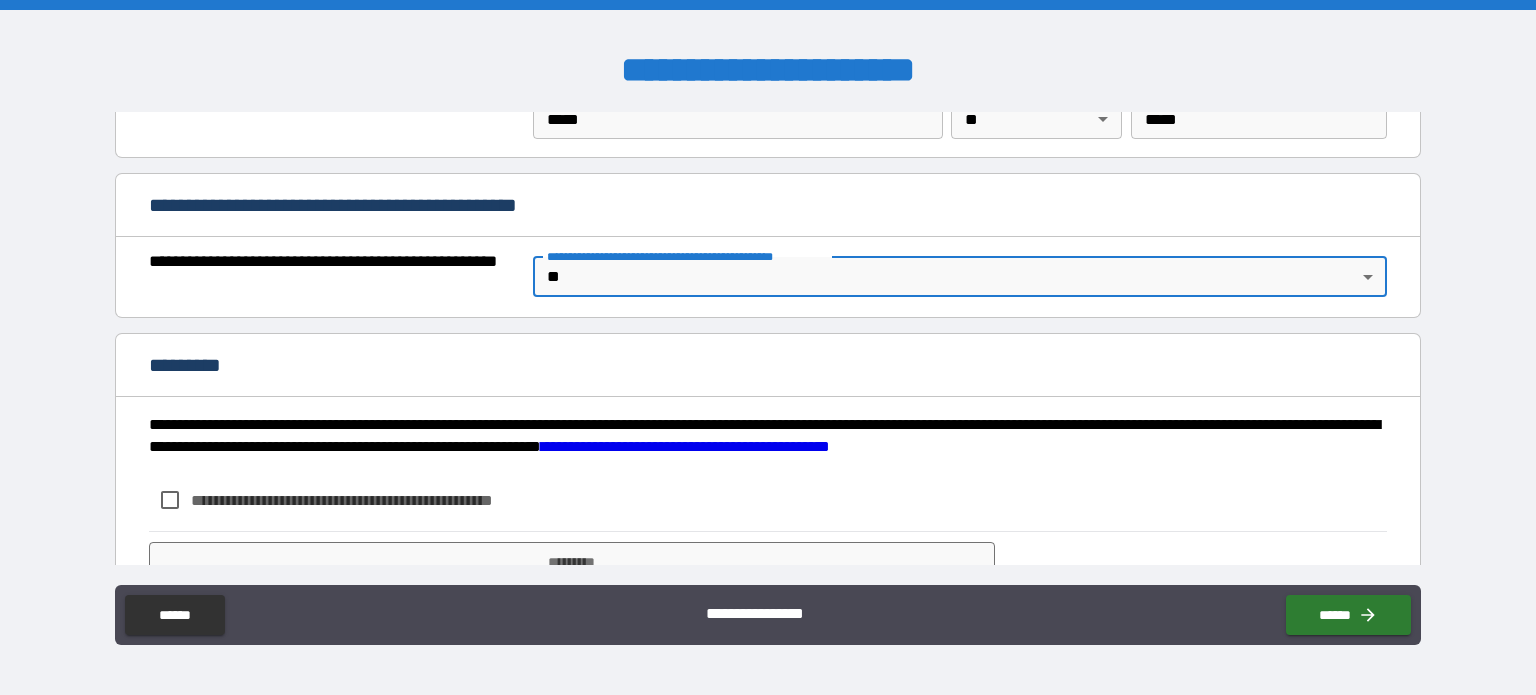scroll, scrollTop: 1528, scrollLeft: 0, axis: vertical 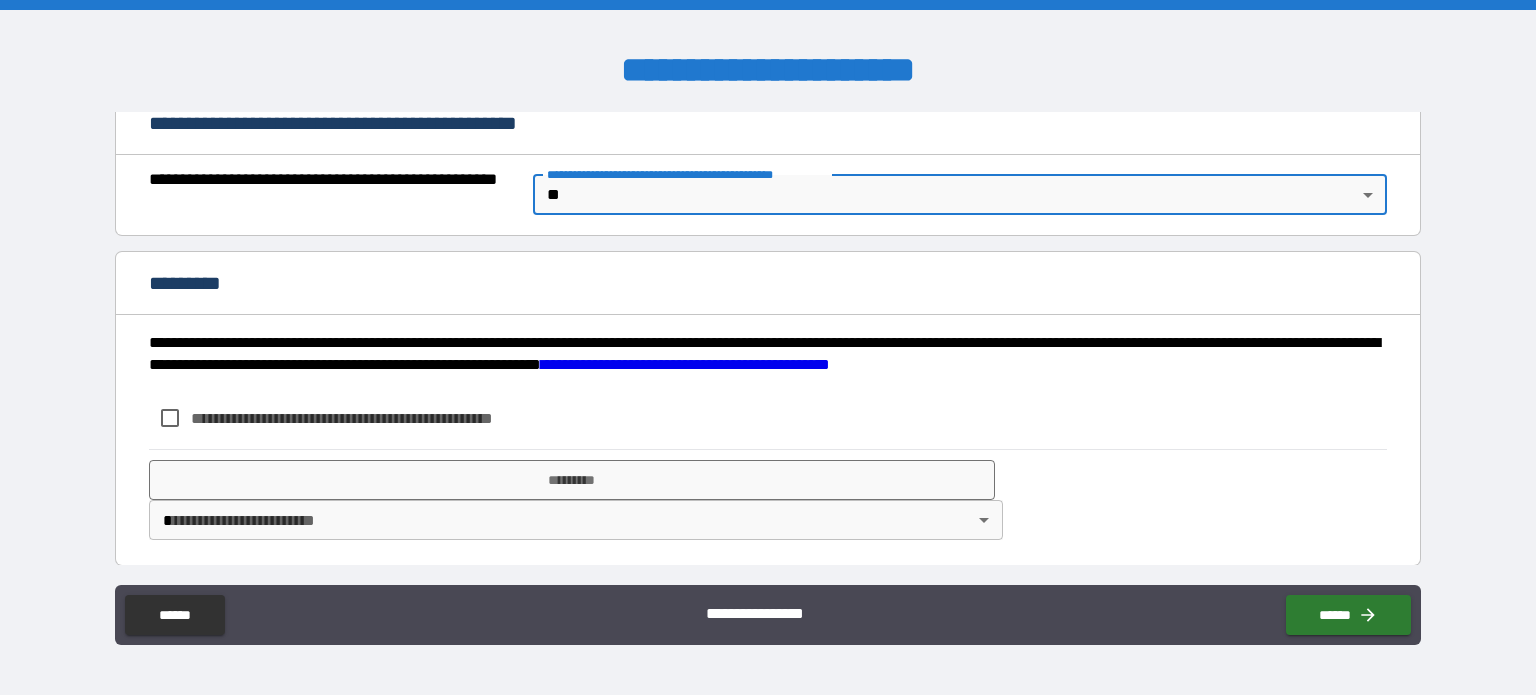 click on "**********" at bounding box center [768, 347] 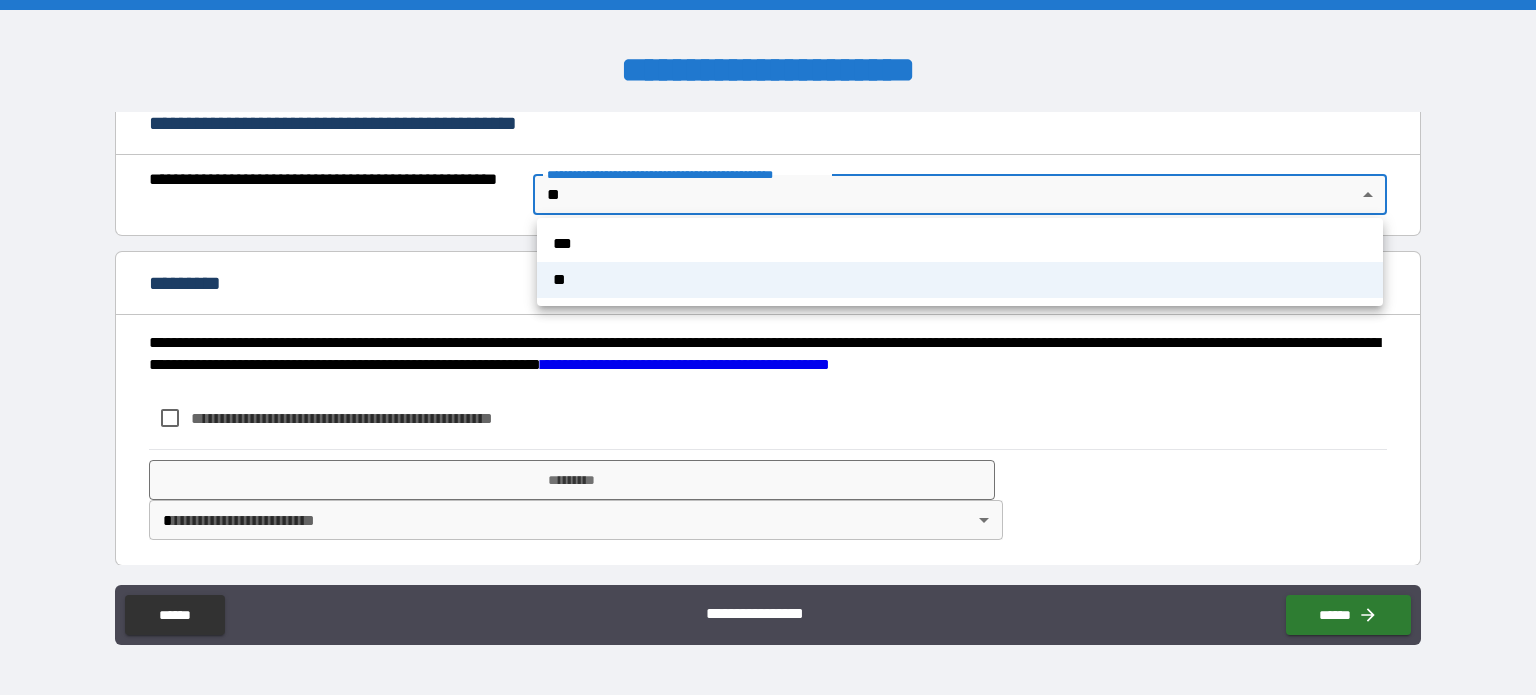 click on "***" at bounding box center [960, 244] 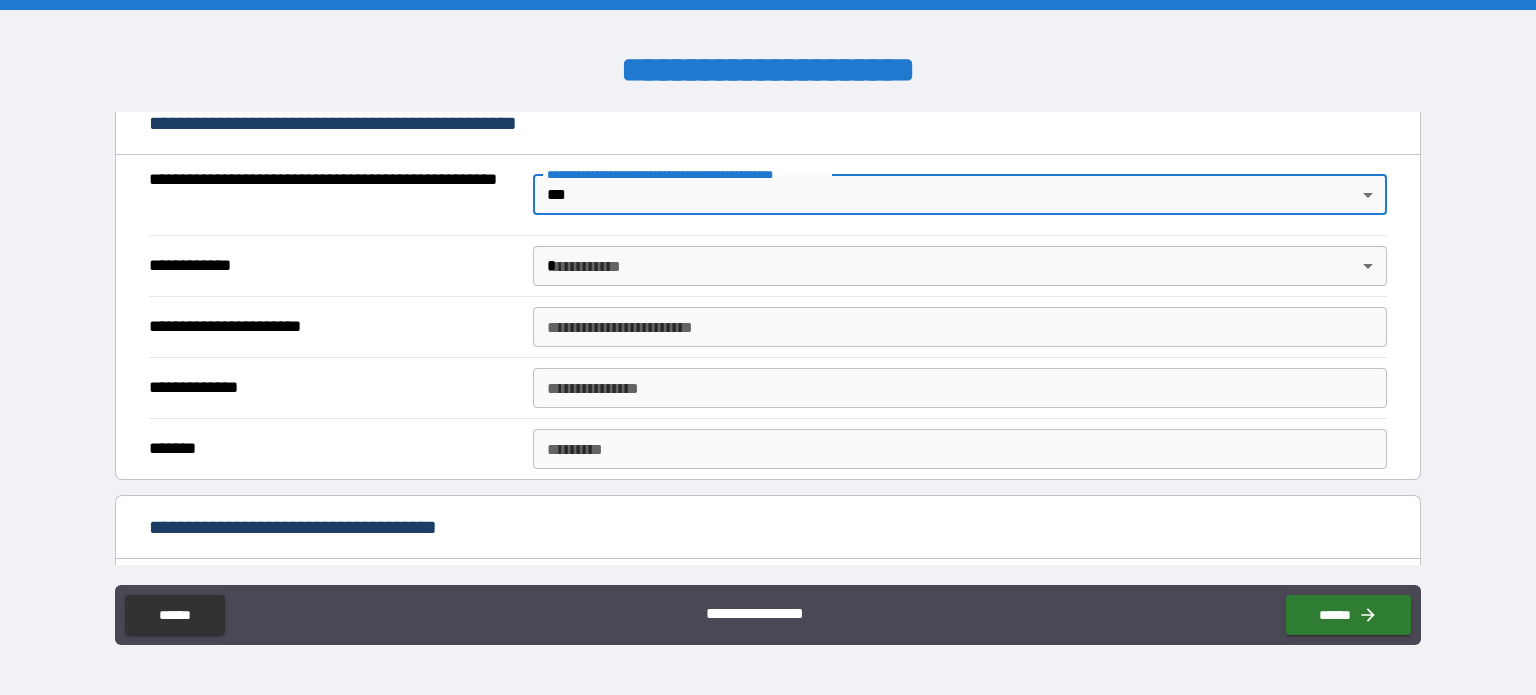 click on "**********" at bounding box center (768, 347) 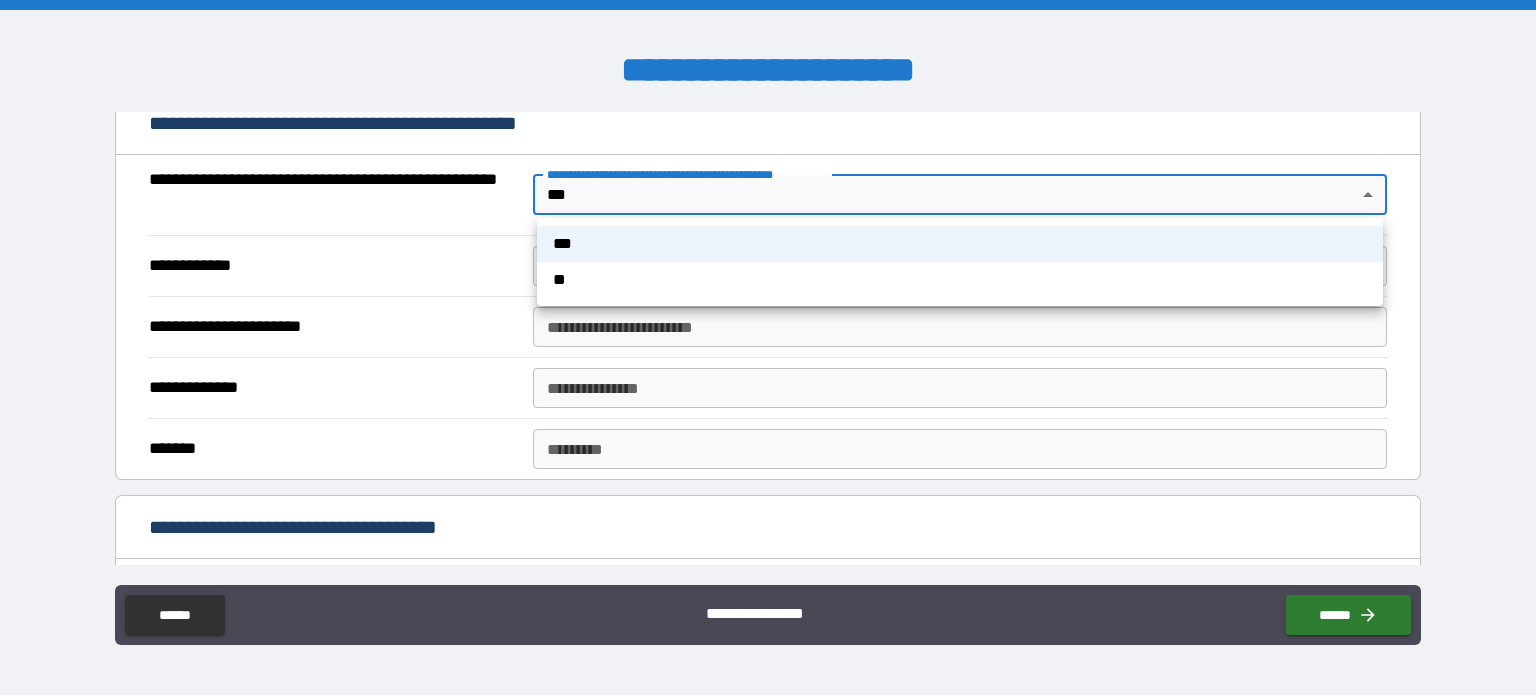 click at bounding box center [768, 347] 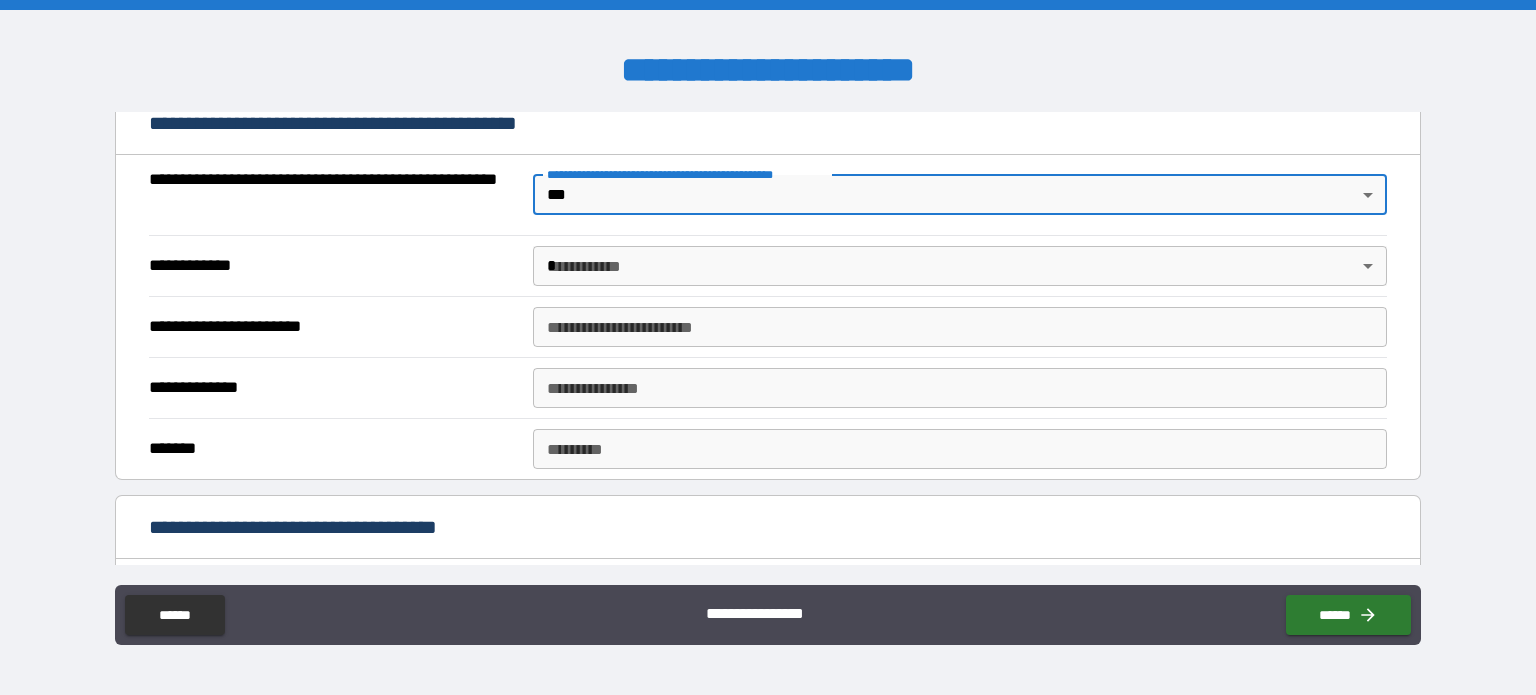 click on "**********" at bounding box center (768, 265) 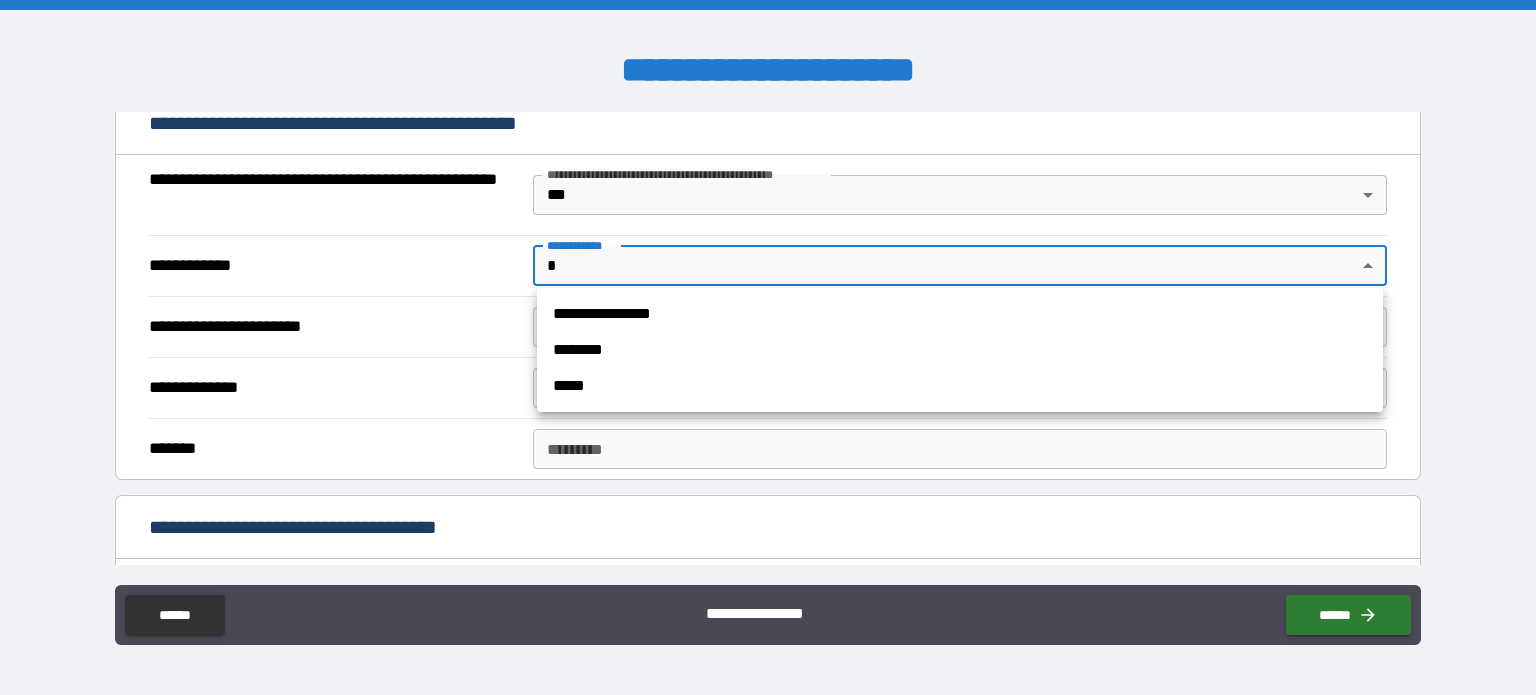 click on "**********" at bounding box center (768, 347) 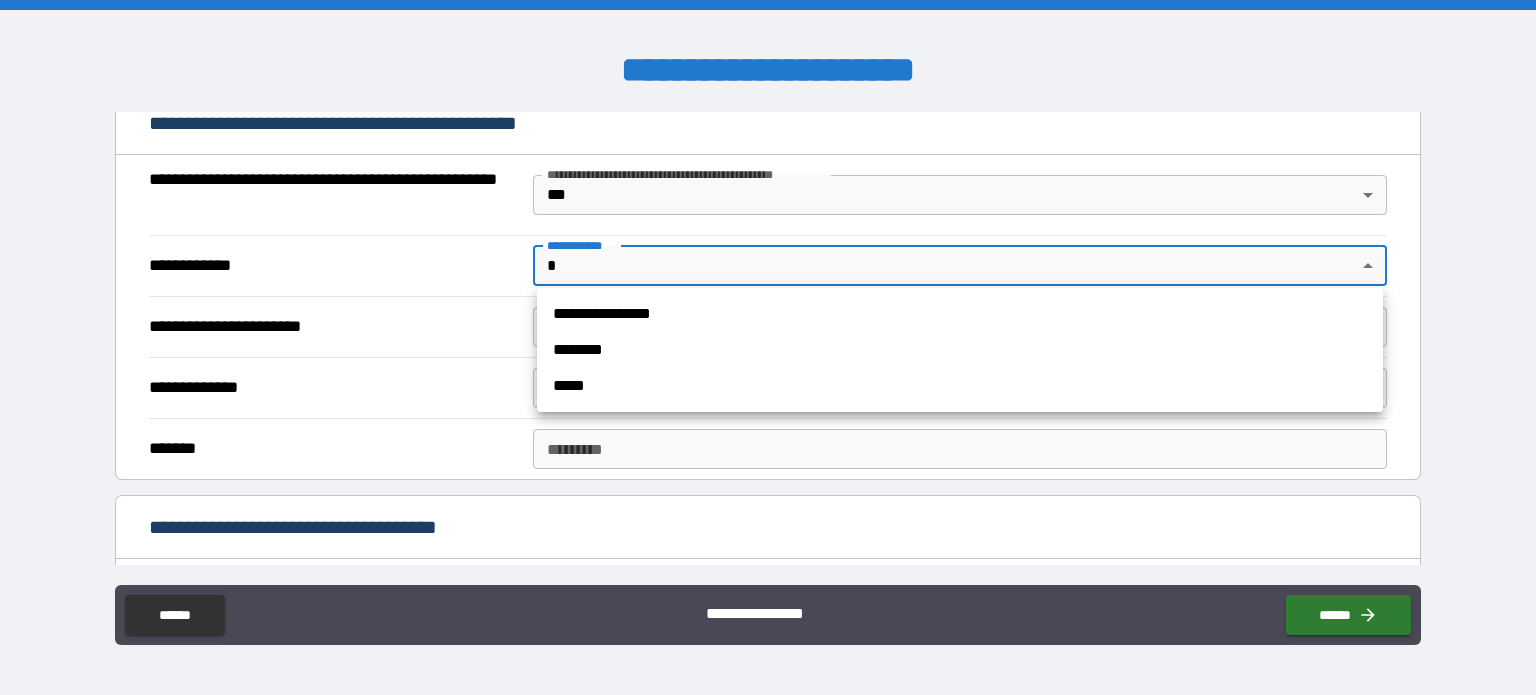 click at bounding box center (768, 347) 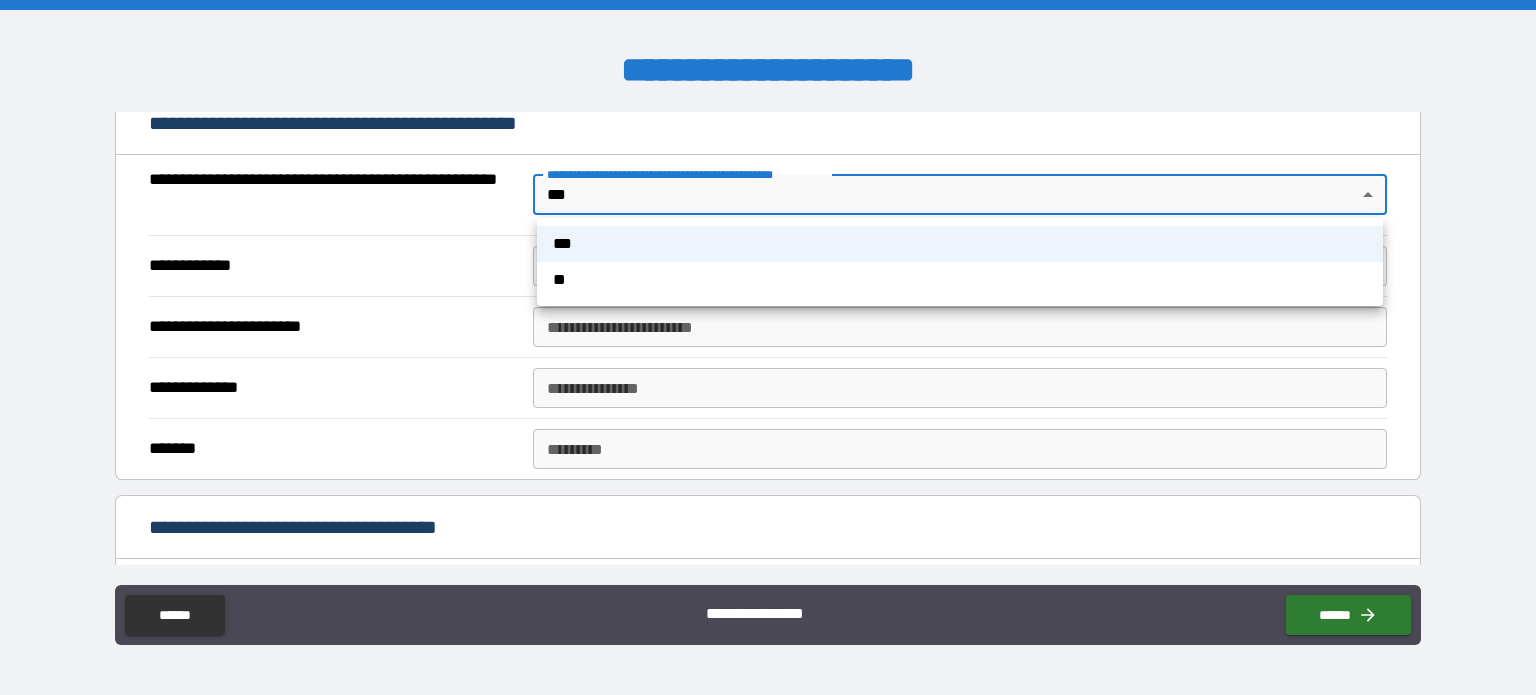 click on "**********" at bounding box center (768, 347) 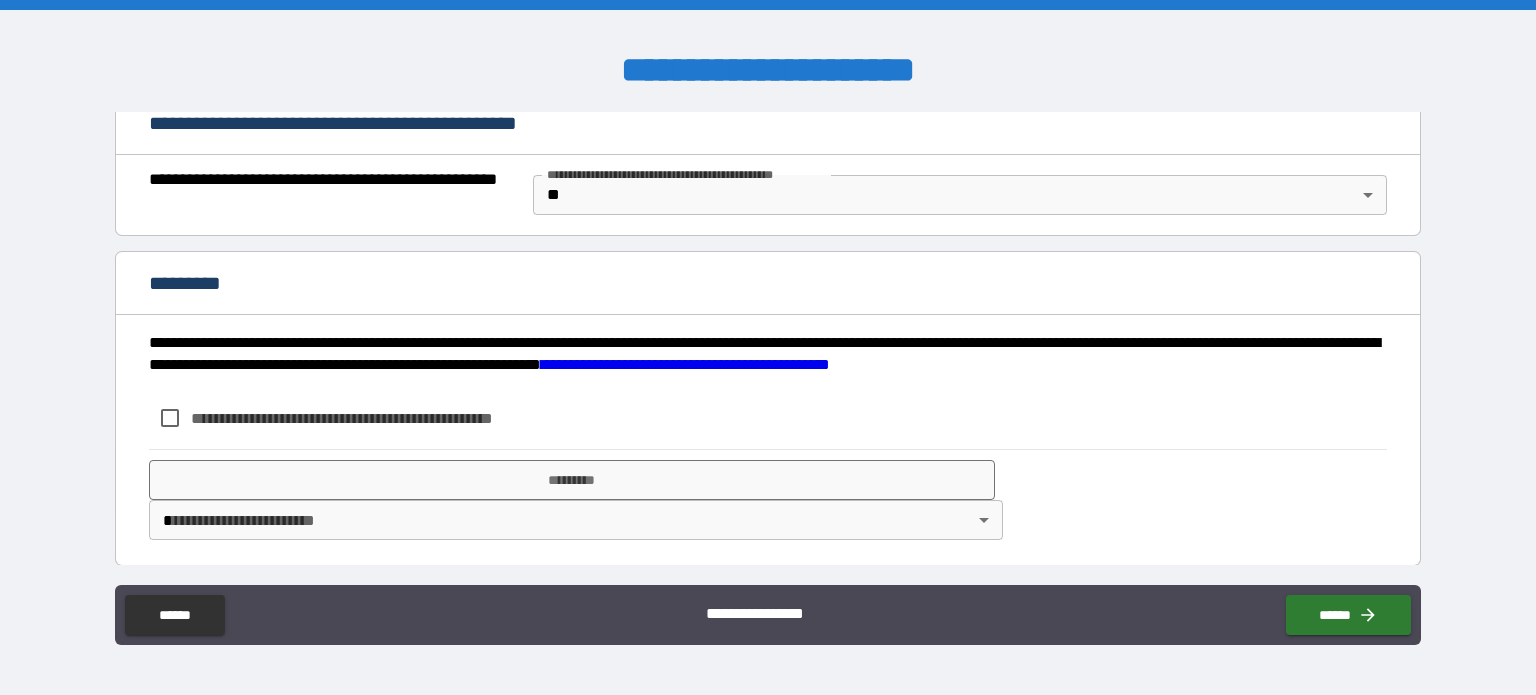 click on "*********" at bounding box center [768, 285] 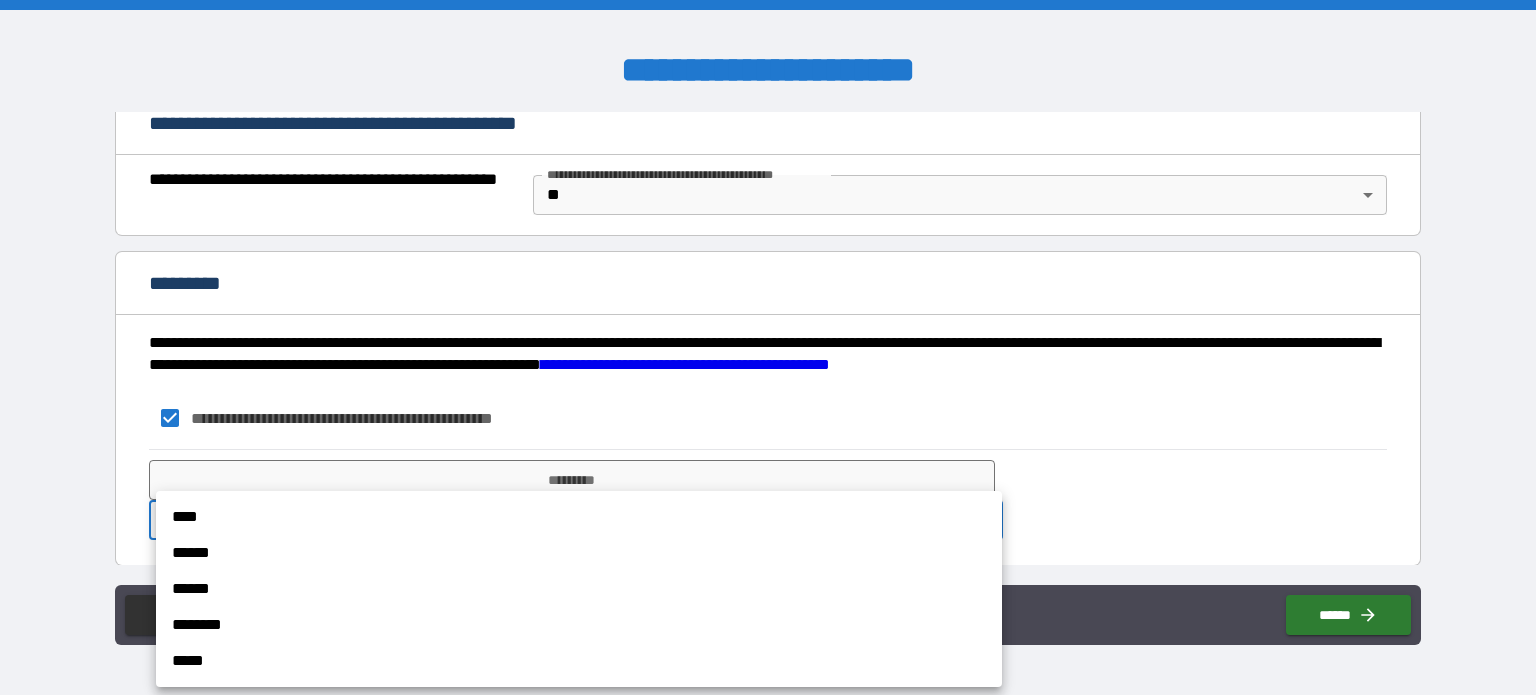 click on "**********" at bounding box center (768, 347) 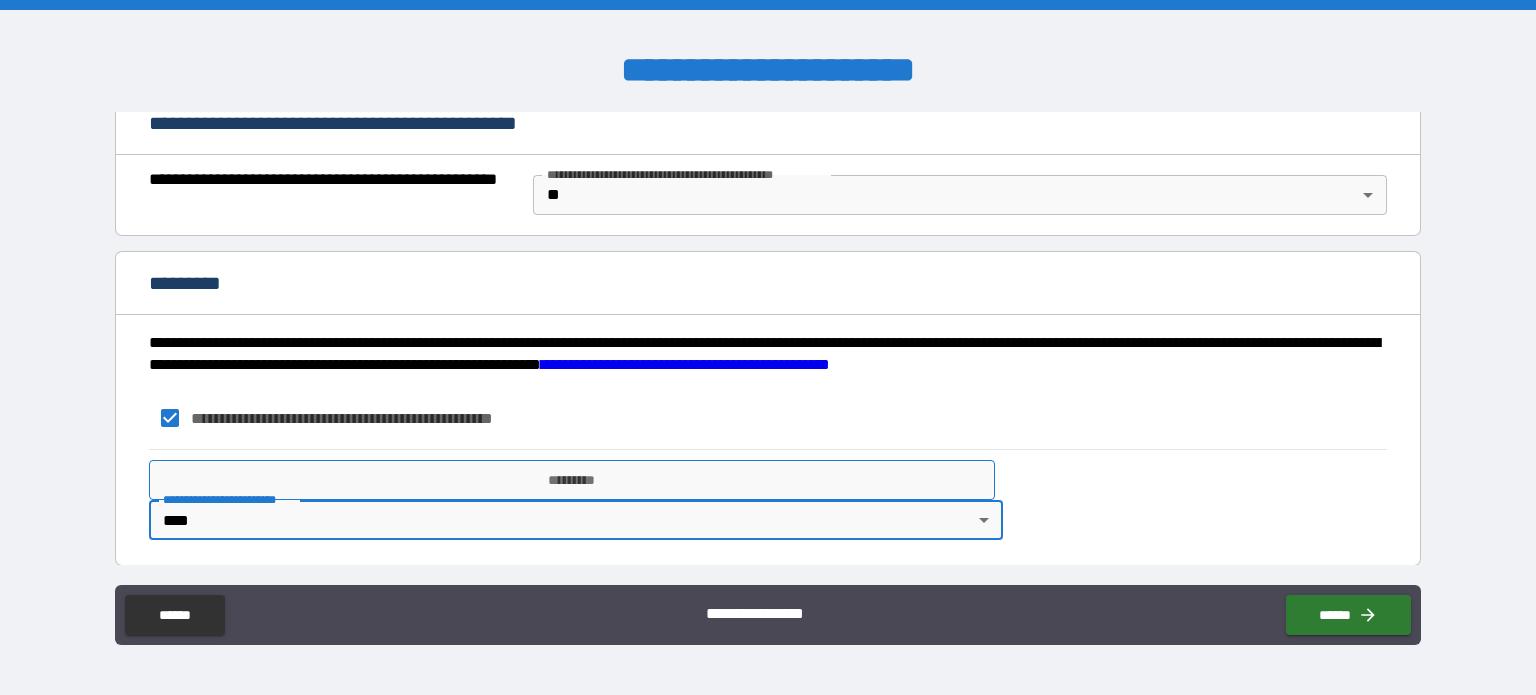 click on "*********" at bounding box center [572, 480] 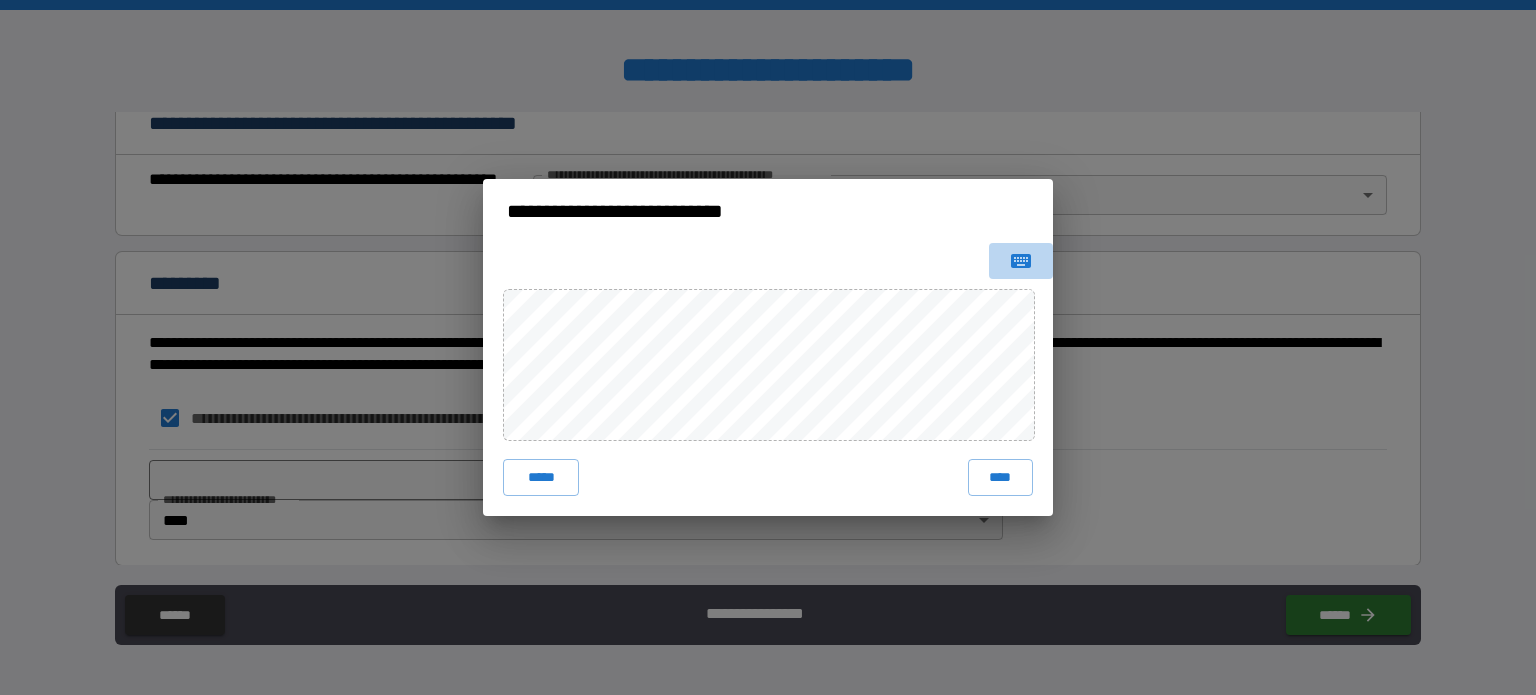 click 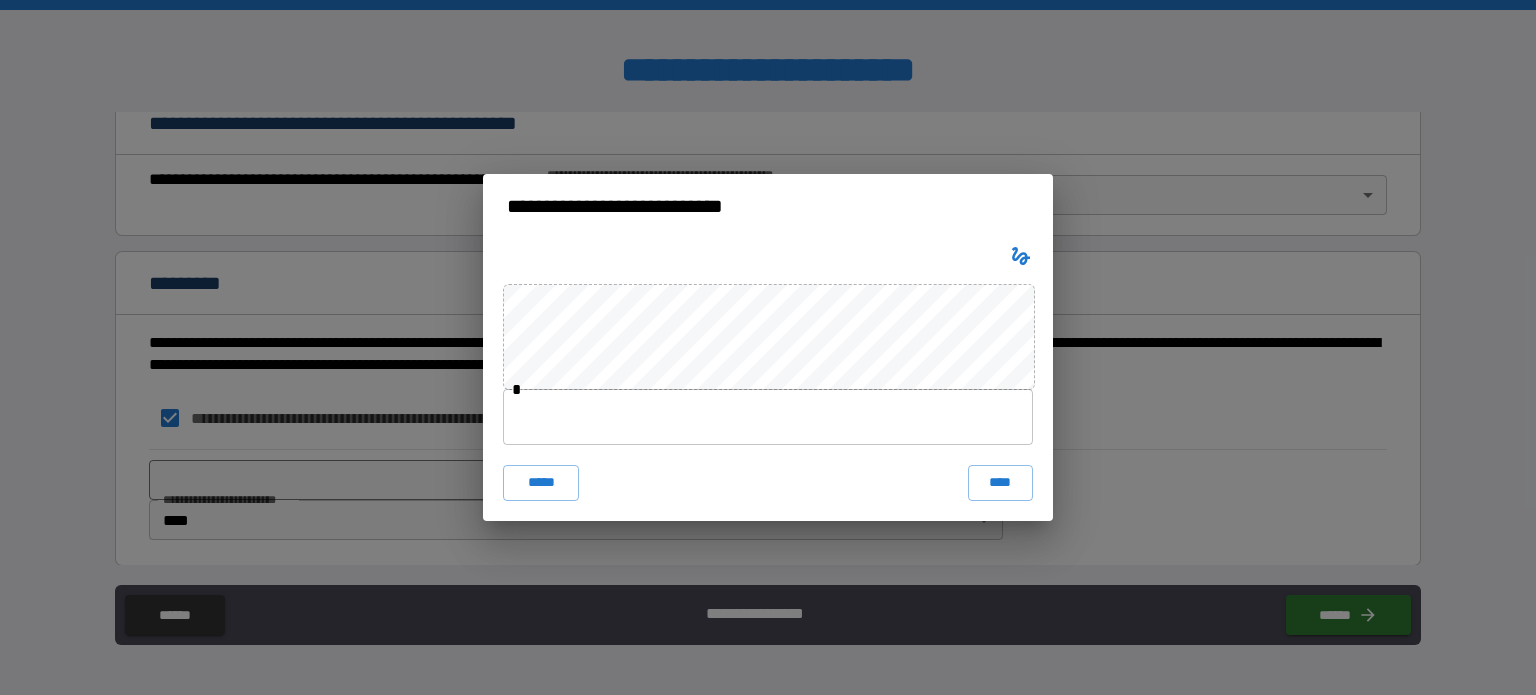 click at bounding box center (768, 417) 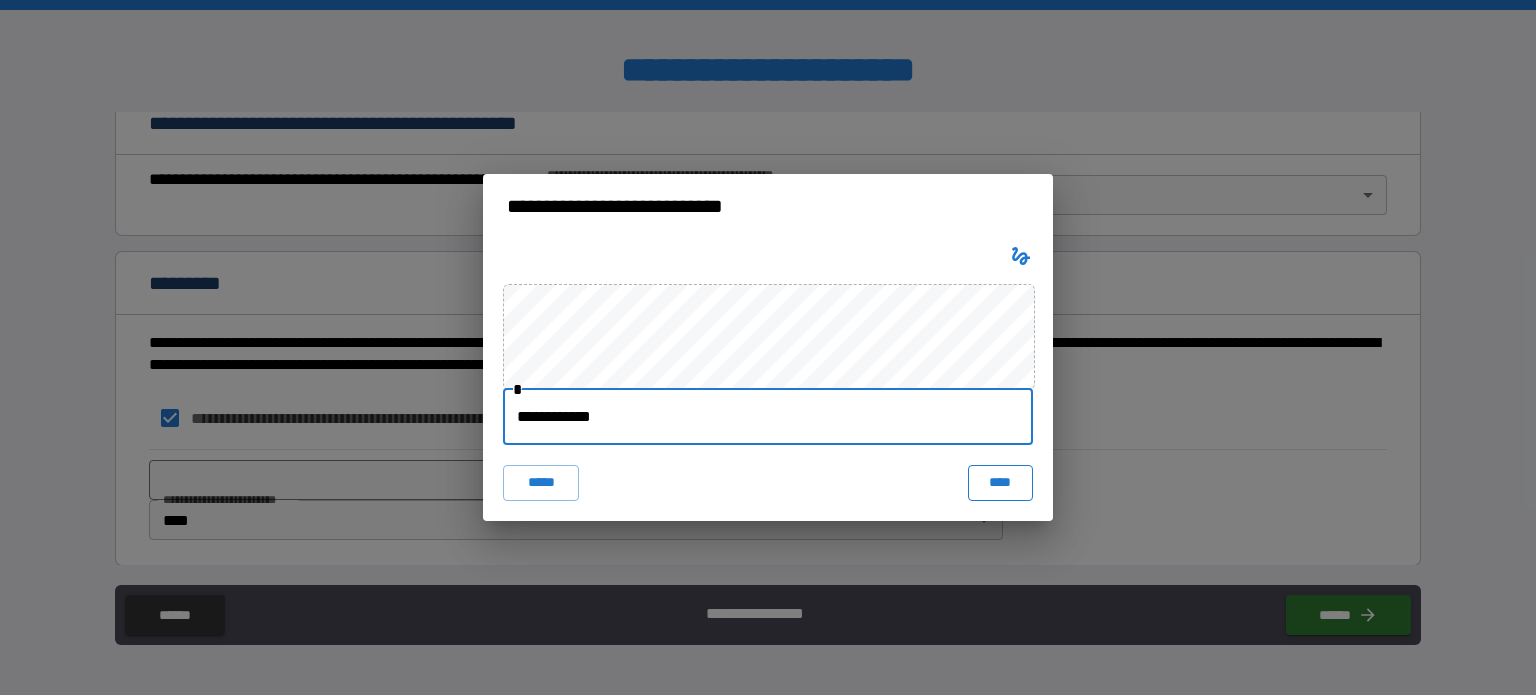 type on "**********" 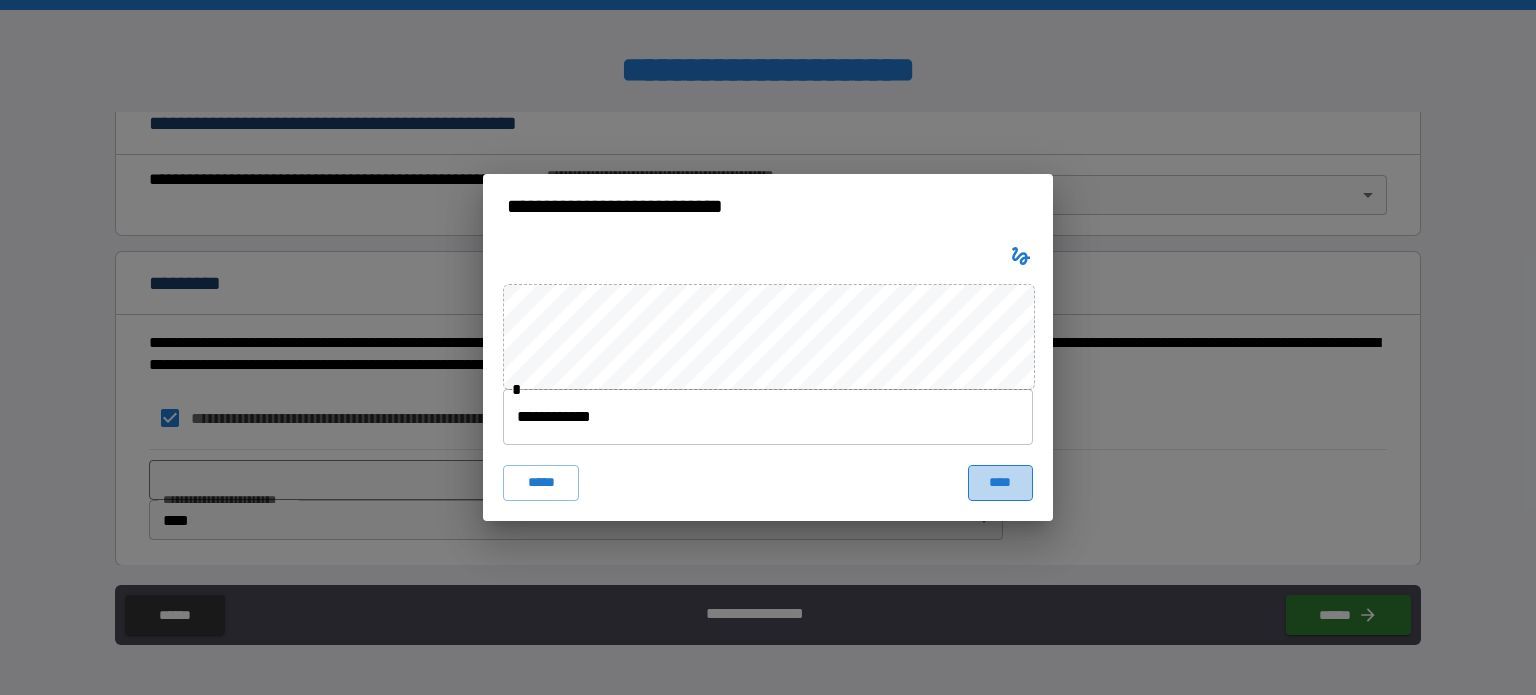 click on "****" at bounding box center (1000, 483) 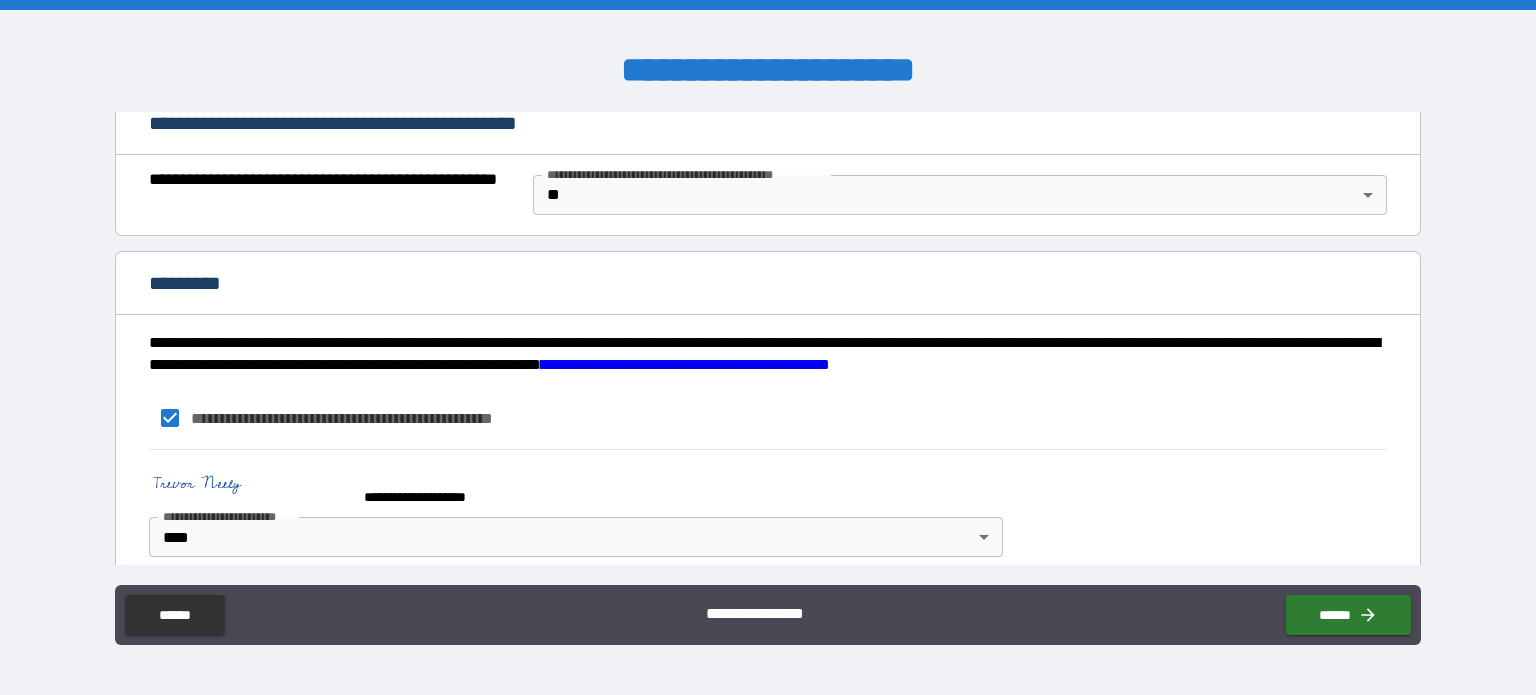 scroll, scrollTop: 1545, scrollLeft: 0, axis: vertical 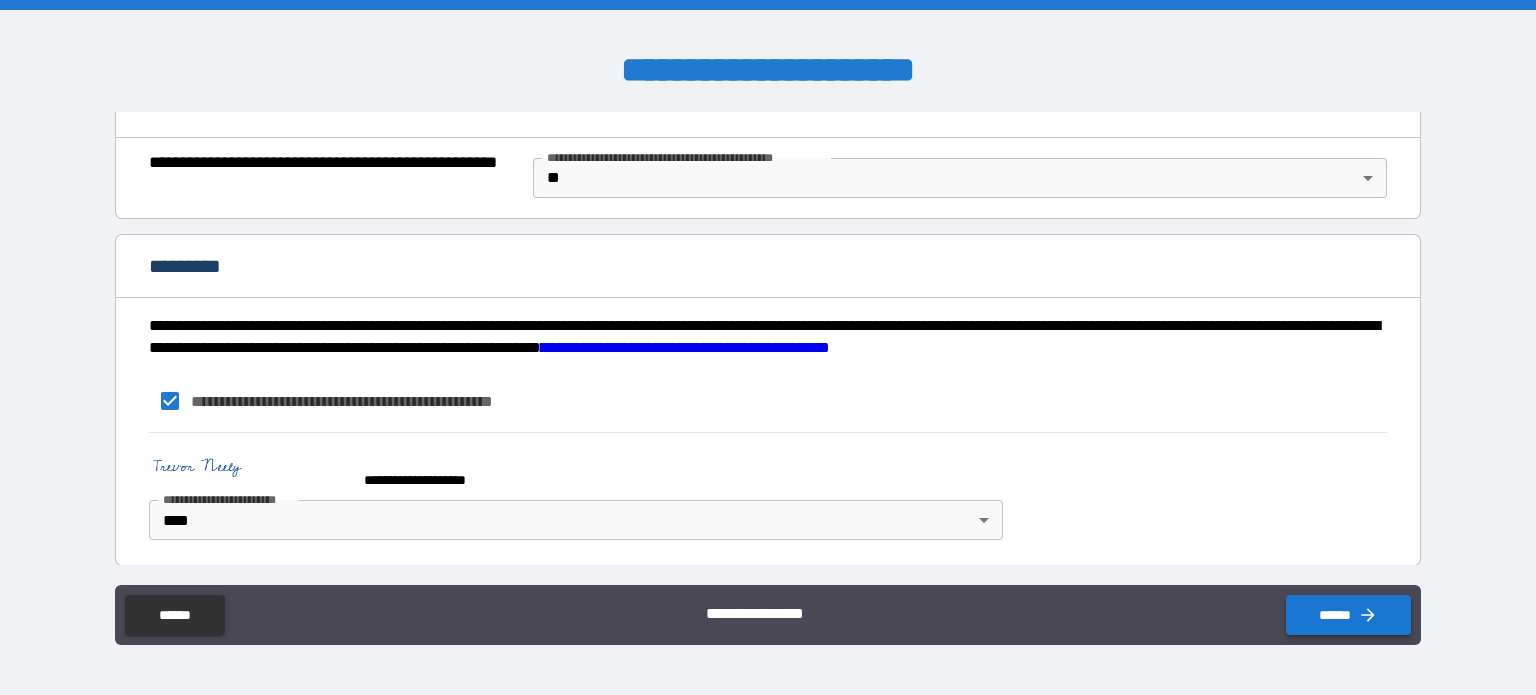click on "******" at bounding box center [1348, 615] 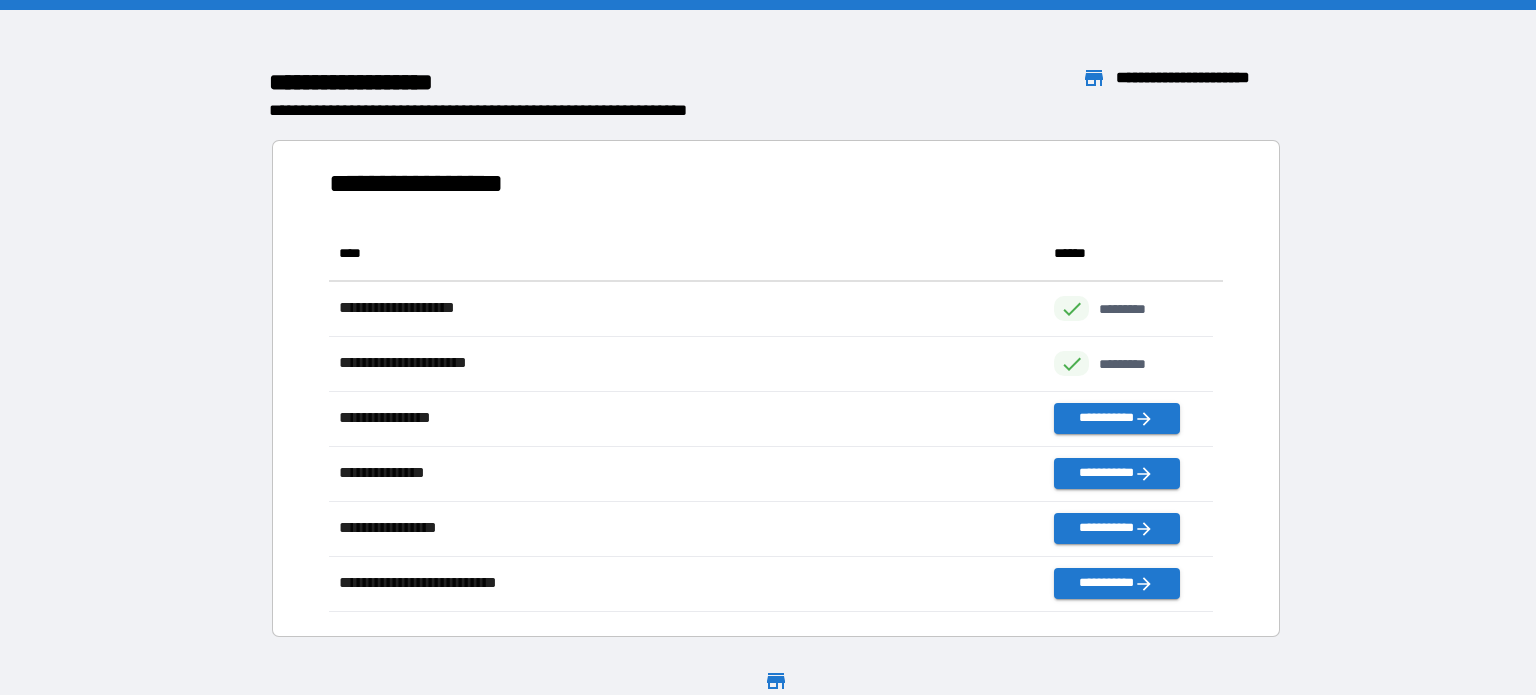 scroll, scrollTop: 370, scrollLeft: 869, axis: both 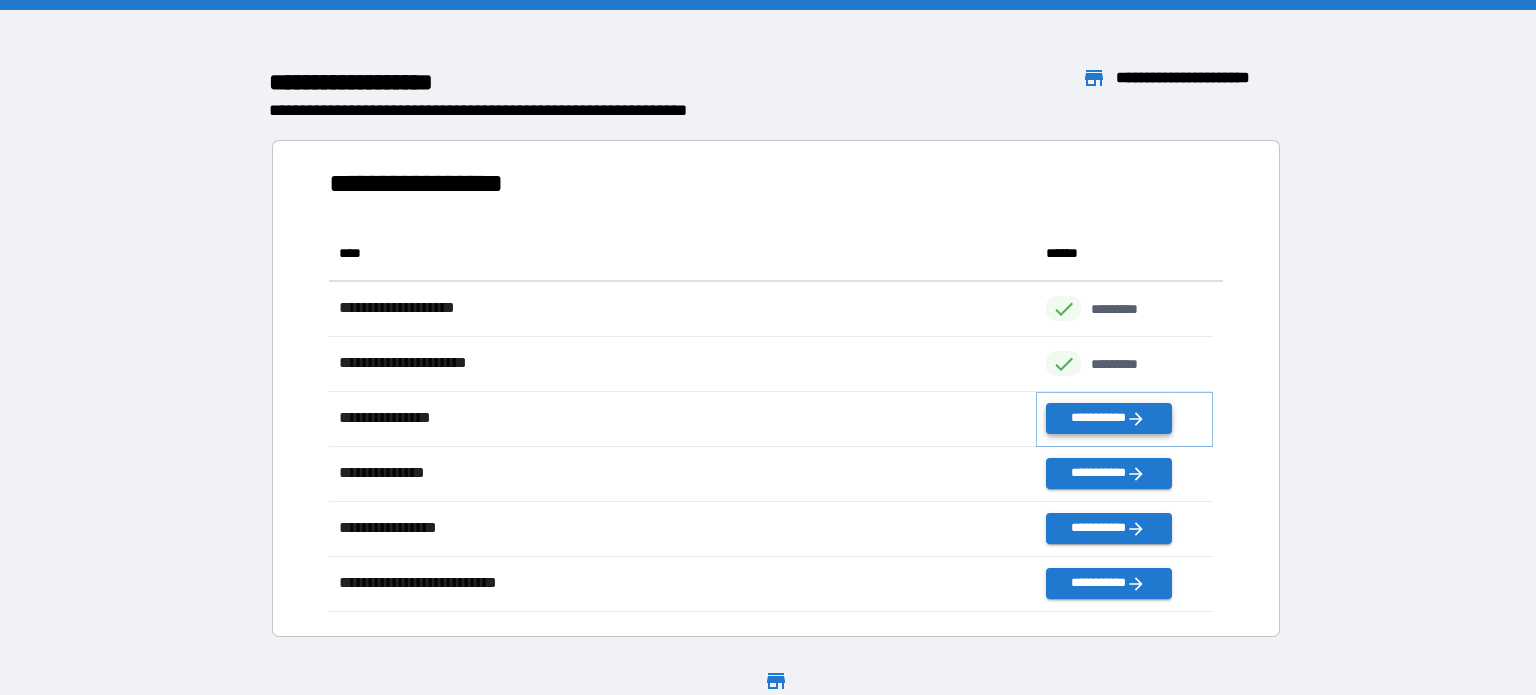 click on "**********" at bounding box center (1108, 418) 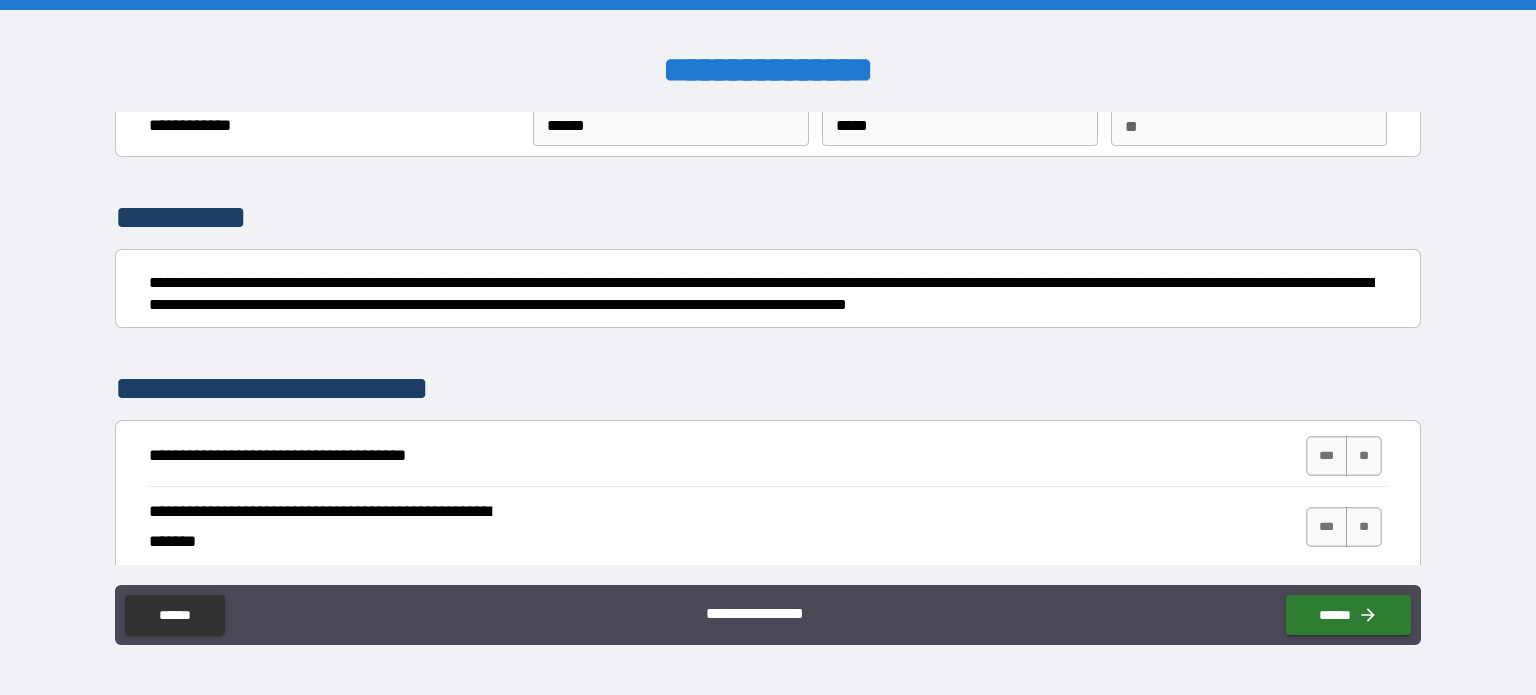 scroll, scrollTop: 82, scrollLeft: 0, axis: vertical 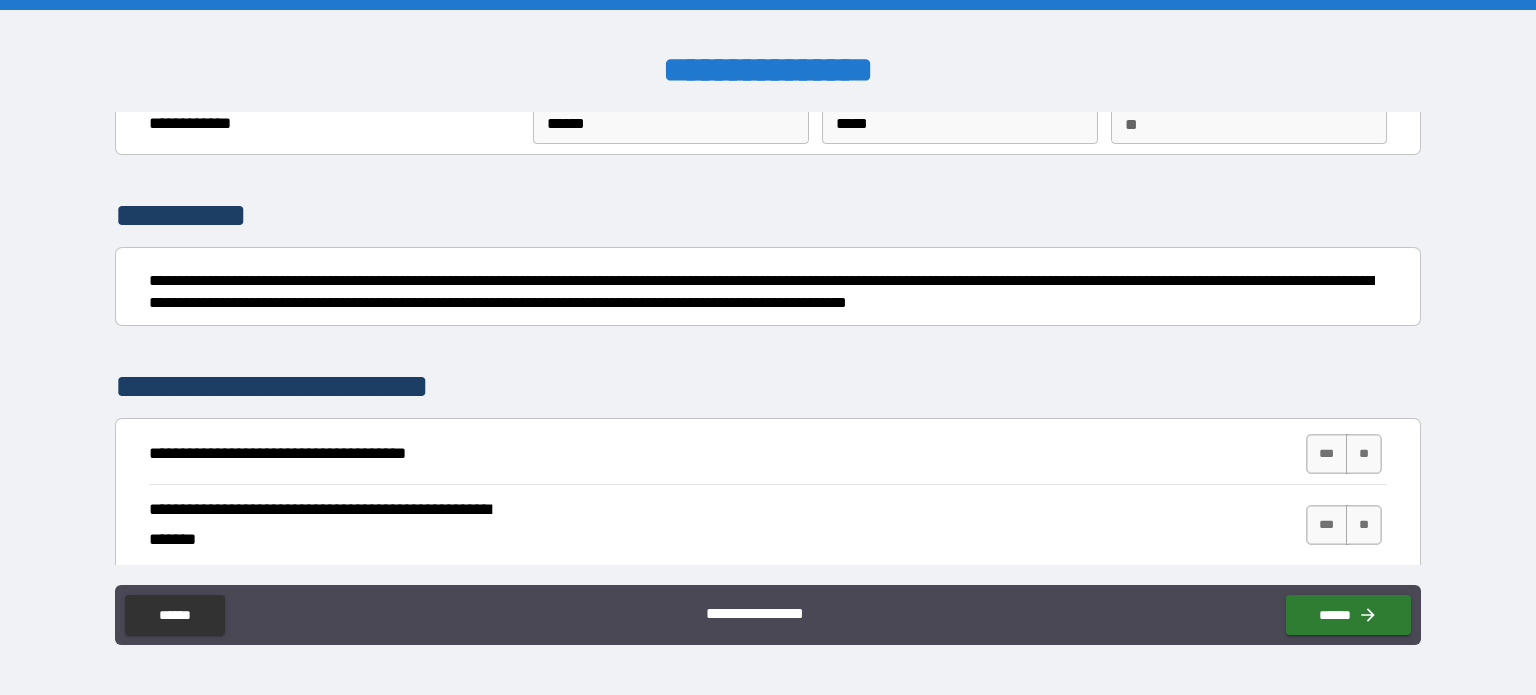 click on "**********" at bounding box center (768, 129) 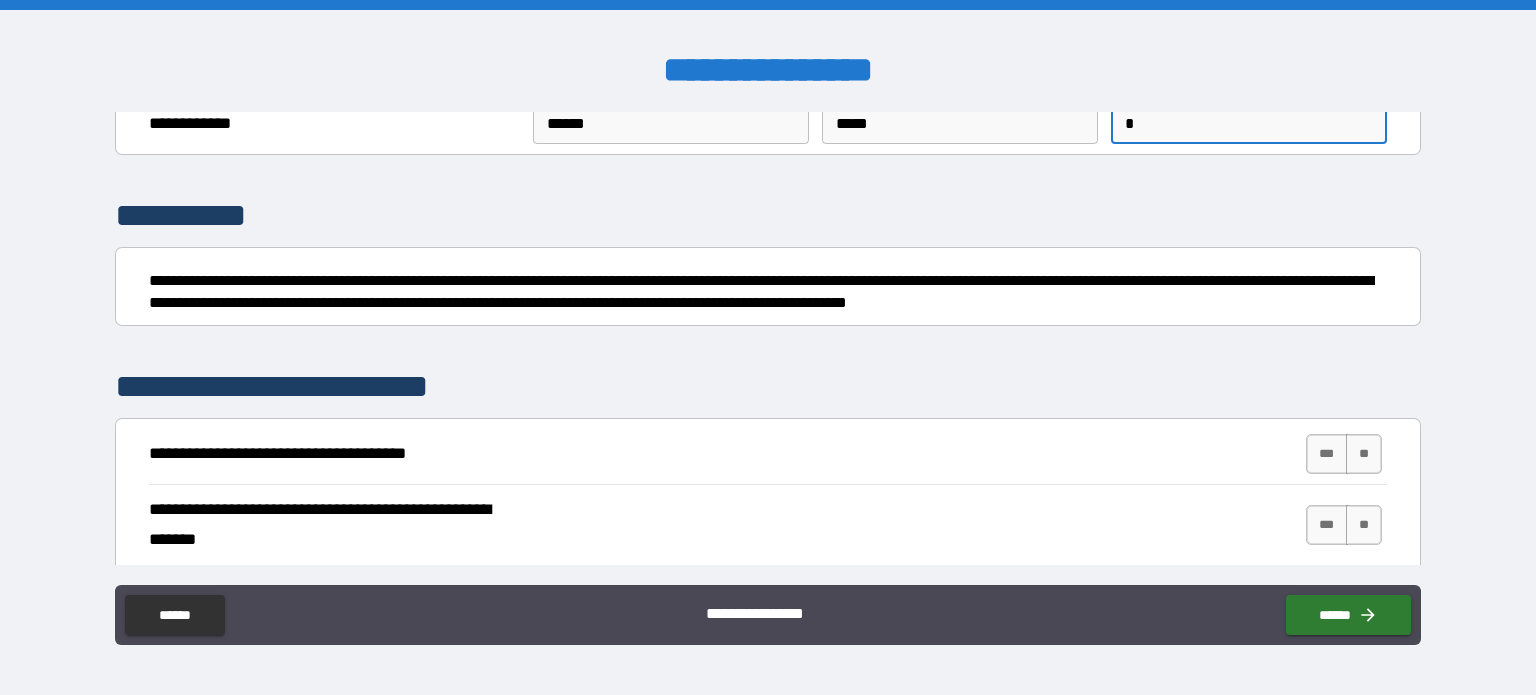 type on "*" 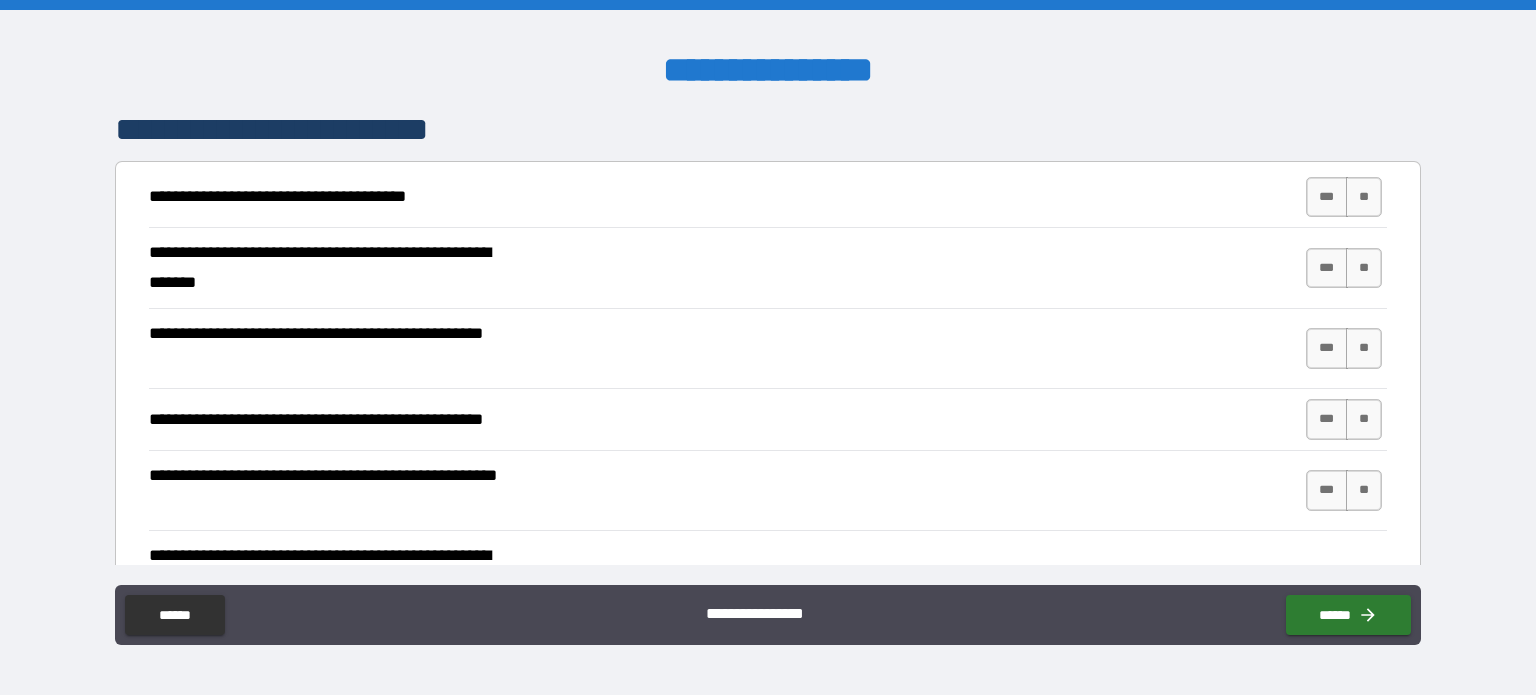 scroll, scrollTop: 342, scrollLeft: 0, axis: vertical 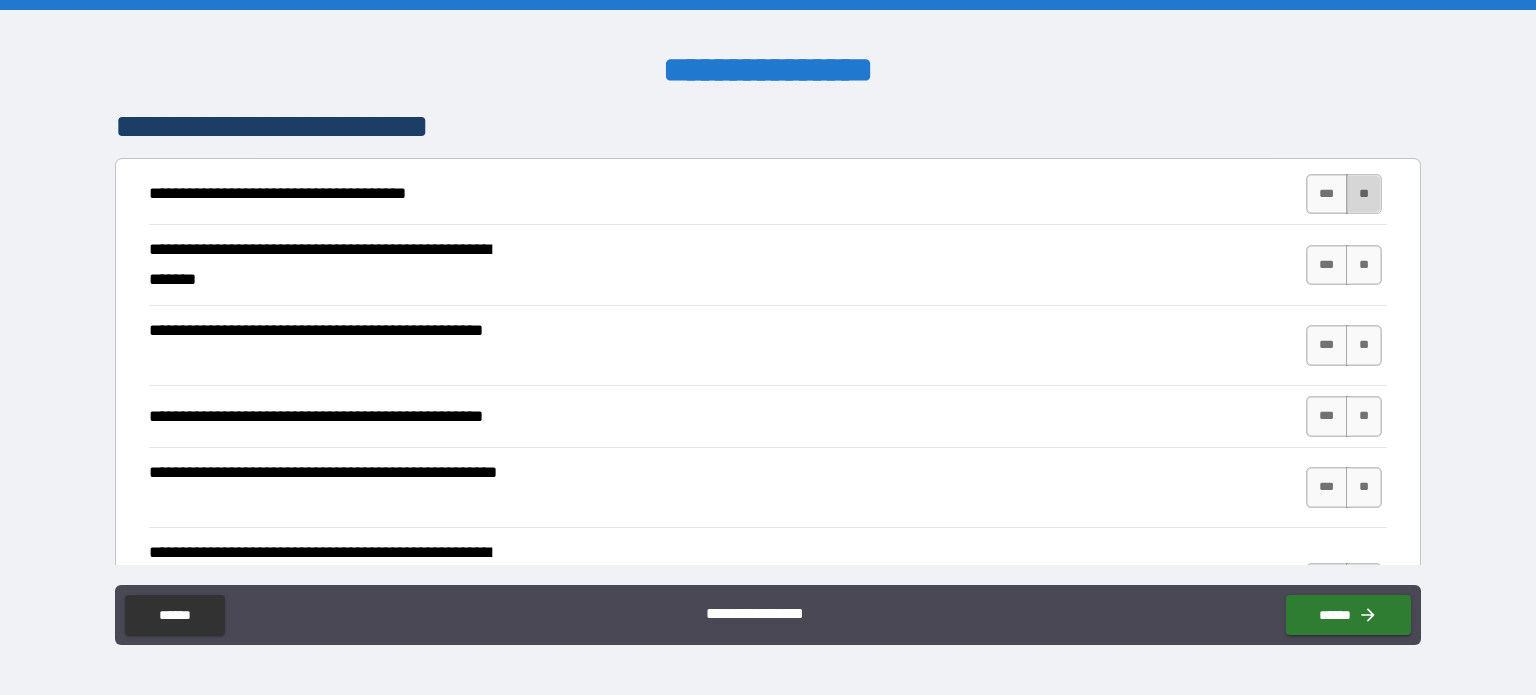 click on "**" at bounding box center (1364, 194) 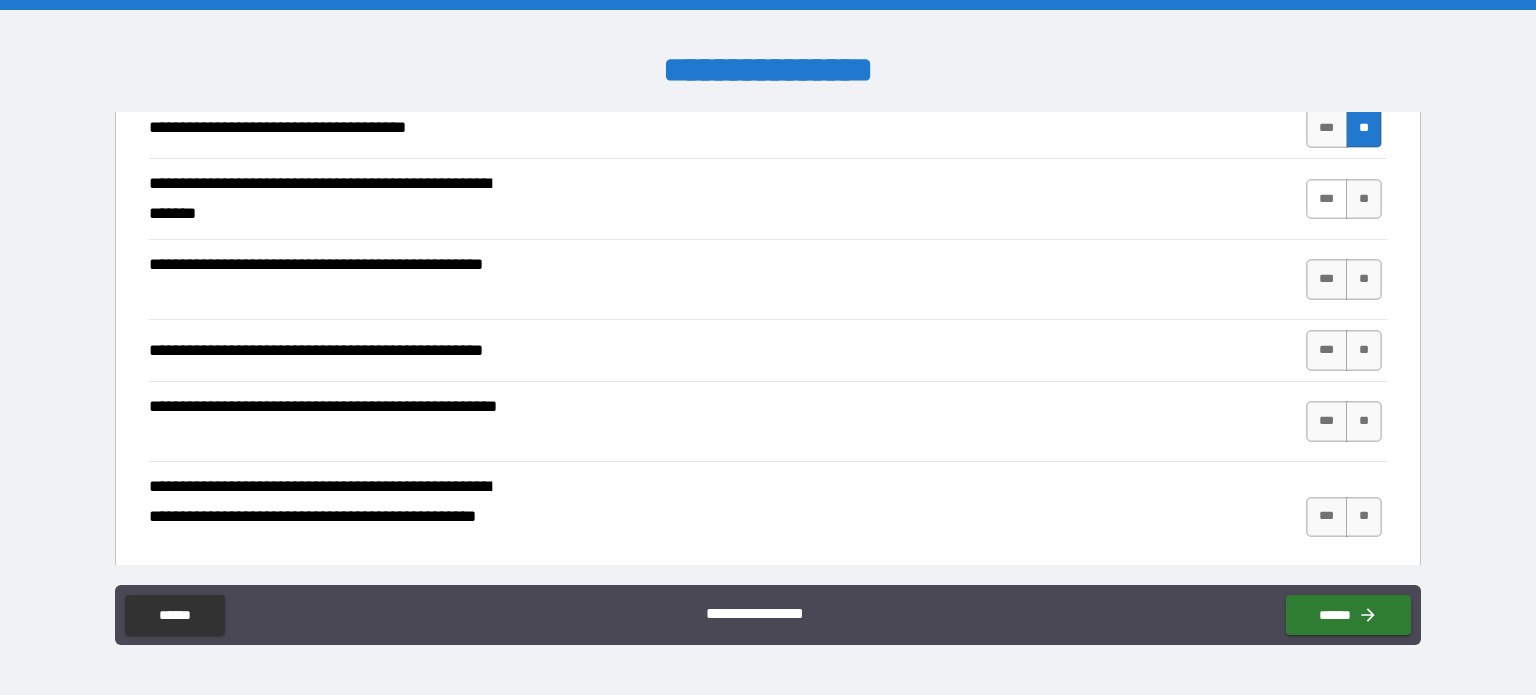 scroll, scrollTop: 410, scrollLeft: 0, axis: vertical 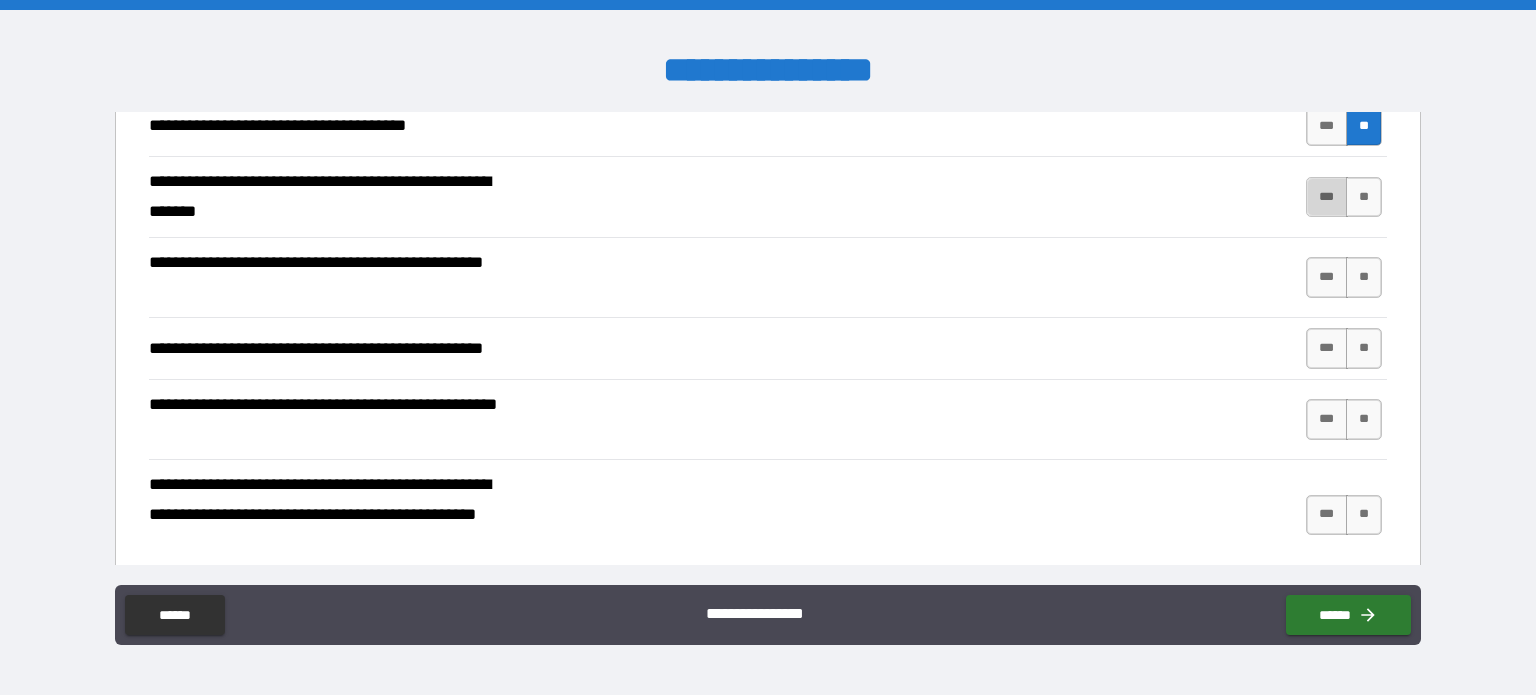 click on "***" at bounding box center (1327, 197) 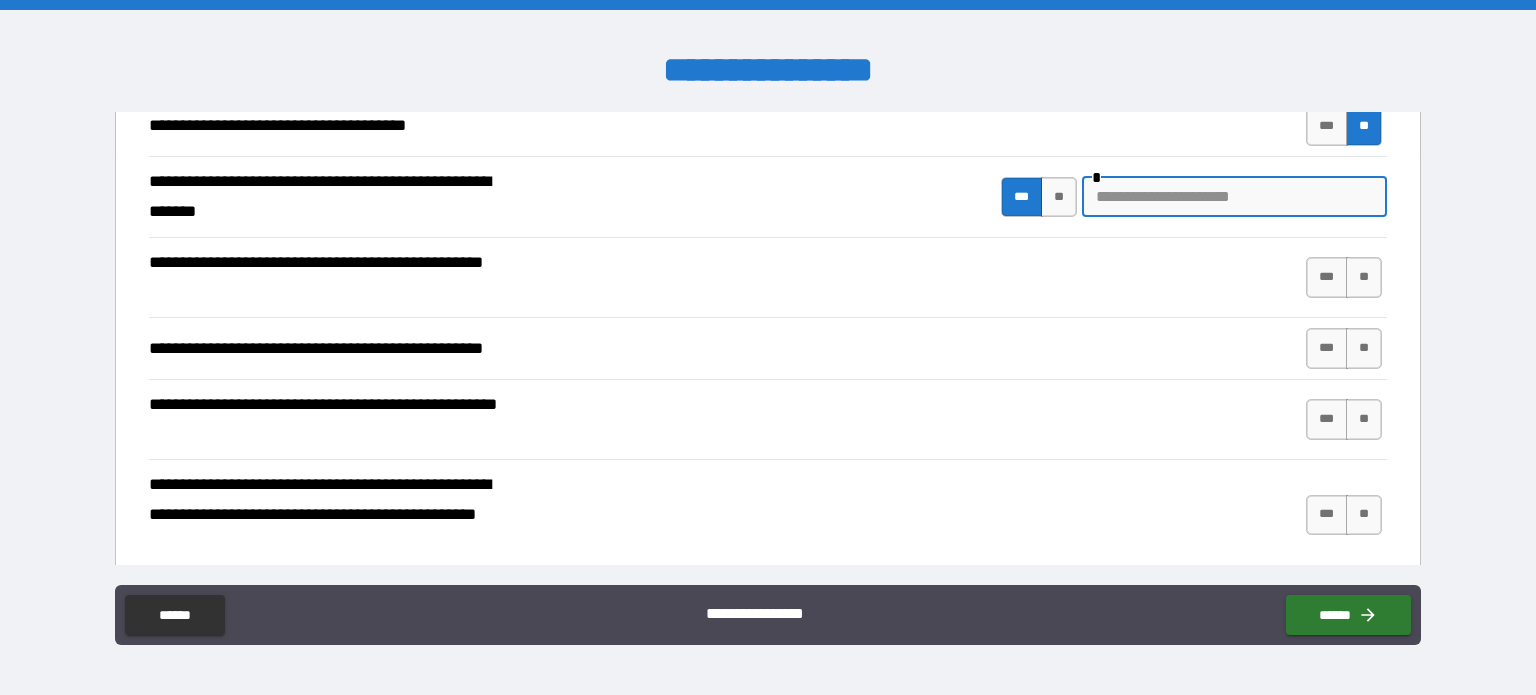 click at bounding box center [1234, 197] 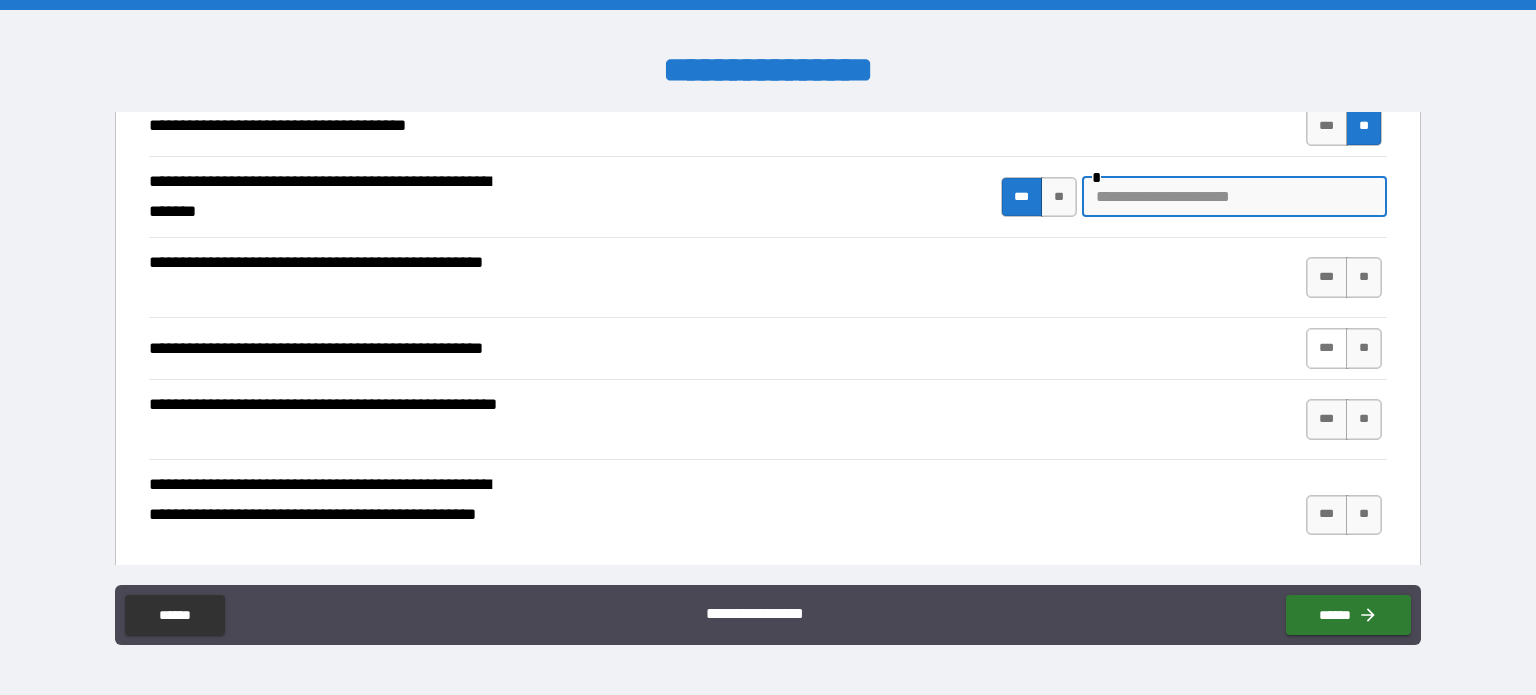 click on "***" at bounding box center (1327, 348) 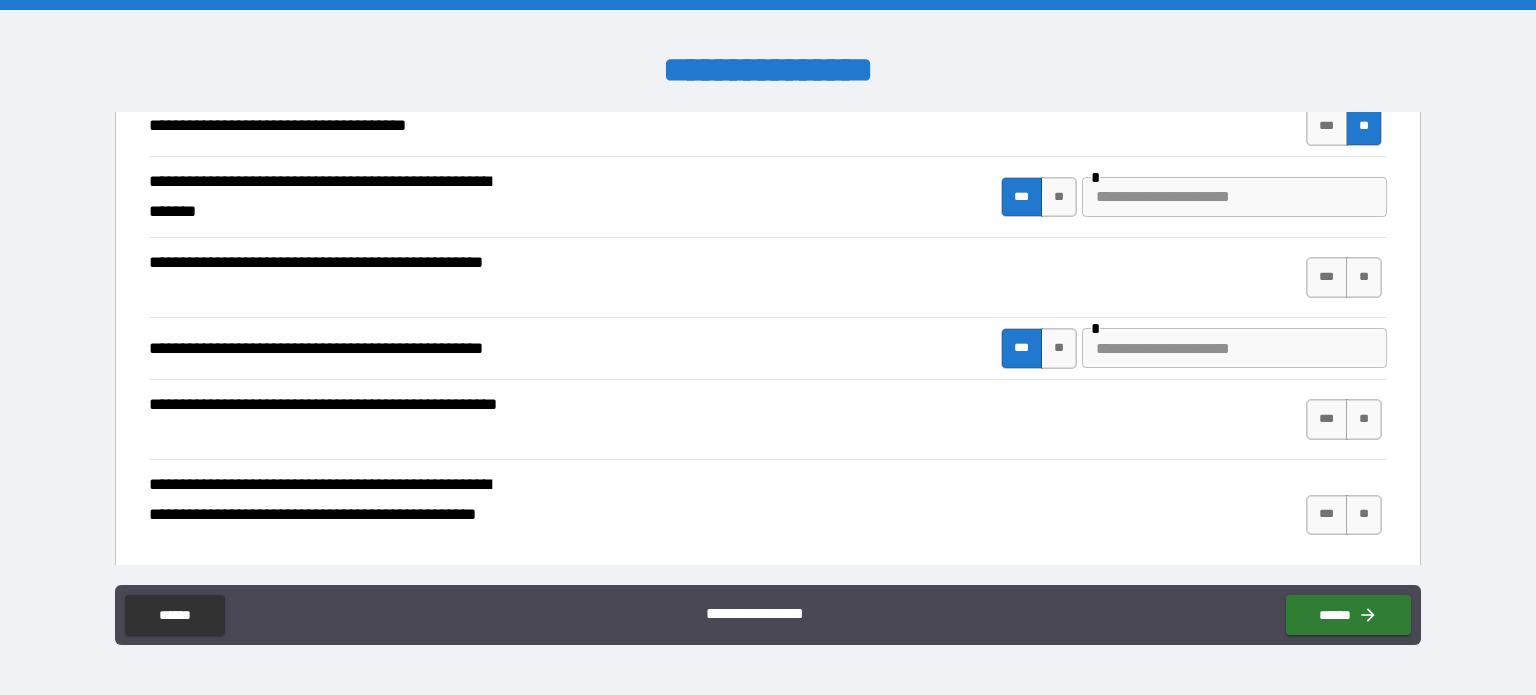 click at bounding box center (1234, 348) 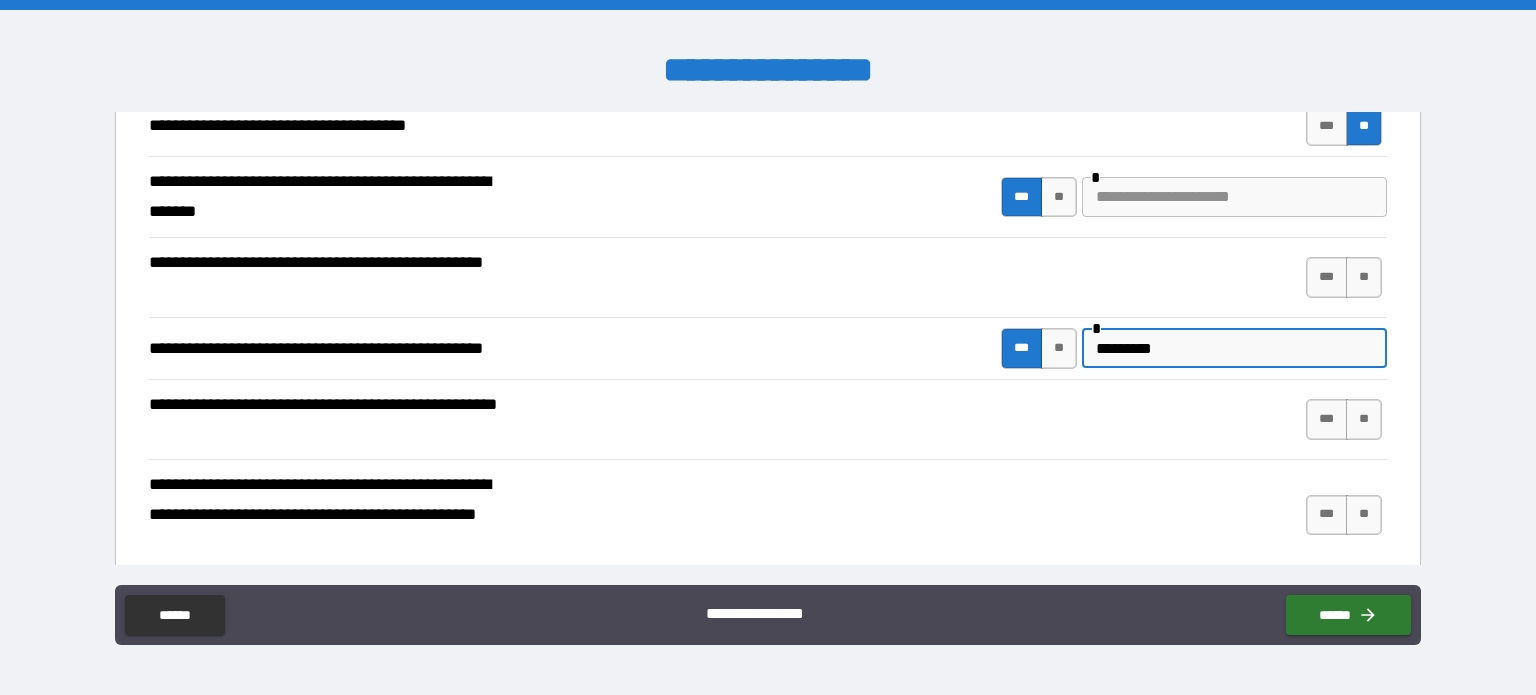 type on "*********" 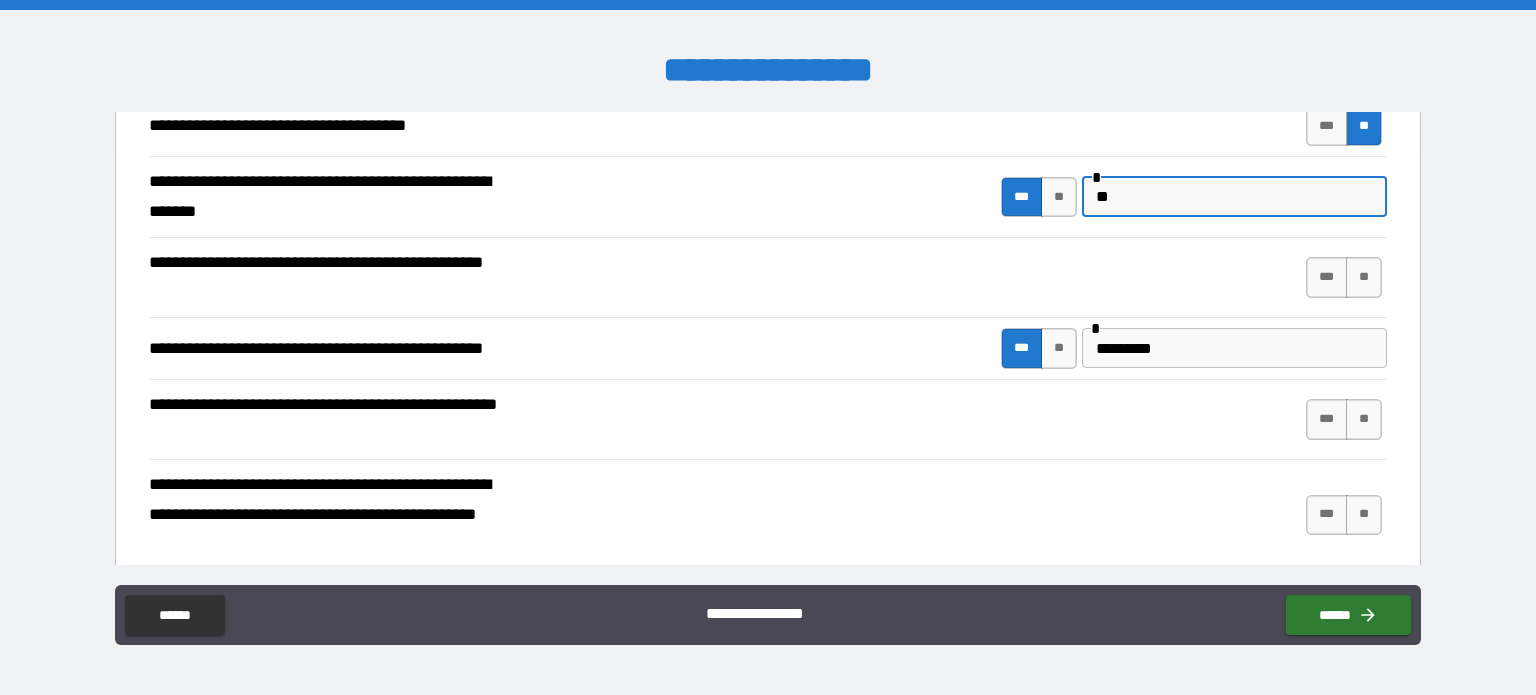 type on "*" 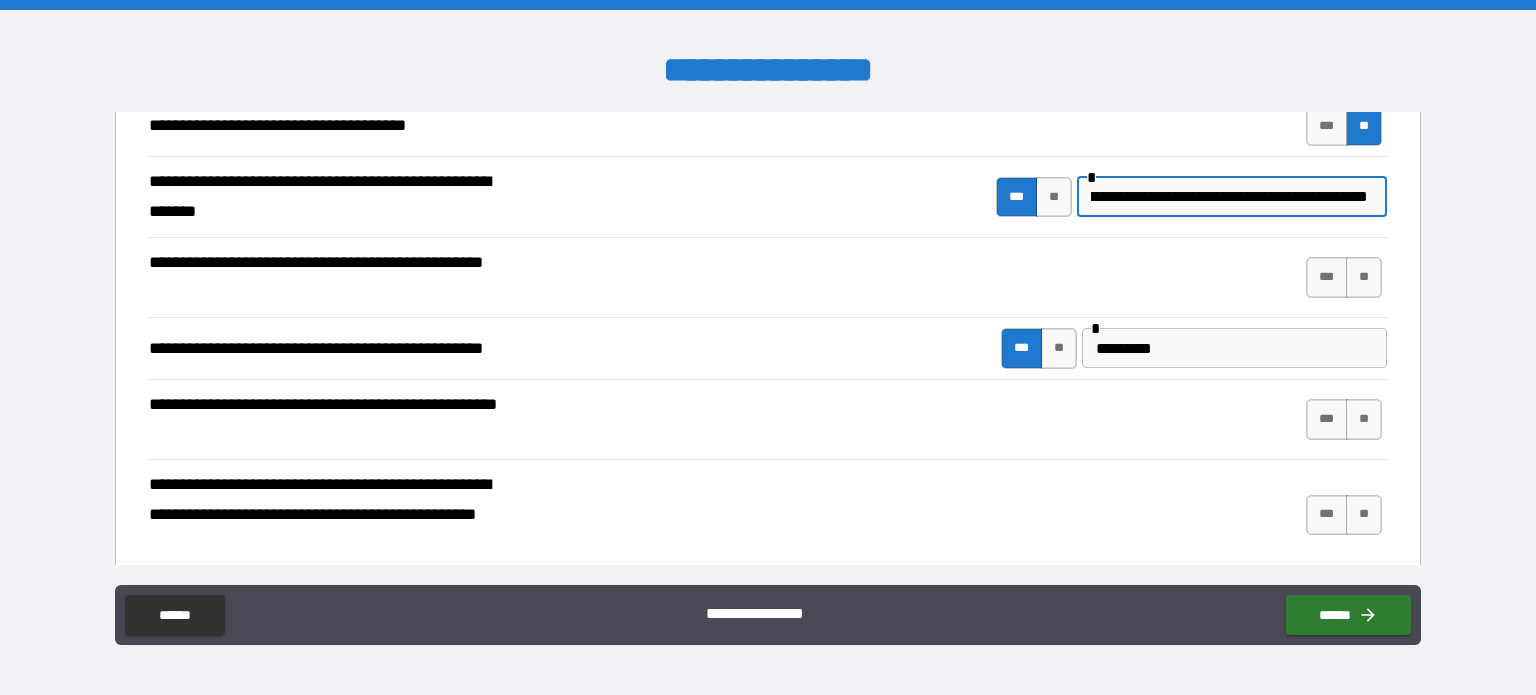 scroll, scrollTop: 0, scrollLeft: 172, axis: horizontal 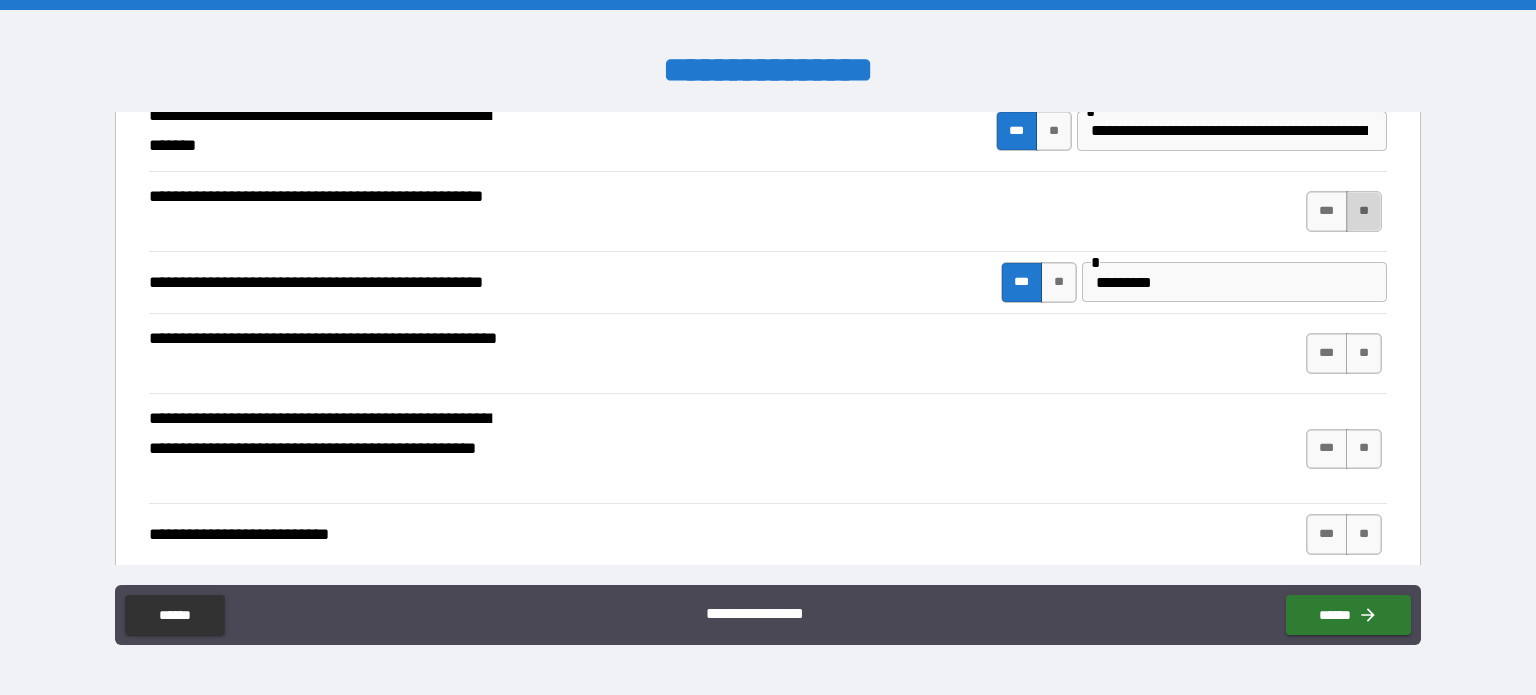 click on "**" at bounding box center (1364, 211) 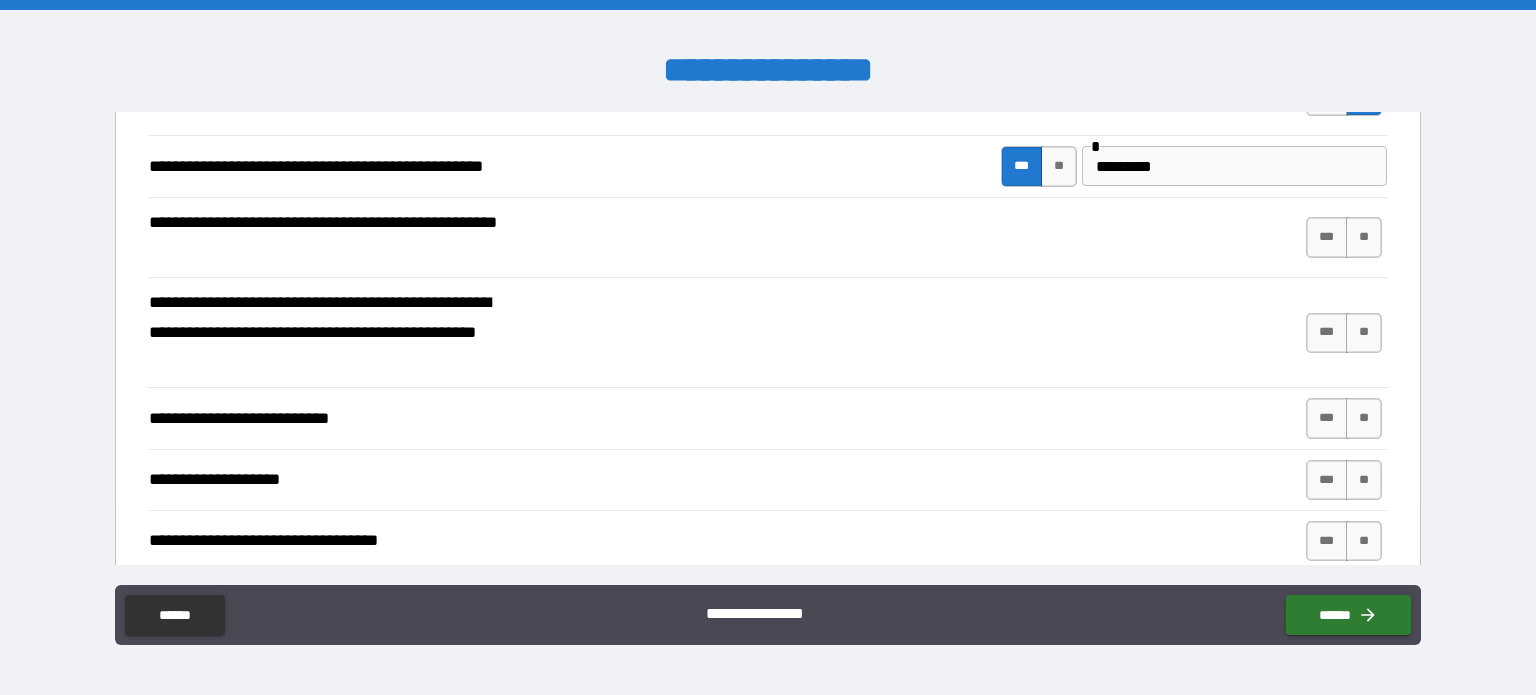 scroll, scrollTop: 596, scrollLeft: 0, axis: vertical 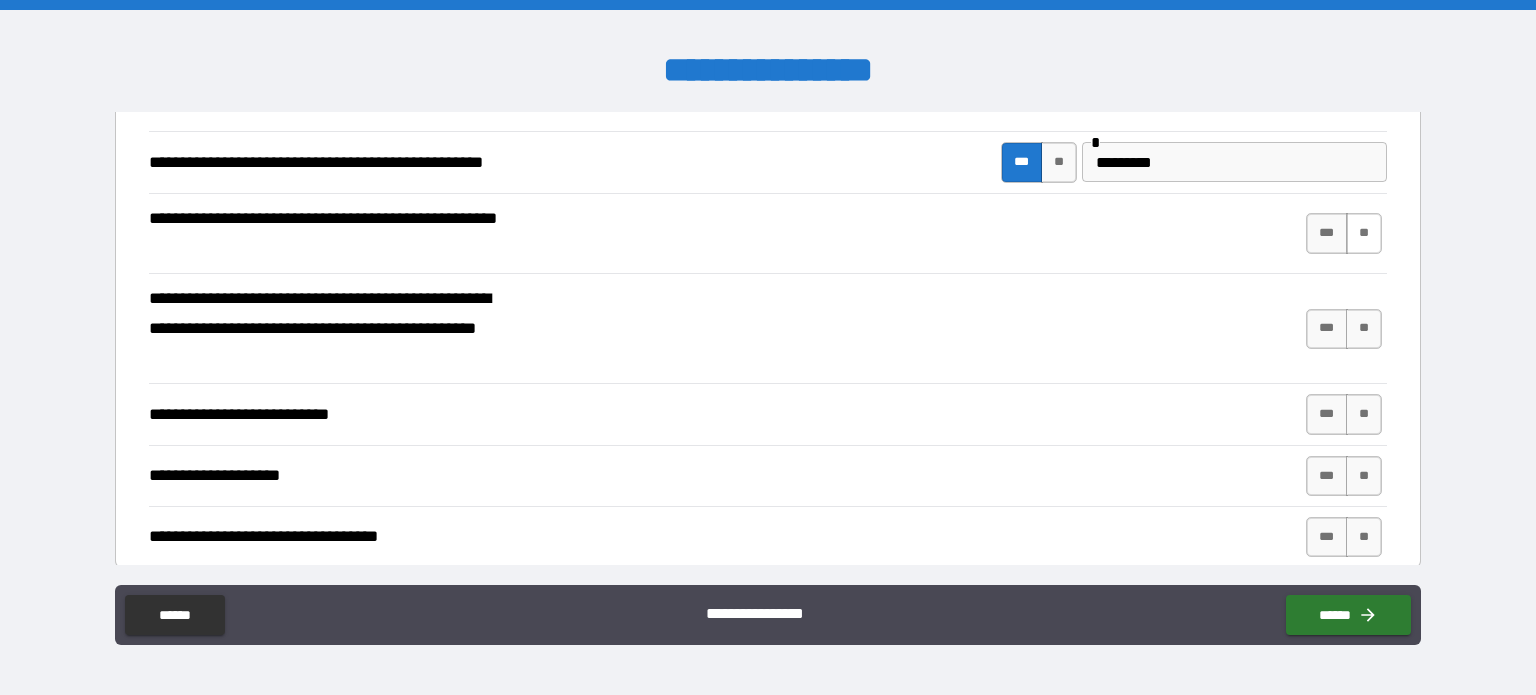 click on "**" at bounding box center (1364, 233) 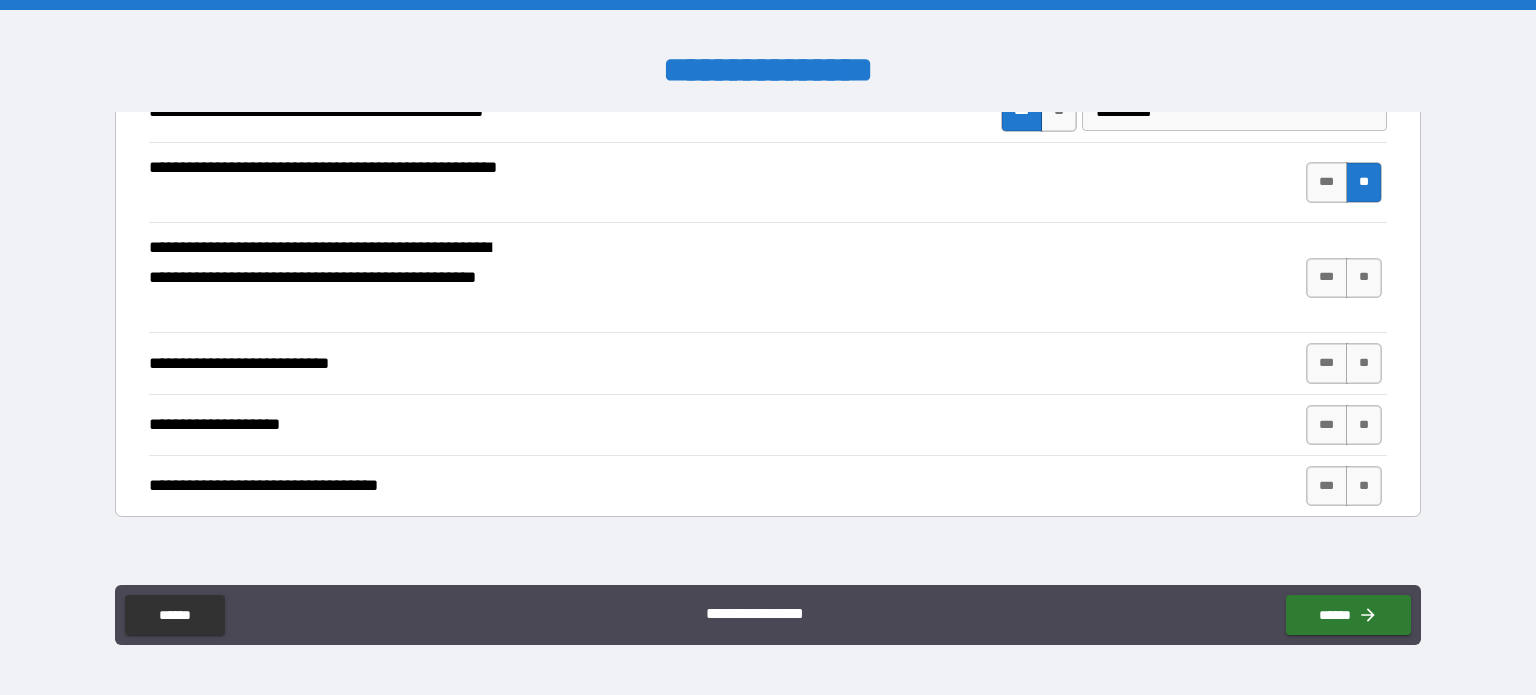 scroll, scrollTop: 656, scrollLeft: 0, axis: vertical 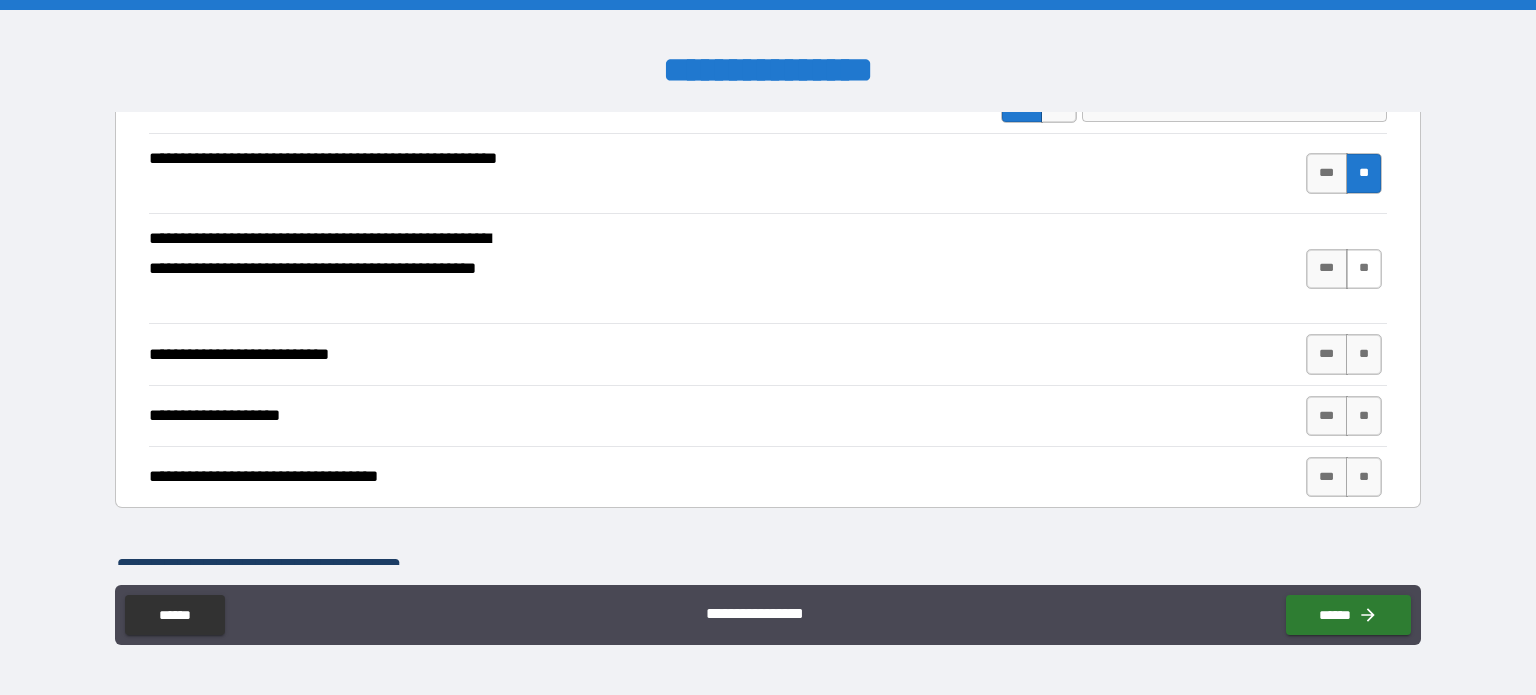 click on "**" at bounding box center [1364, 269] 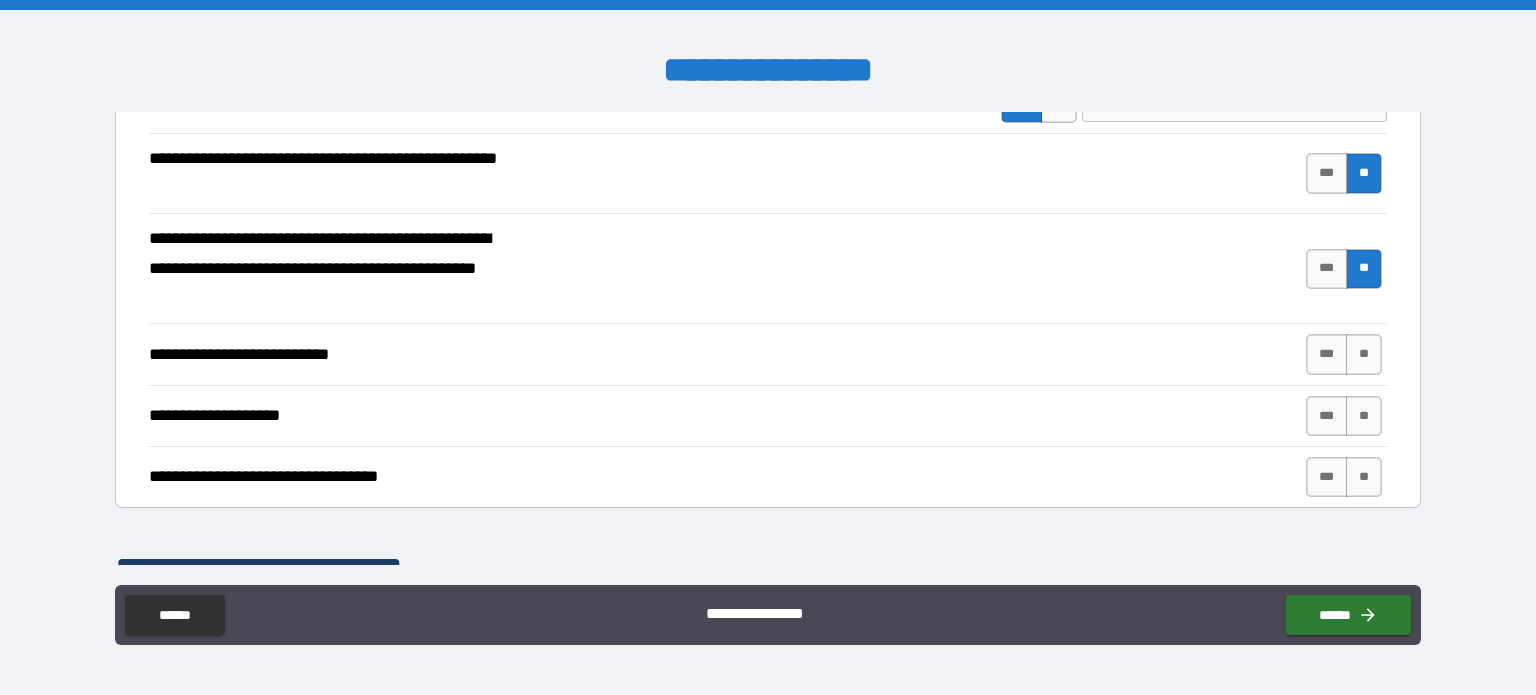 scroll, scrollTop: 719, scrollLeft: 0, axis: vertical 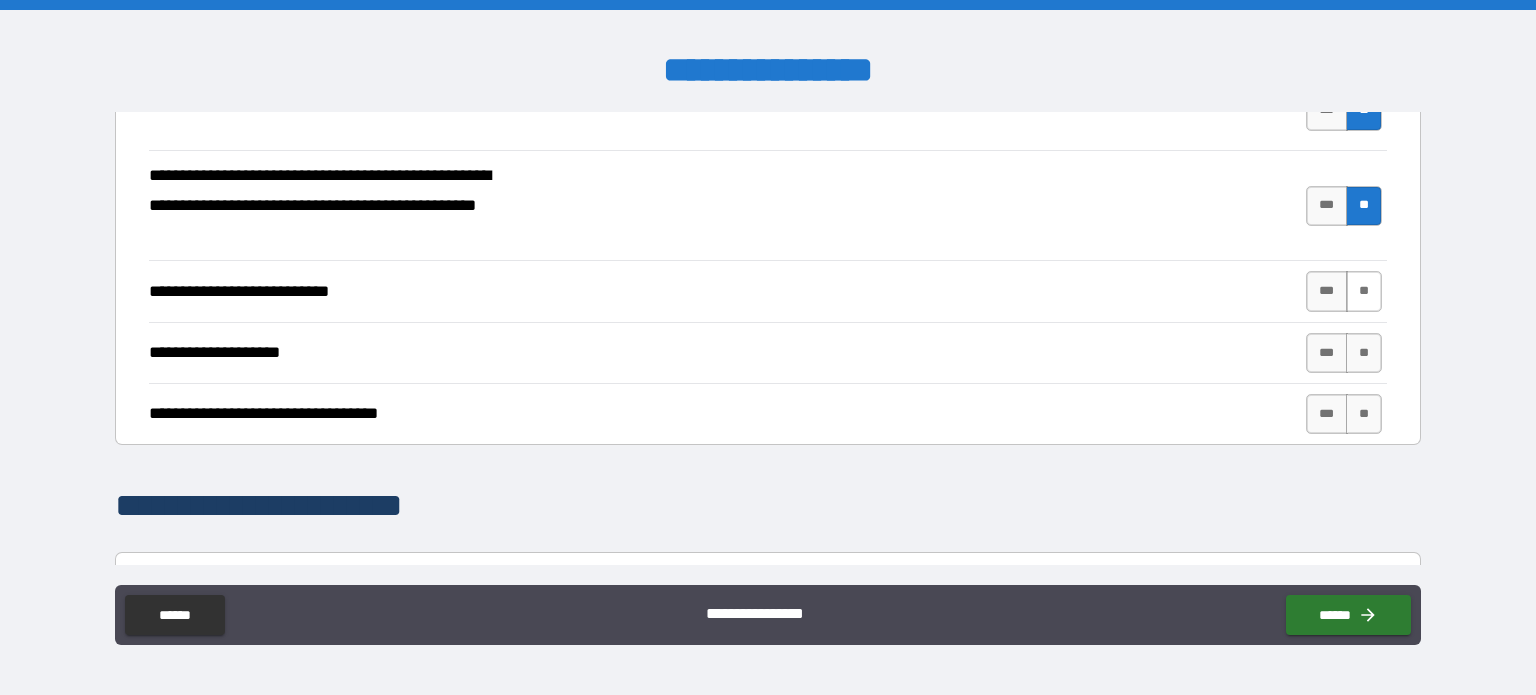 click on "**" at bounding box center [1364, 291] 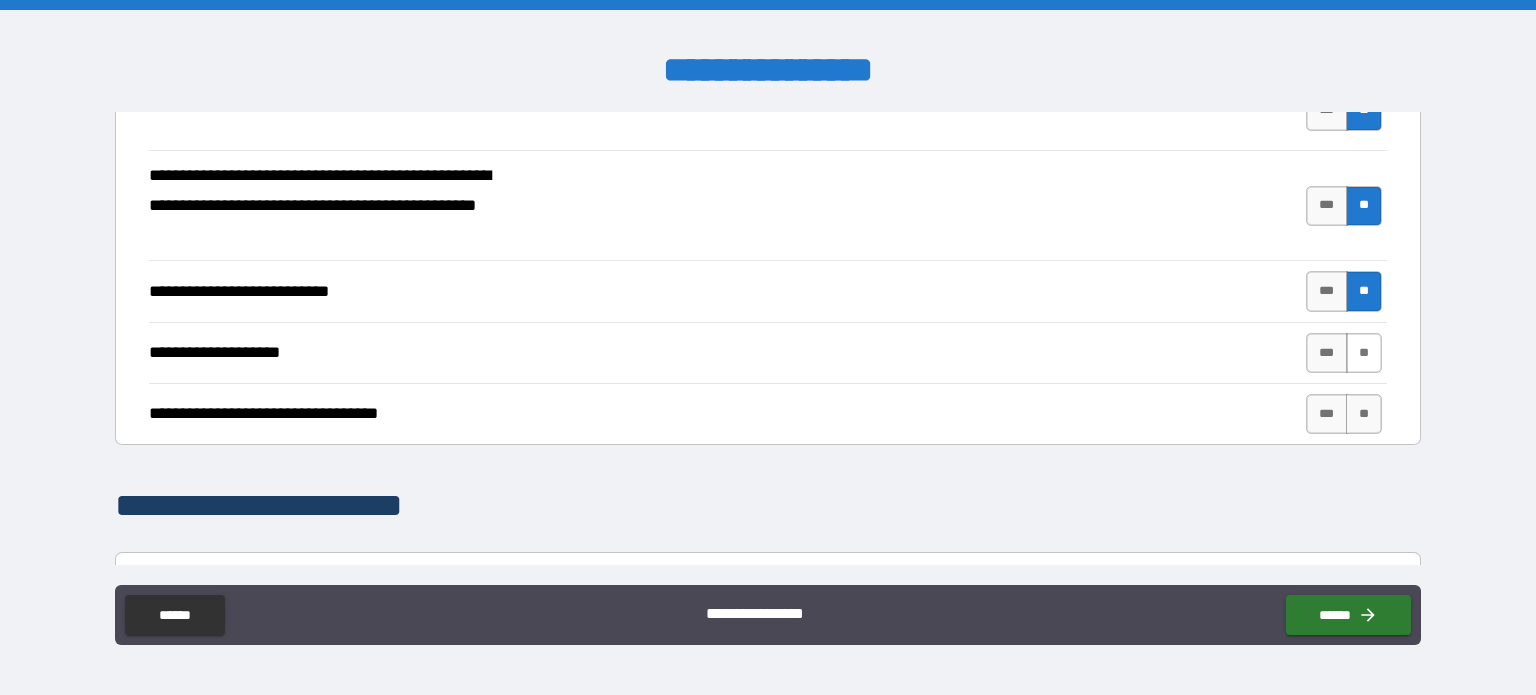 click on "**" at bounding box center (1364, 353) 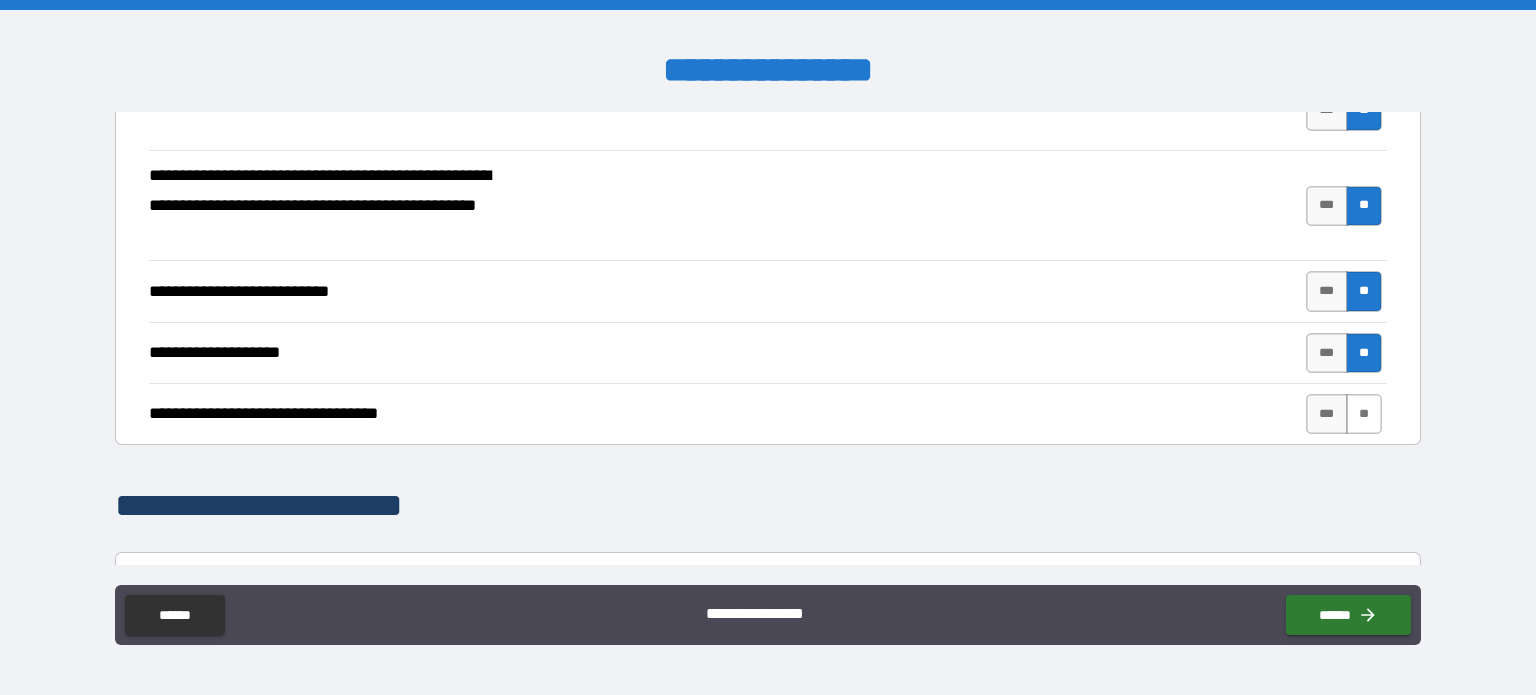 click on "**" at bounding box center (1364, 414) 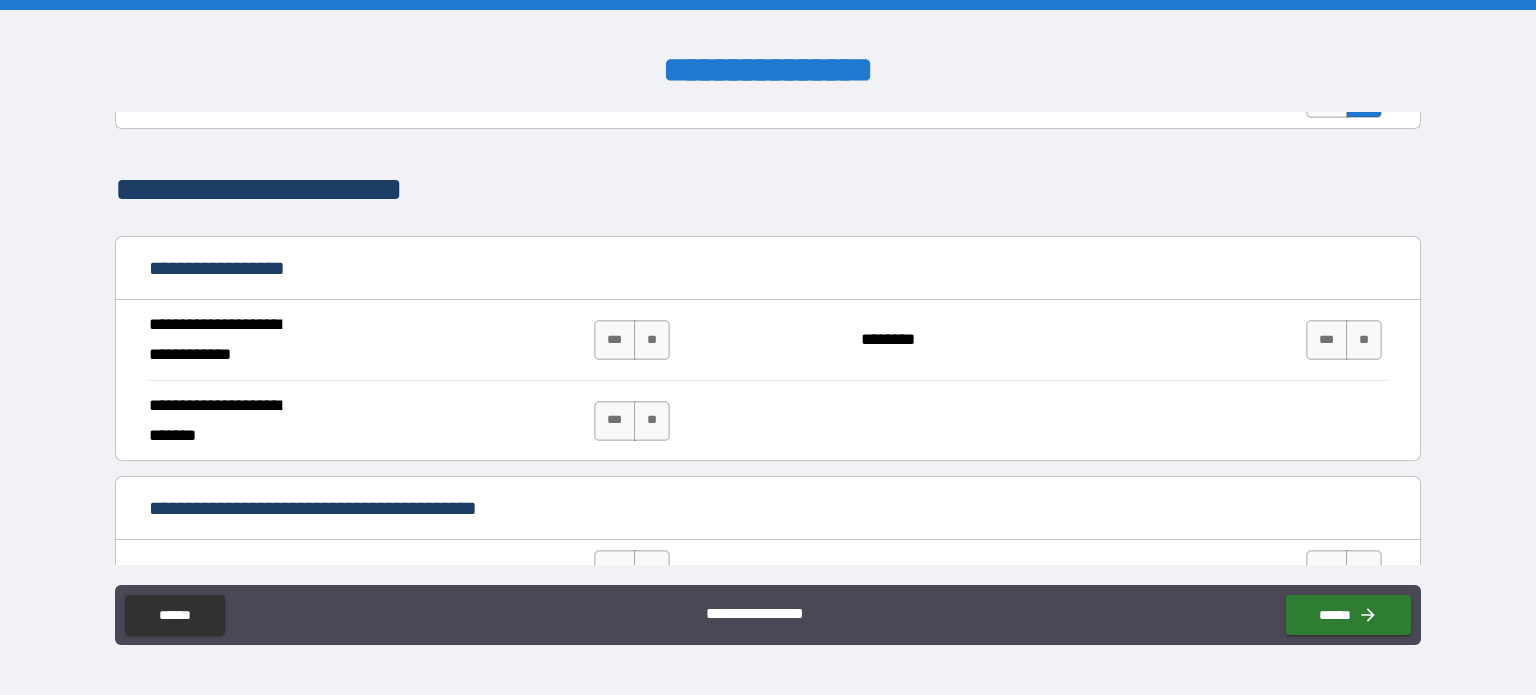 scroll, scrollTop: 1112, scrollLeft: 0, axis: vertical 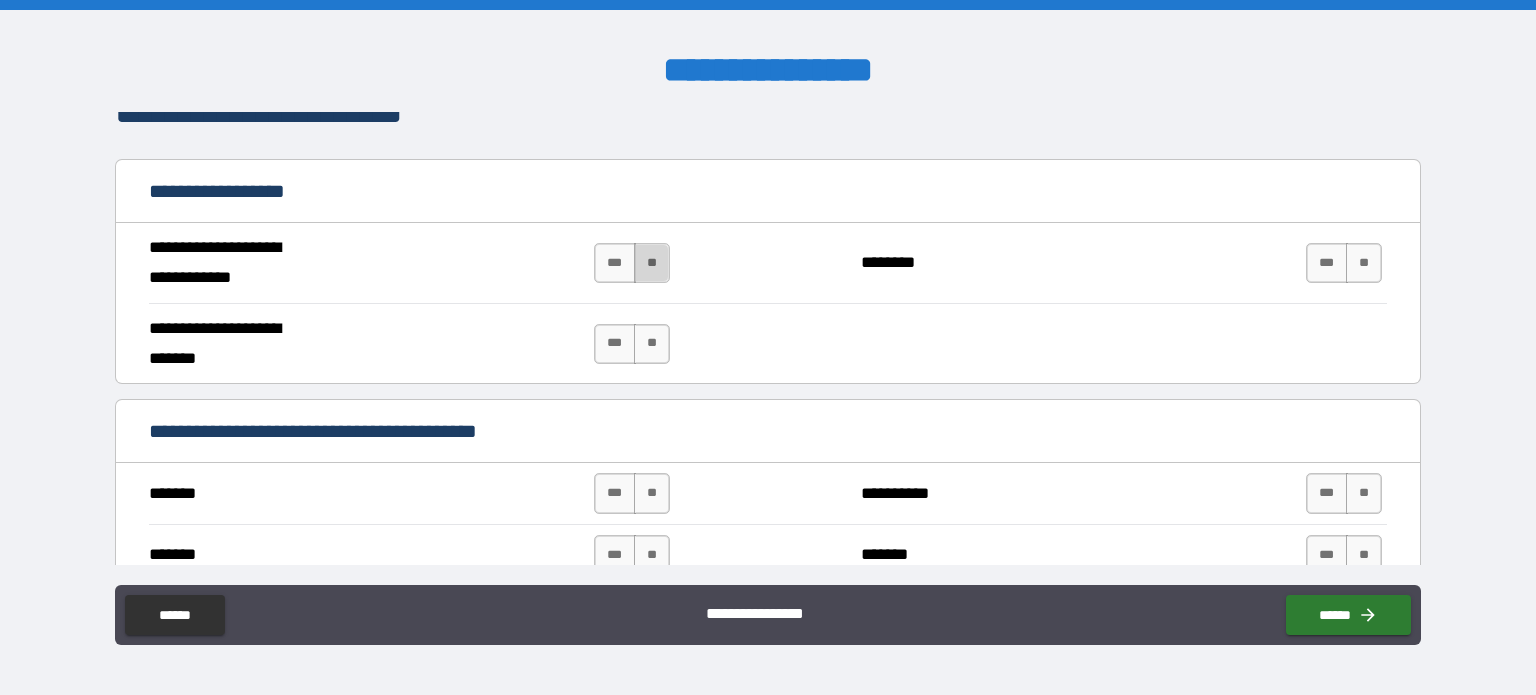 click on "**" at bounding box center (652, 263) 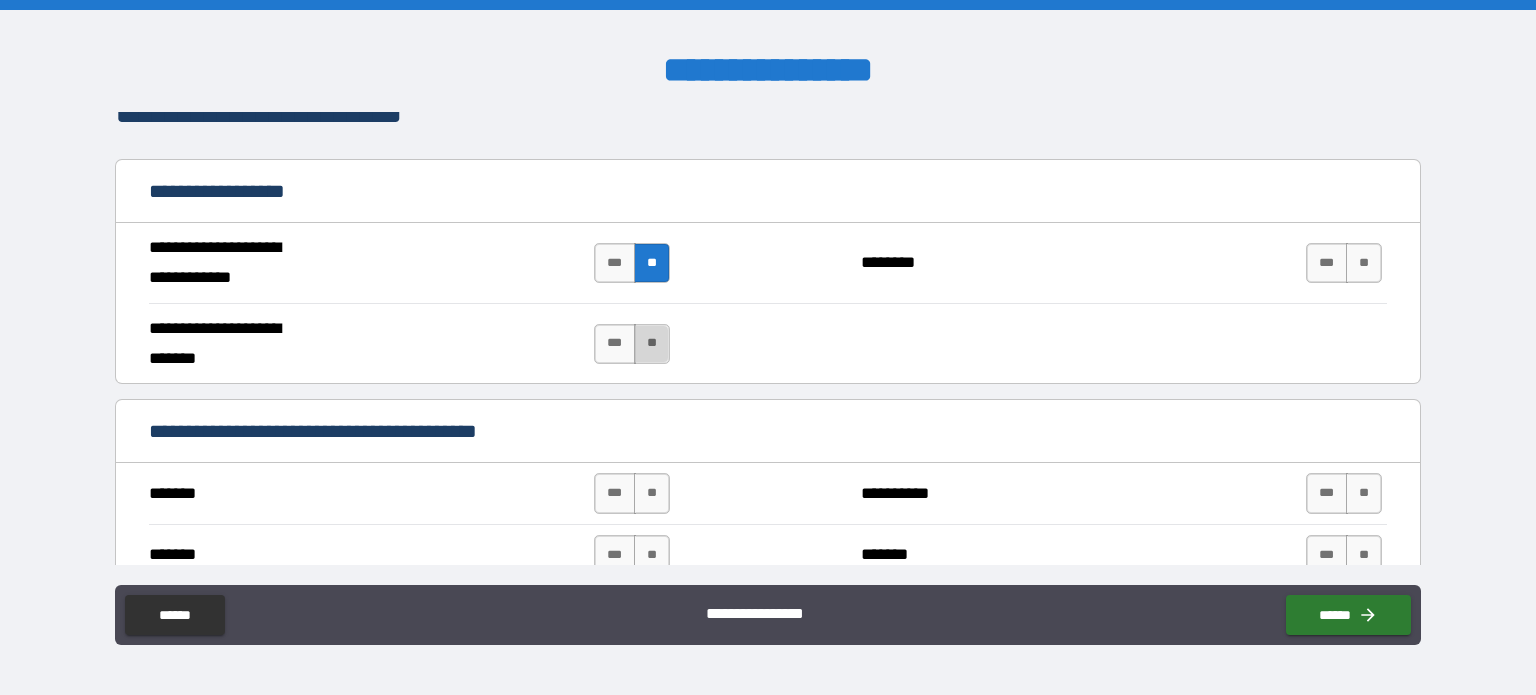 click on "**" at bounding box center (652, 344) 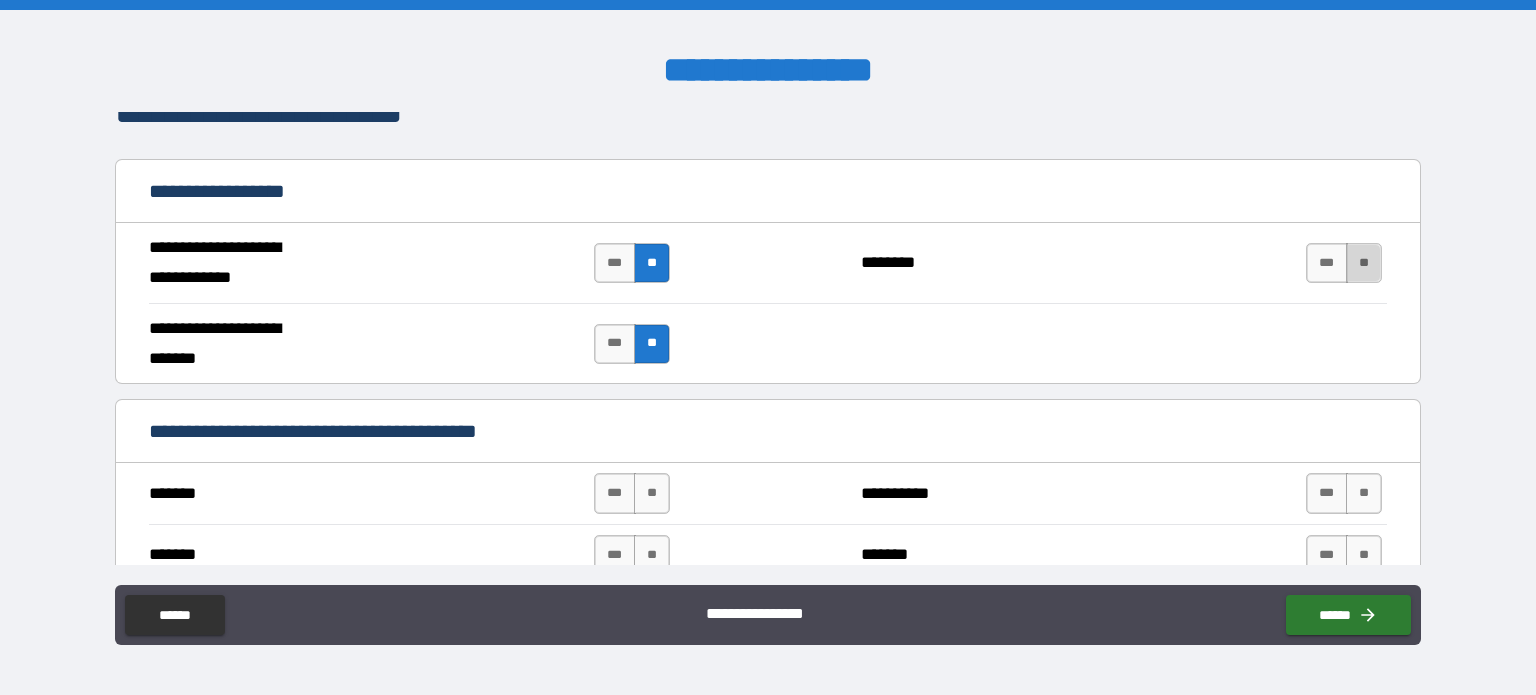 click on "**" at bounding box center [1364, 263] 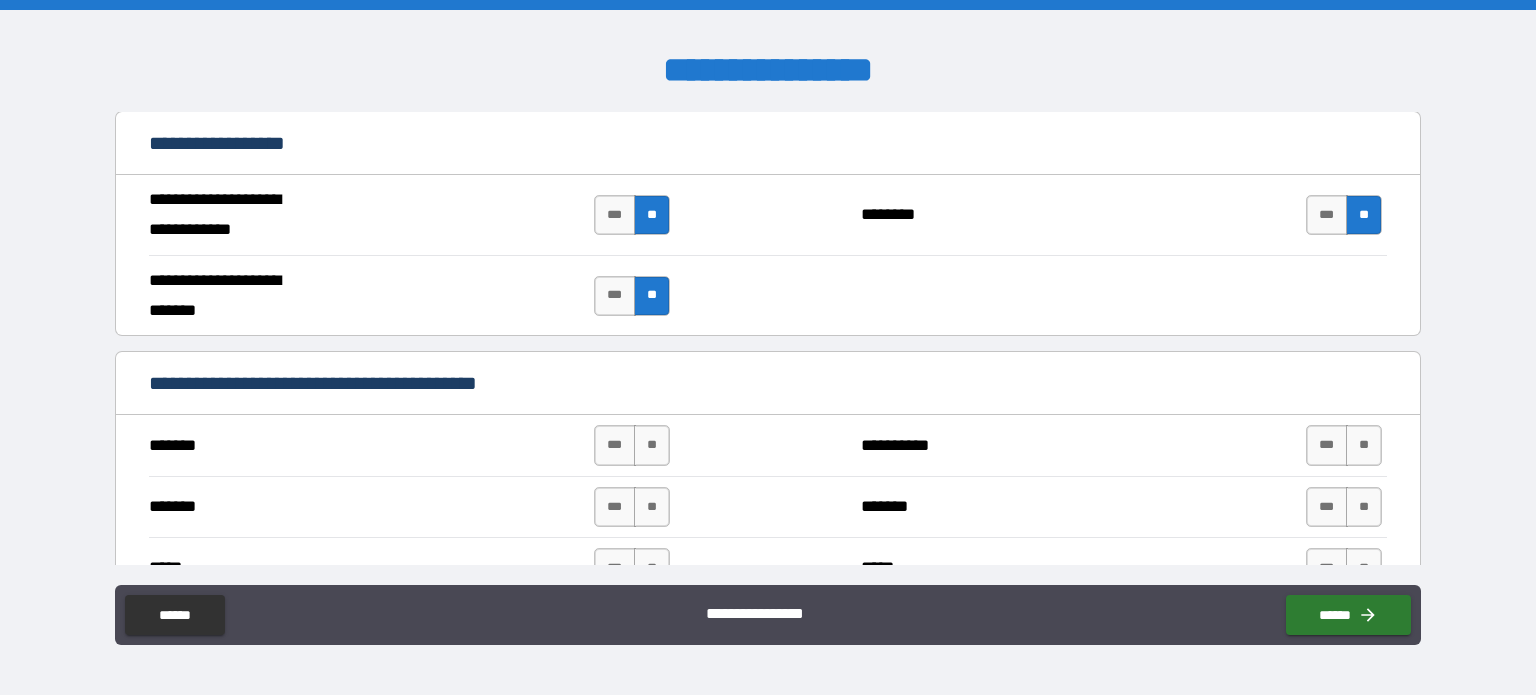 scroll, scrollTop: 1160, scrollLeft: 0, axis: vertical 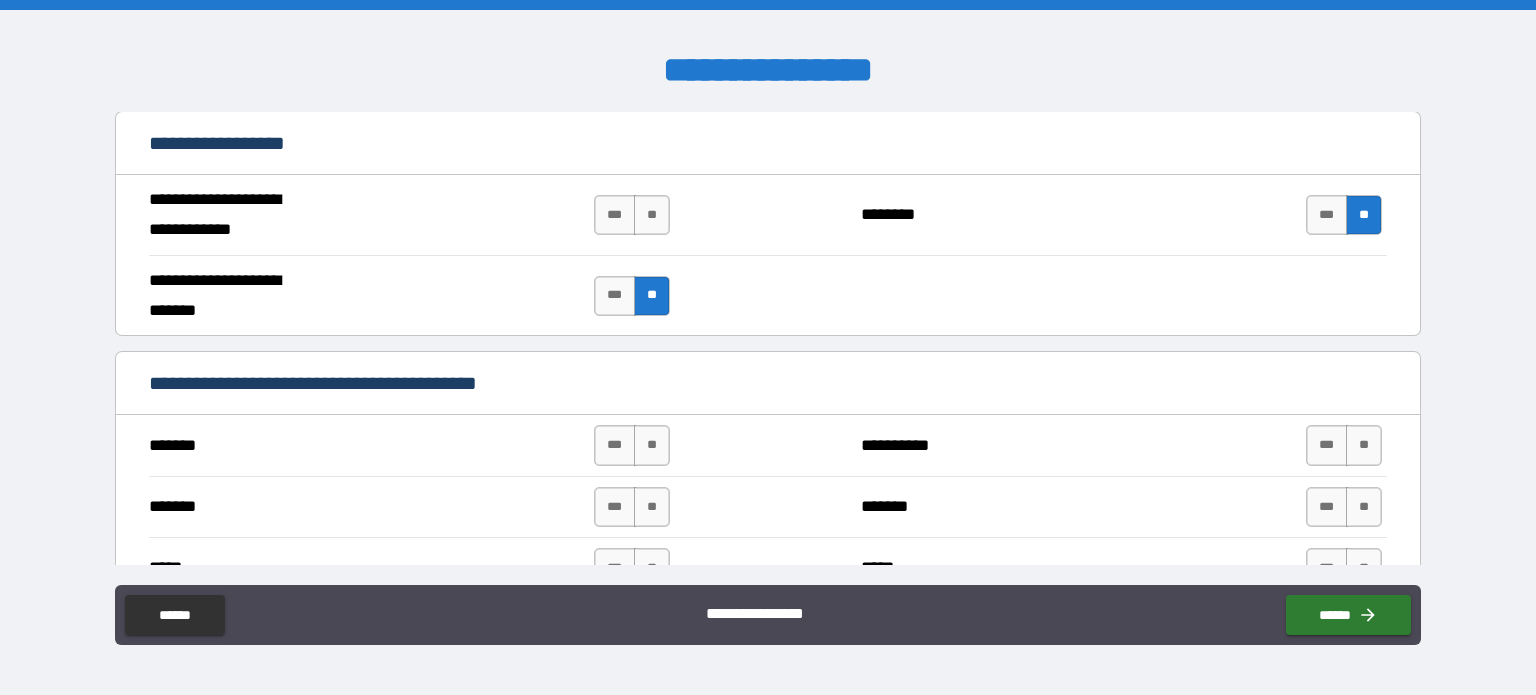 click on "**" at bounding box center (652, 296) 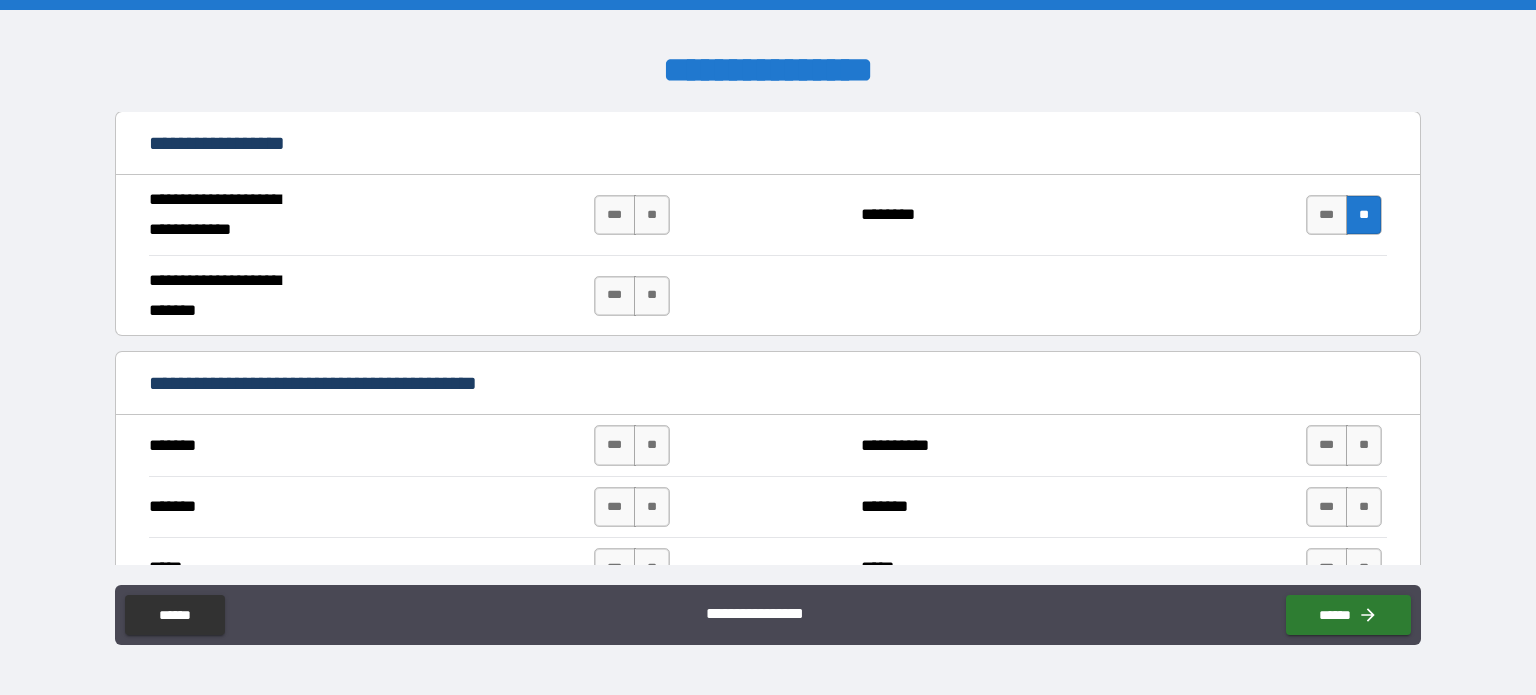 click on "**" at bounding box center (1364, 215) 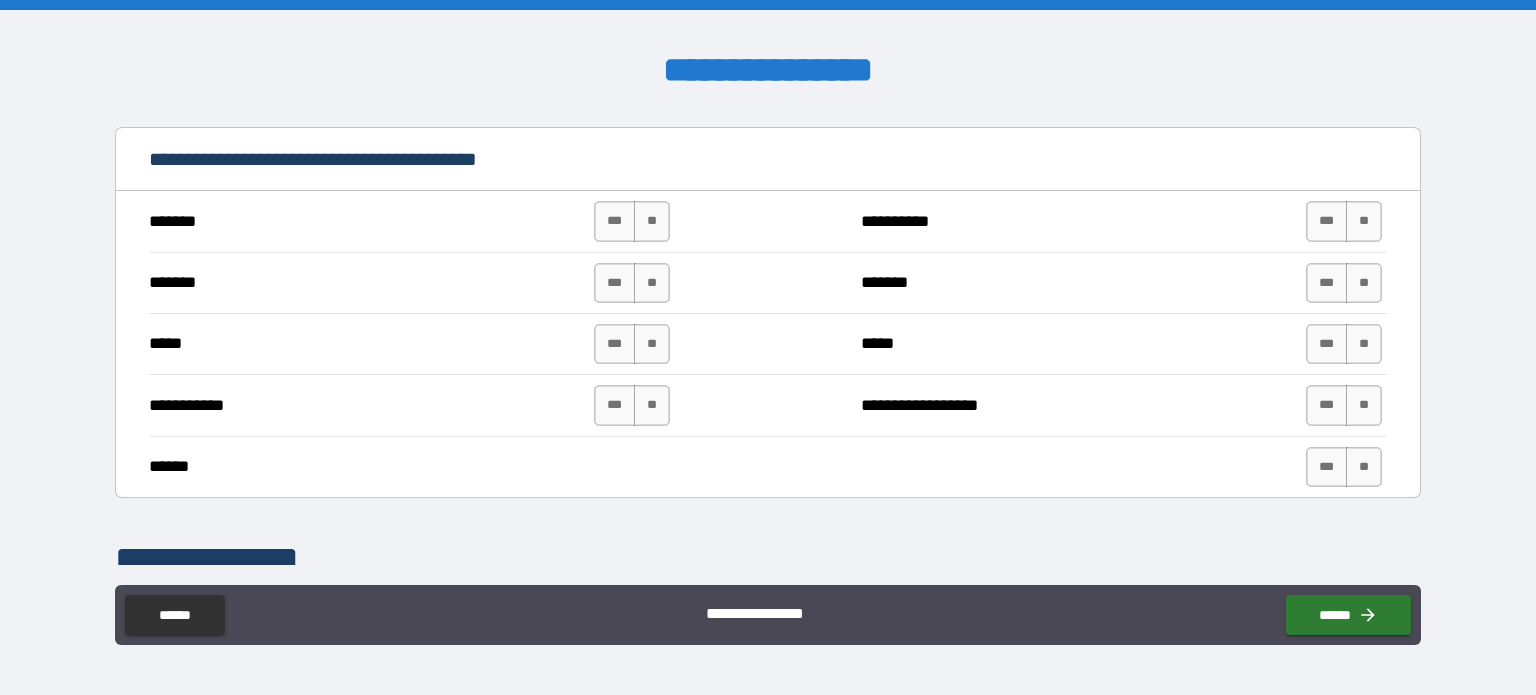 scroll, scrollTop: 1386, scrollLeft: 0, axis: vertical 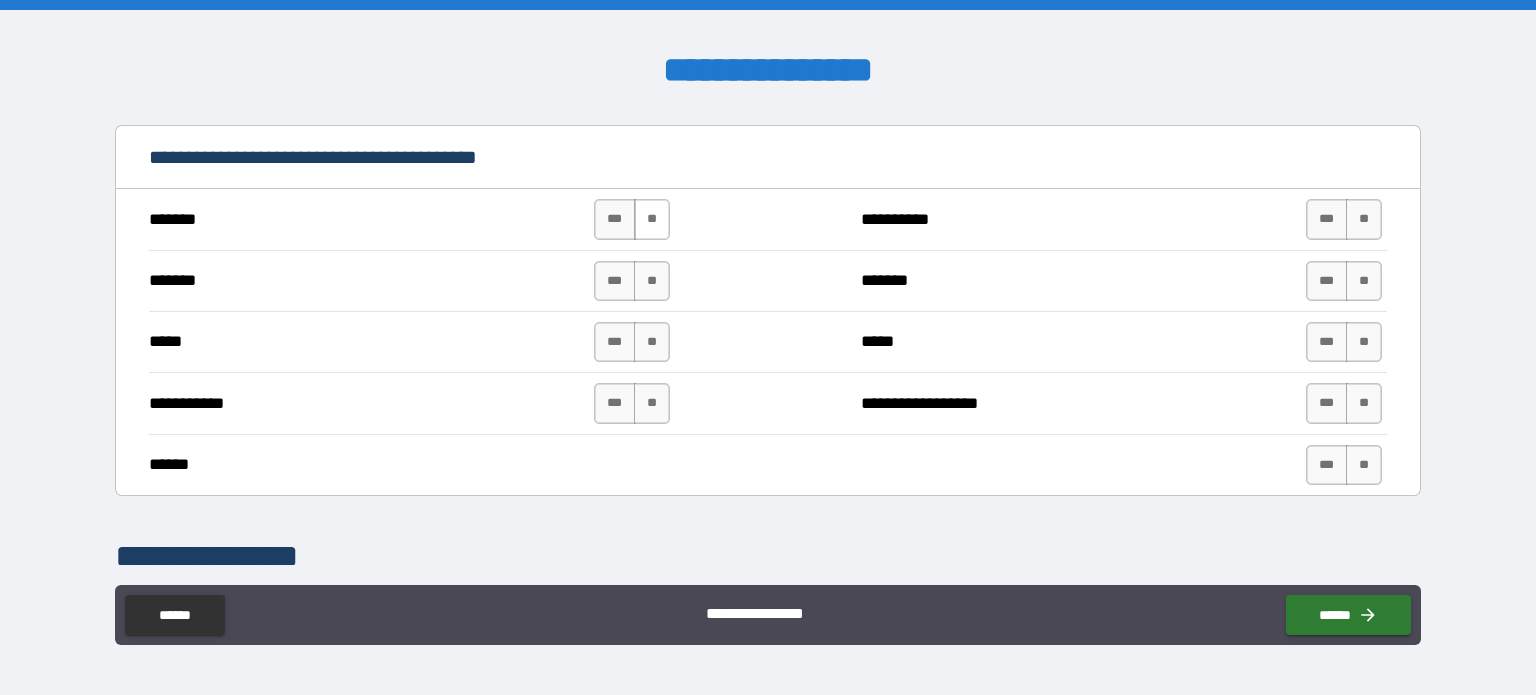 click on "**" at bounding box center [652, 219] 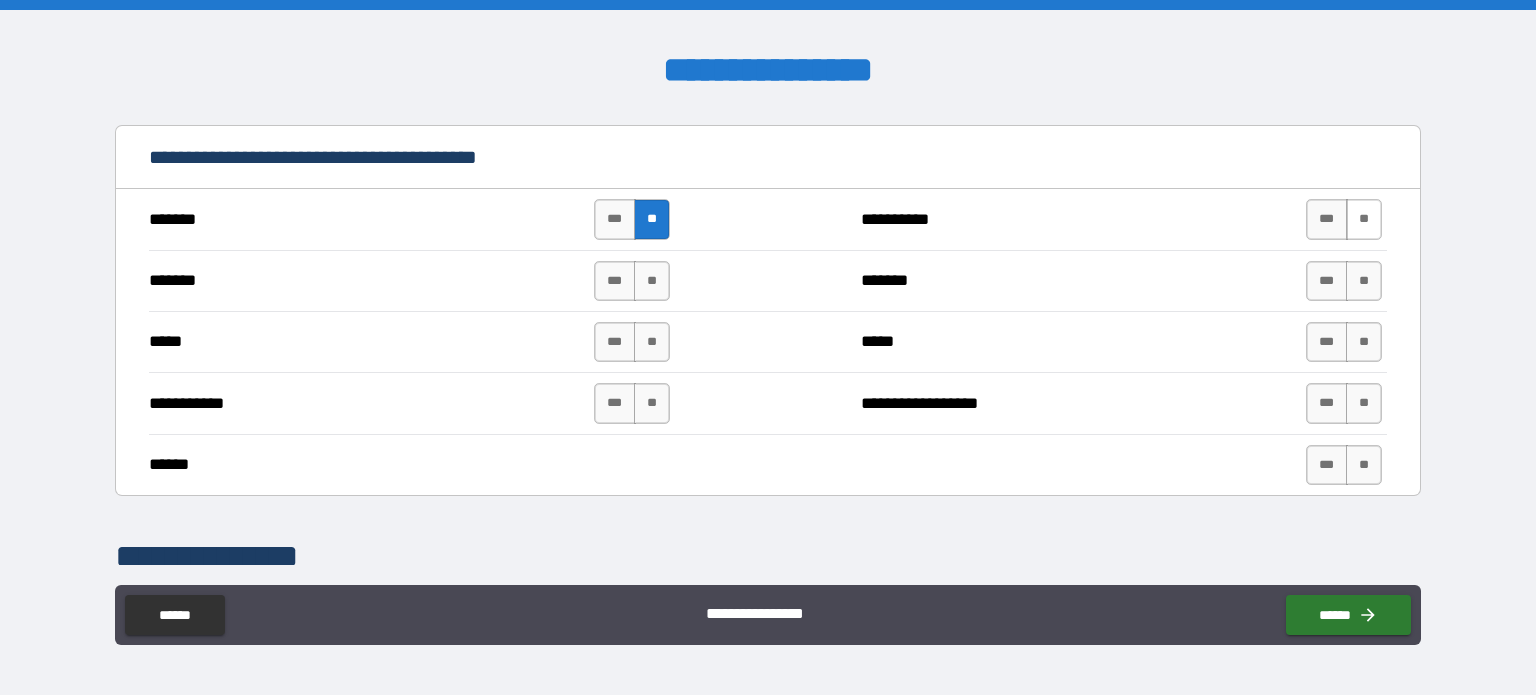 click on "**" at bounding box center (1364, 219) 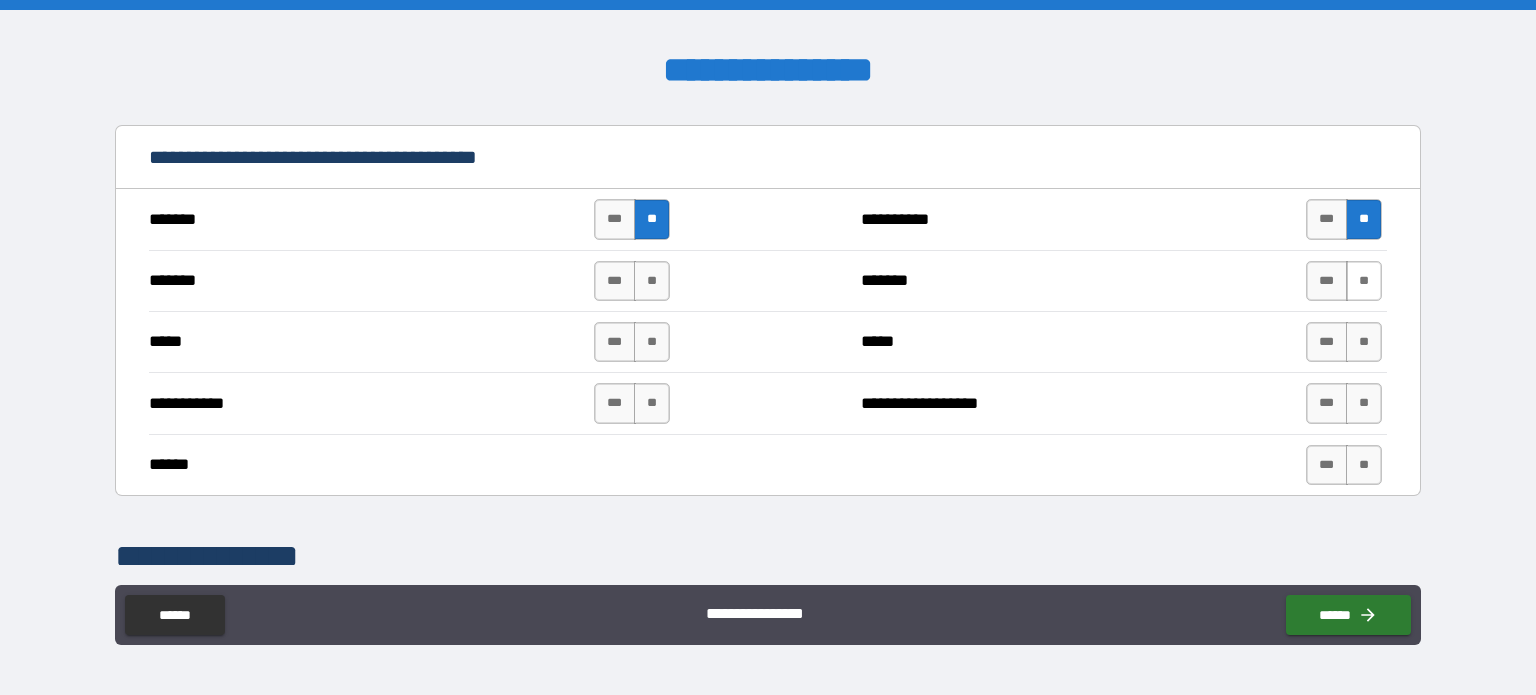 click on "**" at bounding box center (1364, 281) 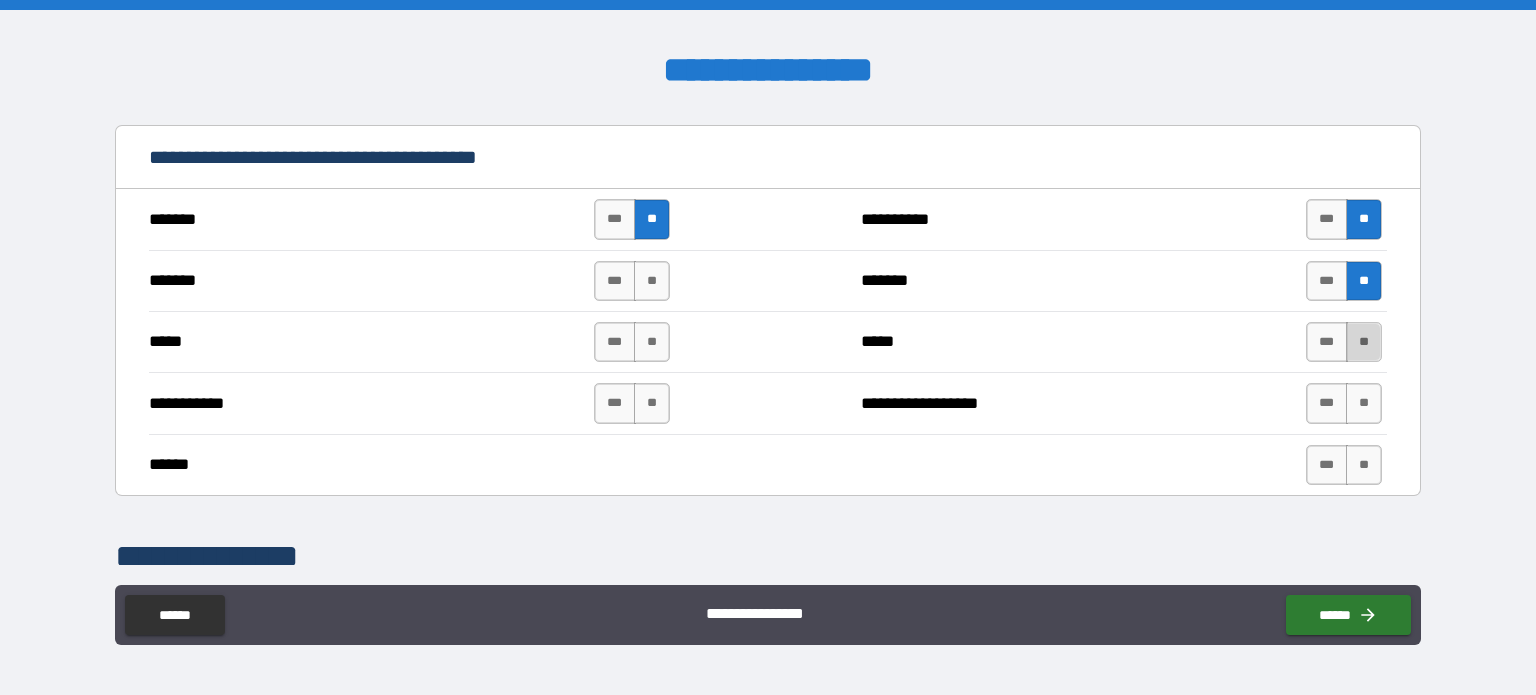 click on "**" at bounding box center [1364, 342] 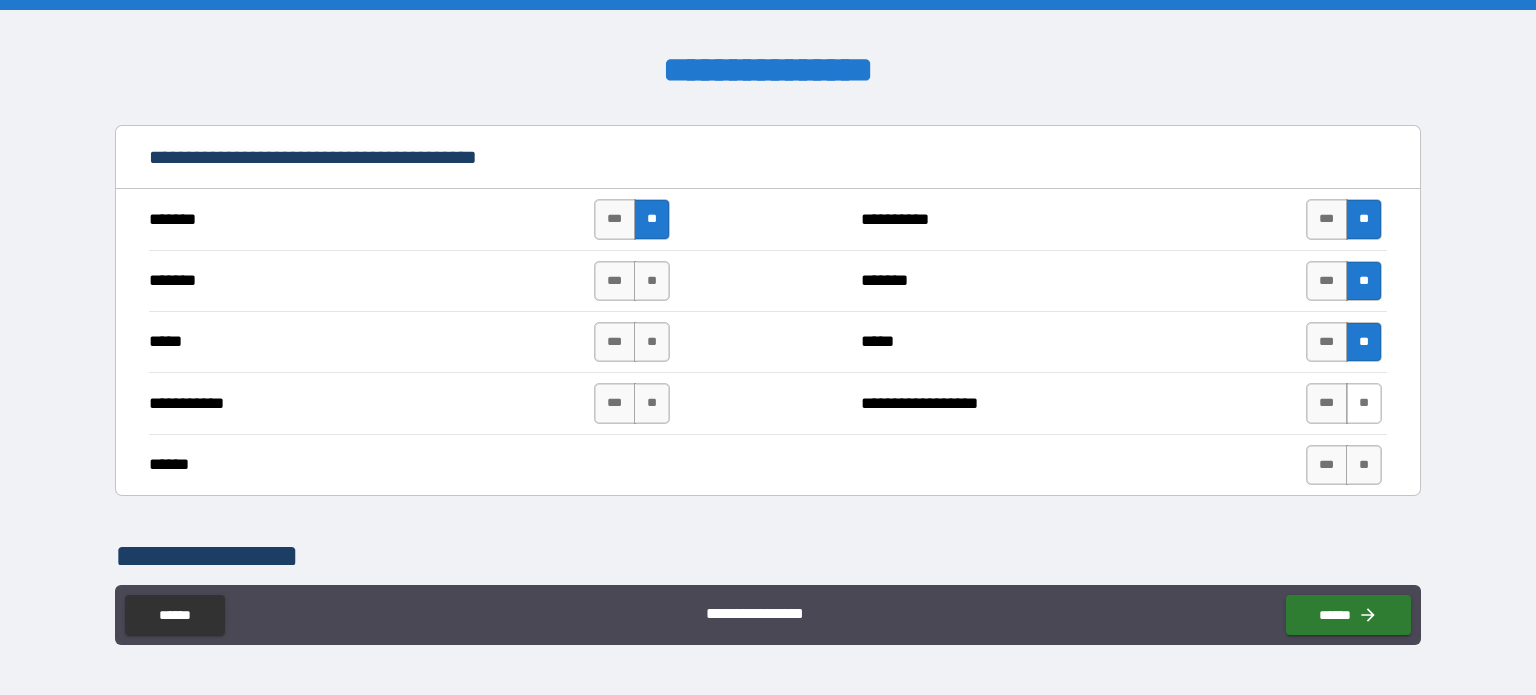click on "**" at bounding box center [1364, 403] 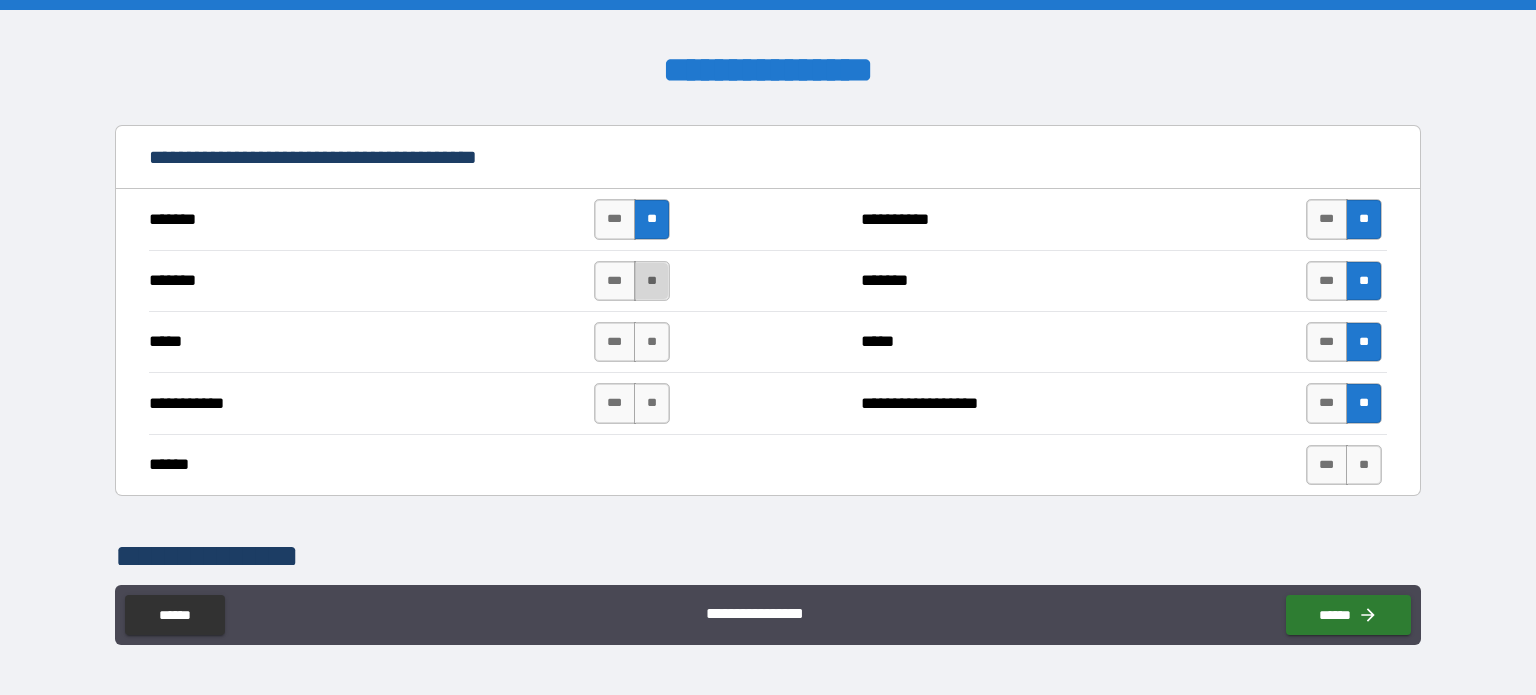 click on "**" at bounding box center [652, 281] 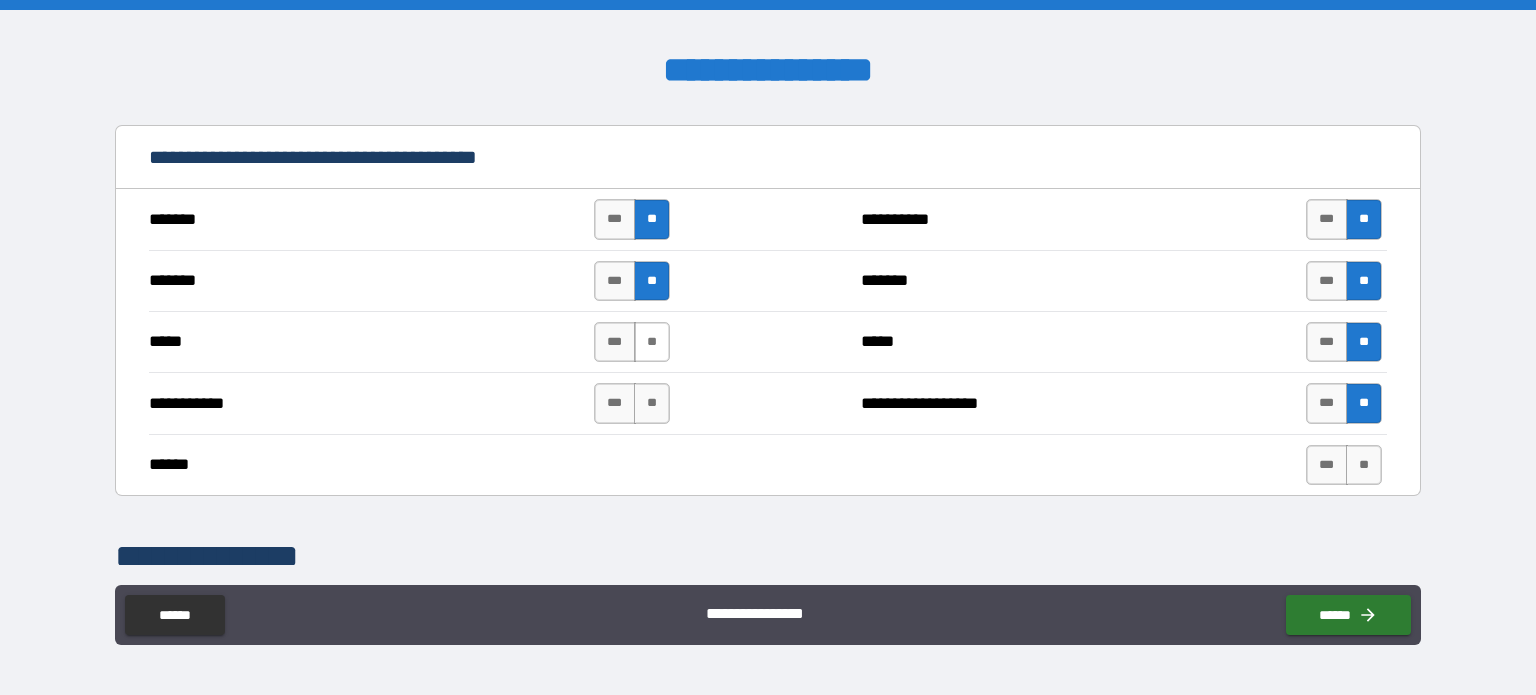 click on "**" at bounding box center (652, 342) 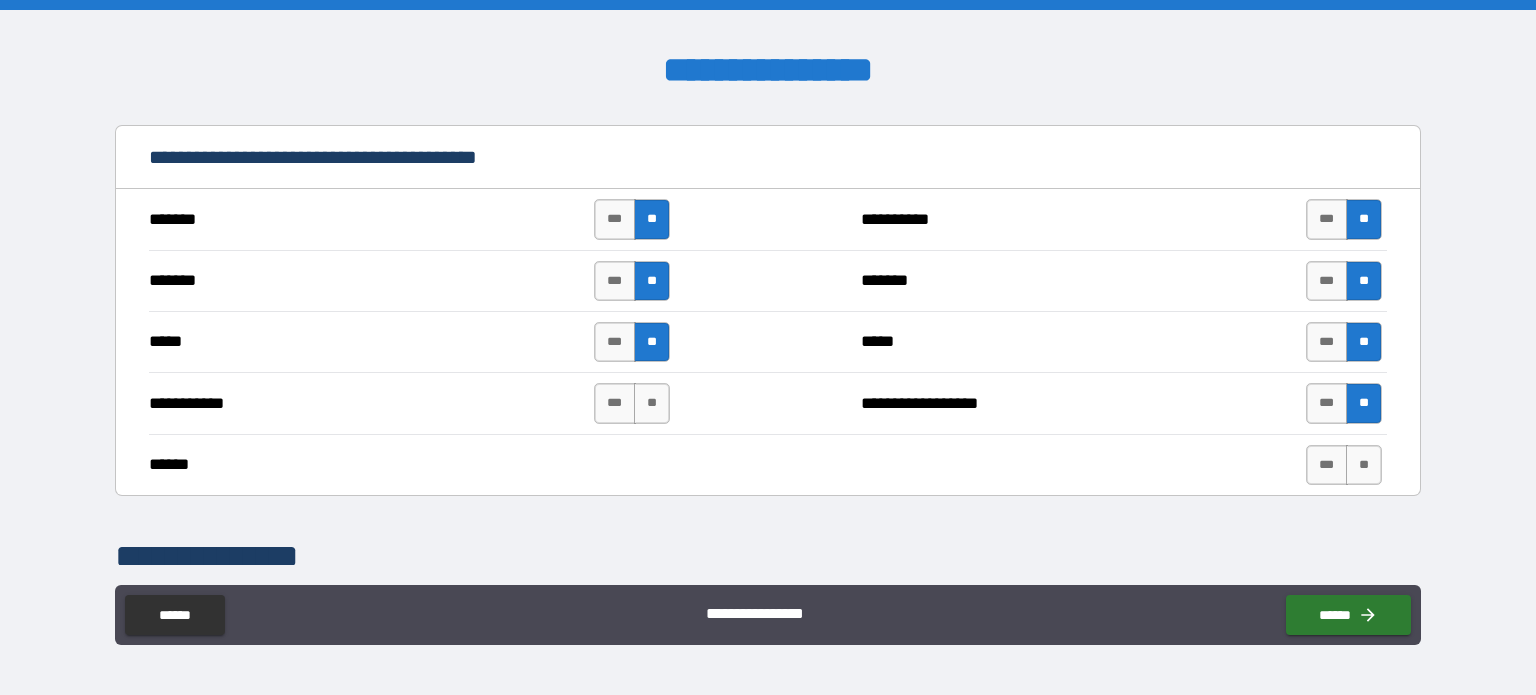 click on "*** **" at bounding box center [632, 403] 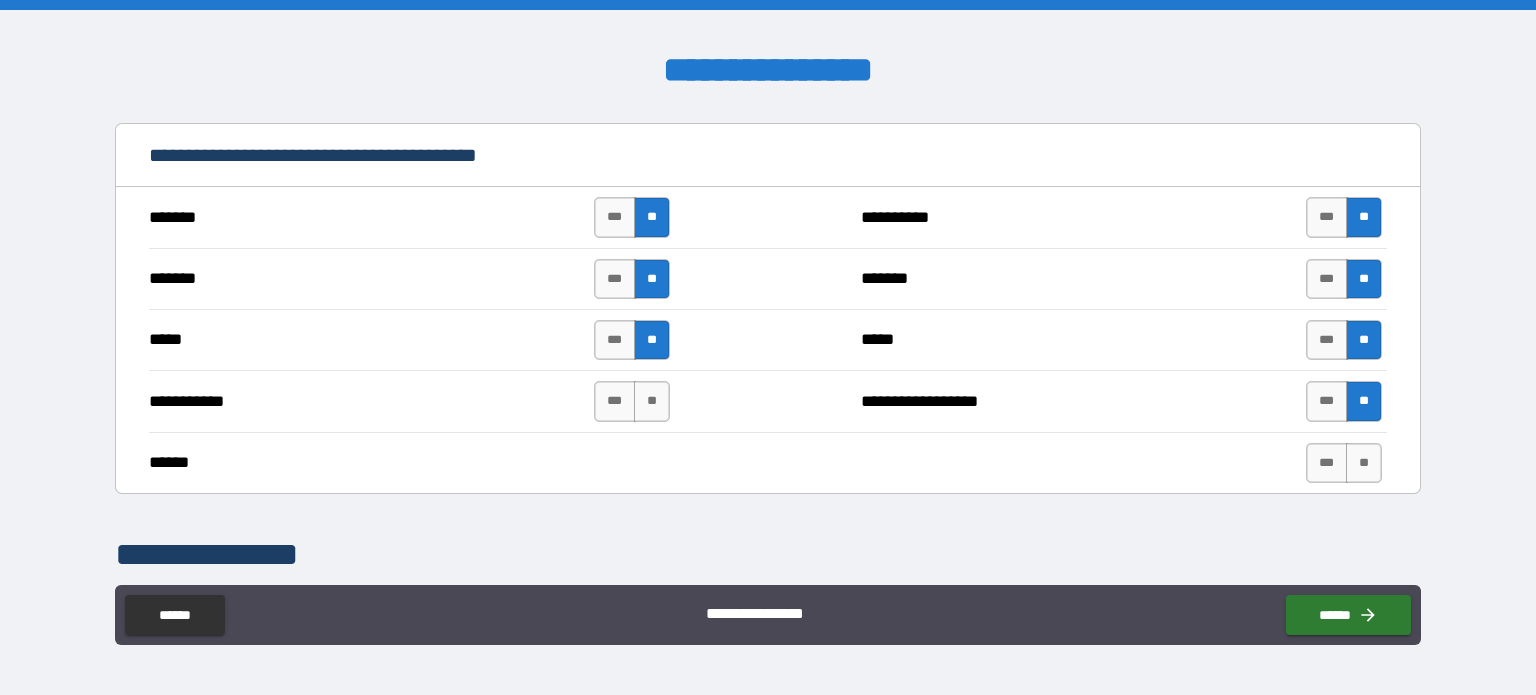 scroll, scrollTop: 1390, scrollLeft: 0, axis: vertical 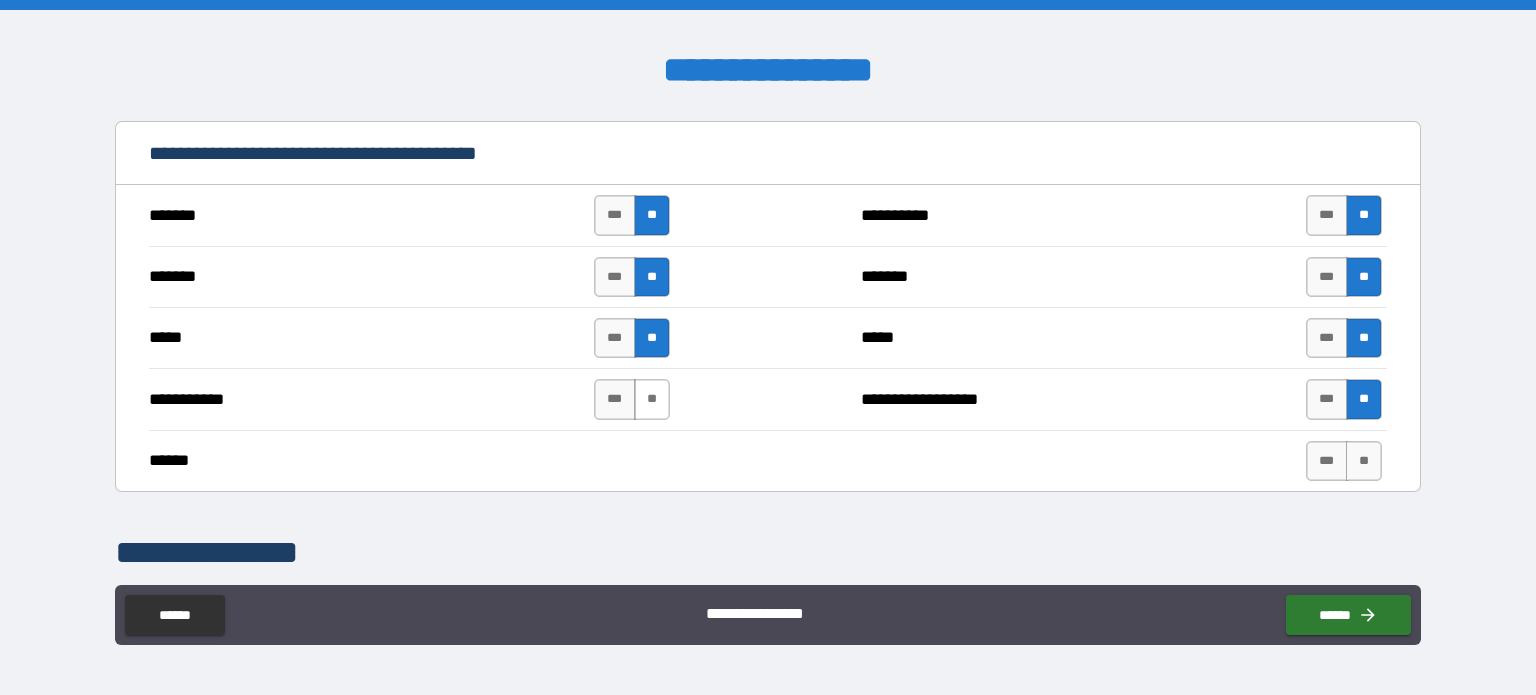 click on "**" at bounding box center [652, 399] 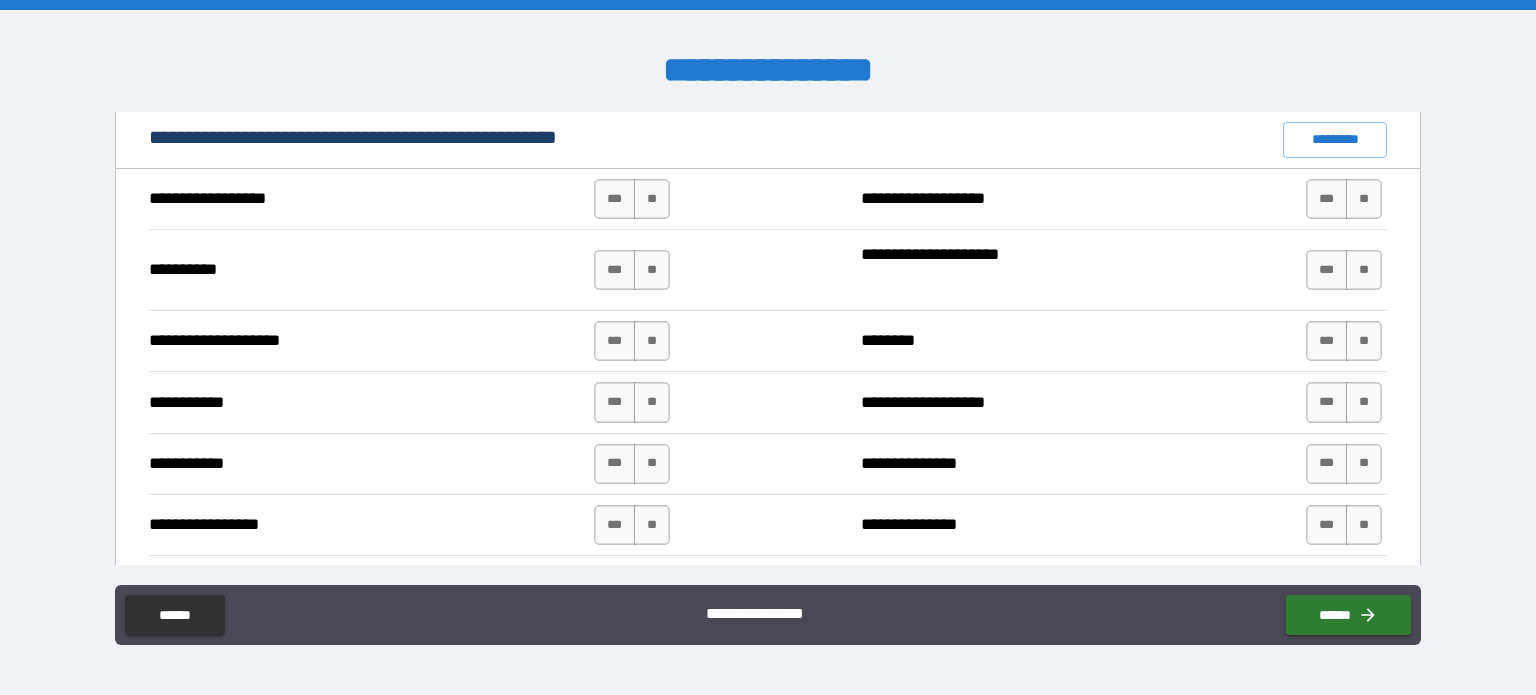 scroll, scrollTop: 1888, scrollLeft: 0, axis: vertical 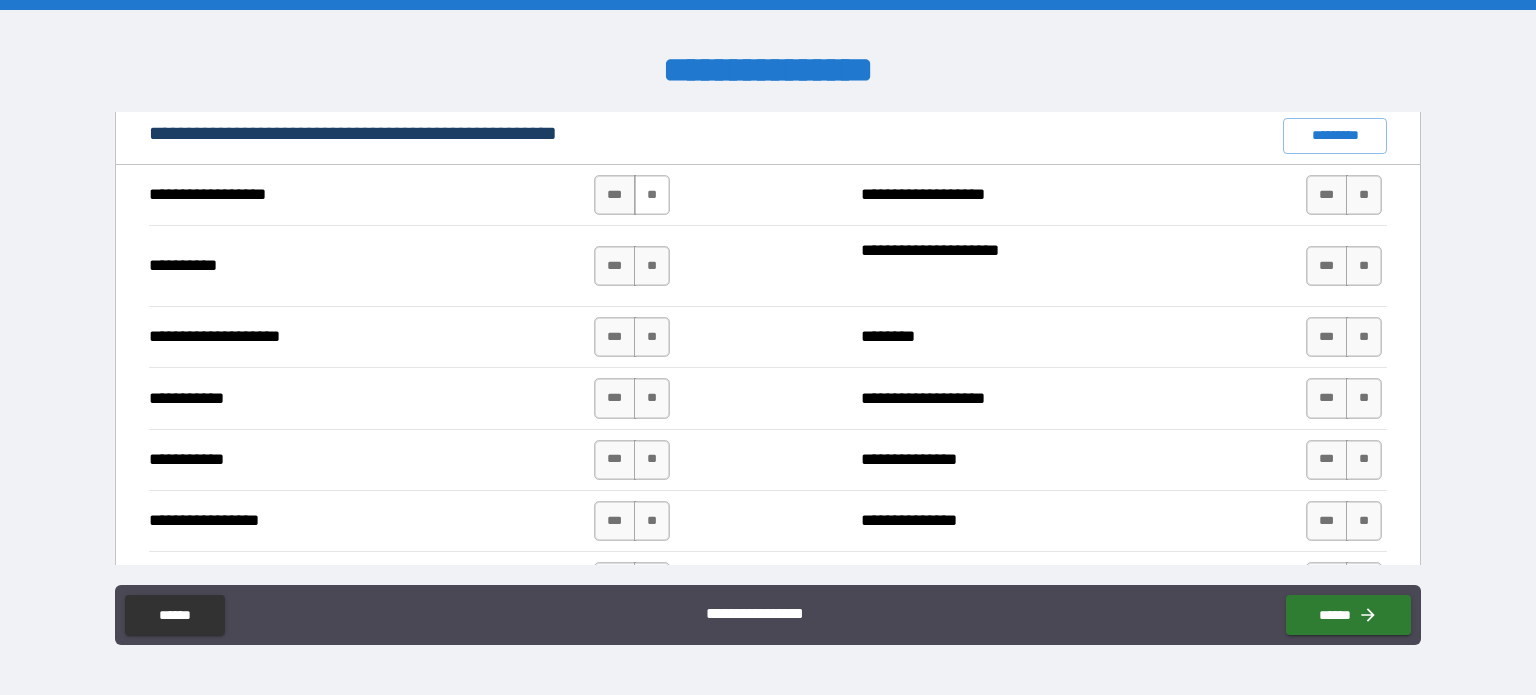 click on "**" at bounding box center [652, 195] 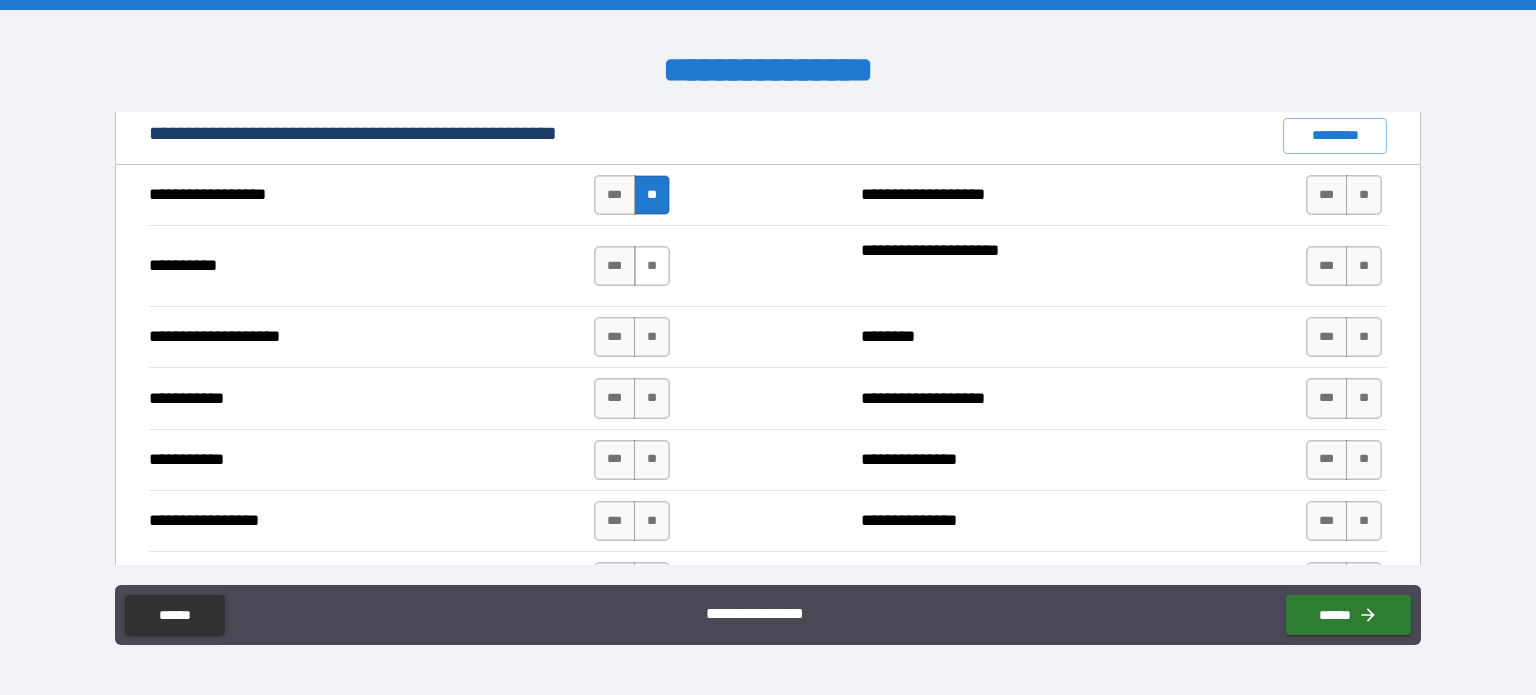 click on "**" at bounding box center [652, 266] 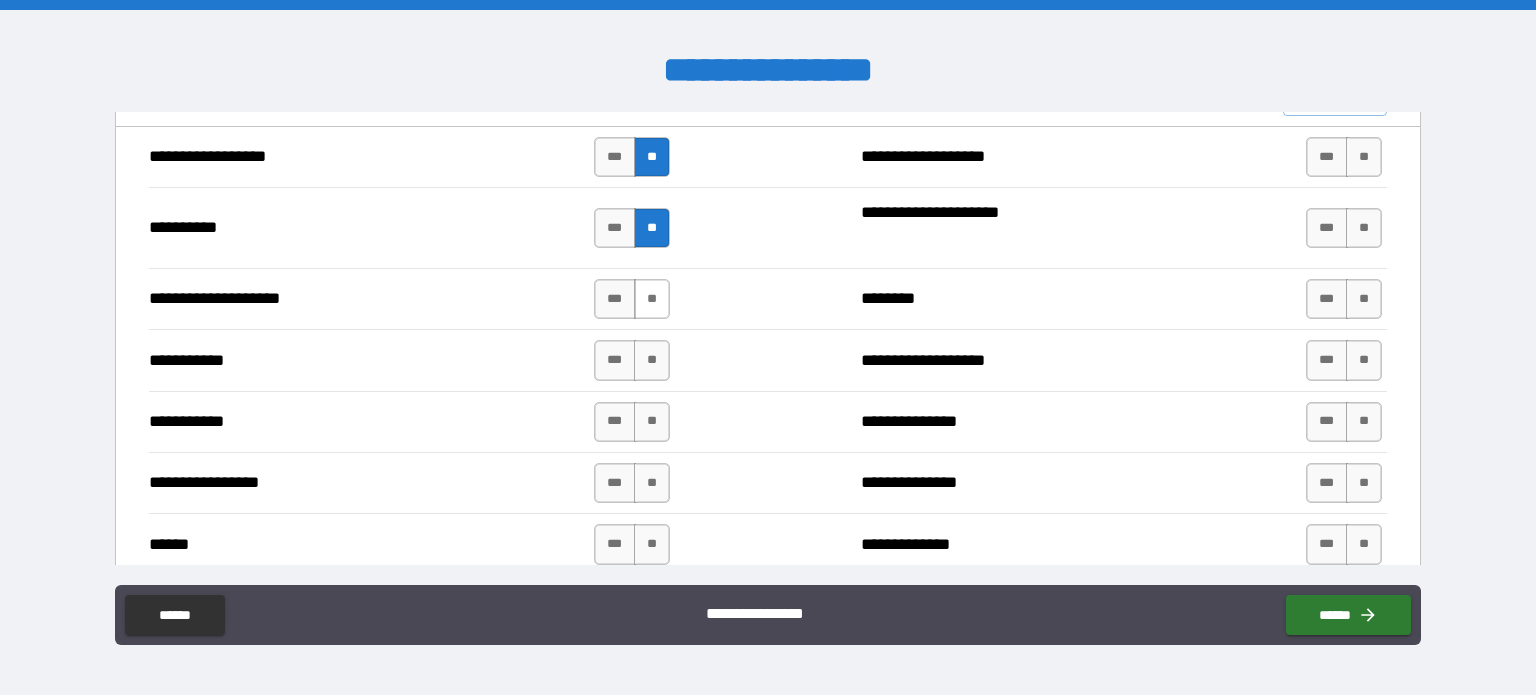 scroll, scrollTop: 1928, scrollLeft: 0, axis: vertical 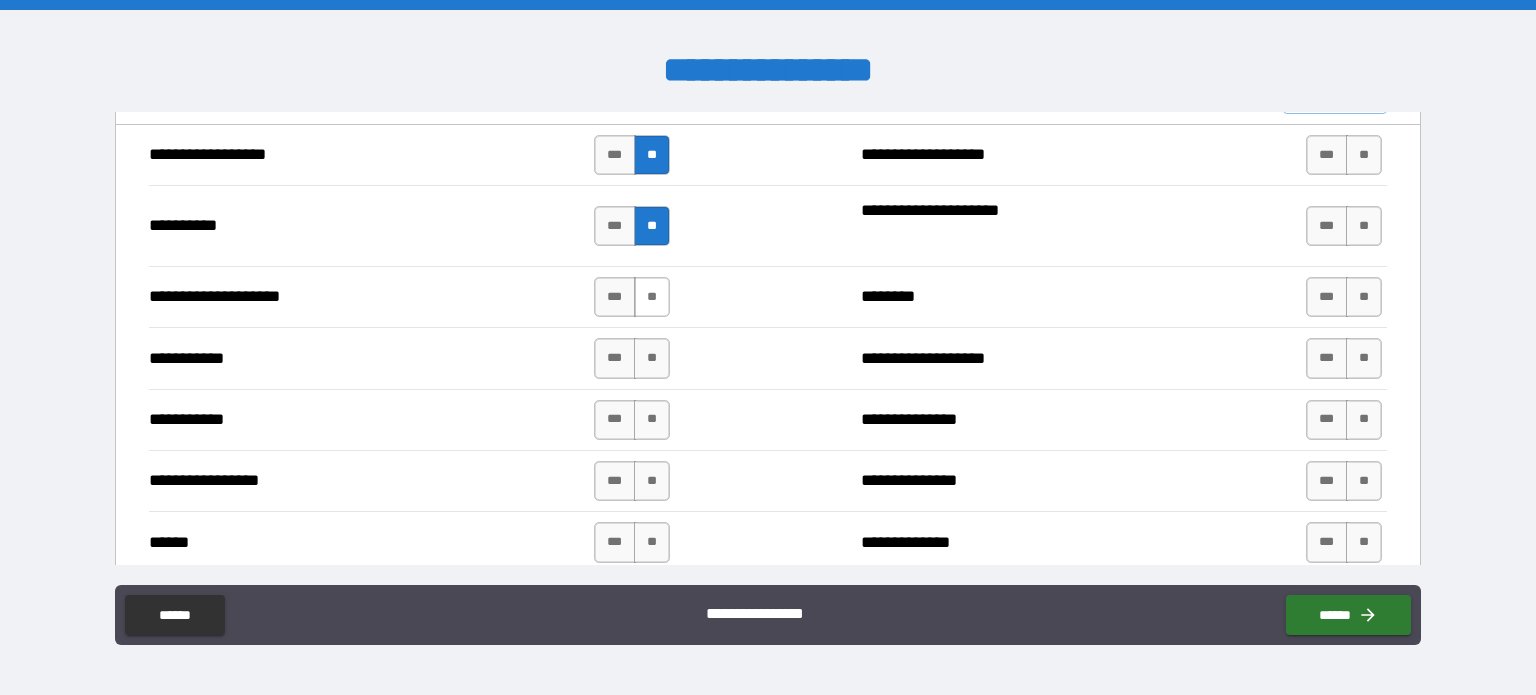 click on "**" at bounding box center (652, 297) 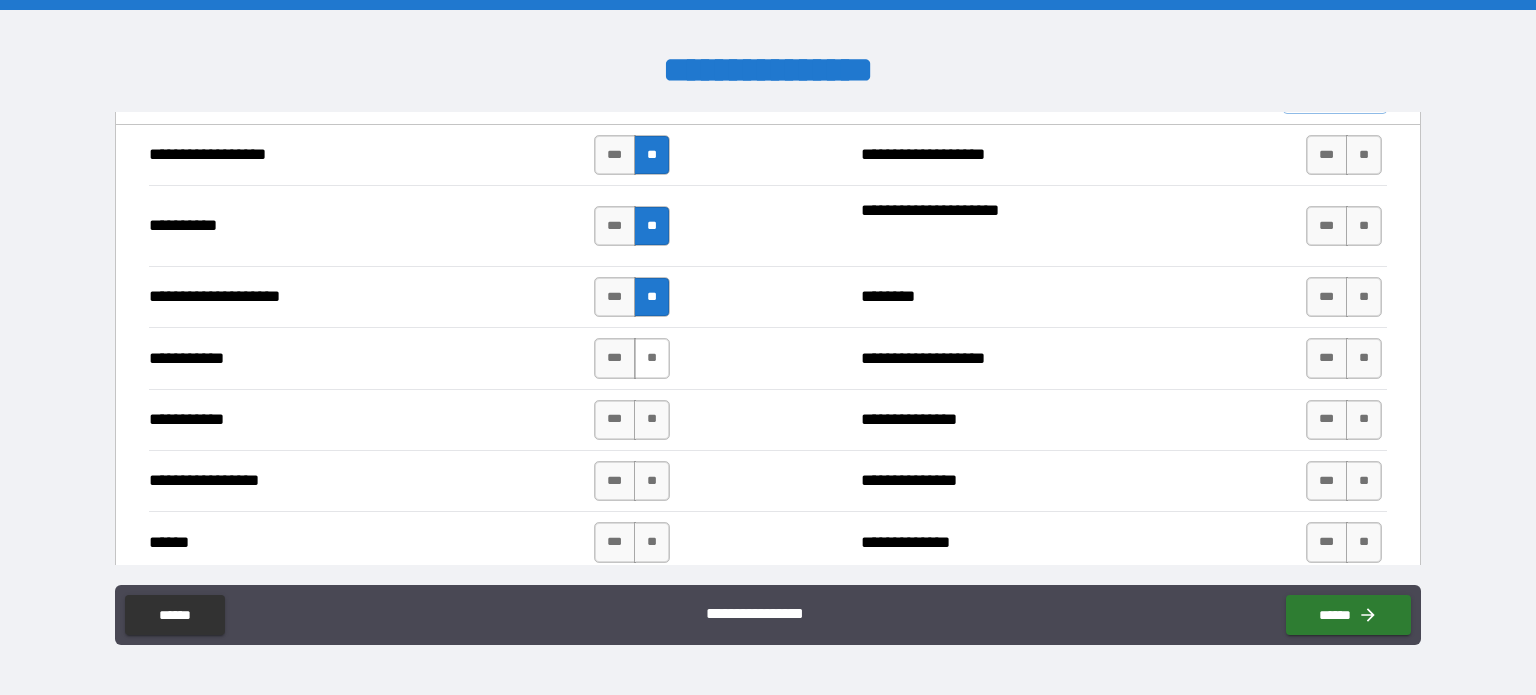 click on "**" at bounding box center [652, 358] 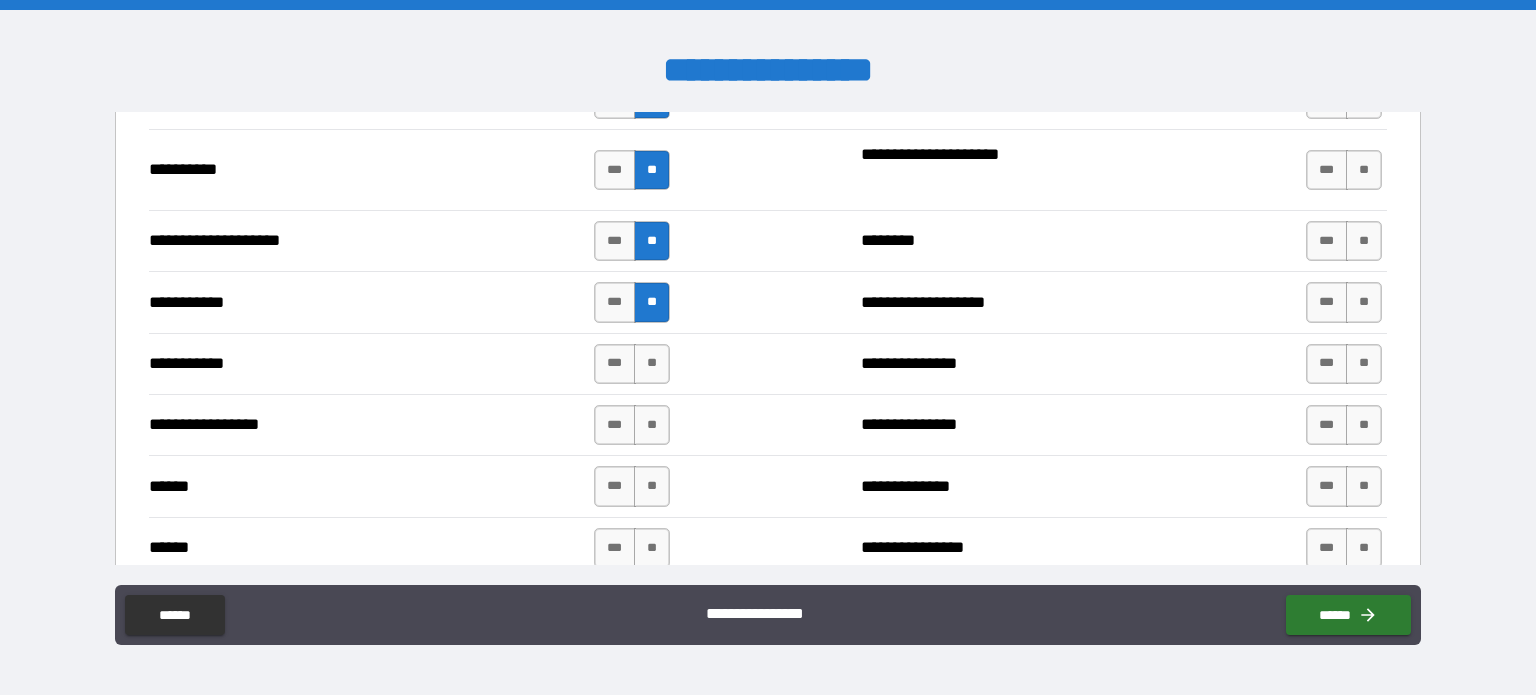 scroll, scrollTop: 2022, scrollLeft: 0, axis: vertical 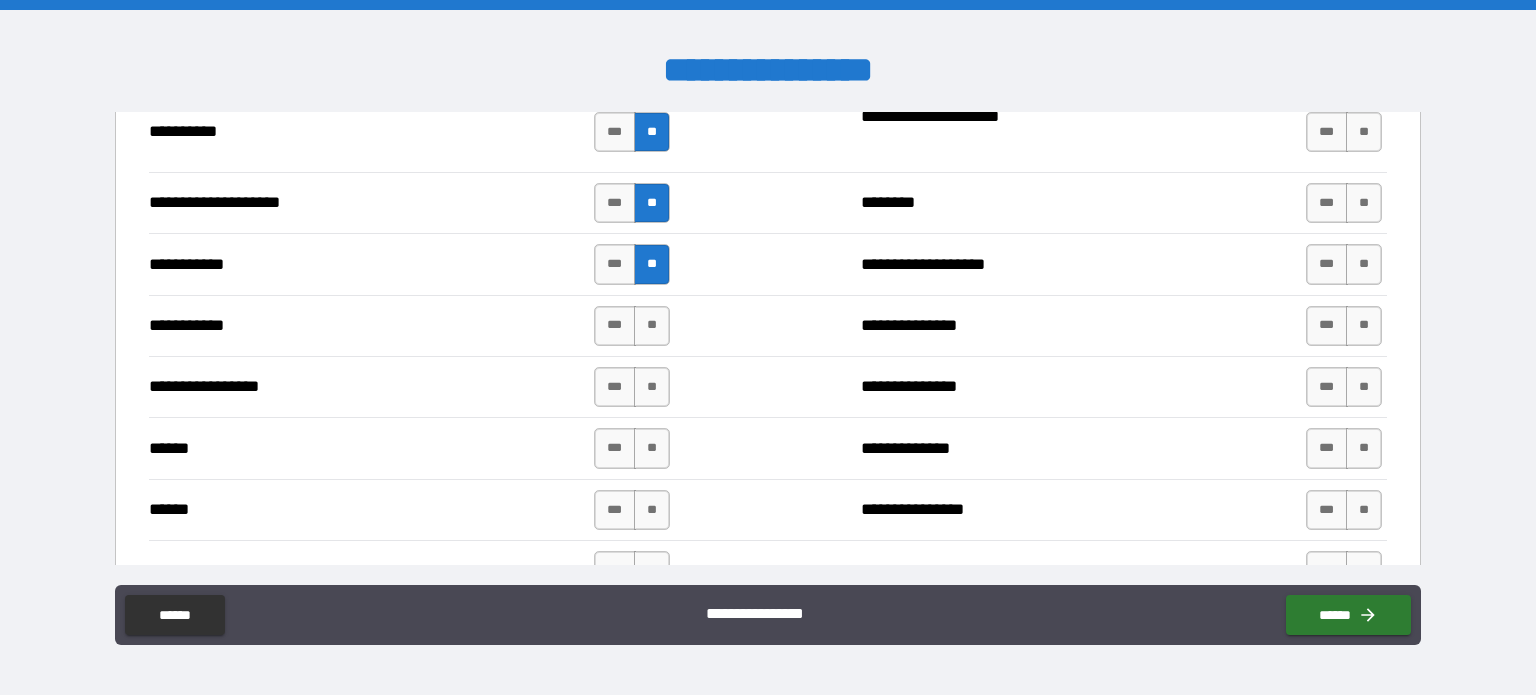 click on "**********" at bounding box center [768, 386] 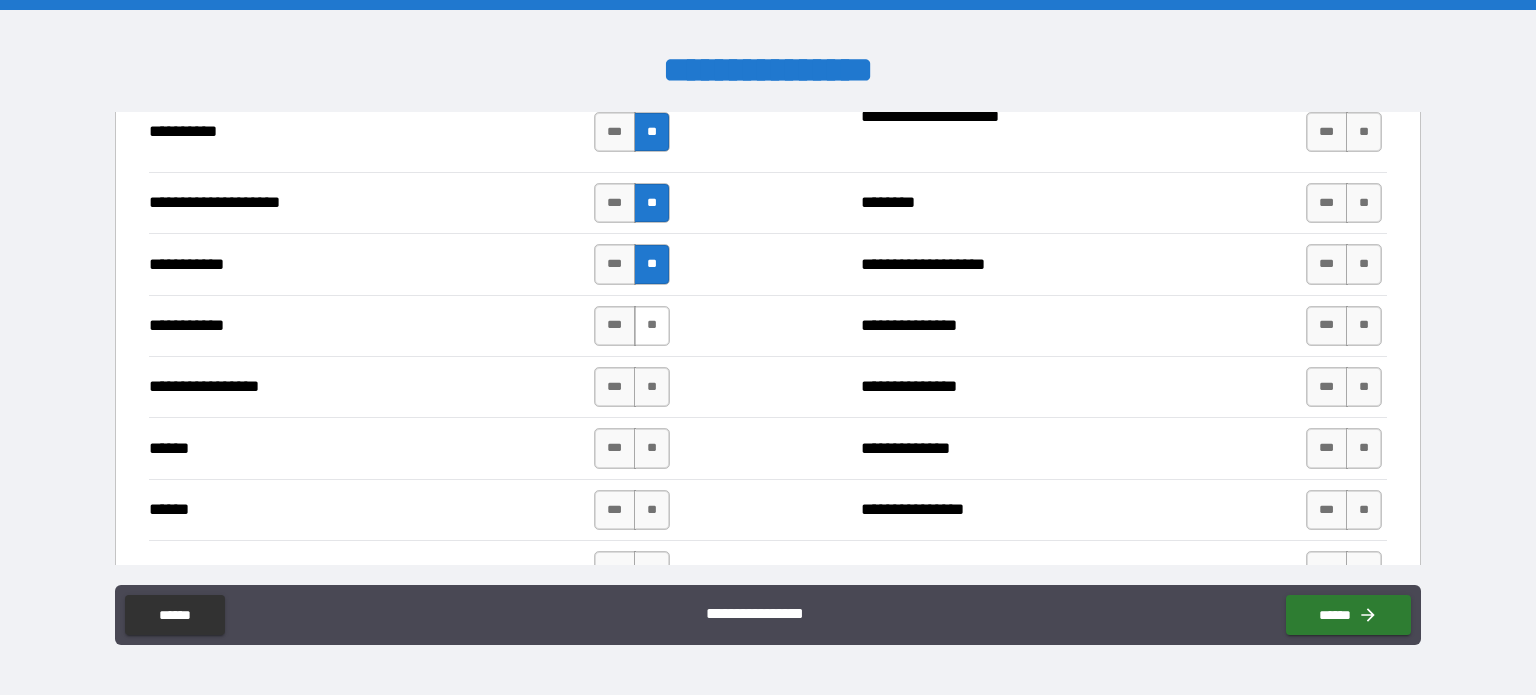 click on "**" at bounding box center (652, 326) 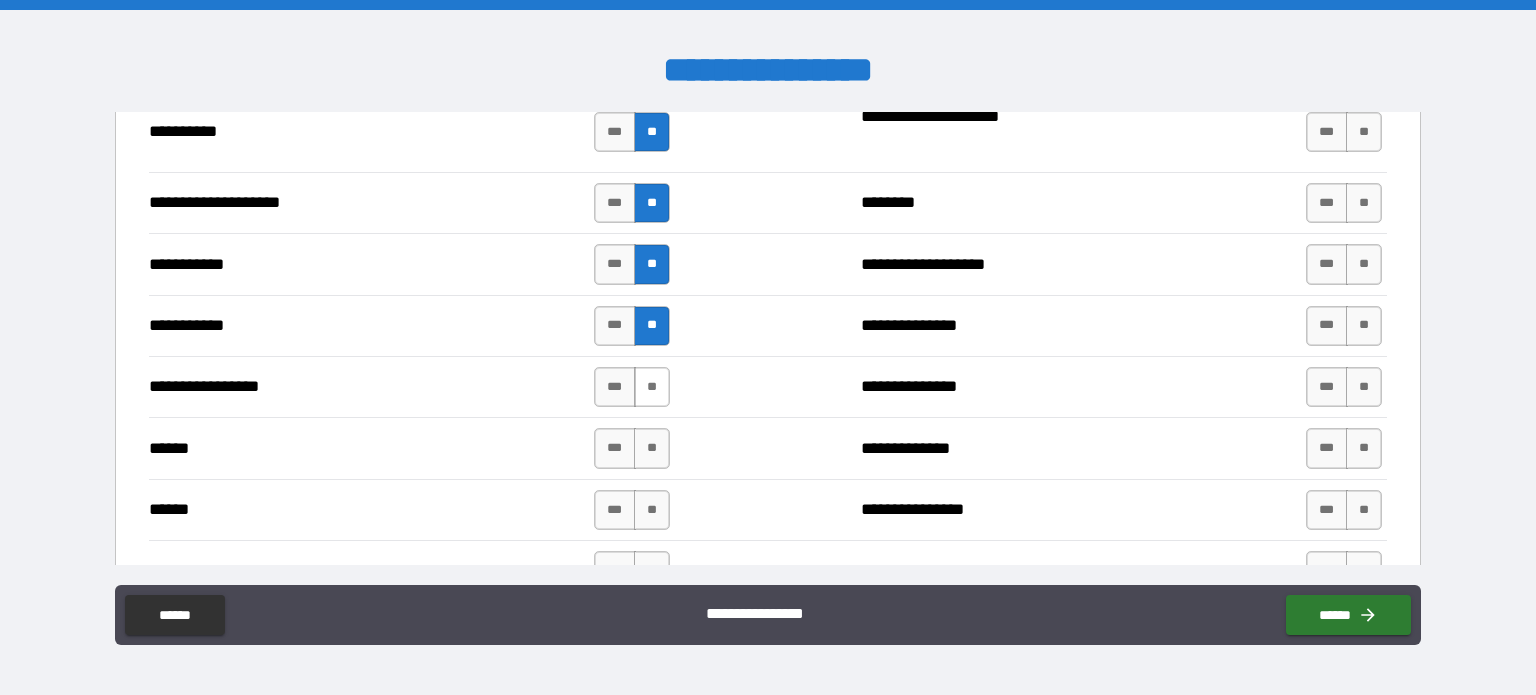 click on "**" at bounding box center (652, 387) 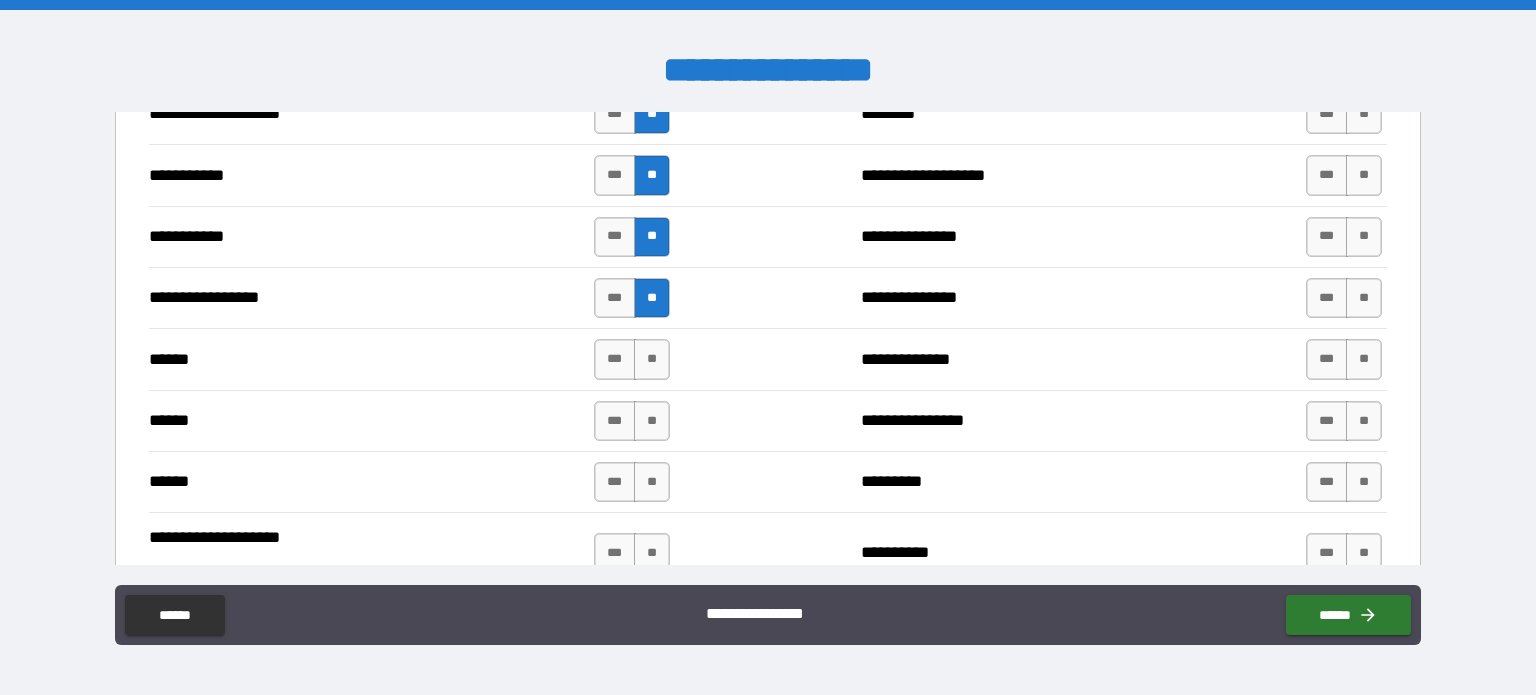 scroll, scrollTop: 2114, scrollLeft: 0, axis: vertical 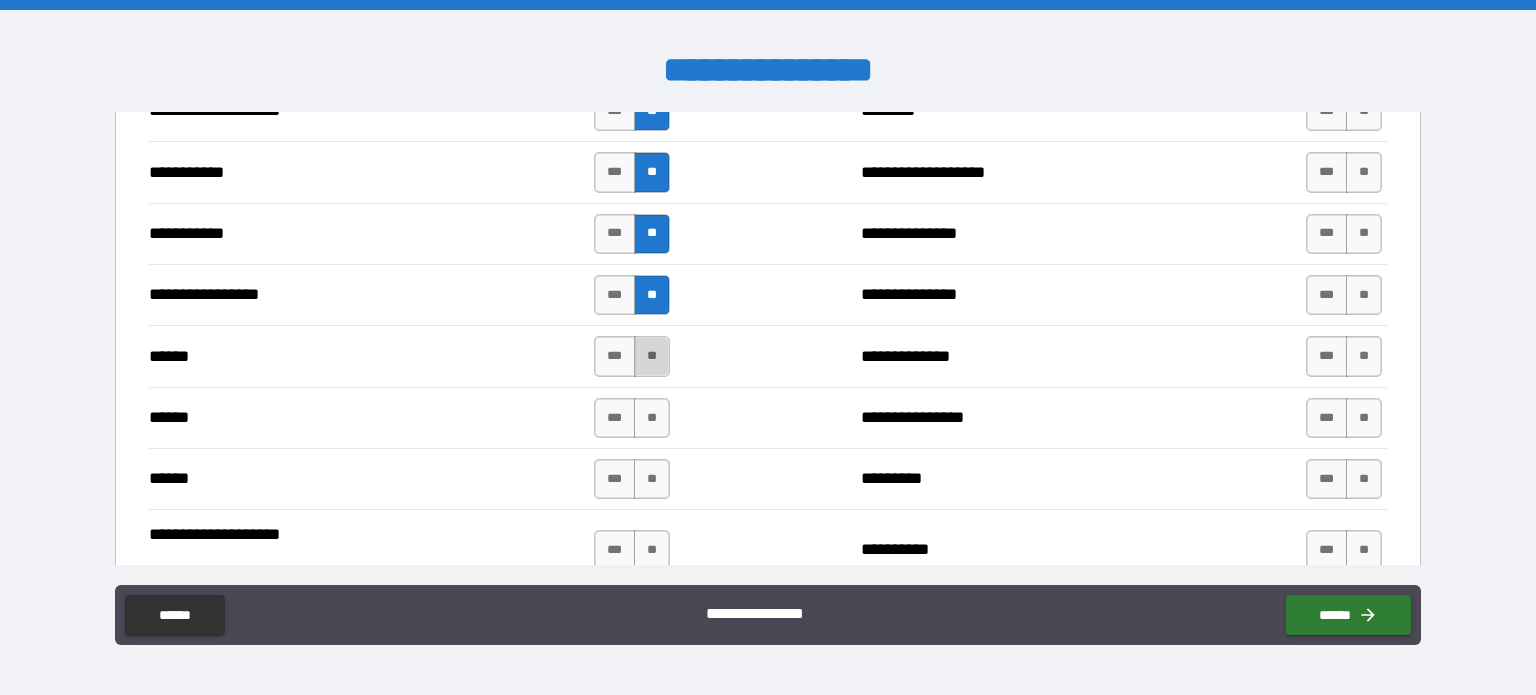 click on "**" at bounding box center [652, 356] 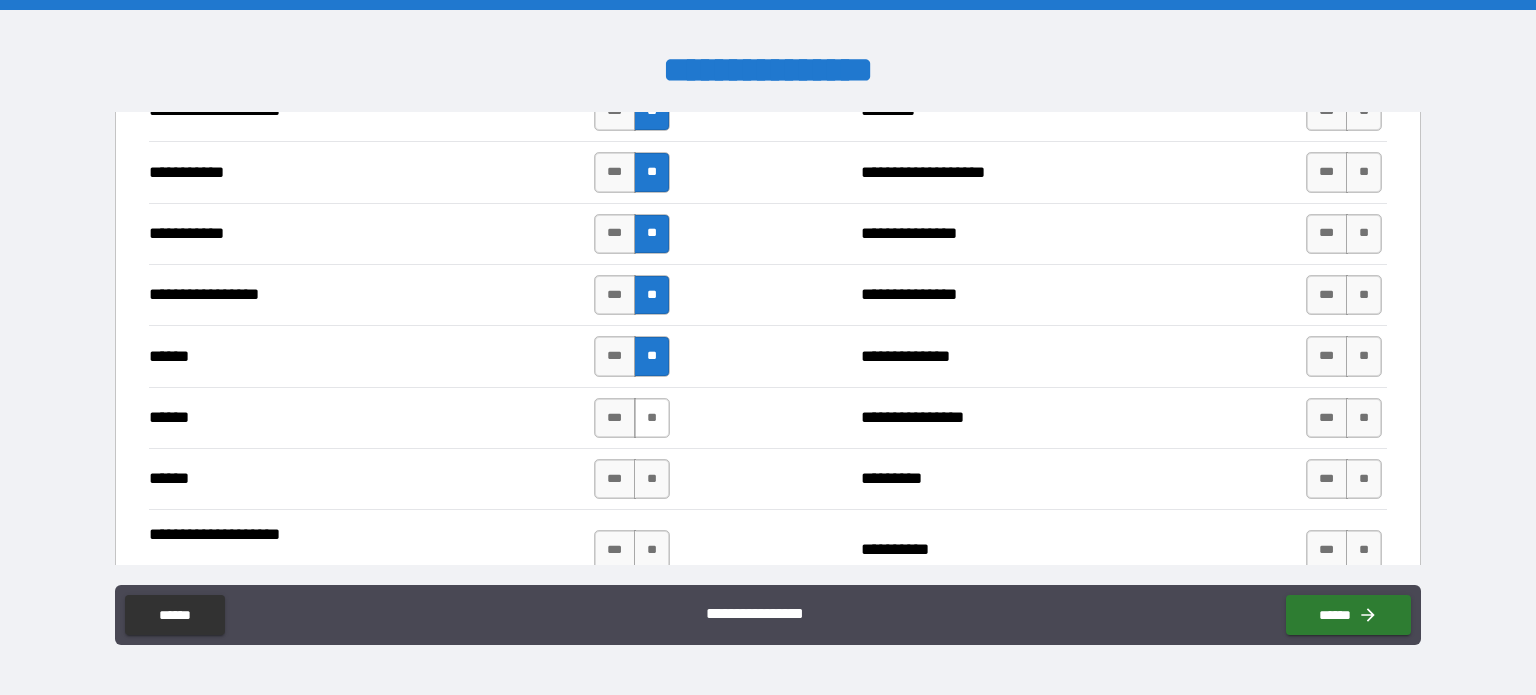 click on "**" at bounding box center (652, 418) 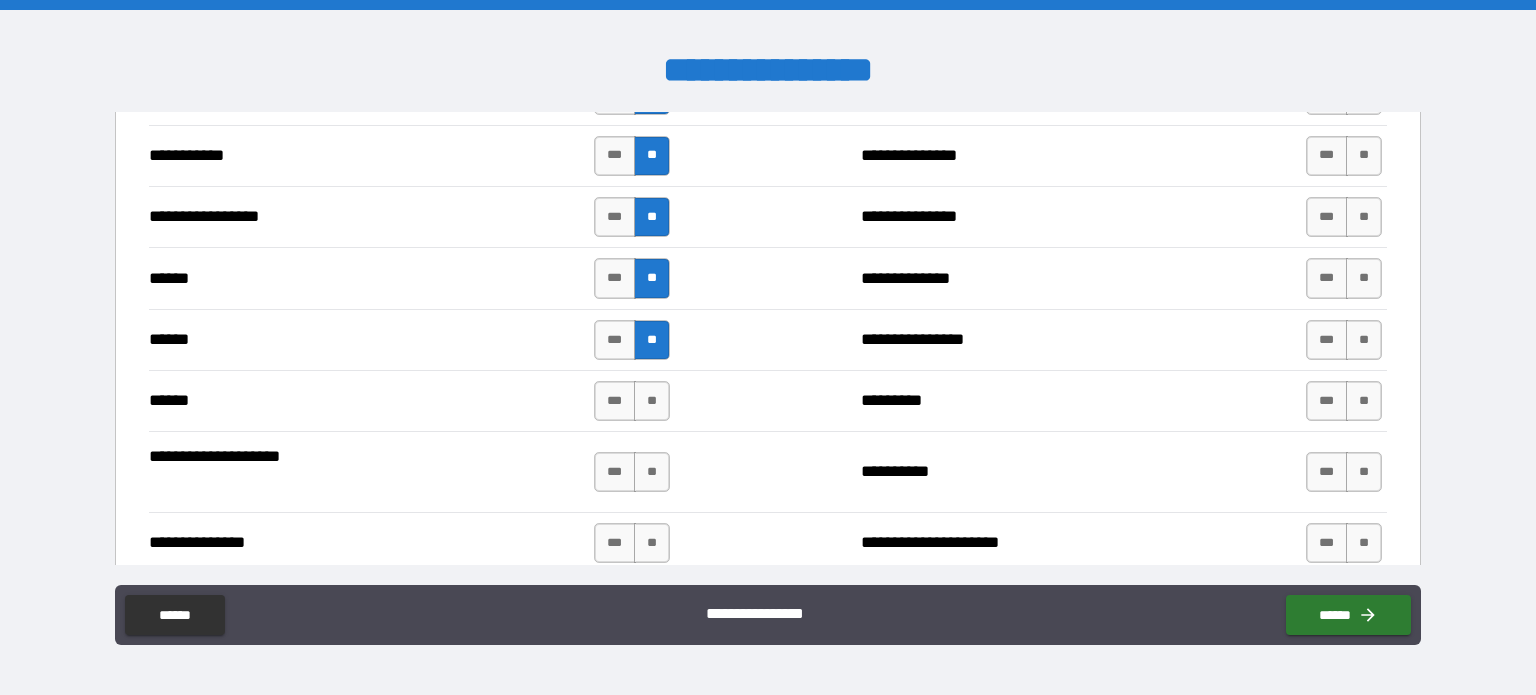 scroll, scrollTop: 2200, scrollLeft: 0, axis: vertical 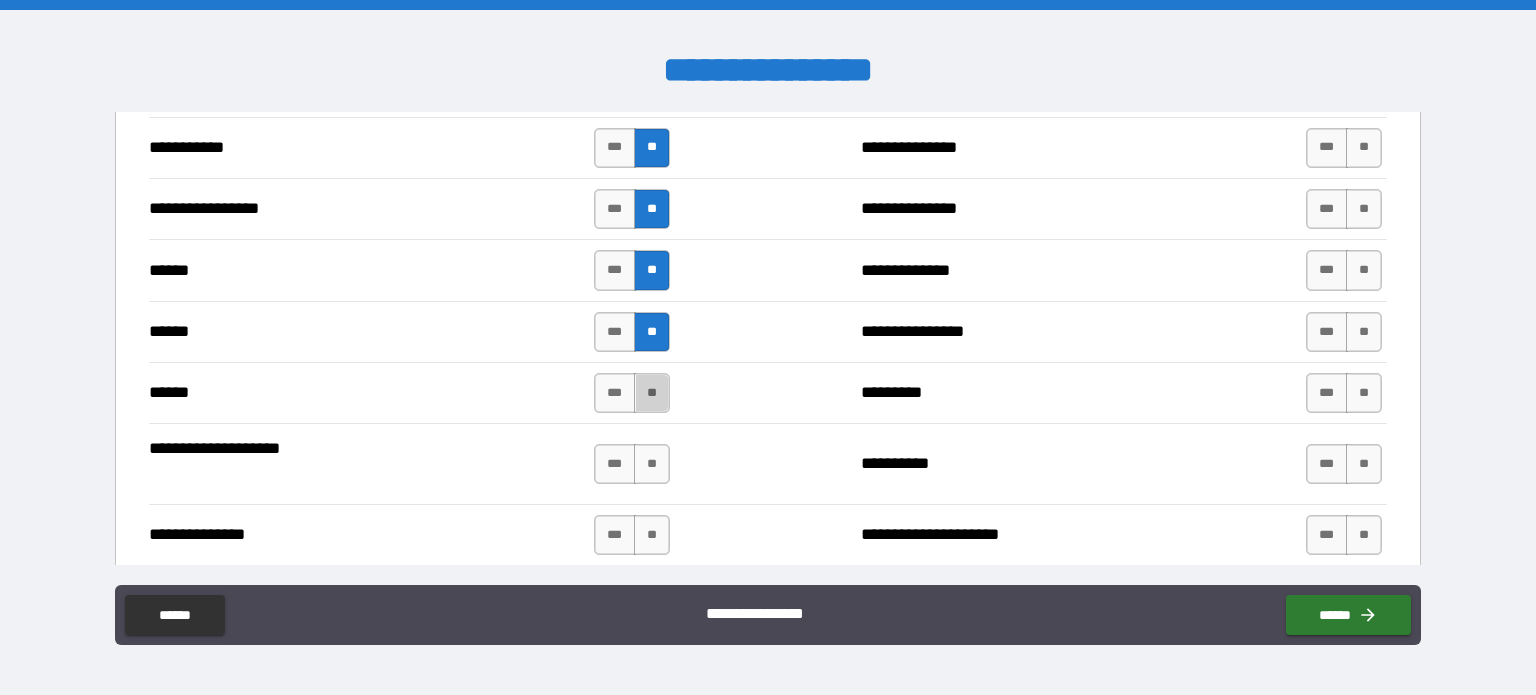 click on "**" at bounding box center (652, 393) 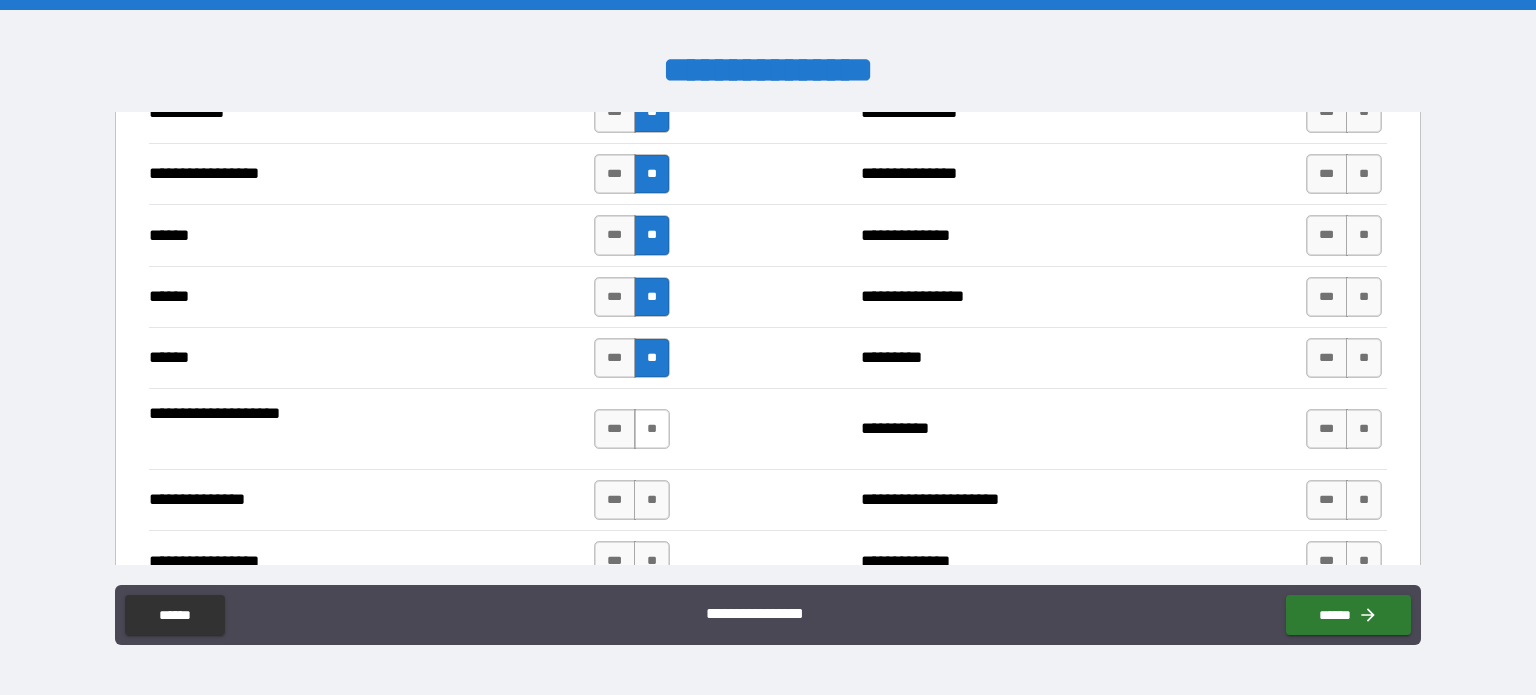 click on "**" at bounding box center (652, 429) 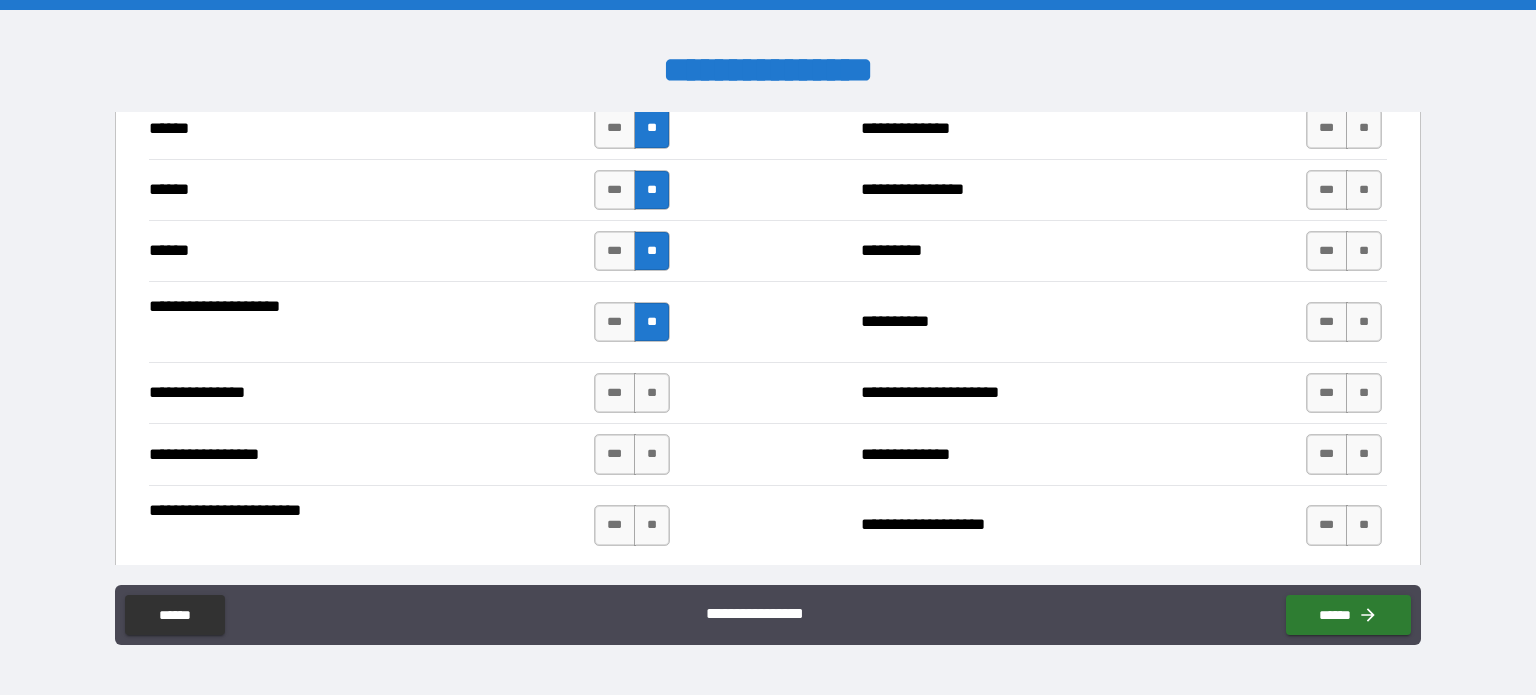scroll, scrollTop: 2344, scrollLeft: 0, axis: vertical 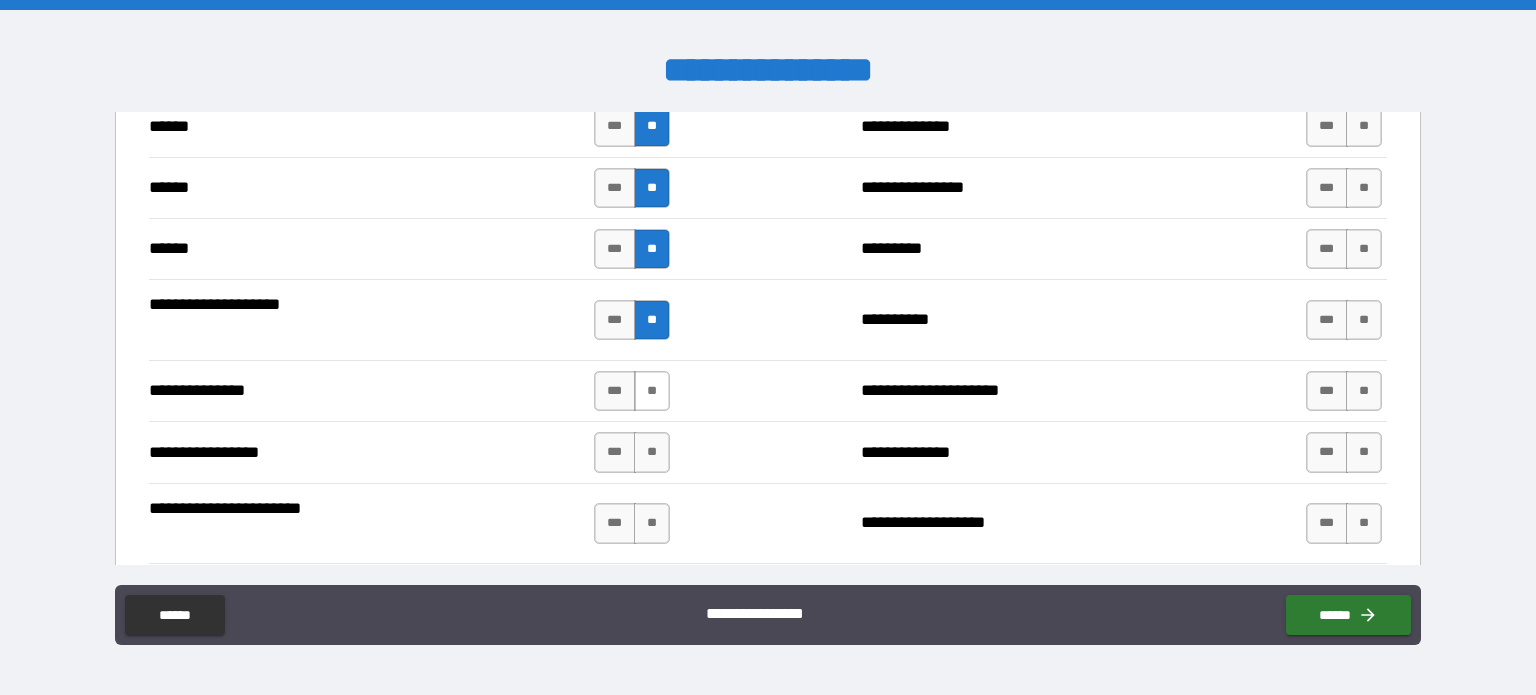 click on "**" at bounding box center (652, 391) 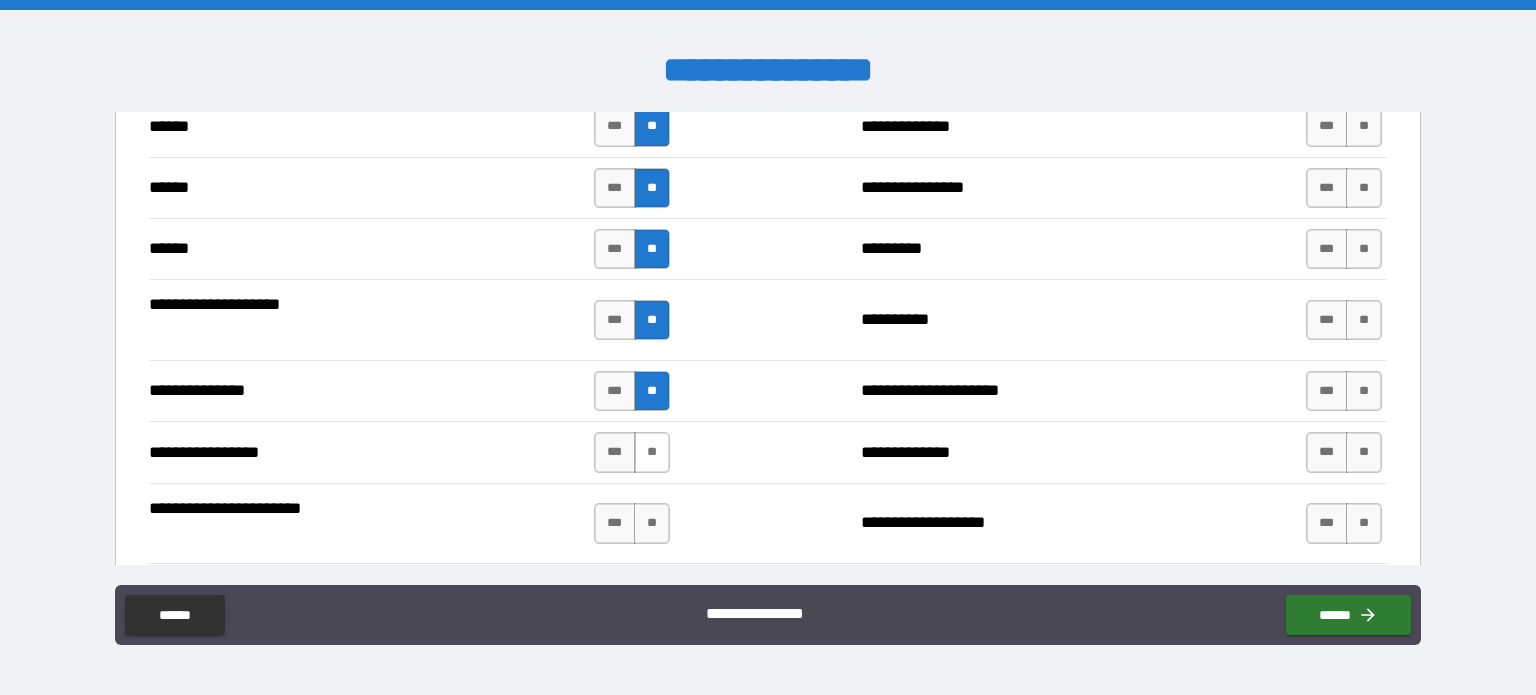 click on "**" at bounding box center (652, 452) 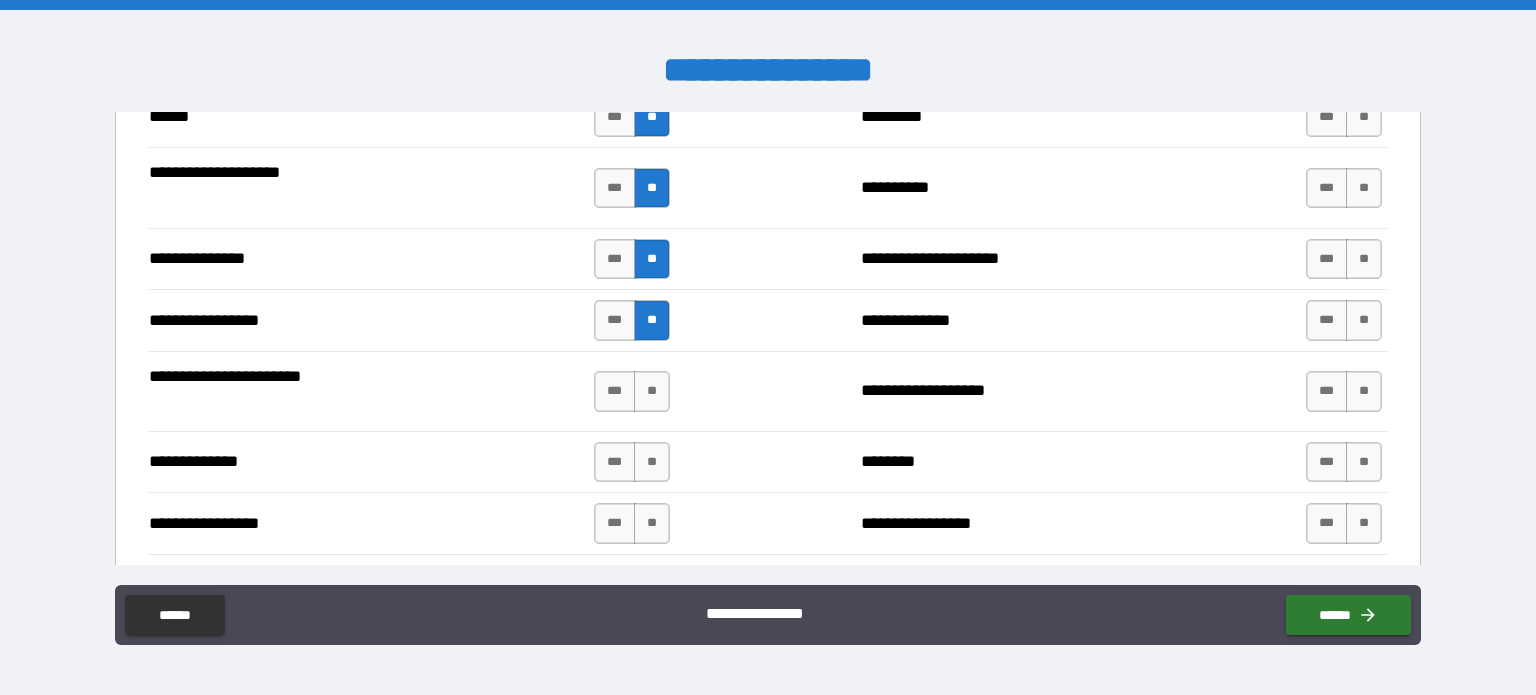scroll, scrollTop: 2478, scrollLeft: 0, axis: vertical 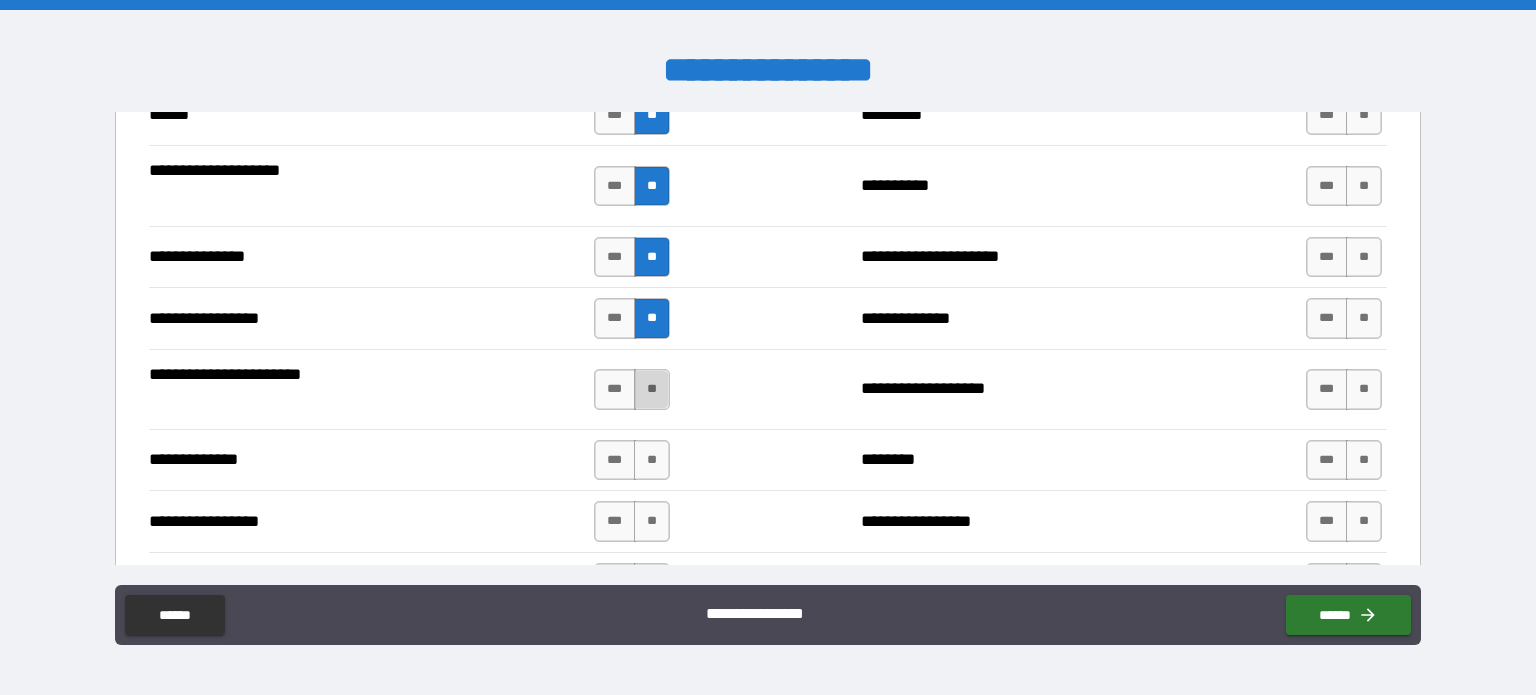 click on "**" at bounding box center (652, 389) 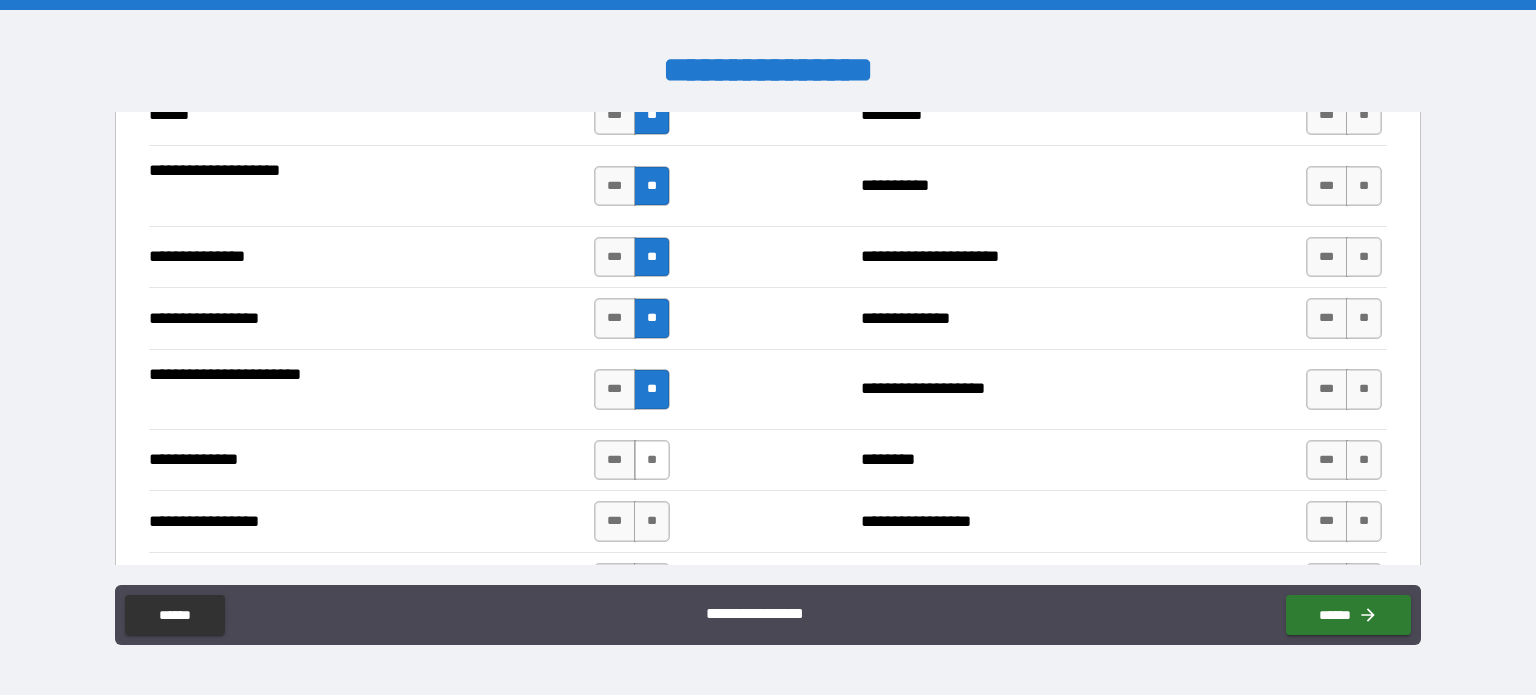 click on "**" at bounding box center [652, 460] 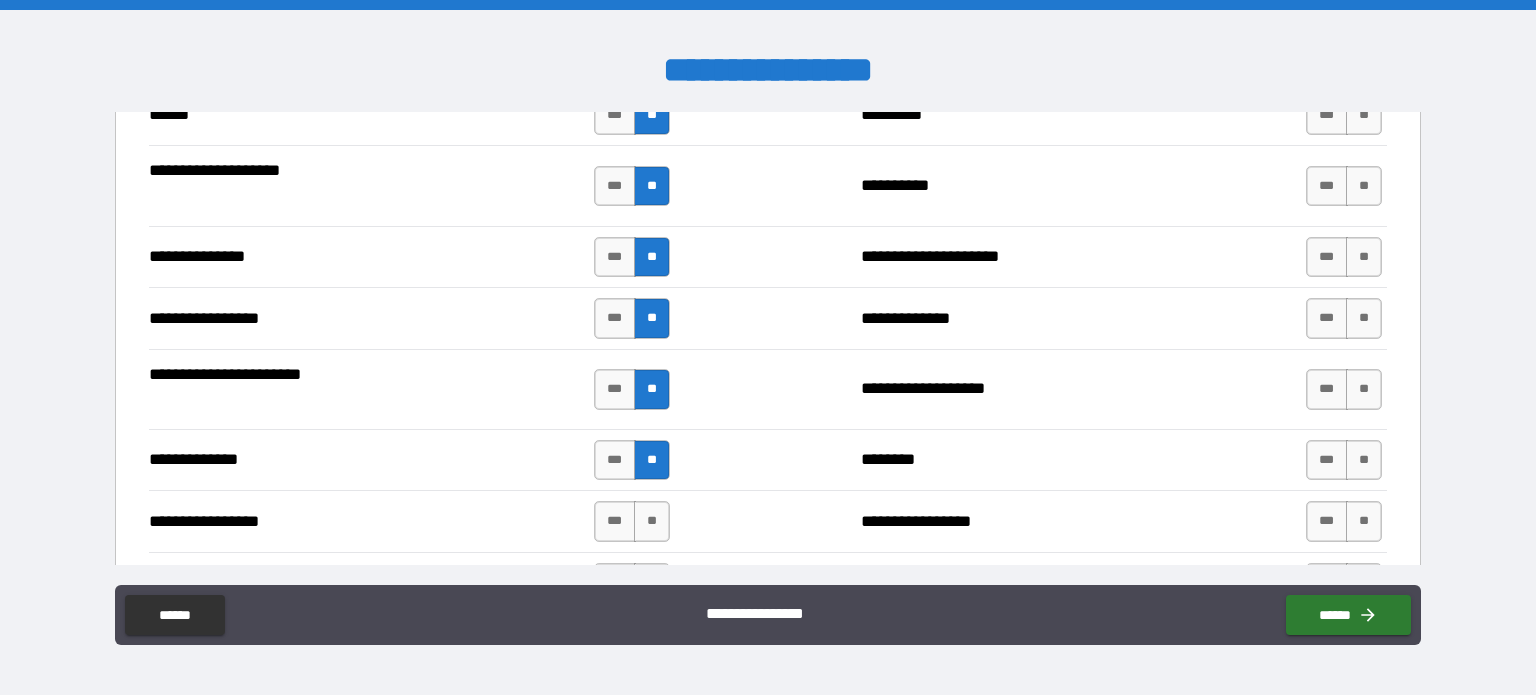 click on "*** **" at bounding box center [632, 521] 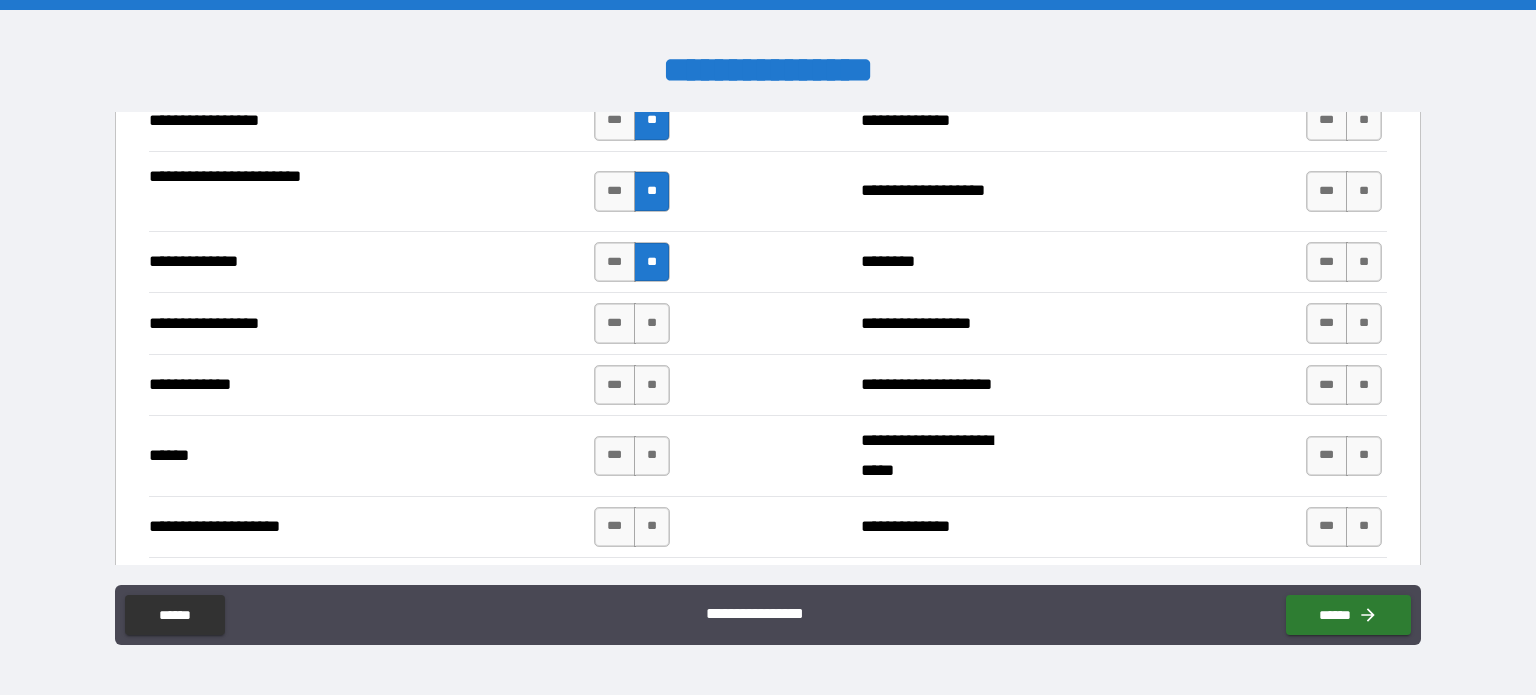 scroll, scrollTop: 2682, scrollLeft: 0, axis: vertical 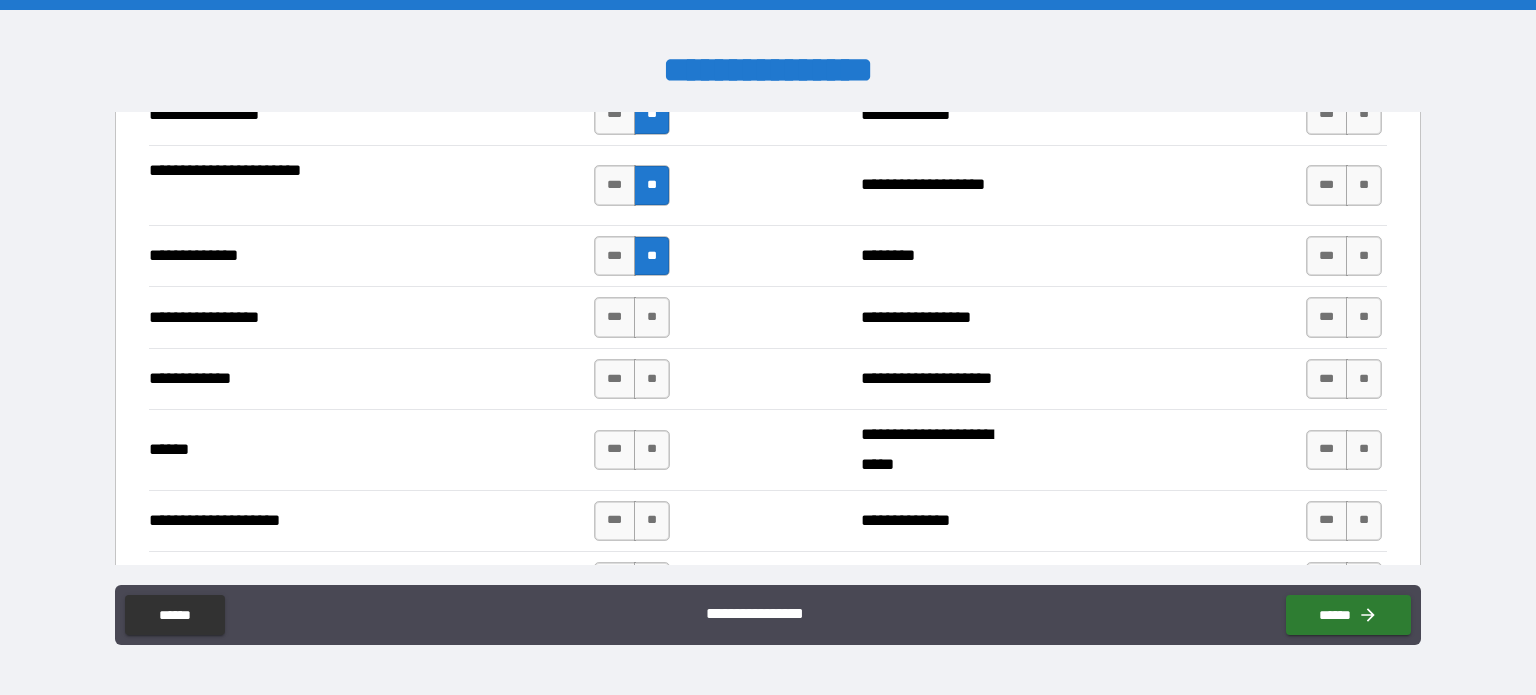 click on "*** **" at bounding box center [632, 317] 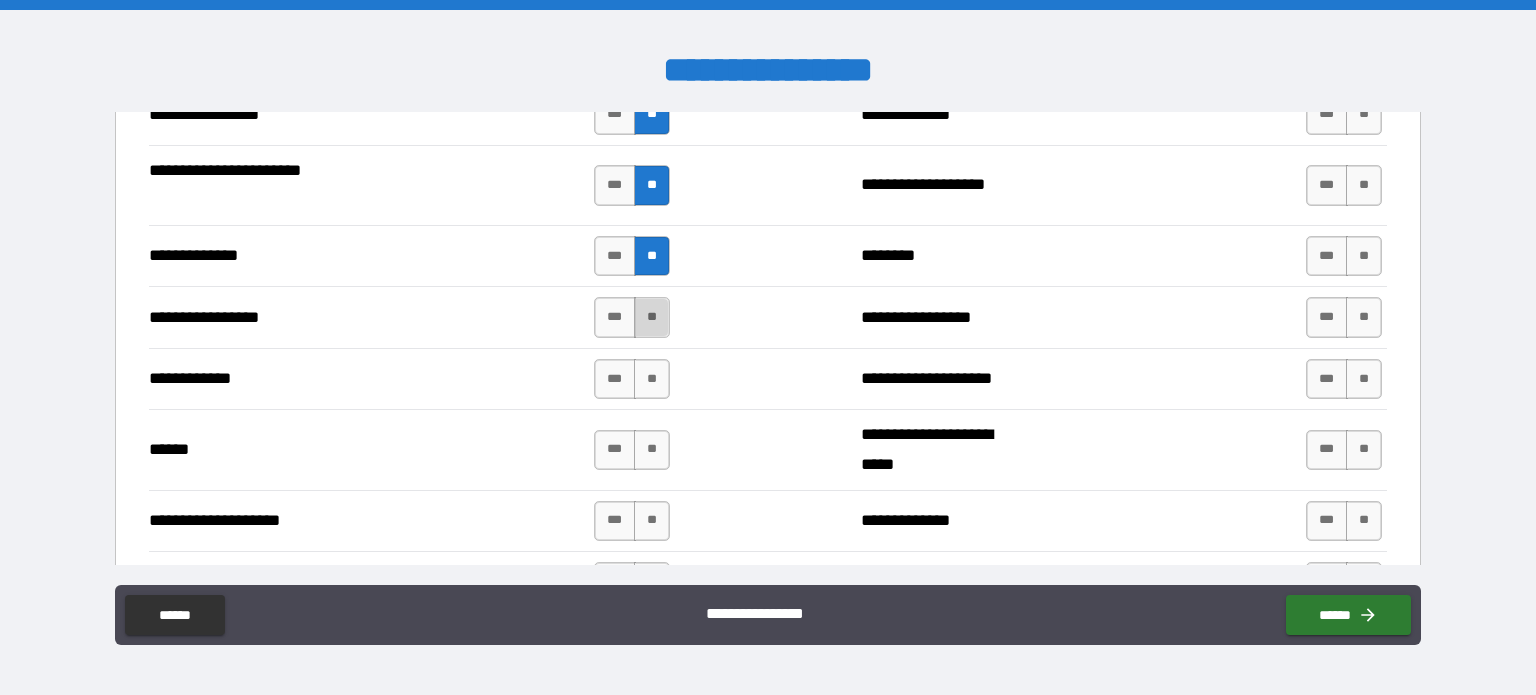 click on "**" at bounding box center (652, 317) 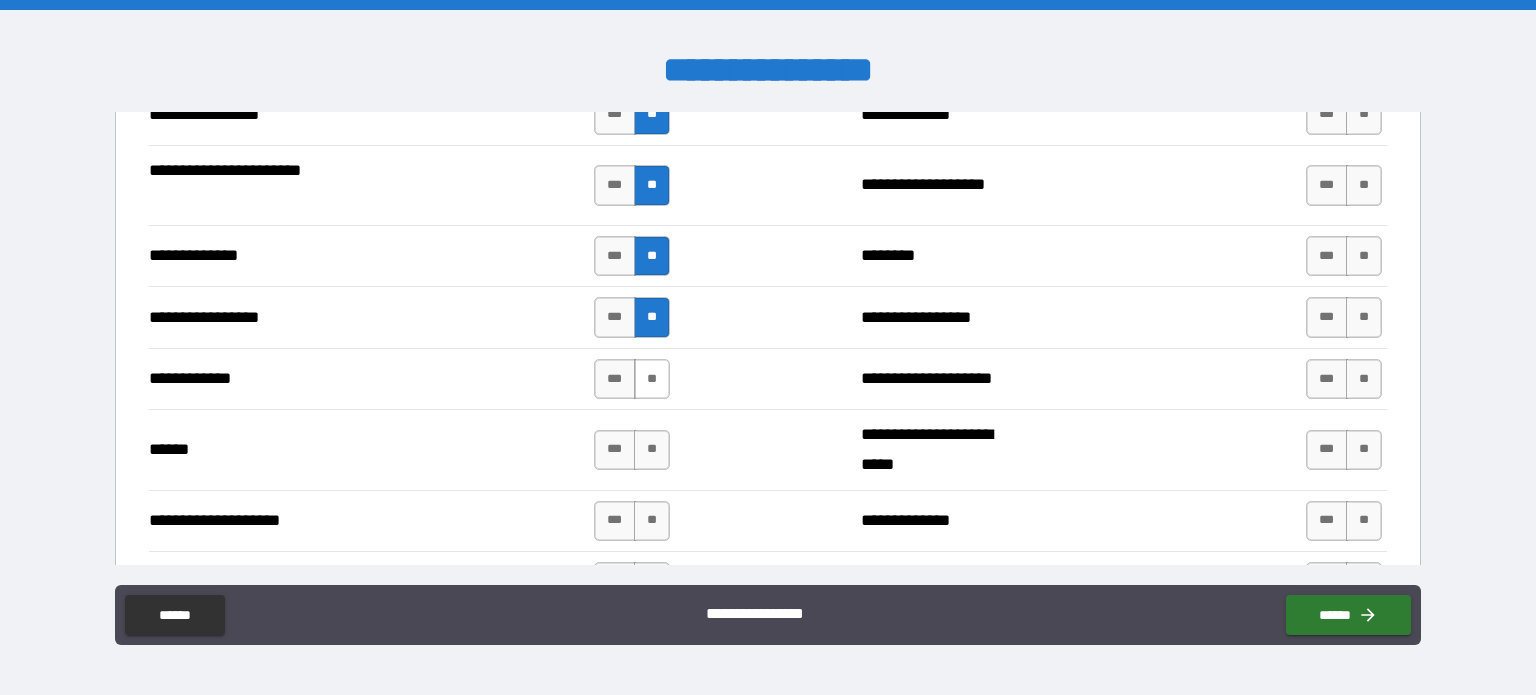 click on "**" at bounding box center [652, 379] 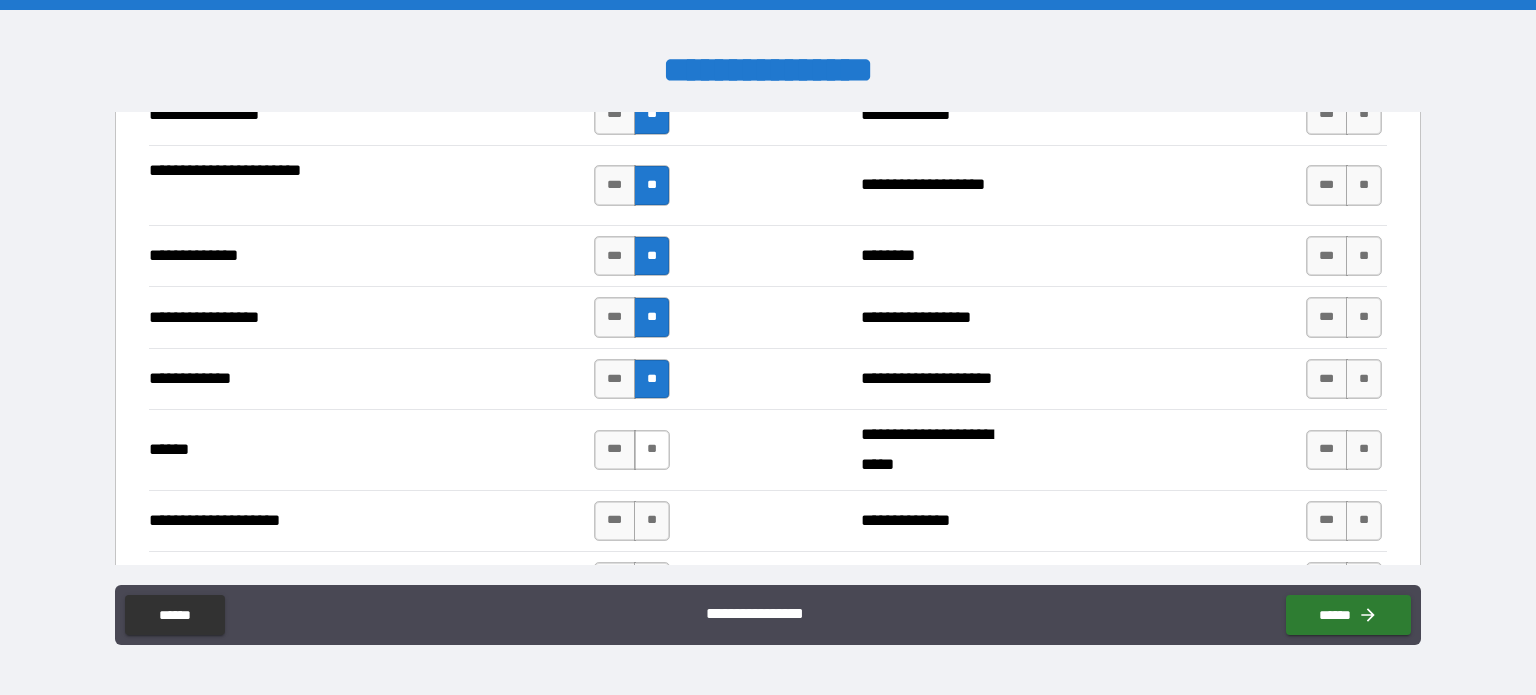 click on "**" at bounding box center (652, 450) 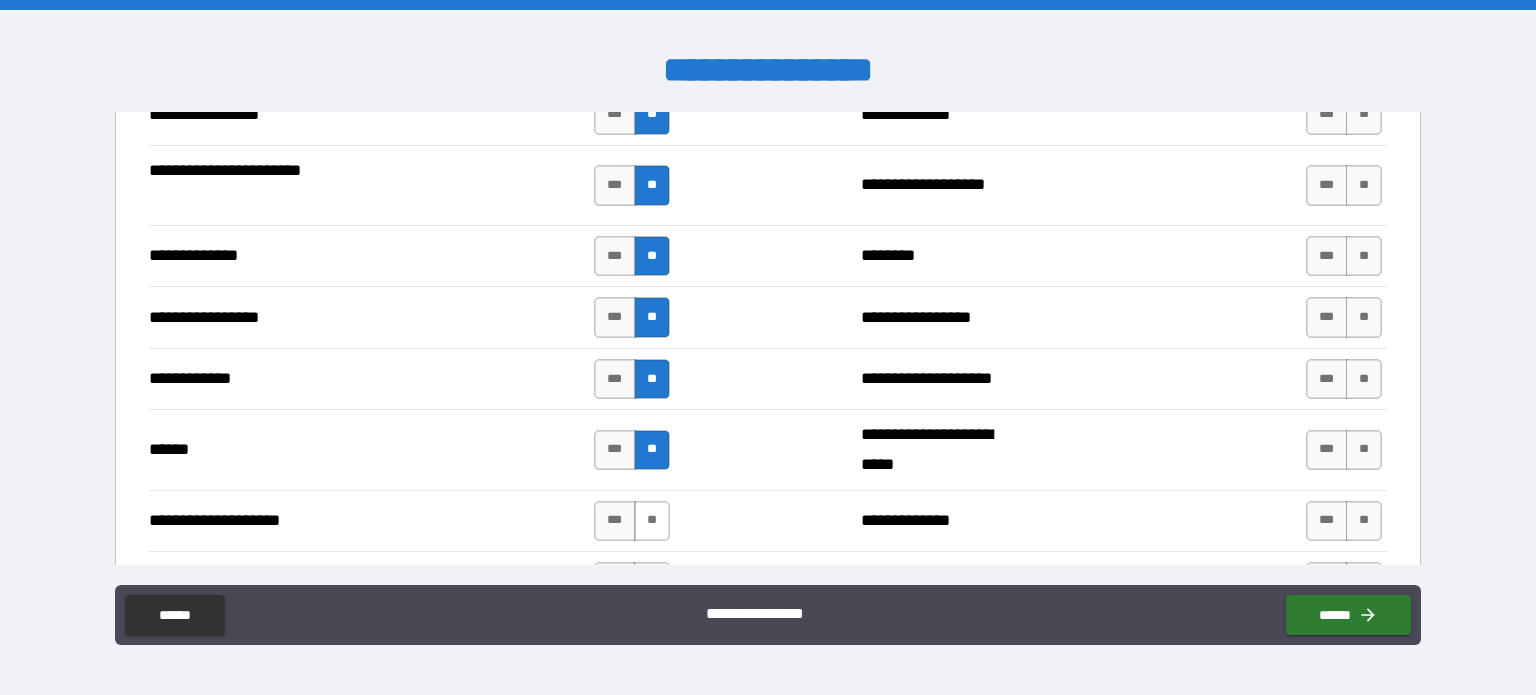 click on "**" at bounding box center (652, 521) 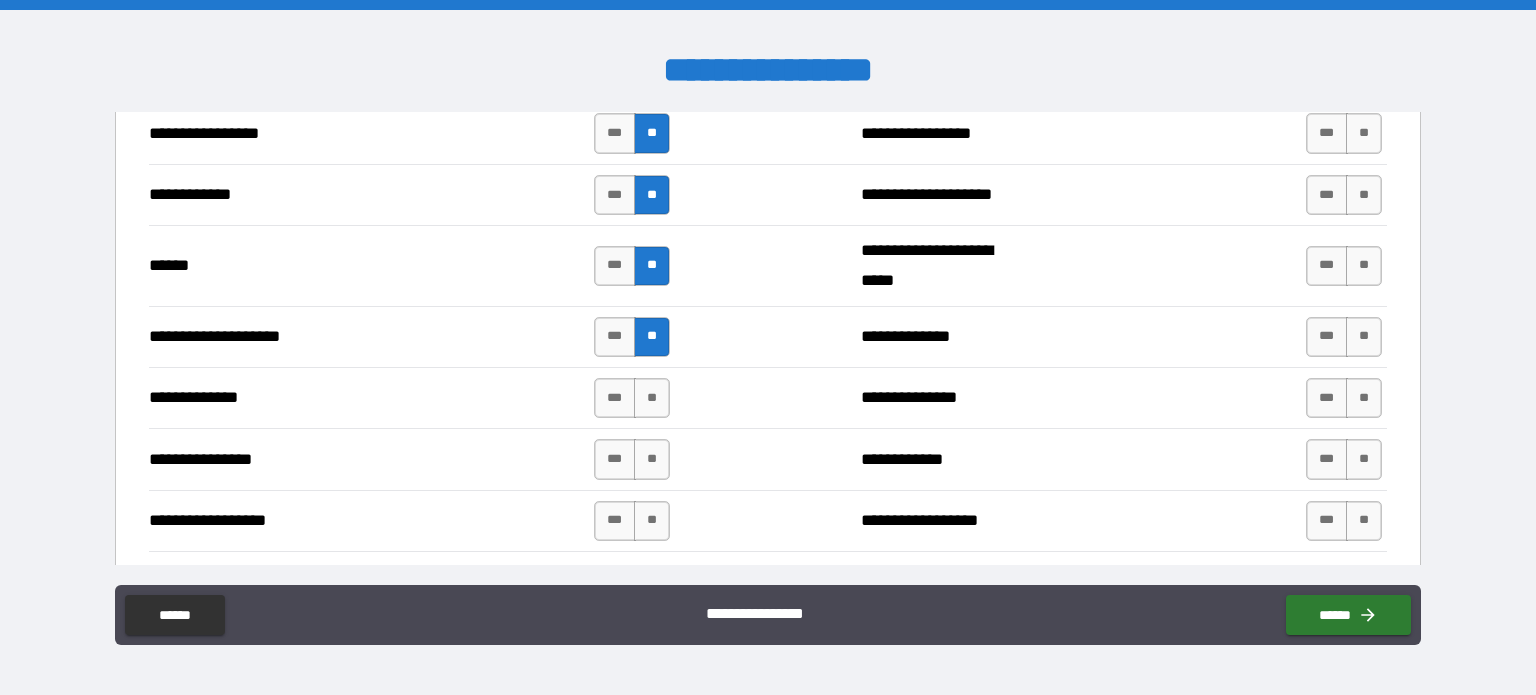 scroll, scrollTop: 2870, scrollLeft: 0, axis: vertical 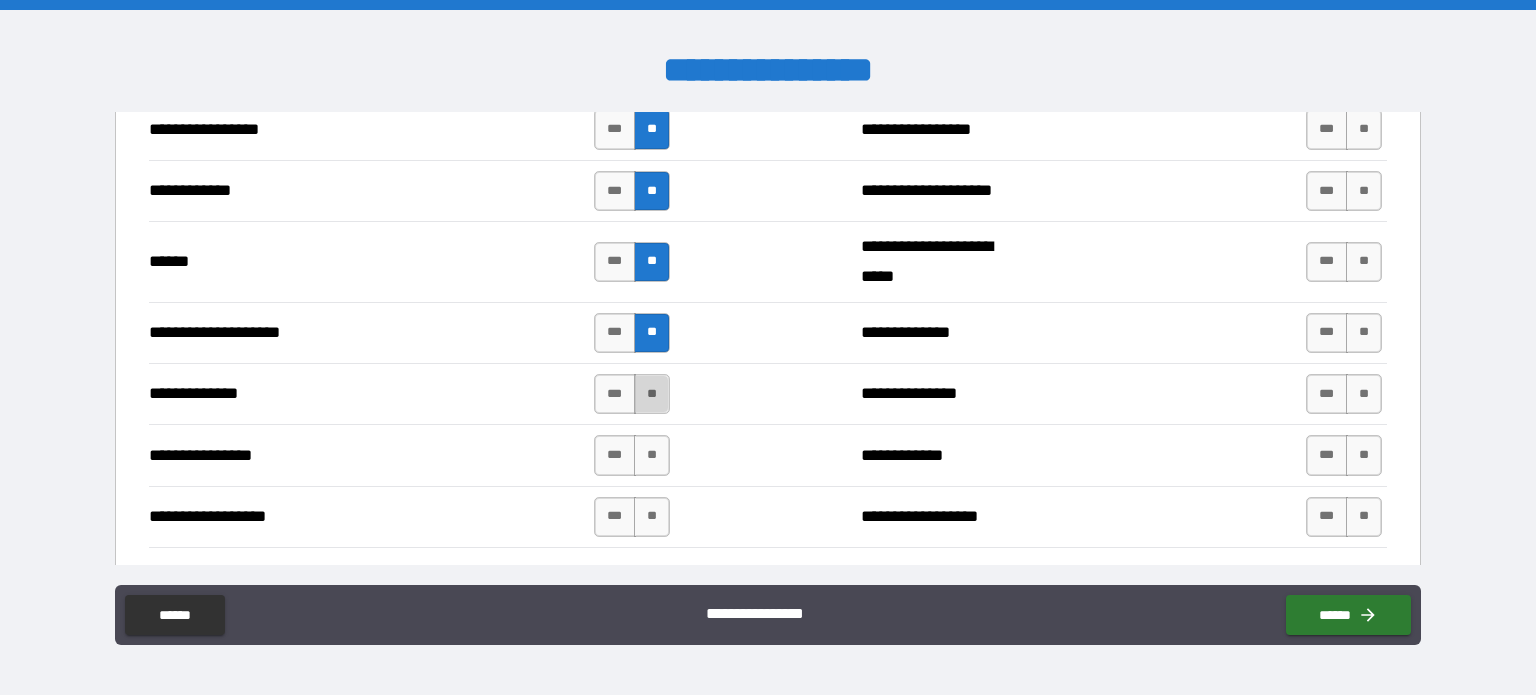 click on "**" at bounding box center [652, 394] 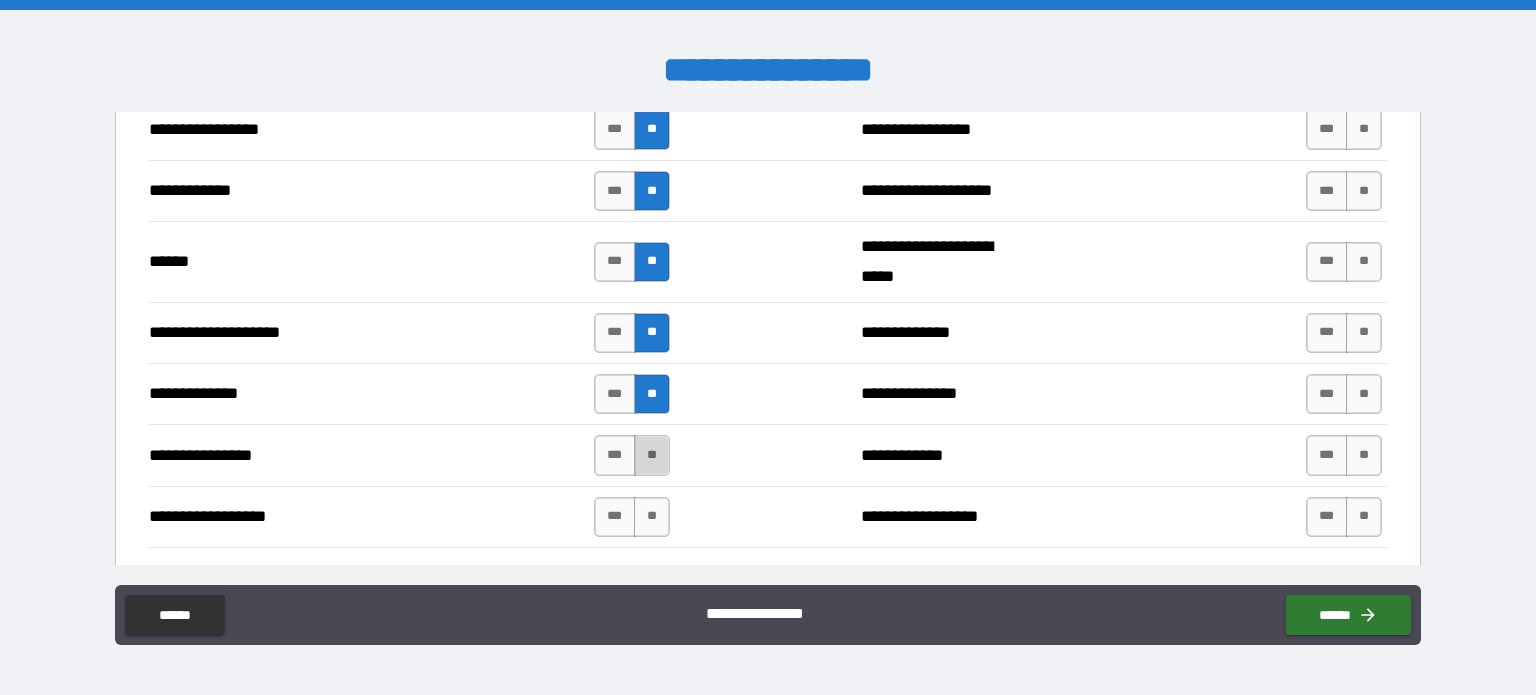 click on "**" at bounding box center [652, 455] 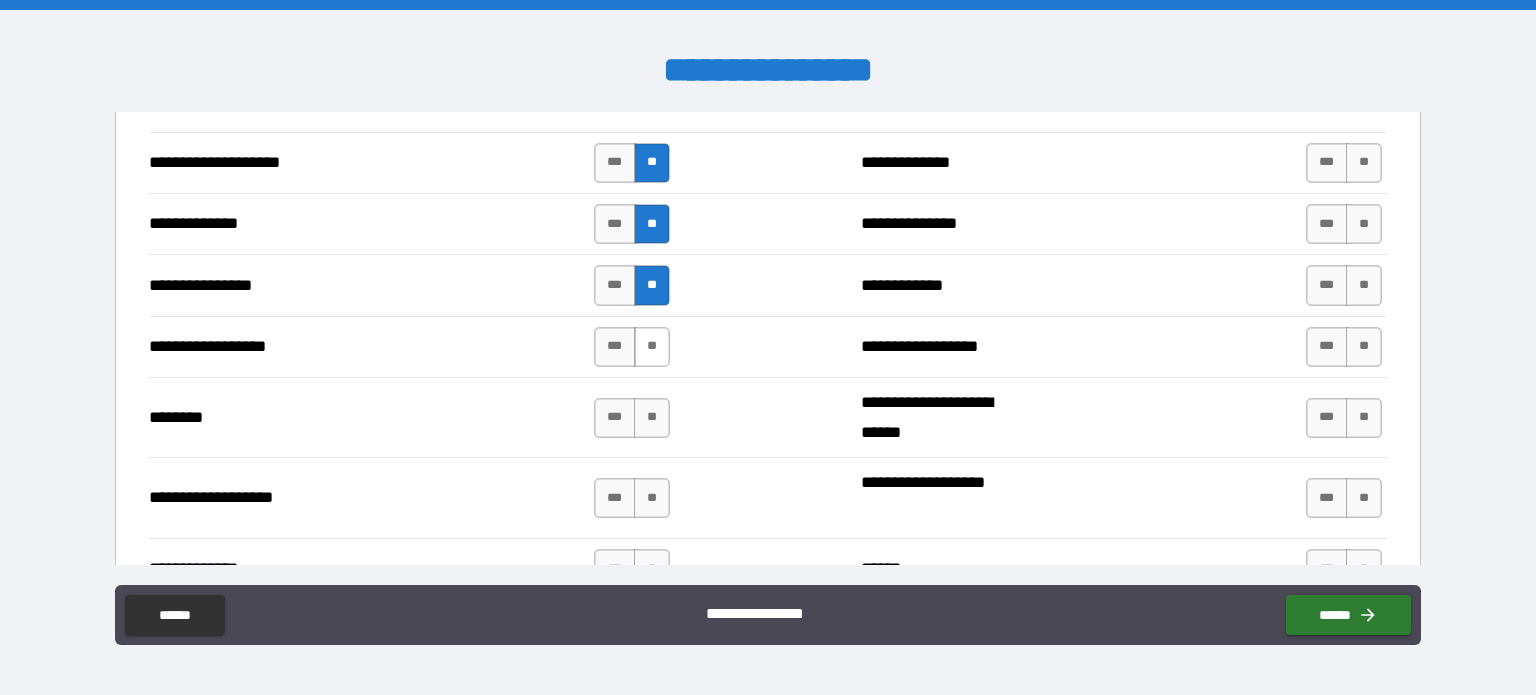 scroll, scrollTop: 3040, scrollLeft: 0, axis: vertical 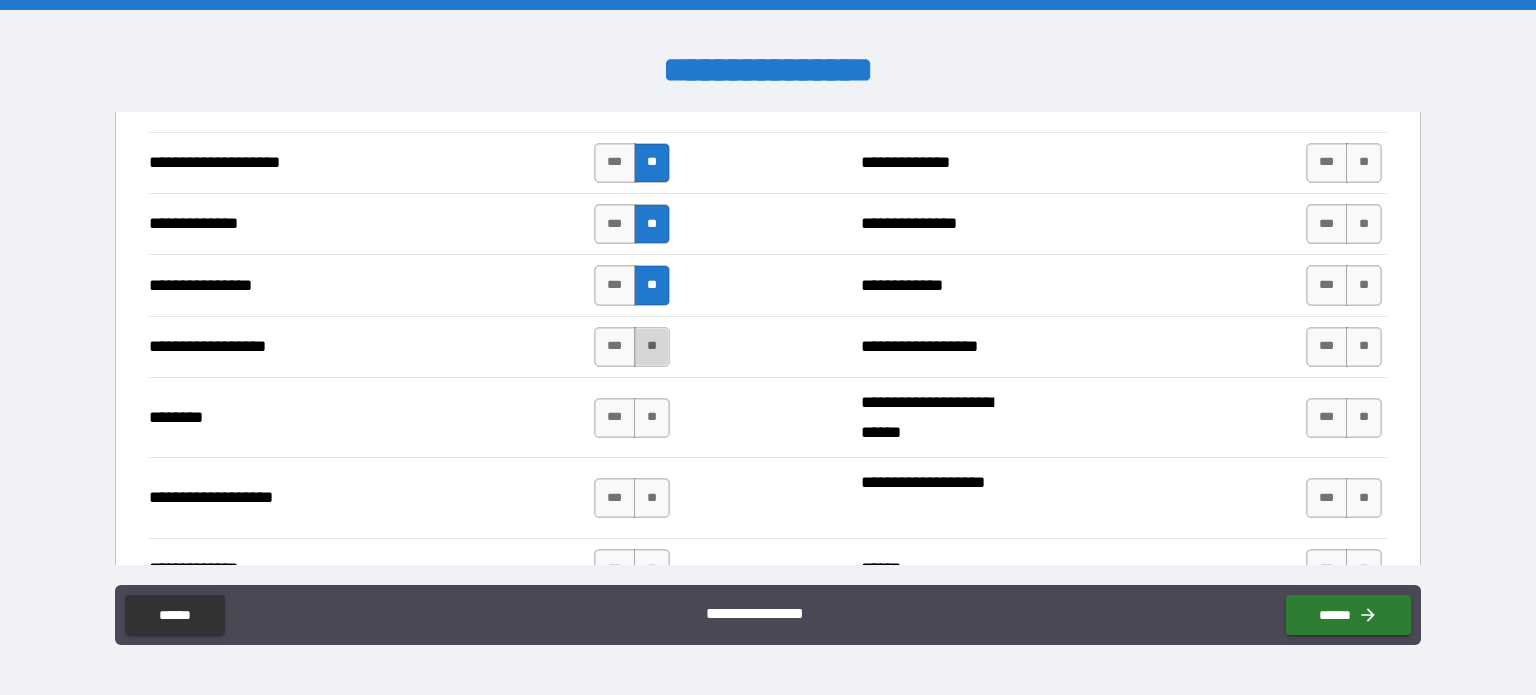 click on "**" at bounding box center [652, 347] 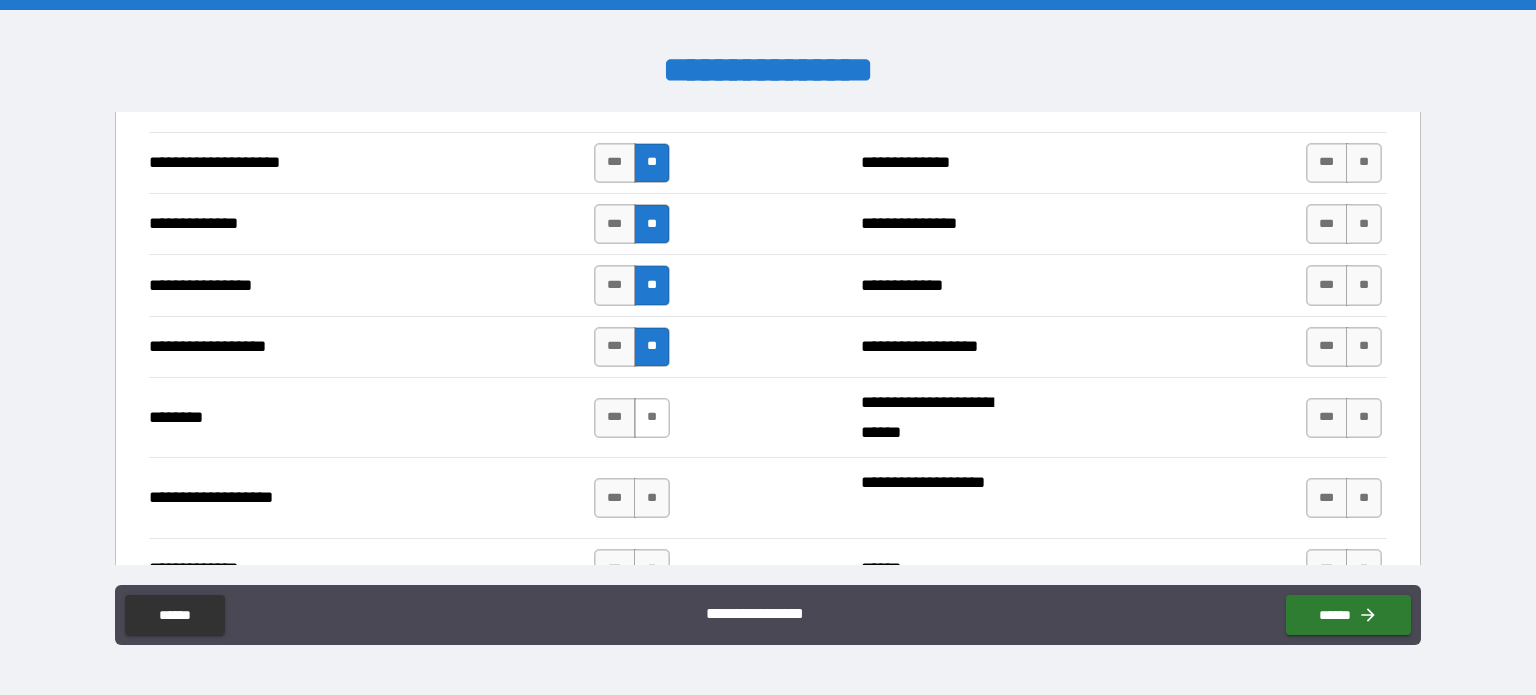 click on "**" at bounding box center [652, 418] 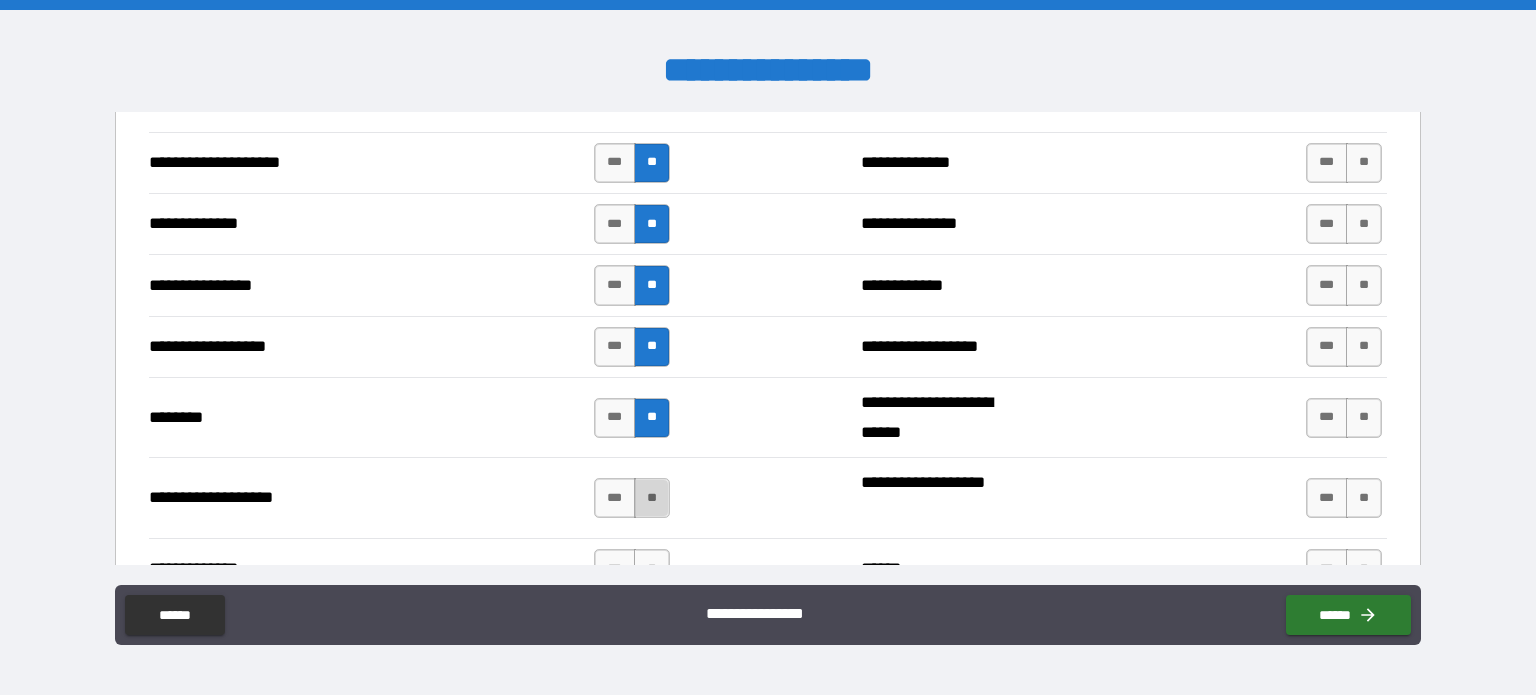 click on "**" at bounding box center (652, 498) 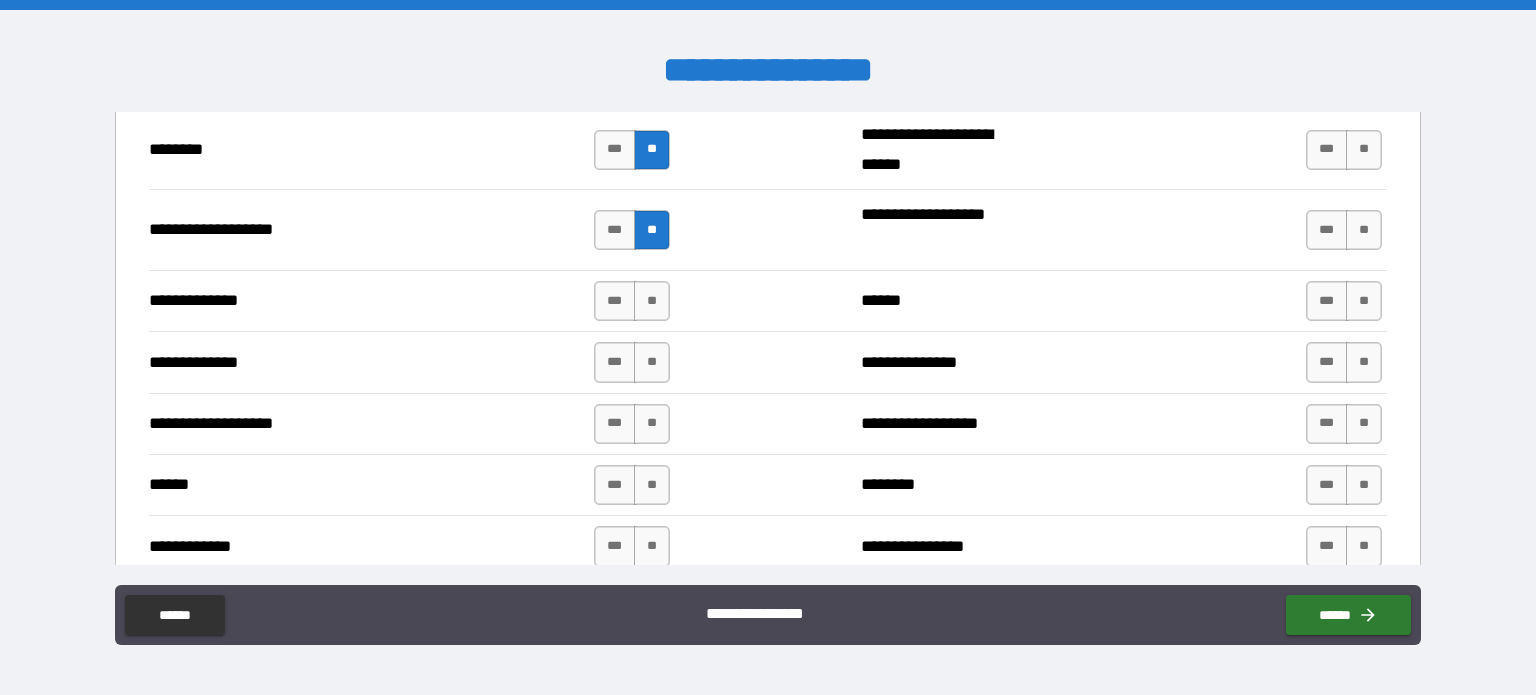 scroll, scrollTop: 3324, scrollLeft: 0, axis: vertical 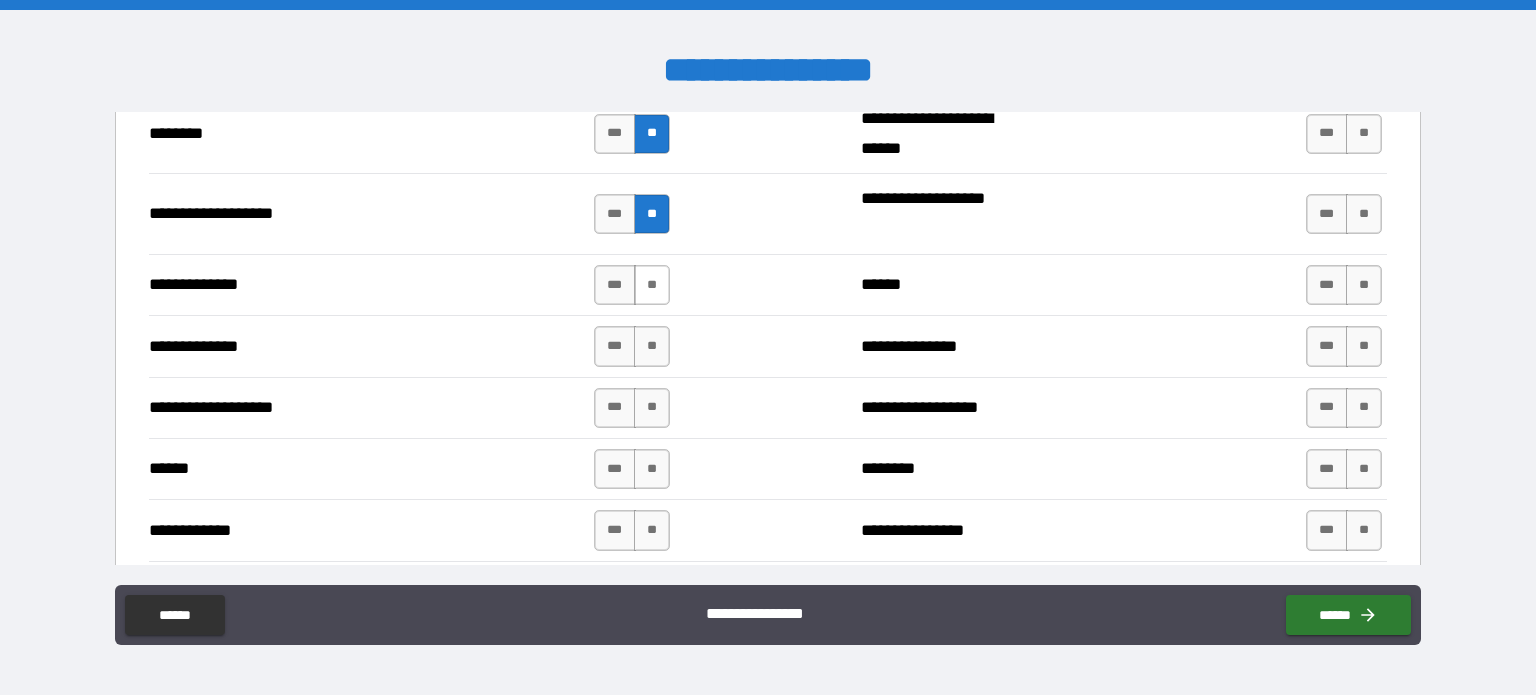 click on "**" at bounding box center (652, 285) 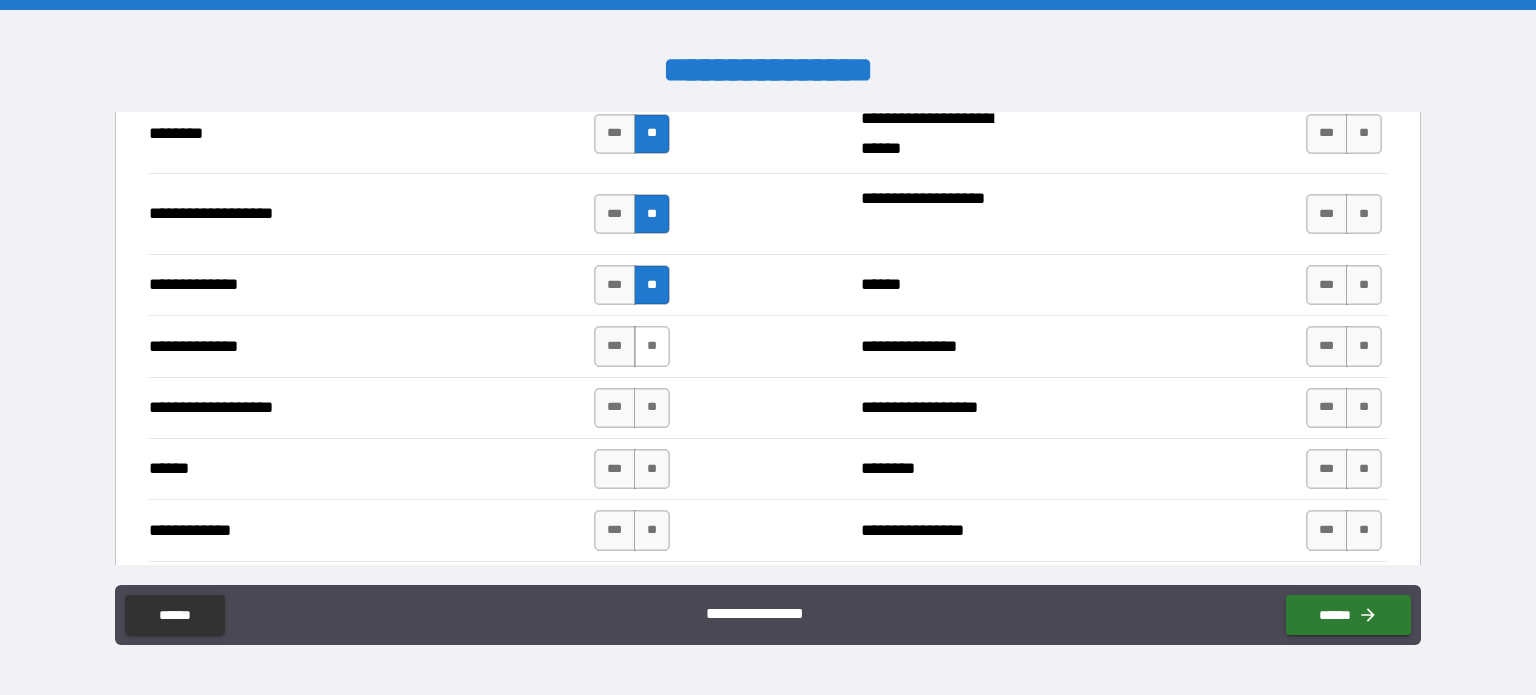 click on "**" at bounding box center [652, 346] 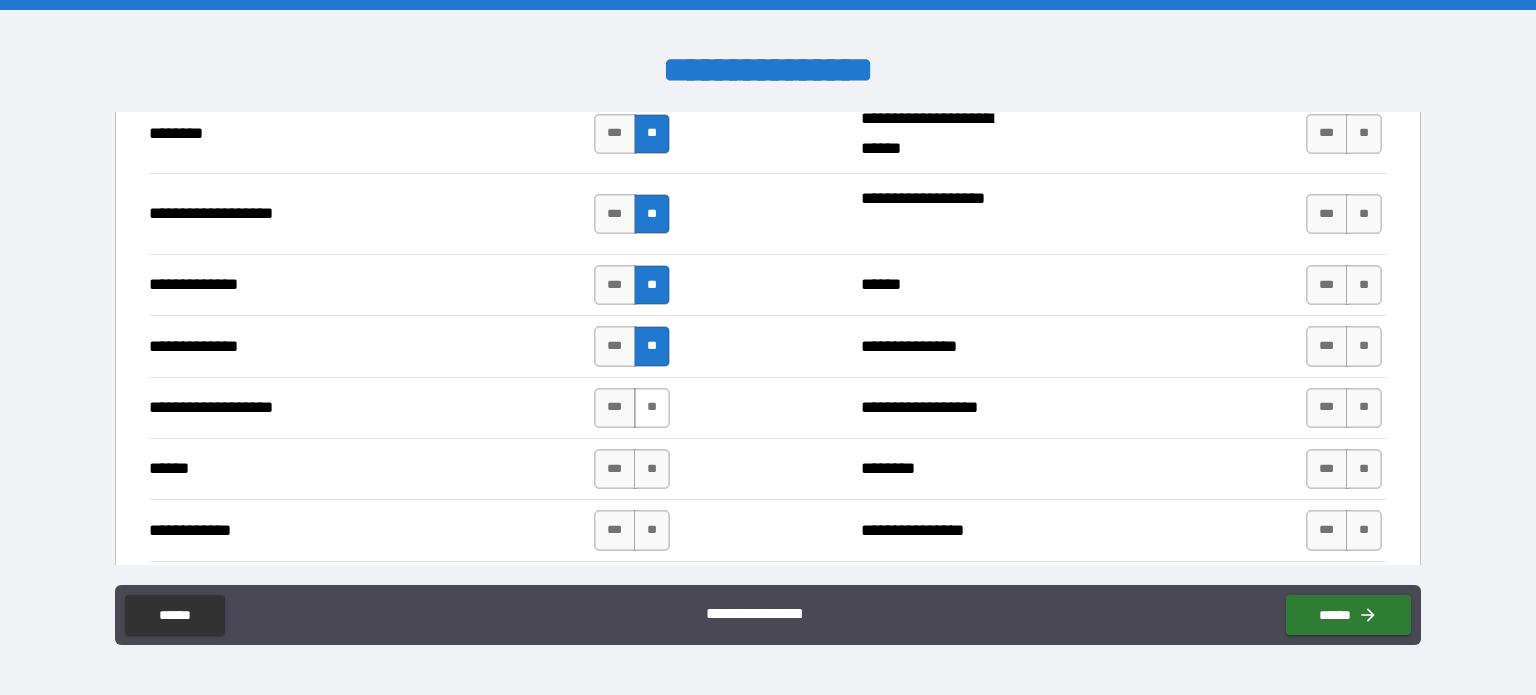 click on "**" at bounding box center [652, 408] 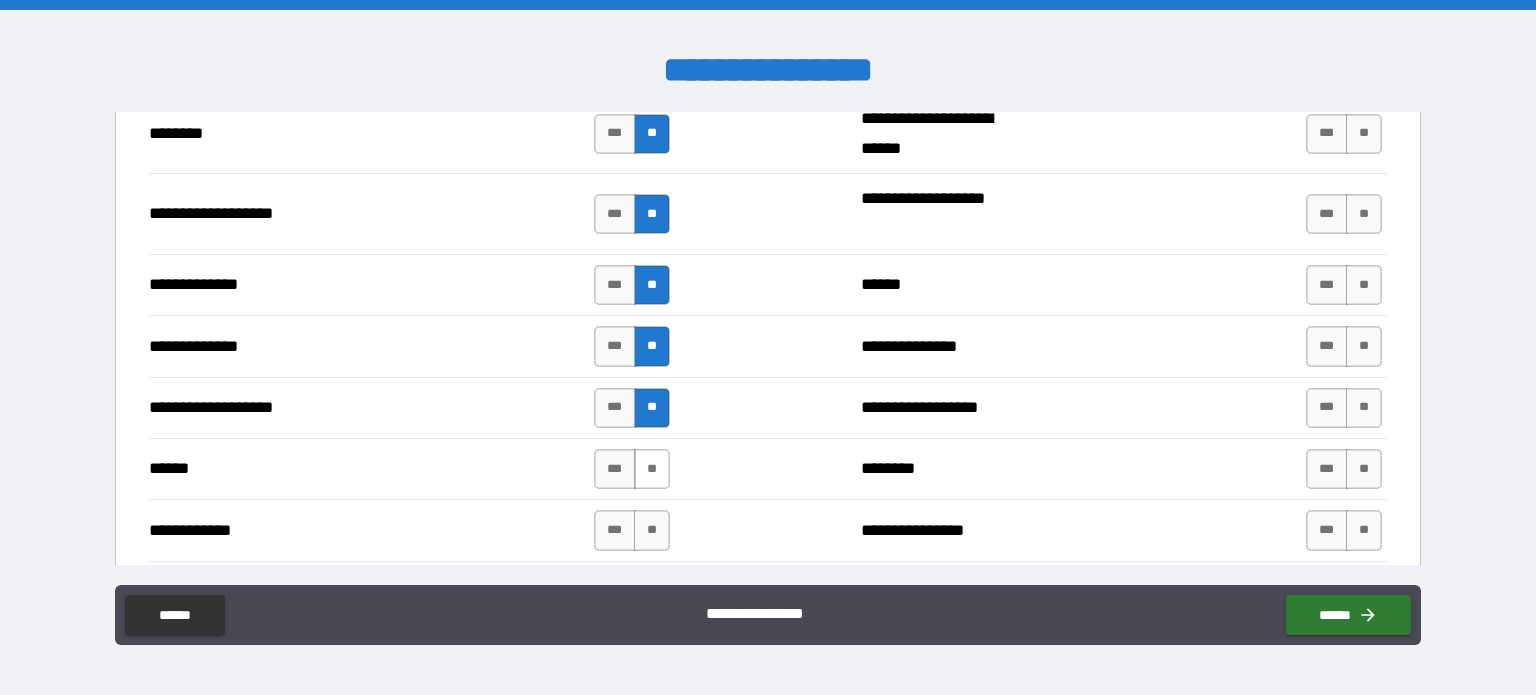 click on "**" at bounding box center [652, 469] 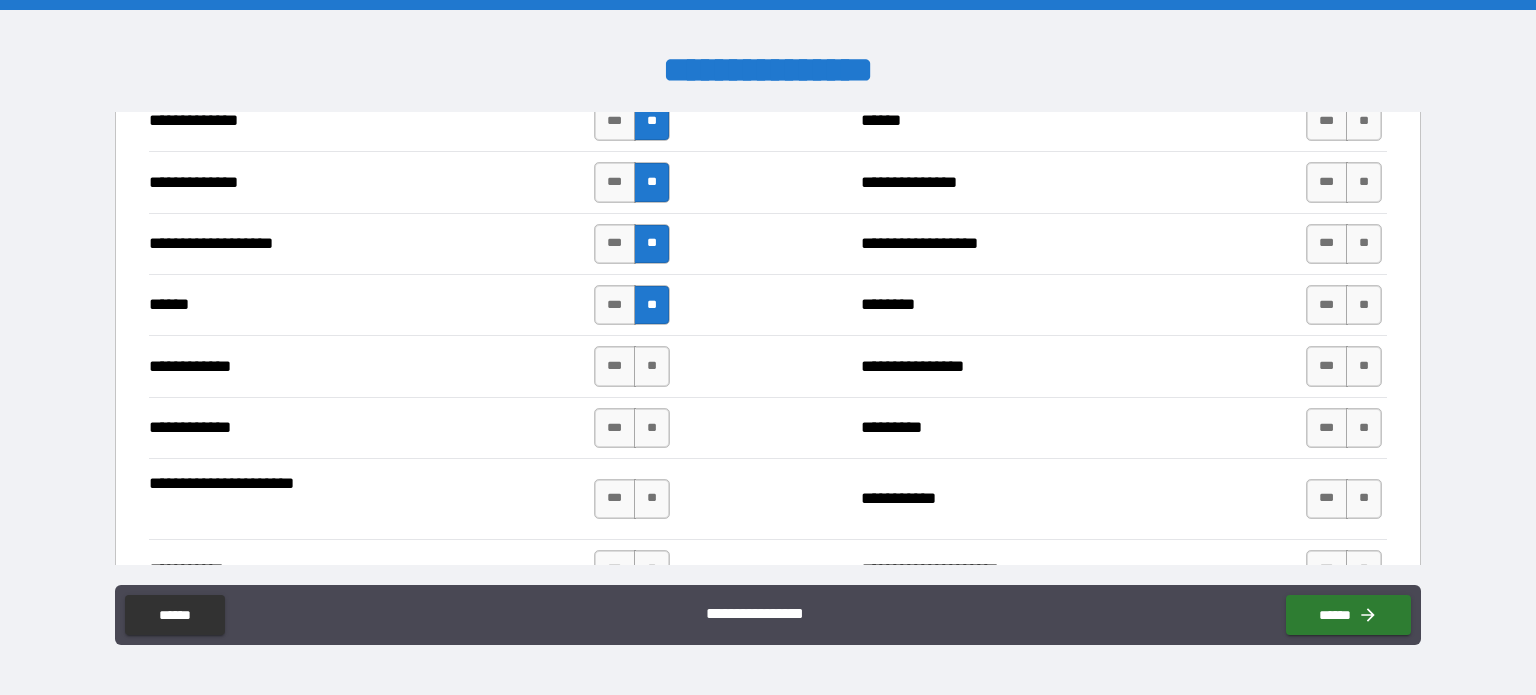 scroll, scrollTop: 3559, scrollLeft: 0, axis: vertical 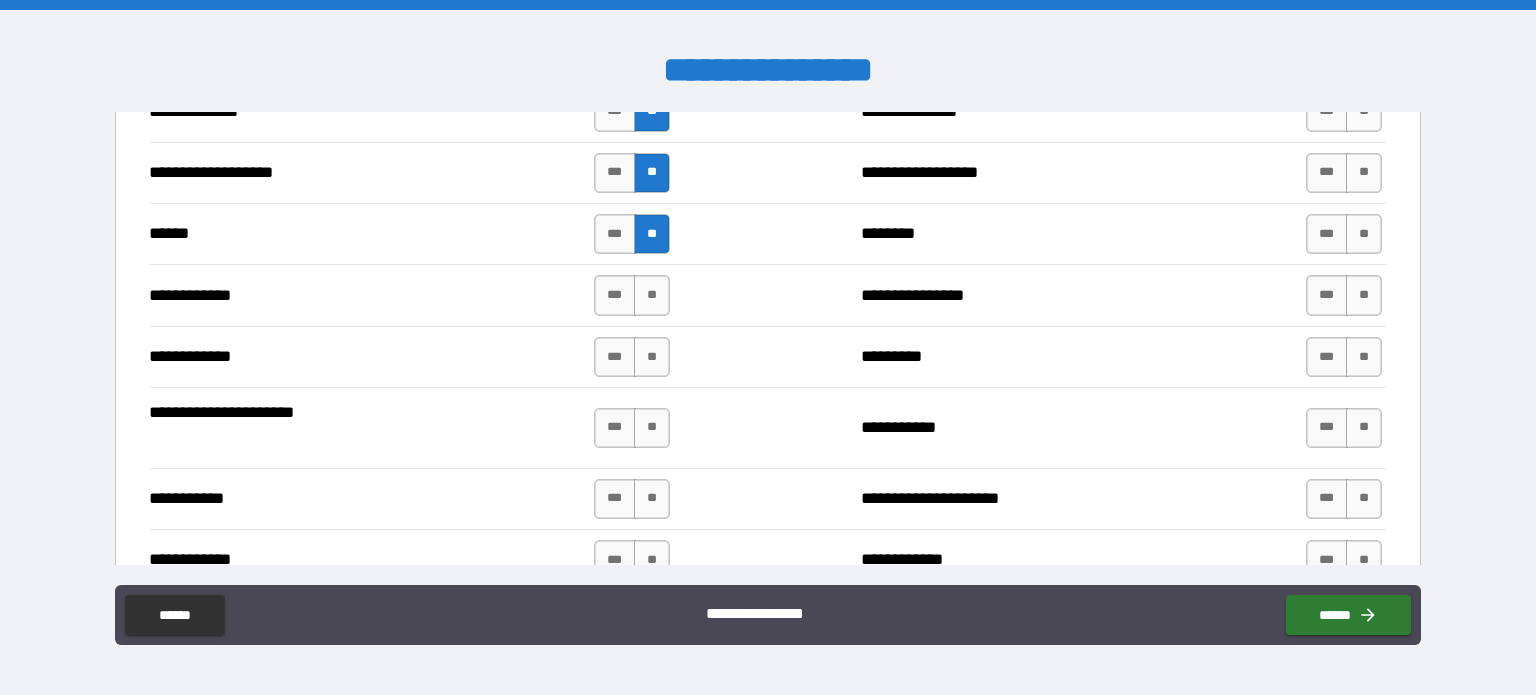 click on "**********" at bounding box center (768, 356) 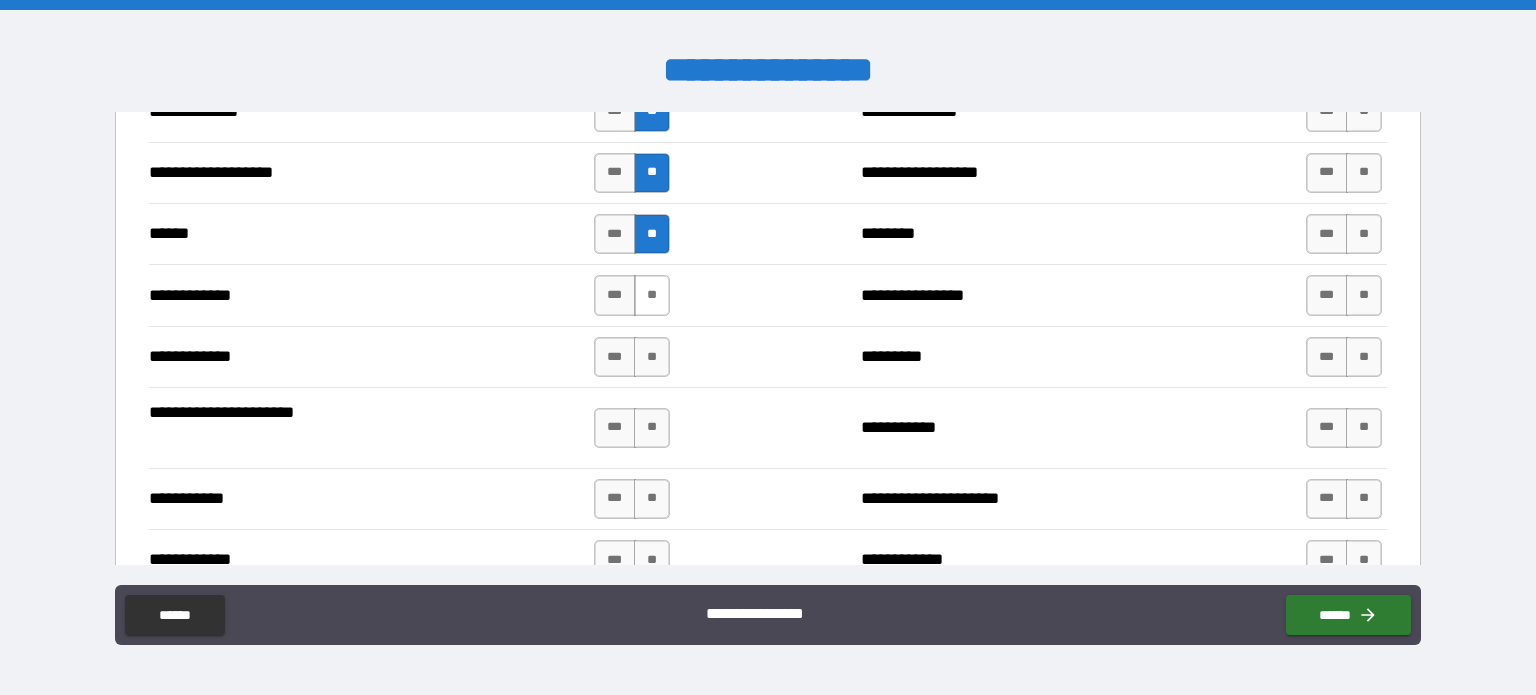 click on "**" at bounding box center (652, 295) 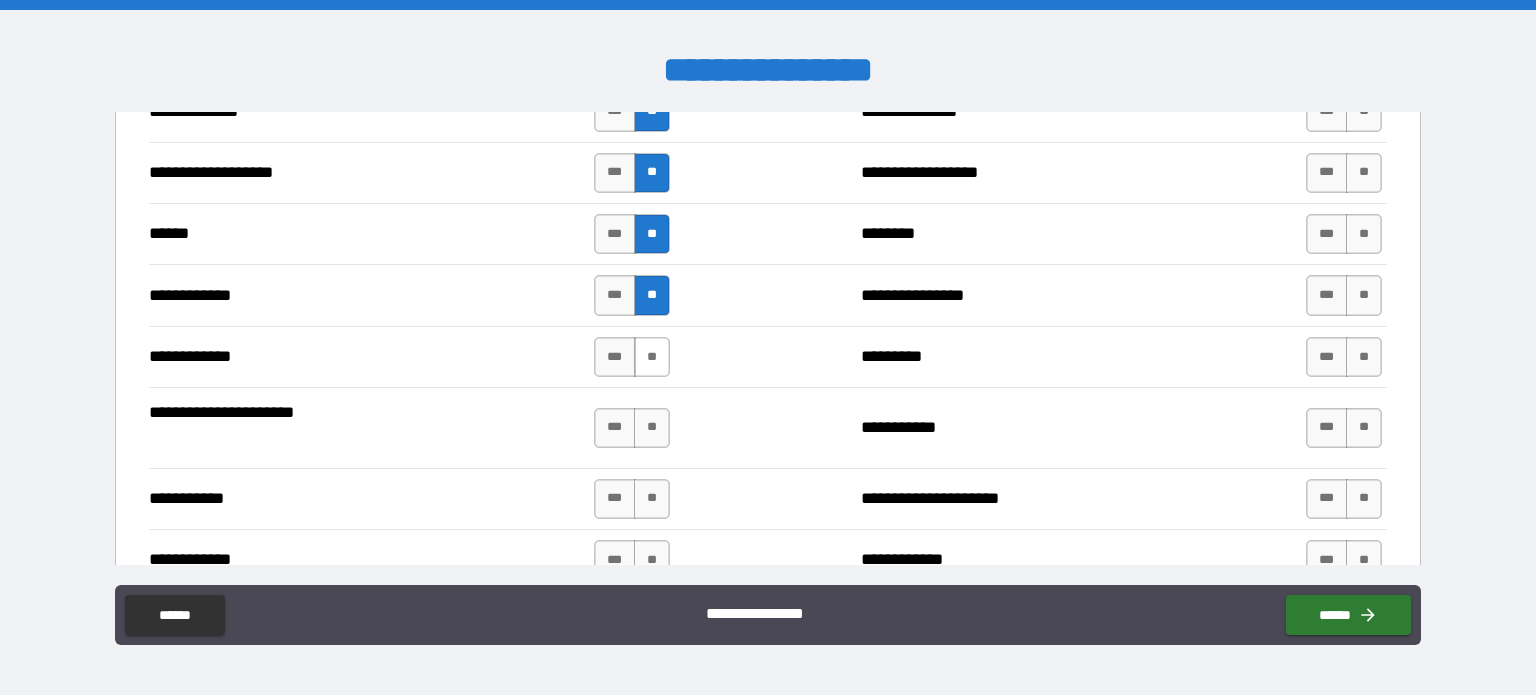 click on "**" at bounding box center [652, 357] 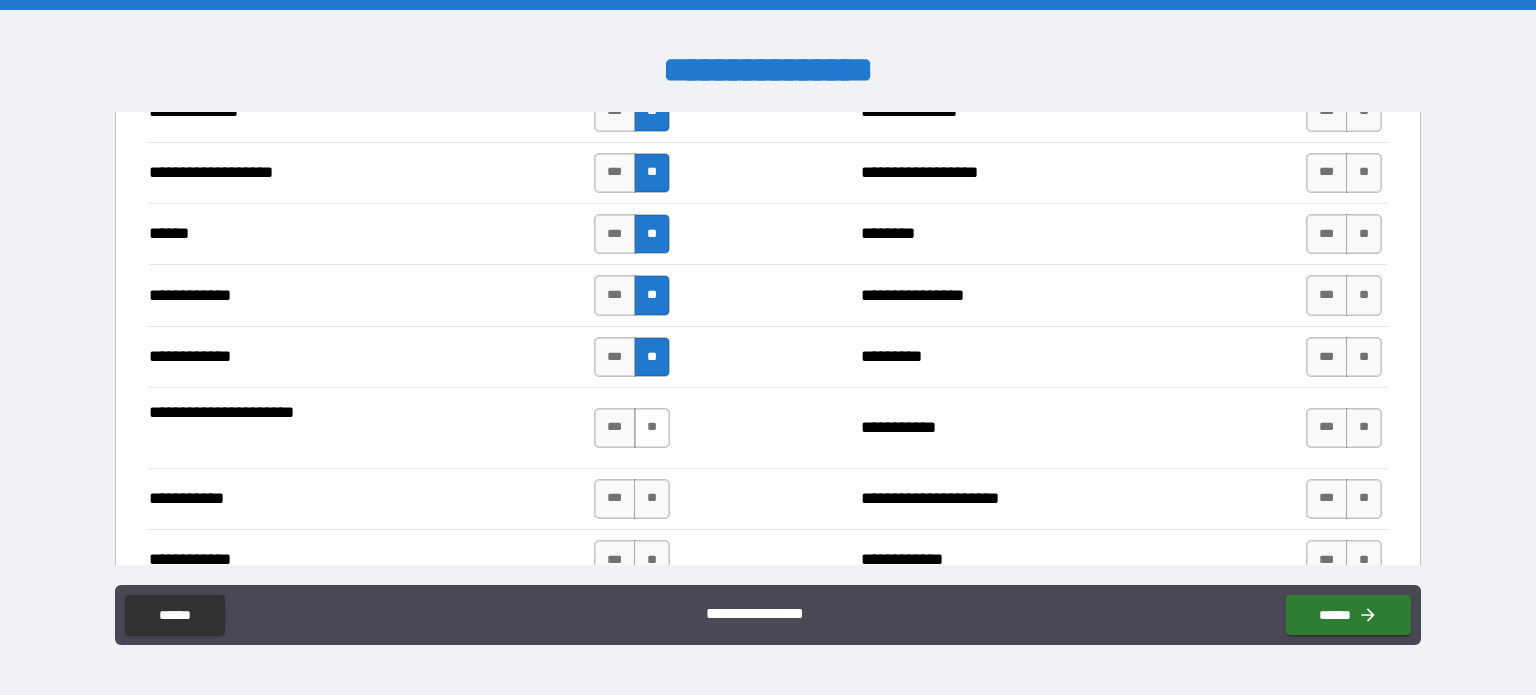 click on "**" at bounding box center [652, 428] 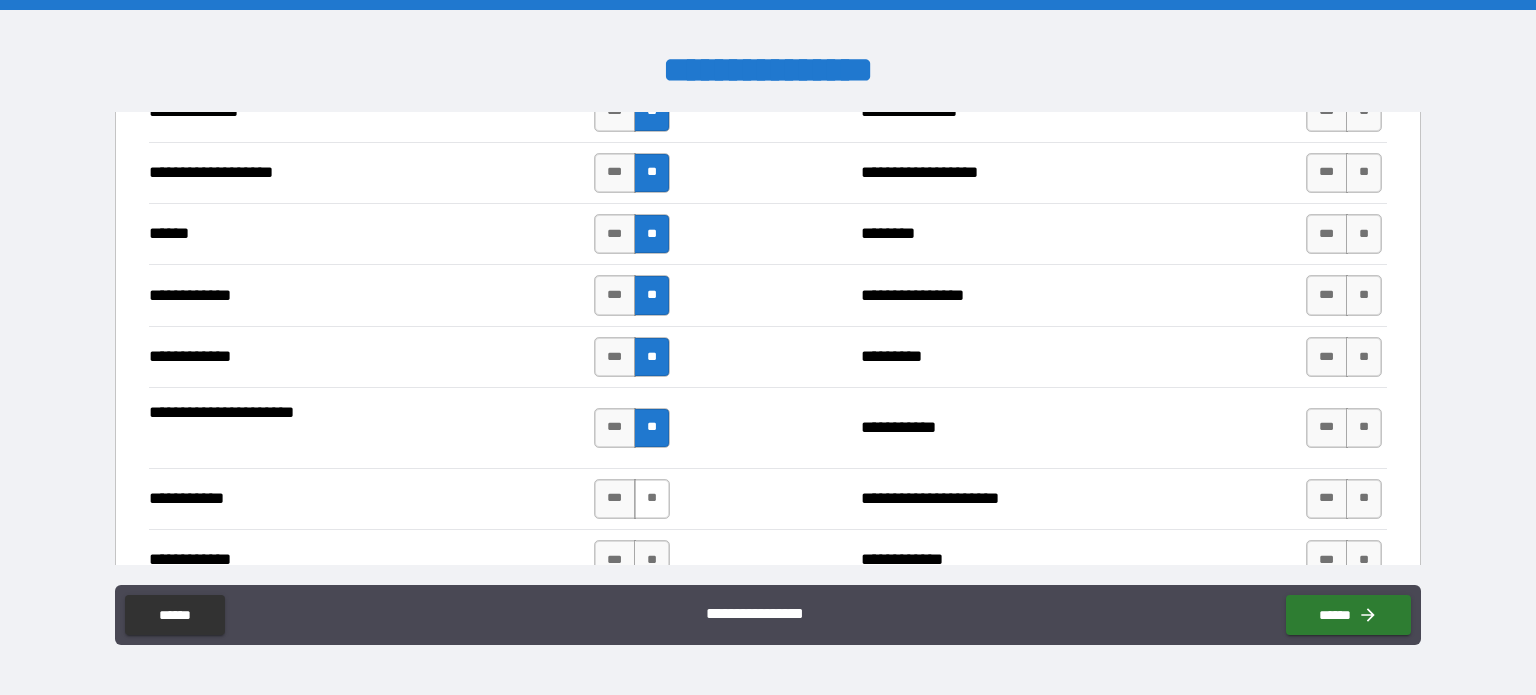 click on "**" at bounding box center (652, 499) 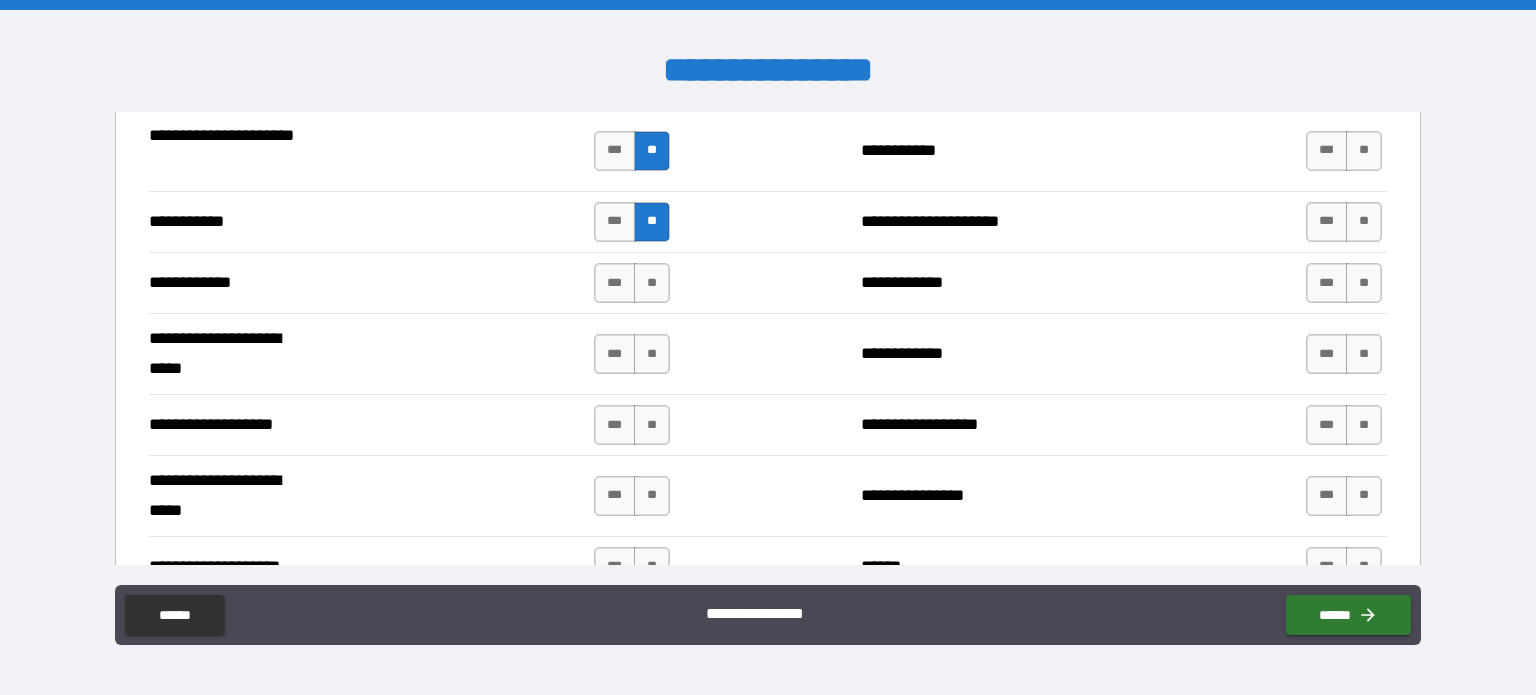 scroll, scrollTop: 3838, scrollLeft: 0, axis: vertical 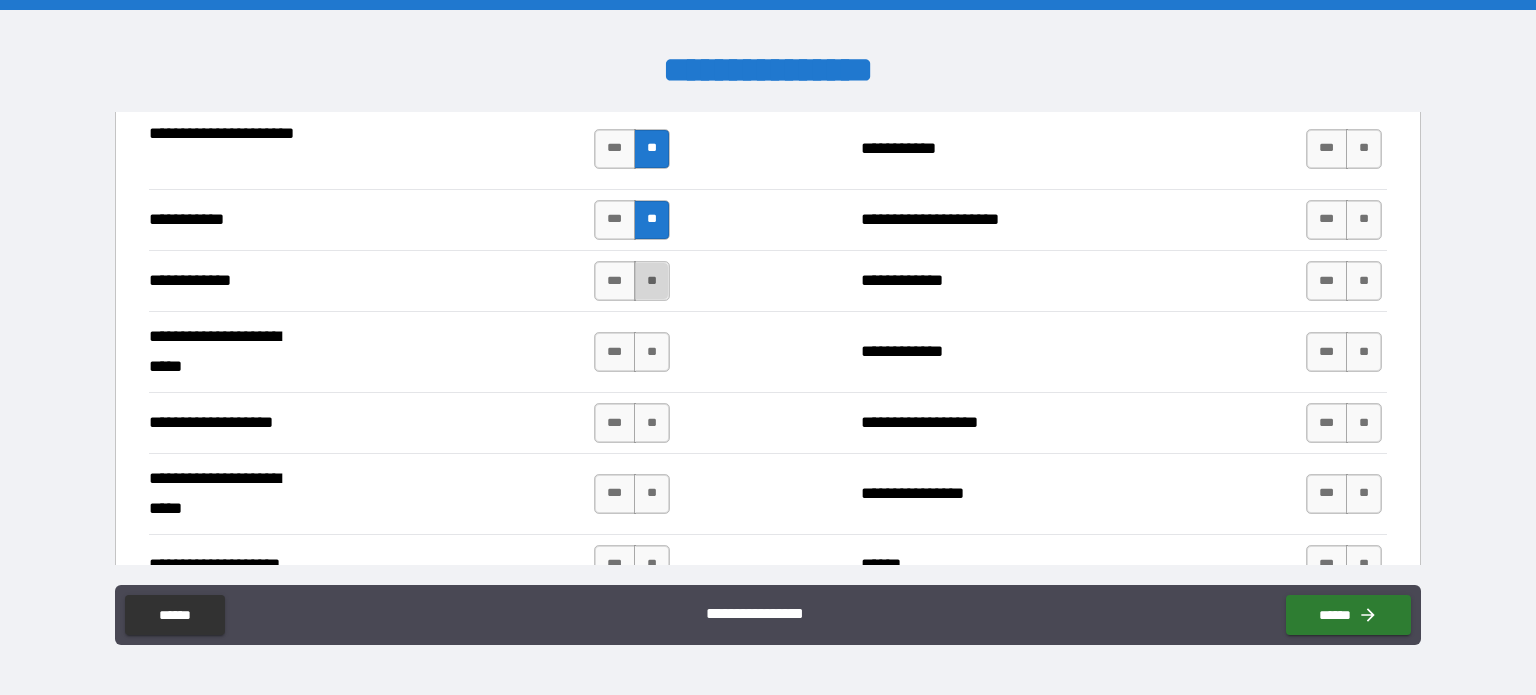 click on "**" at bounding box center (652, 281) 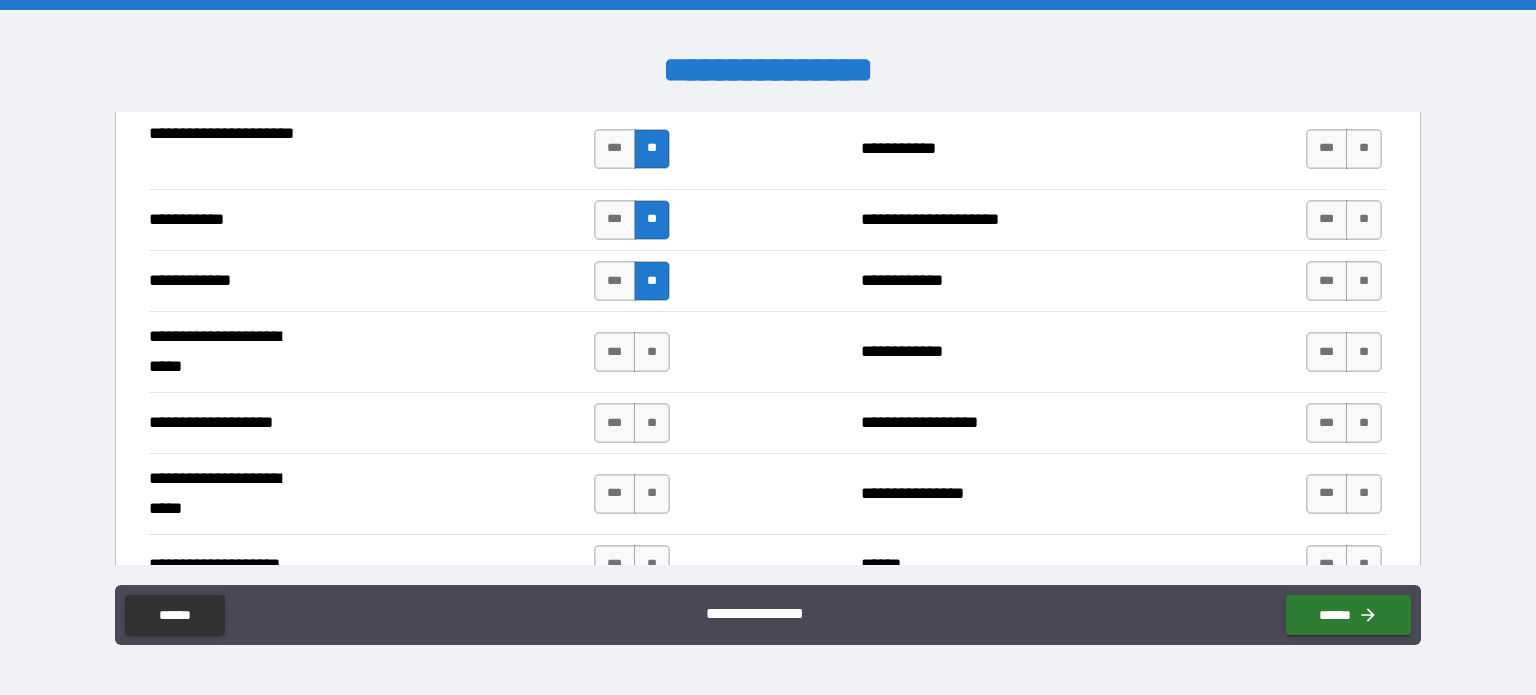 click on "*** **" at bounding box center (632, 352) 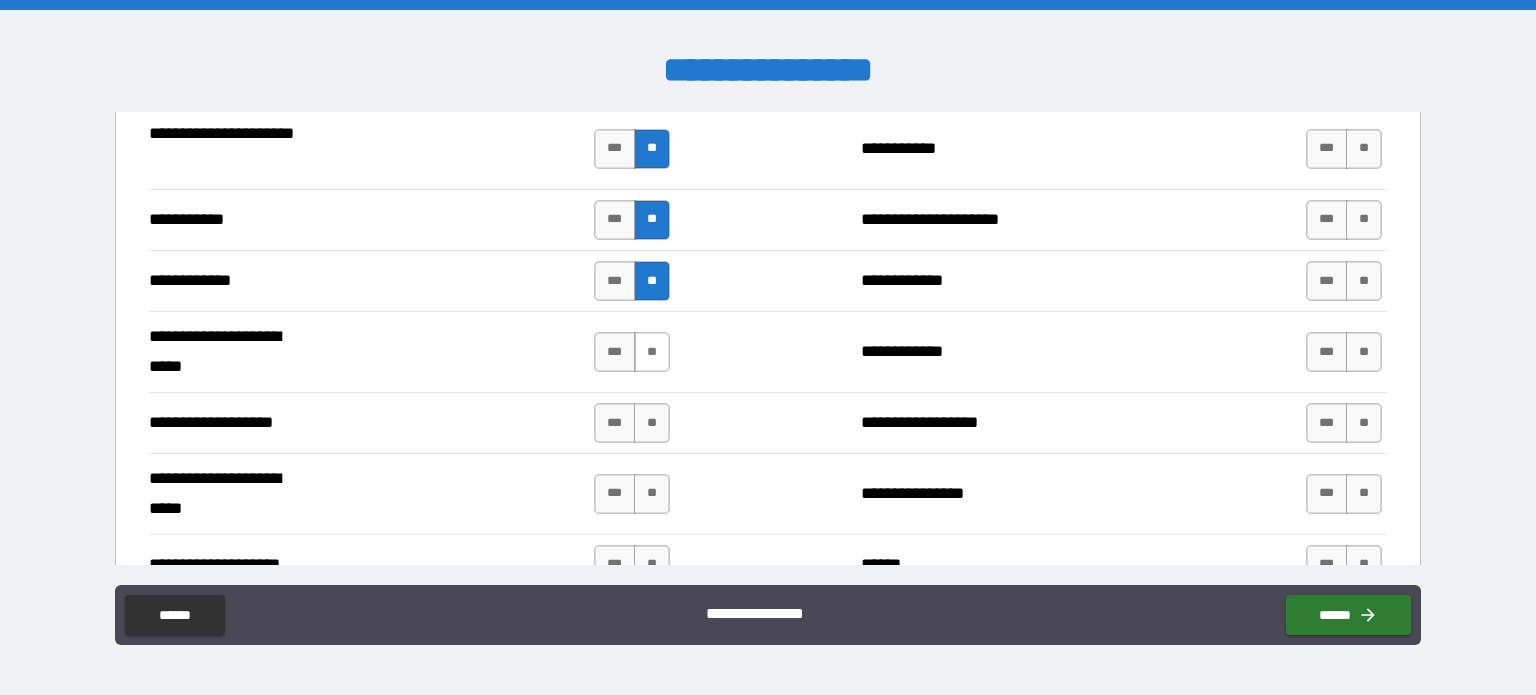 click on "**" at bounding box center [652, 352] 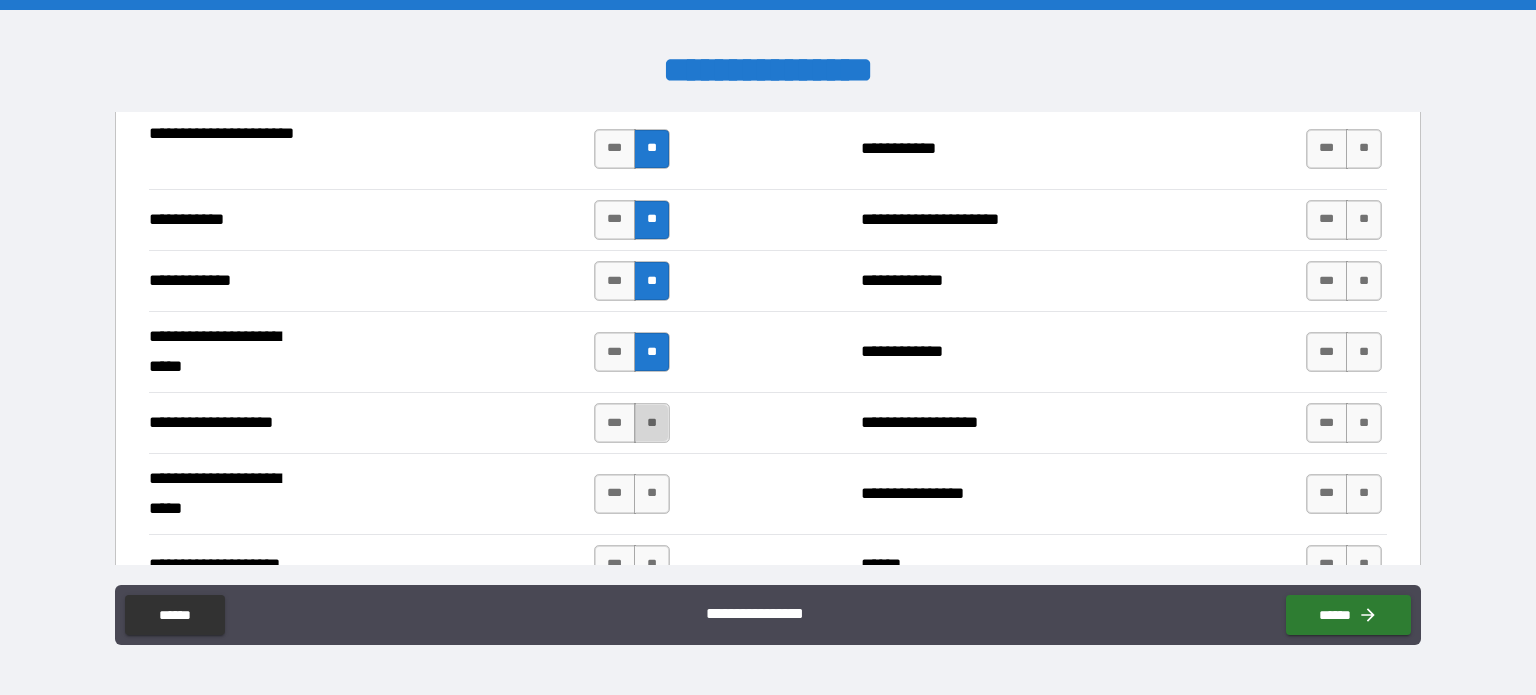 click on "**" at bounding box center (652, 423) 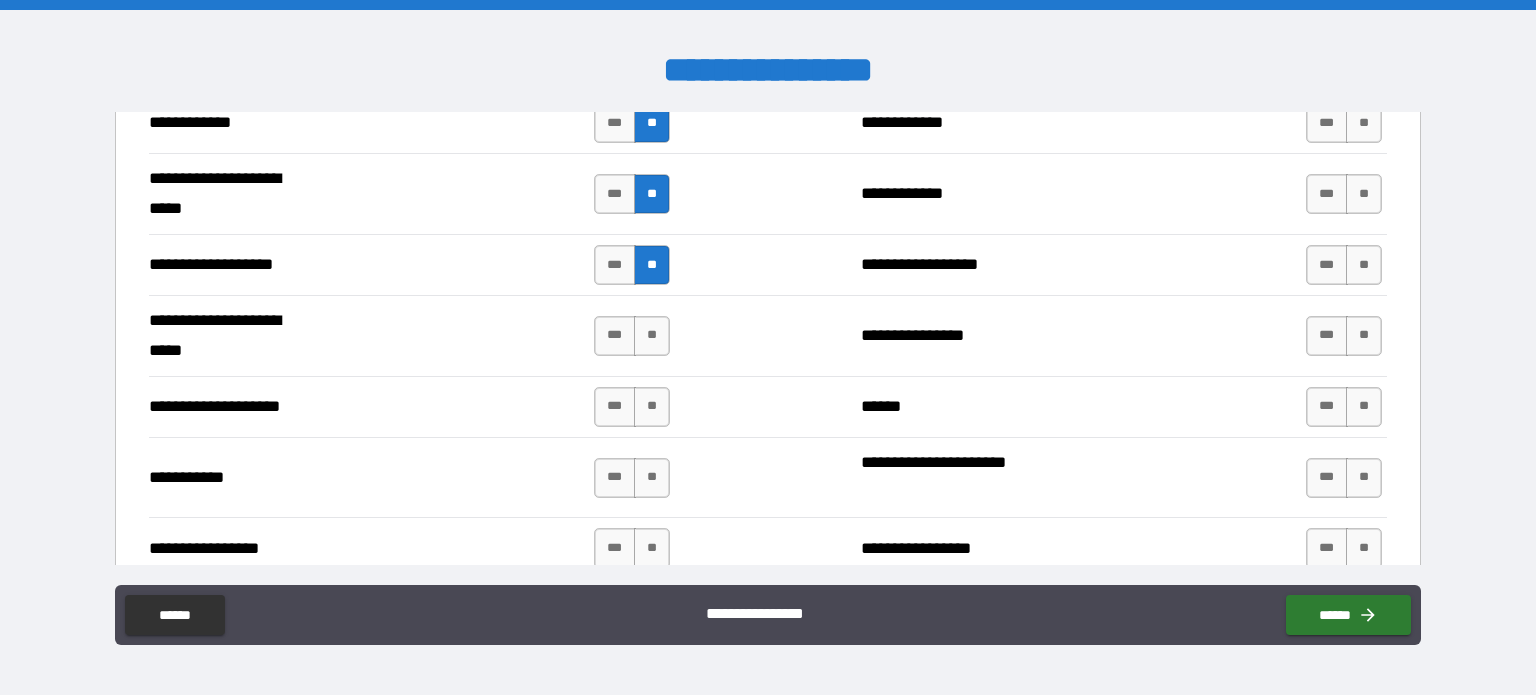 scroll, scrollTop: 3998, scrollLeft: 0, axis: vertical 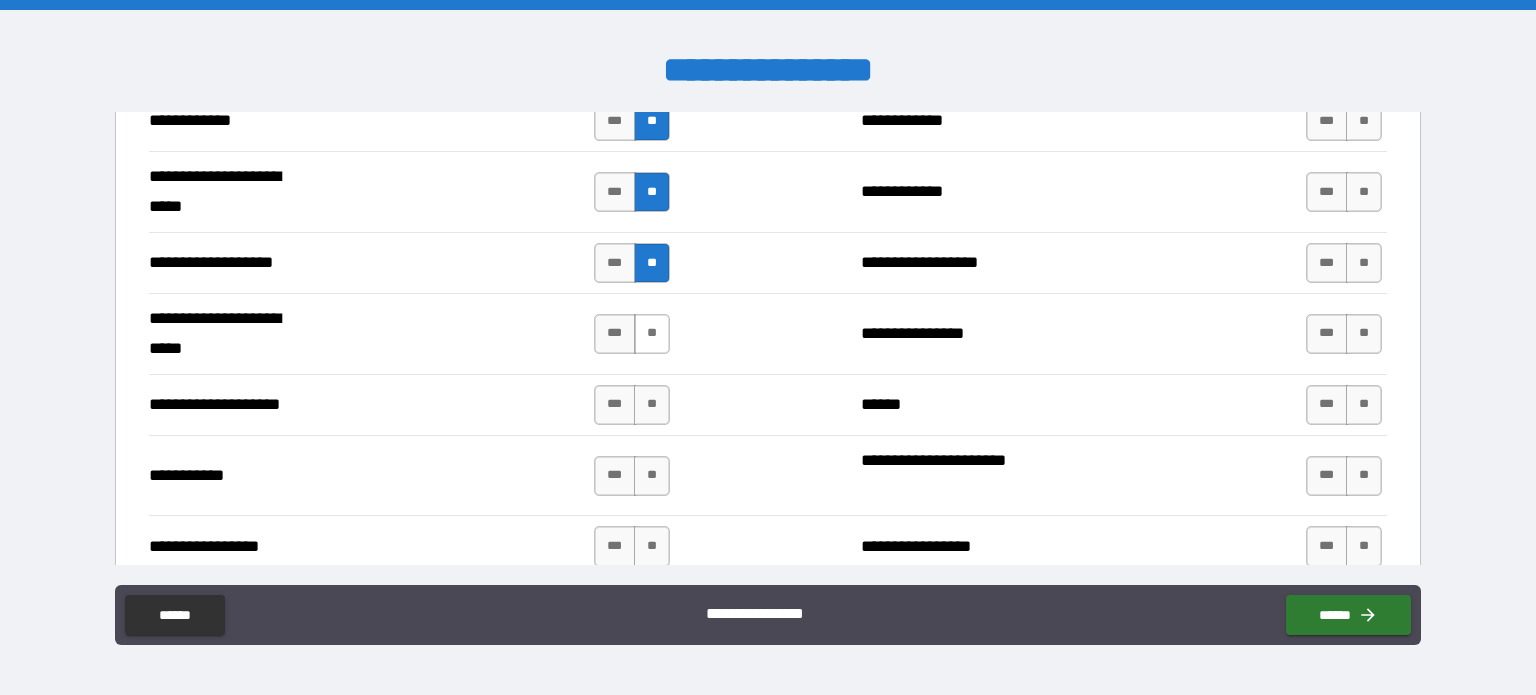 click on "**" at bounding box center (652, 334) 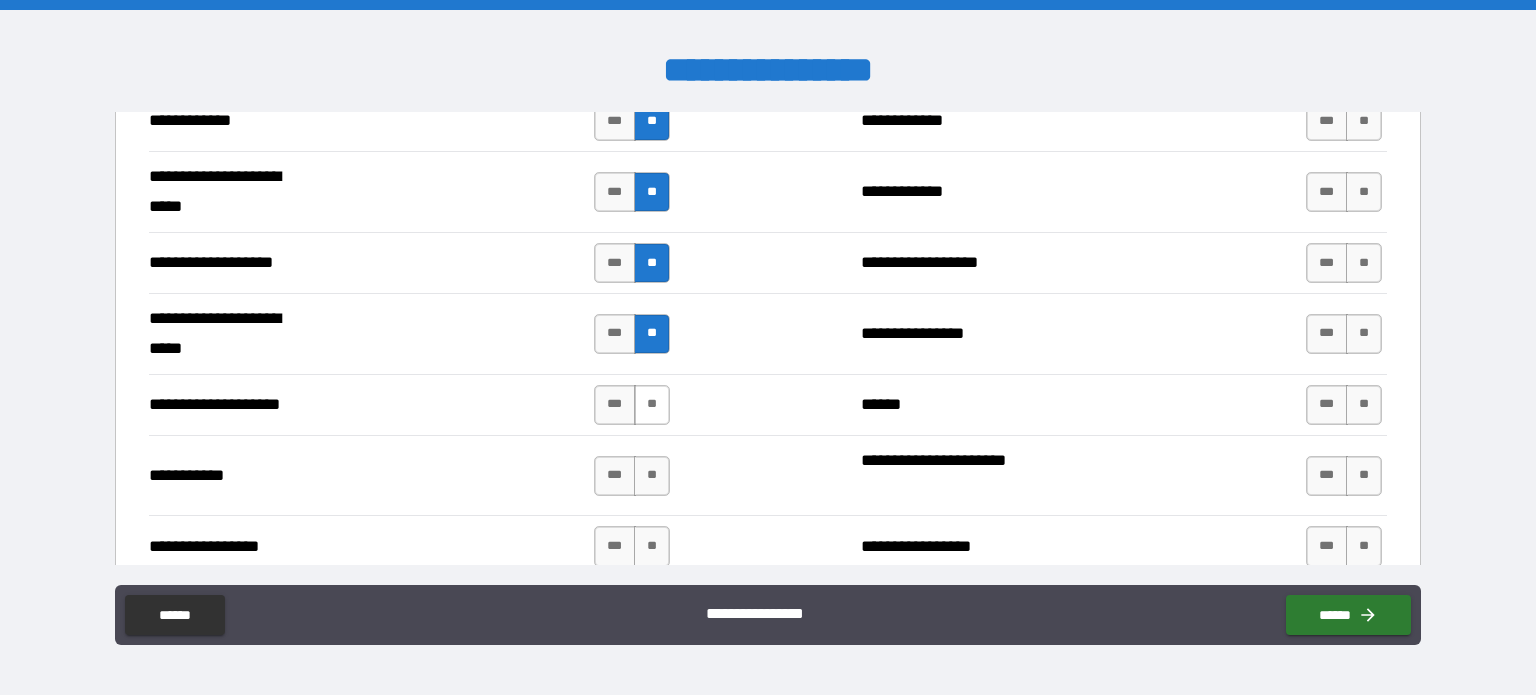 click on "**" at bounding box center [652, 405] 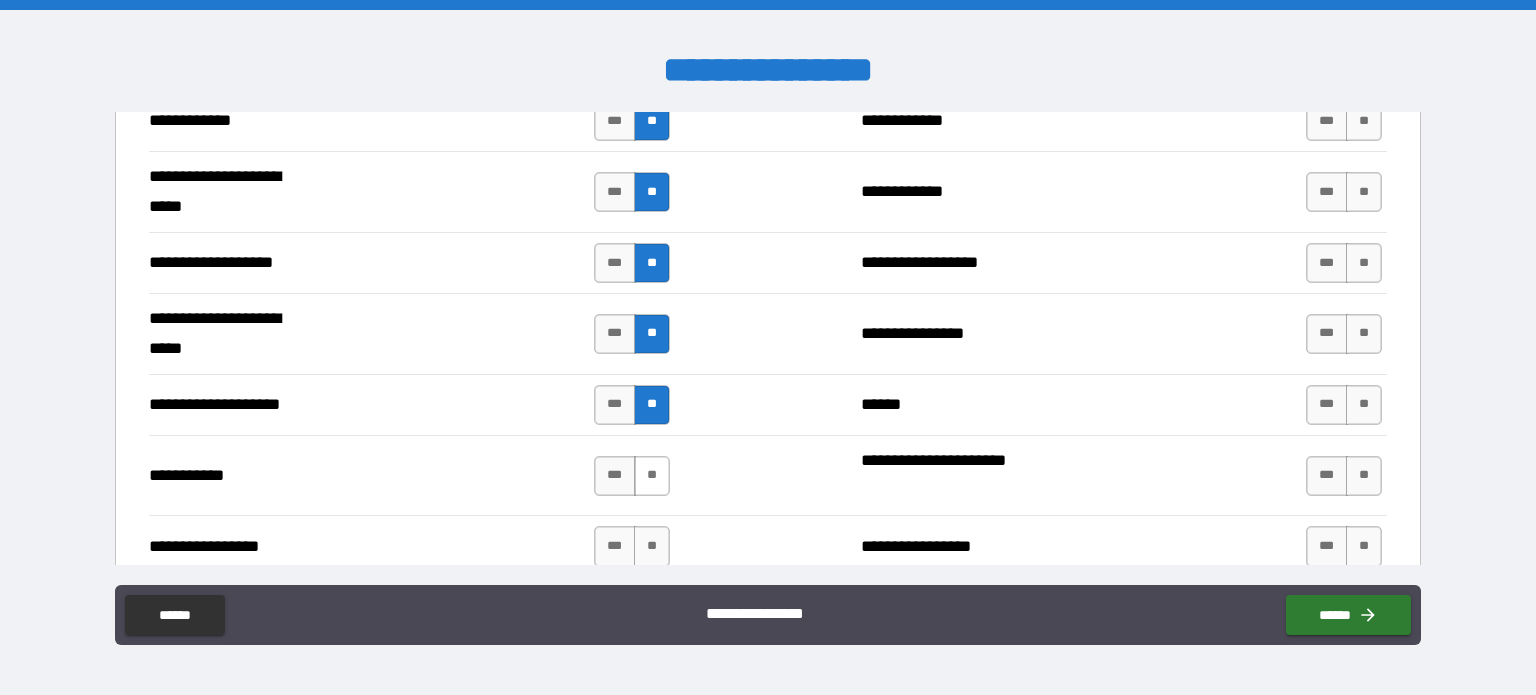 click on "**" at bounding box center [652, 476] 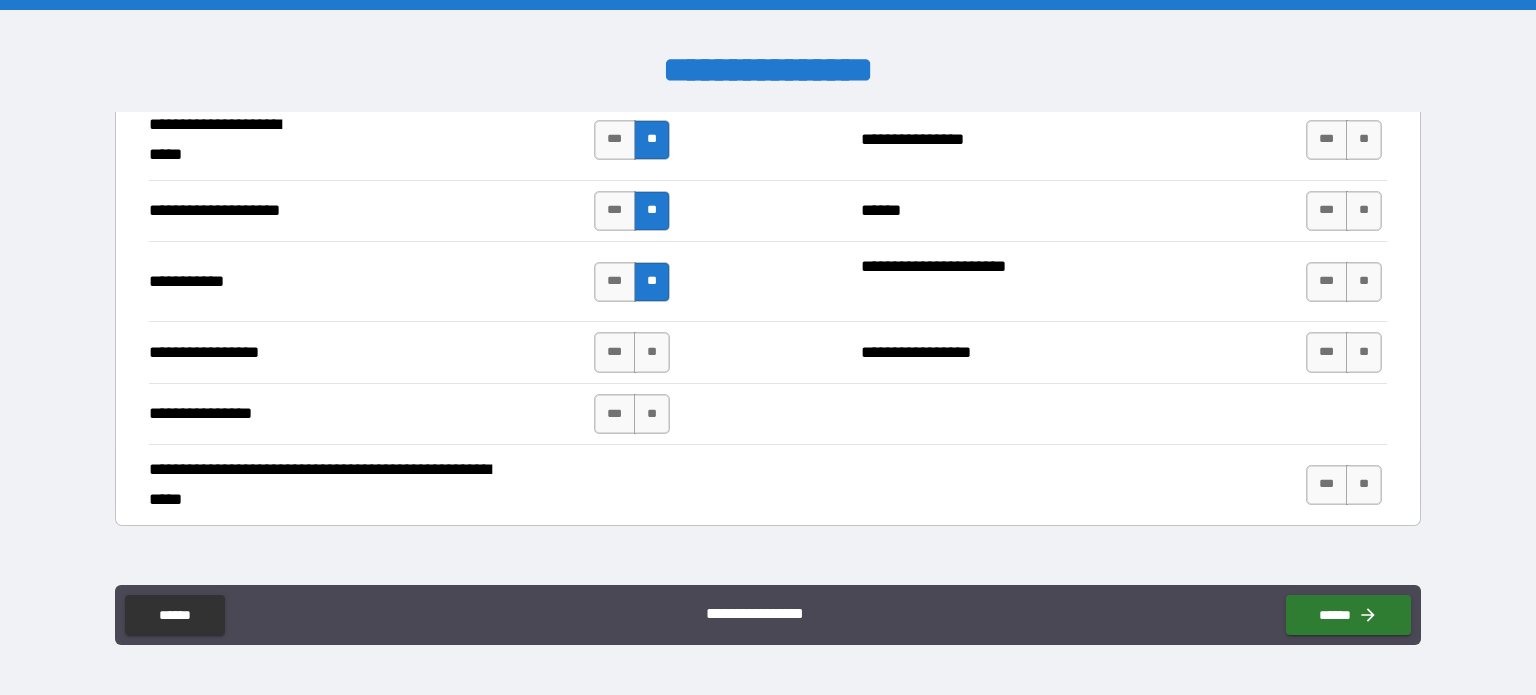 scroll, scrollTop: 4096, scrollLeft: 0, axis: vertical 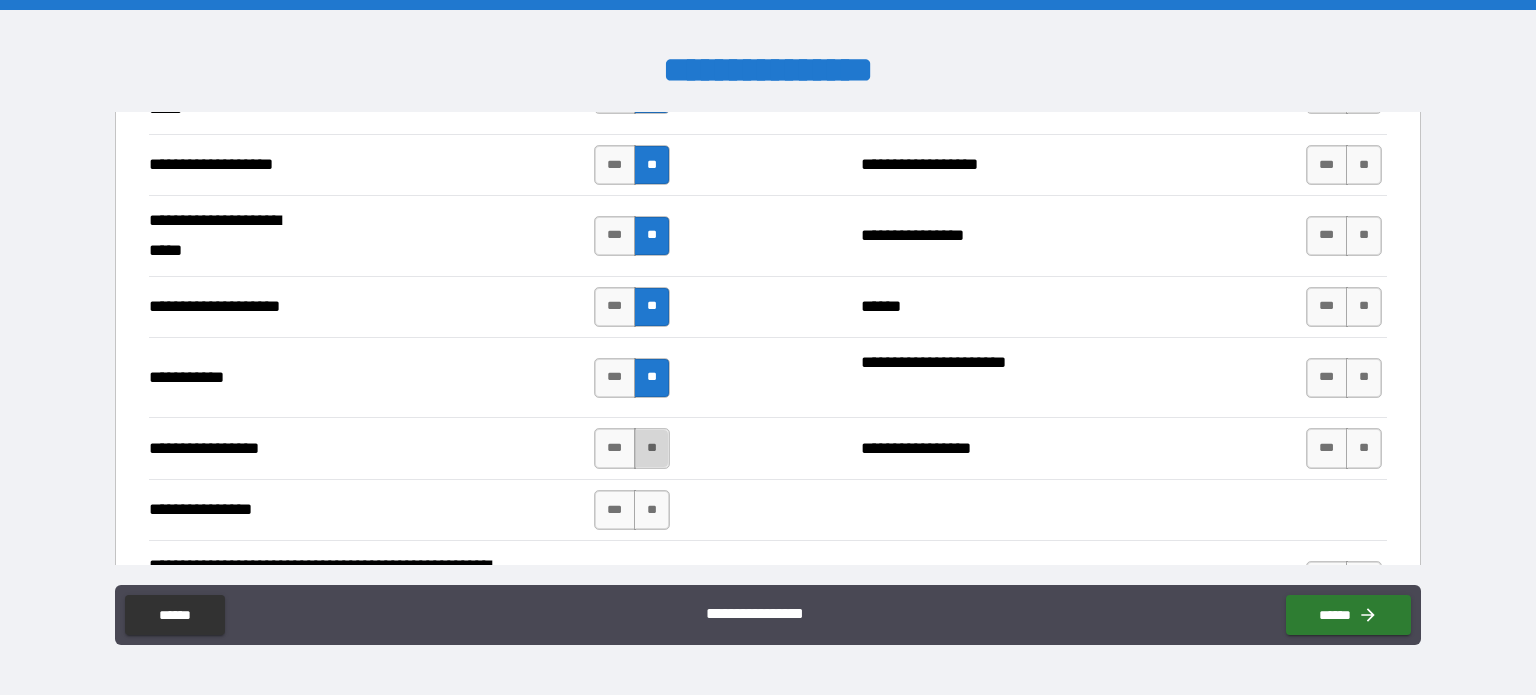 click on "**" at bounding box center (652, 448) 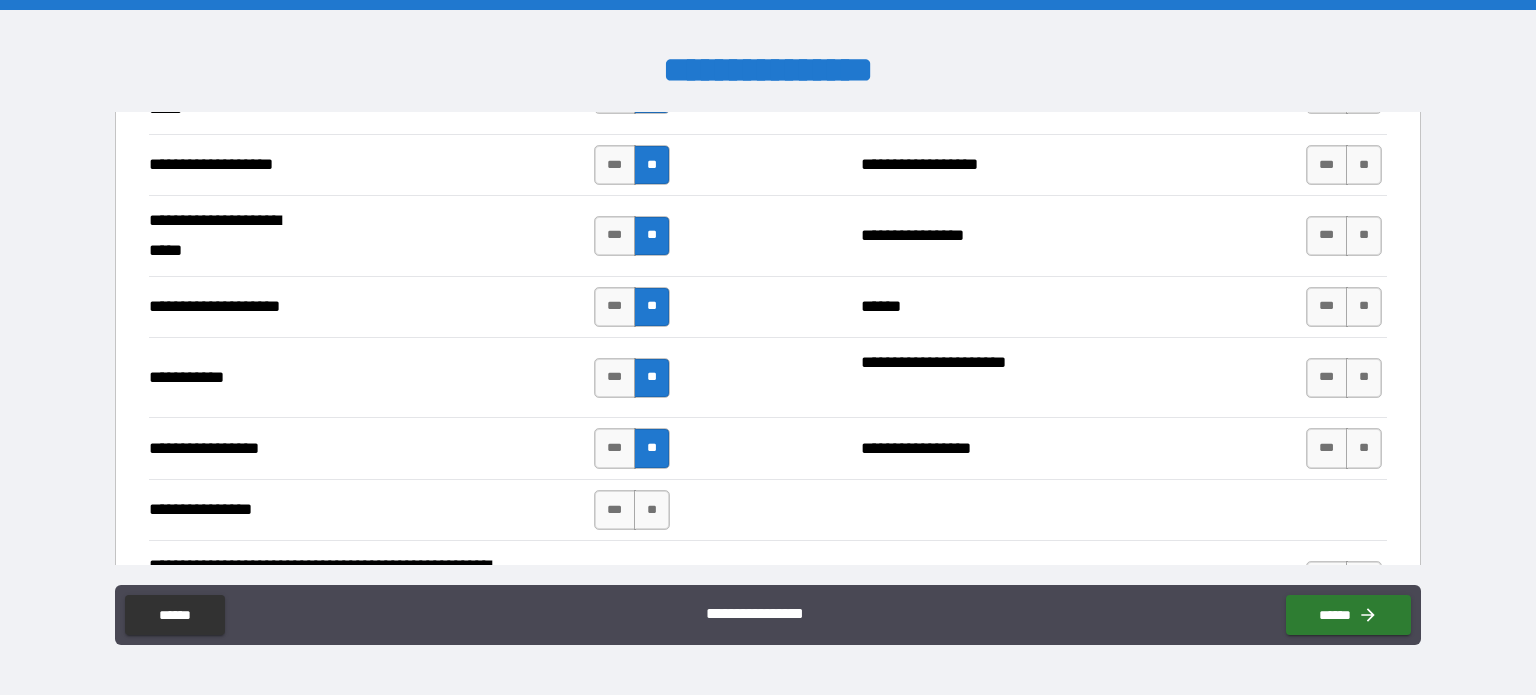 scroll, scrollTop: 4156, scrollLeft: 0, axis: vertical 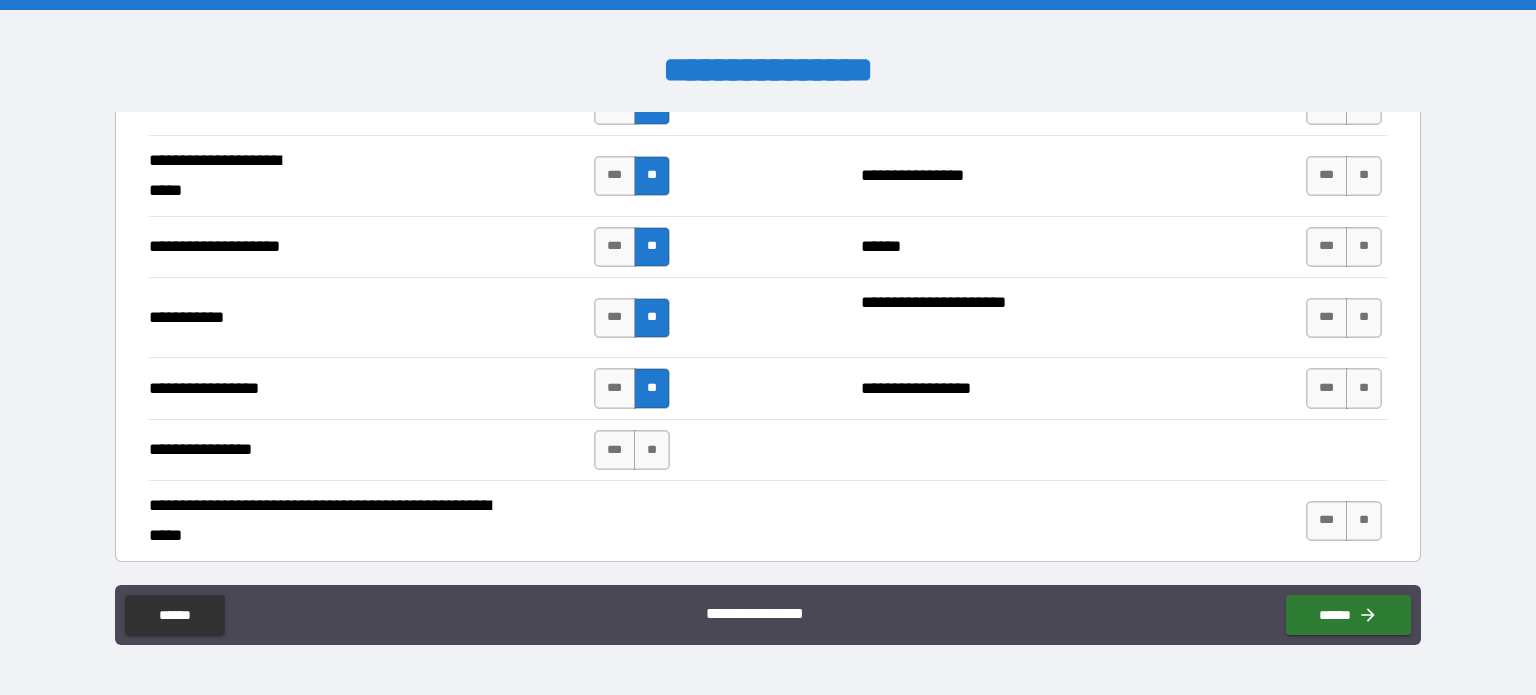 click on "**********" at bounding box center [768, 520] 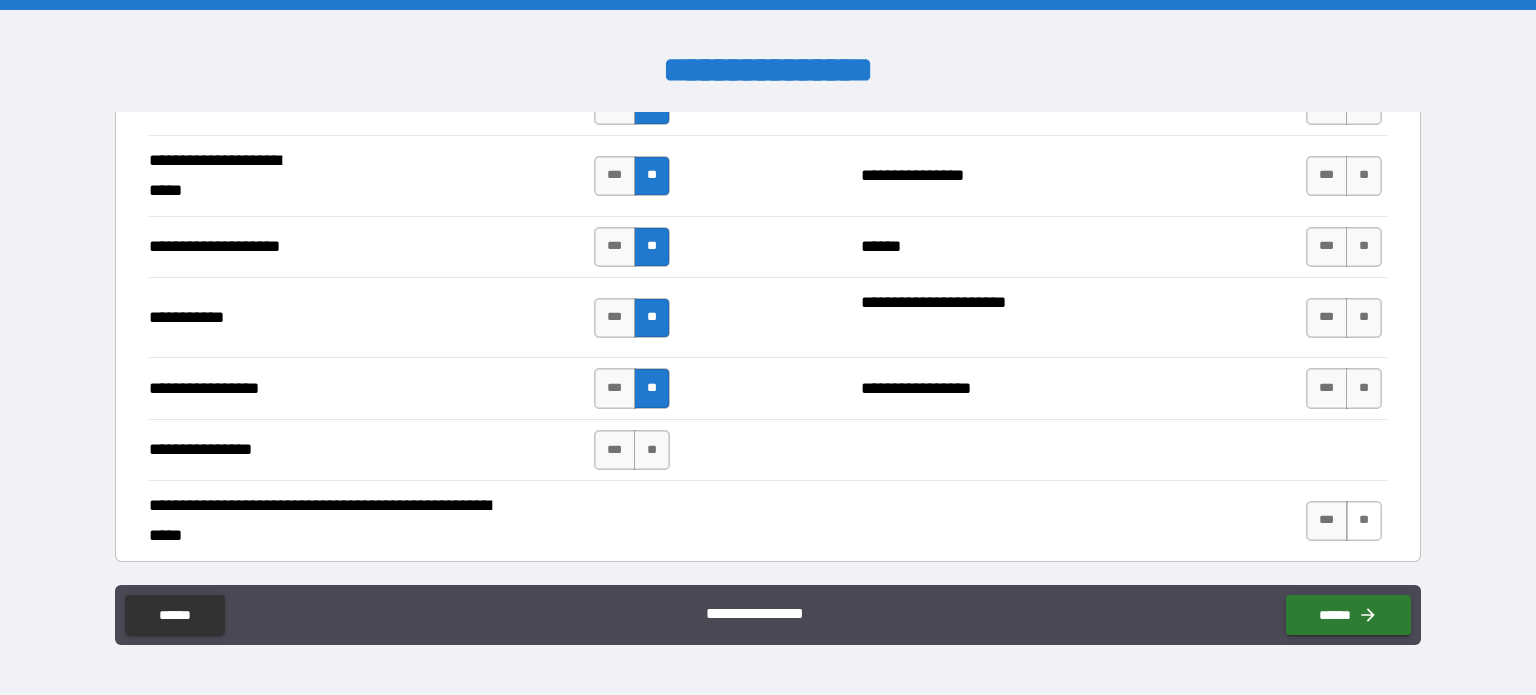 click on "**" at bounding box center [1364, 521] 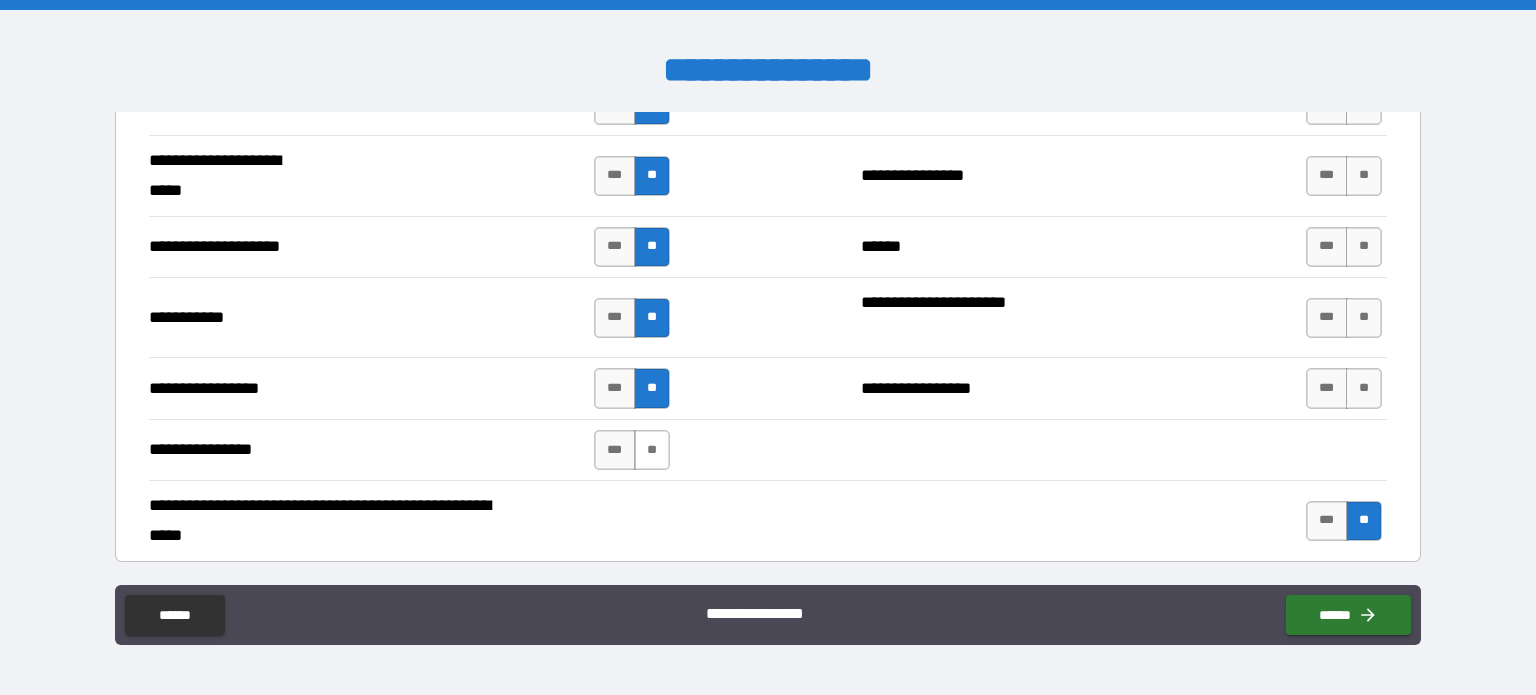 click on "**" at bounding box center [652, 450] 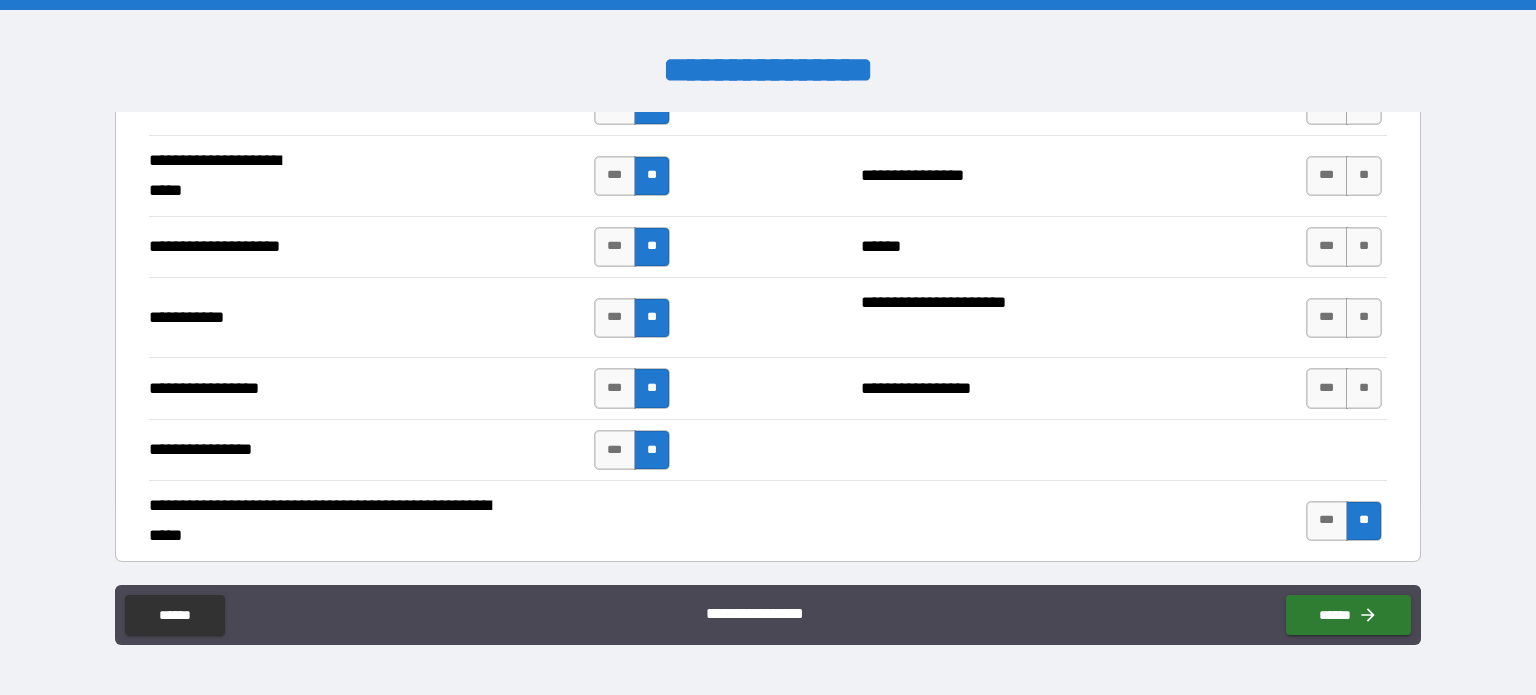 drag, startPoint x: 1356, startPoint y: 373, endPoint x: 1391, endPoint y: 306, distance: 75.591 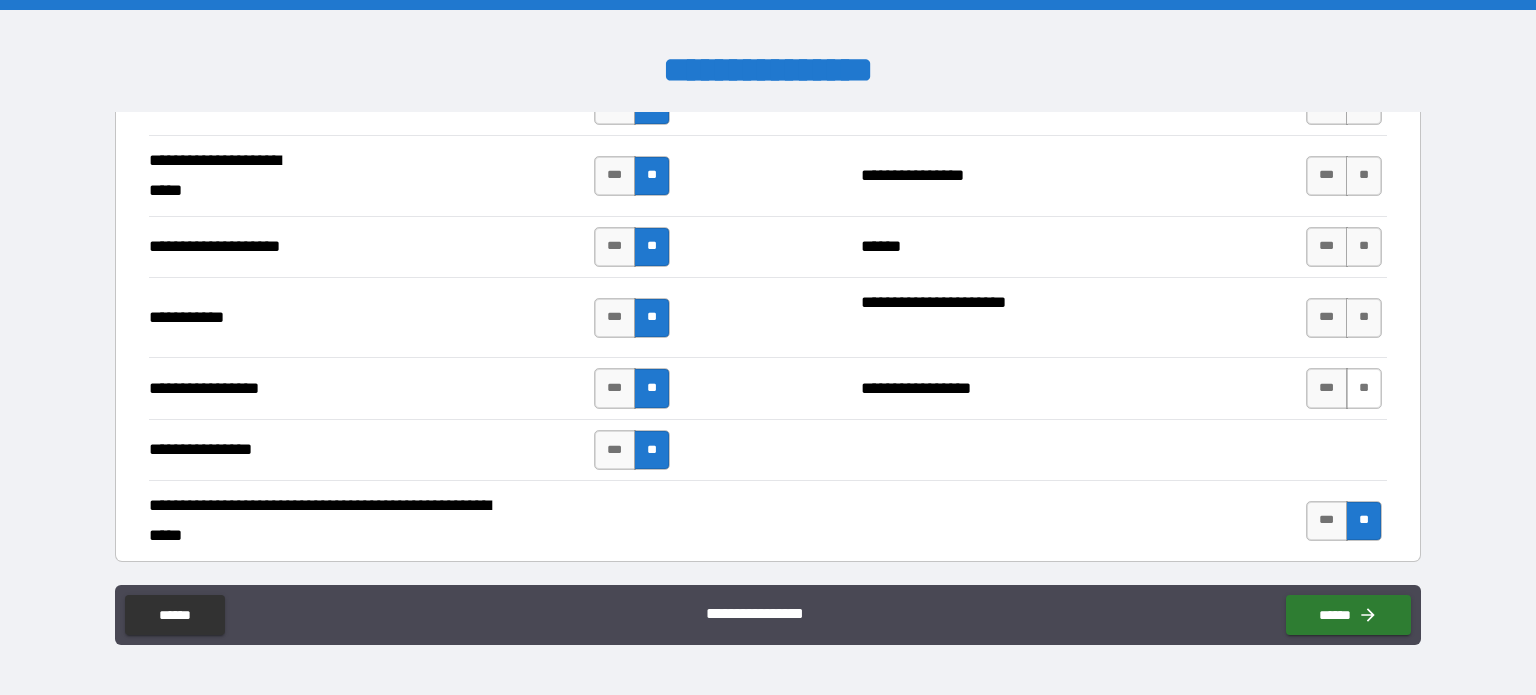 click on "**" at bounding box center (1364, 388) 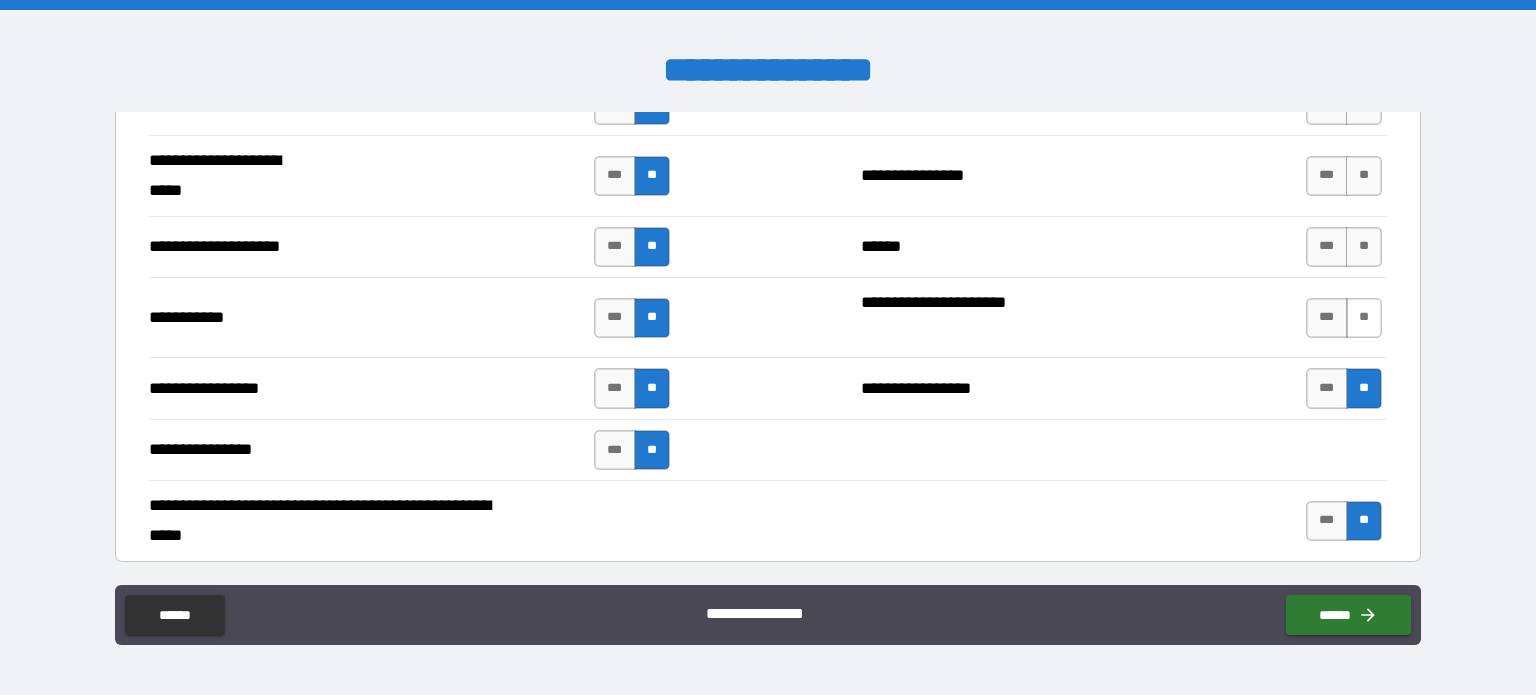 click on "**" at bounding box center [1364, 318] 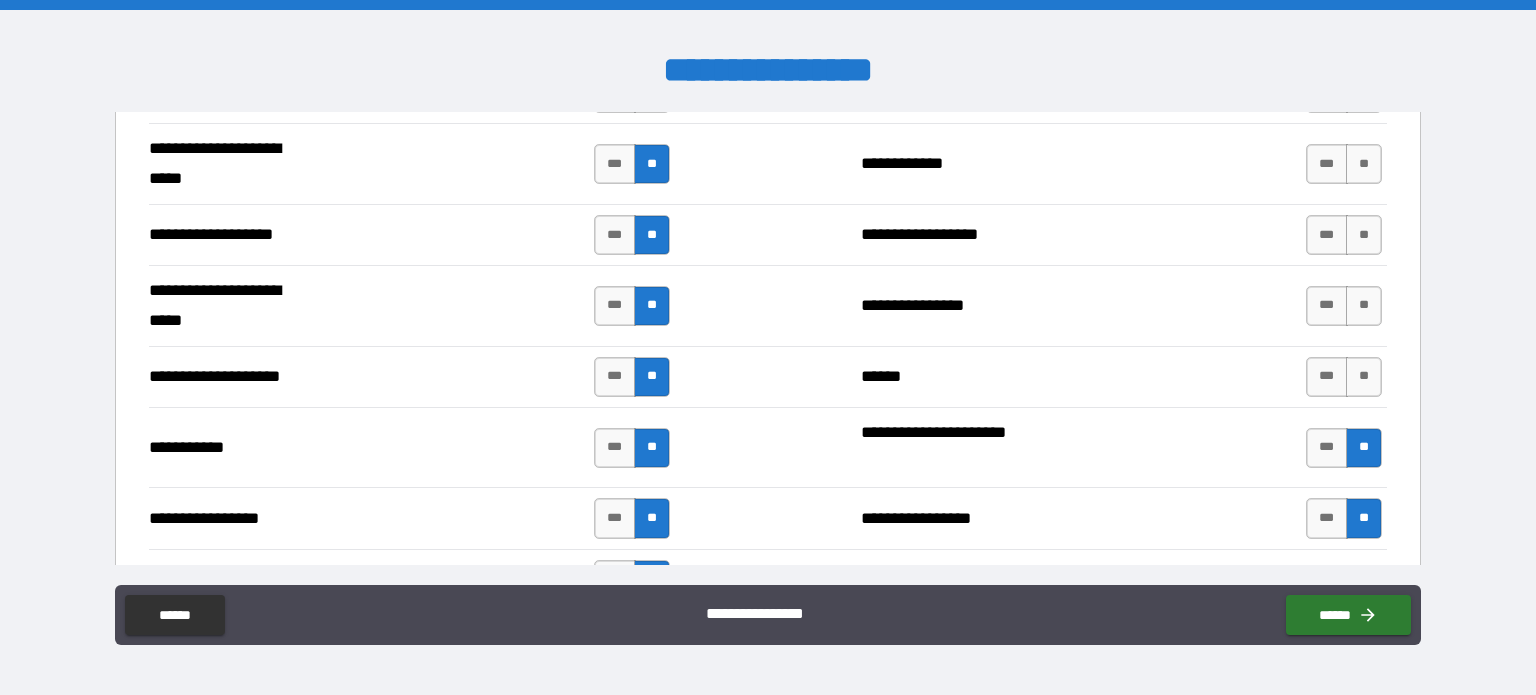 scroll, scrollTop: 4024, scrollLeft: 0, axis: vertical 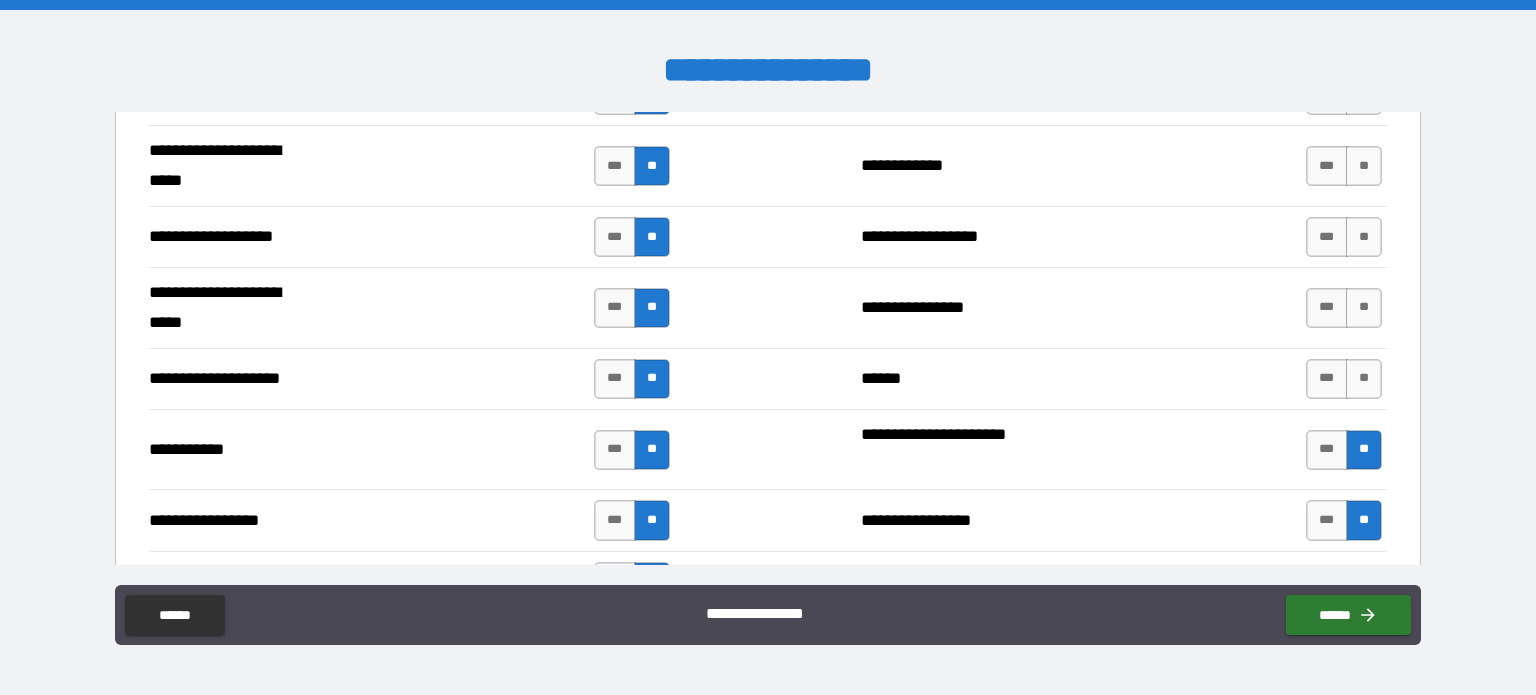 click on "**********" at bounding box center (768, 378) 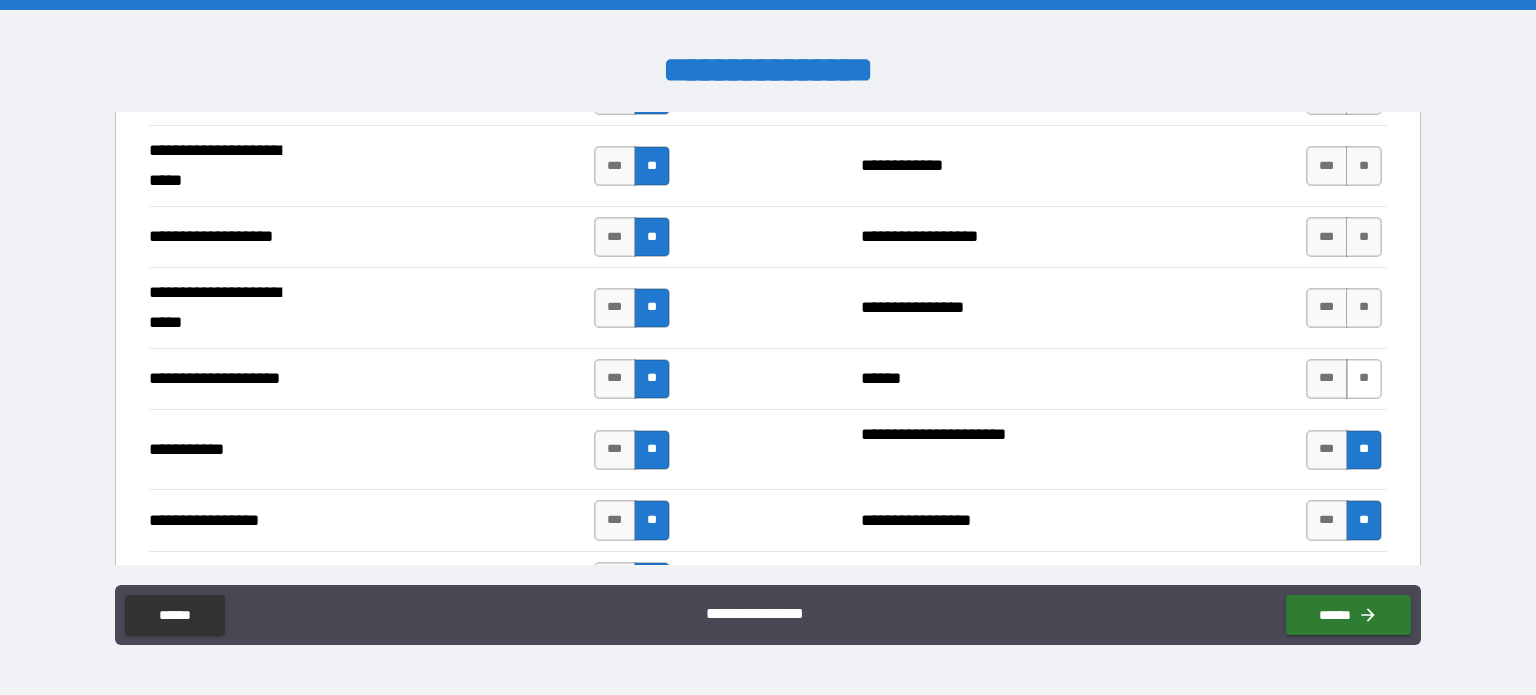 click on "**" at bounding box center (1364, 379) 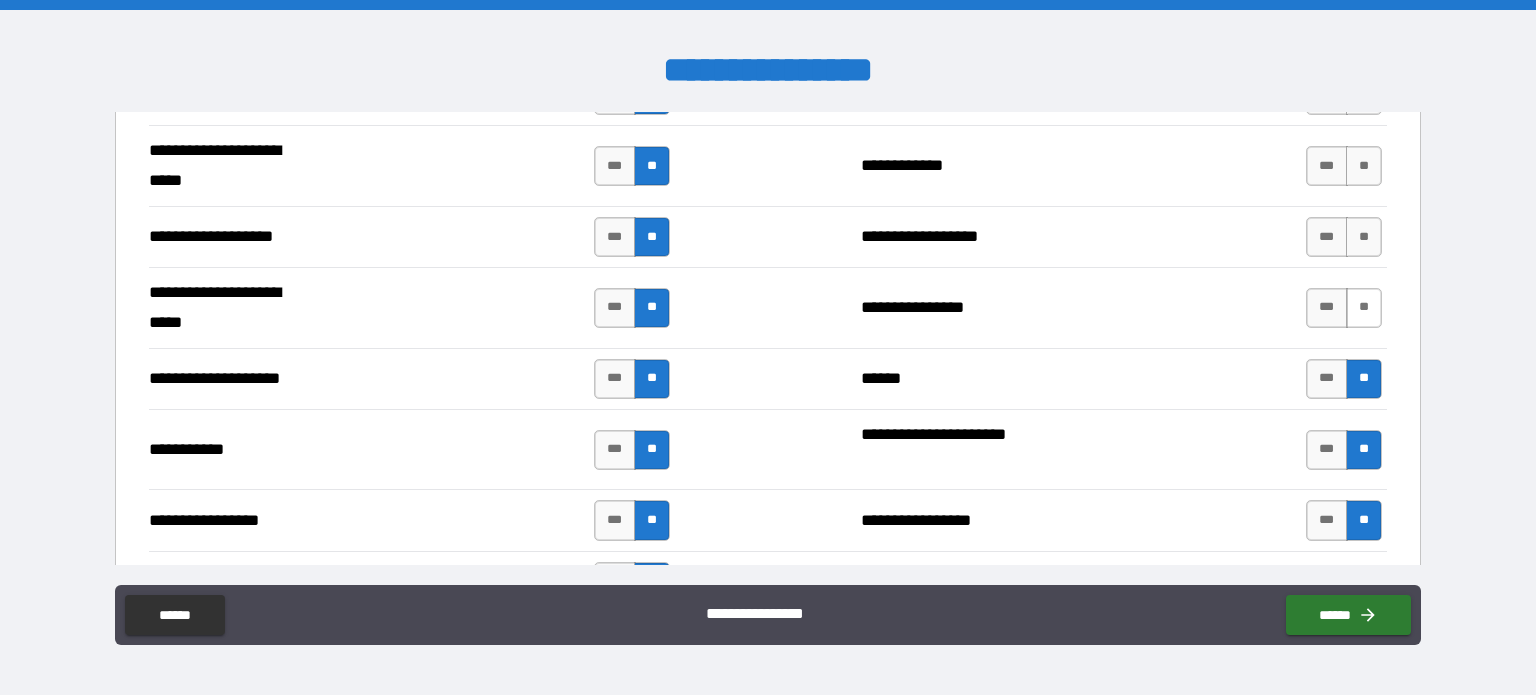 click on "**" at bounding box center [1364, 308] 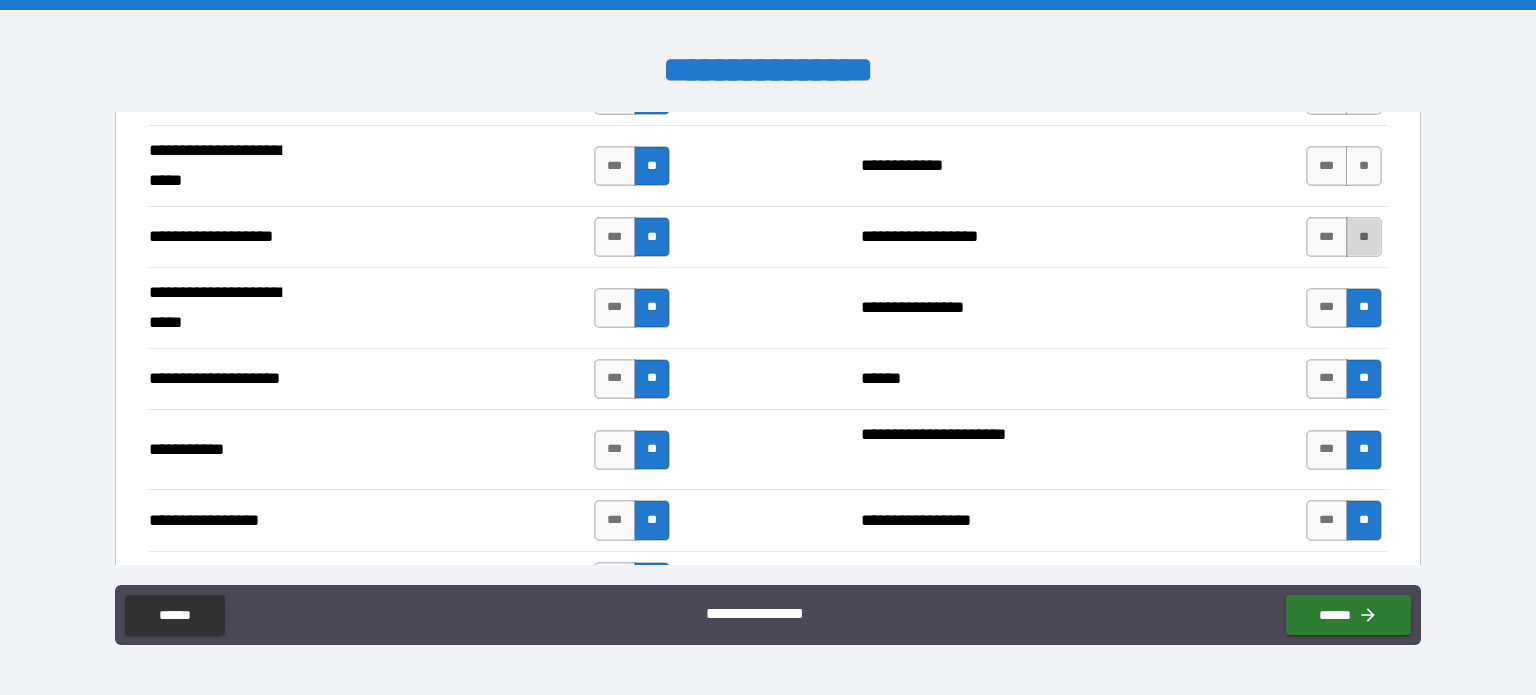 click on "**" at bounding box center (1364, 237) 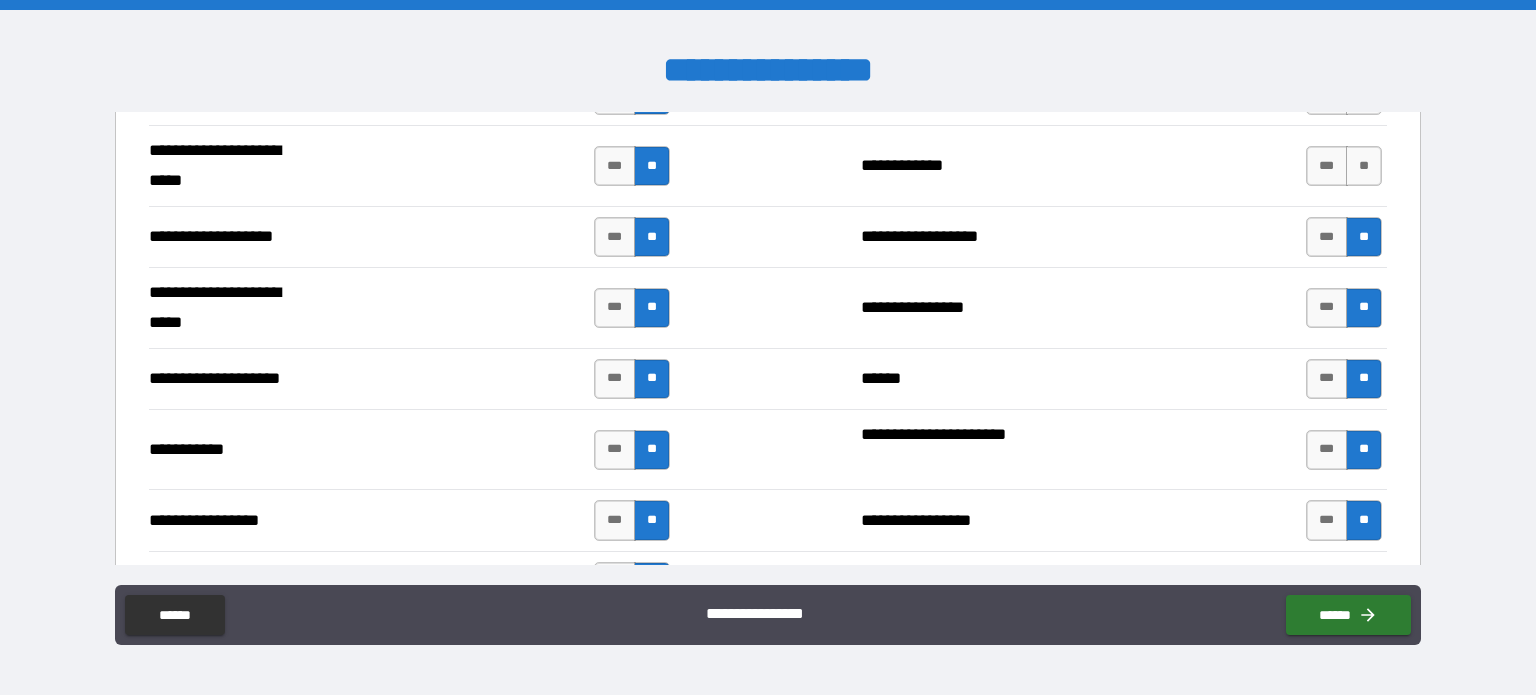 click on "*** **" at bounding box center (1344, 166) 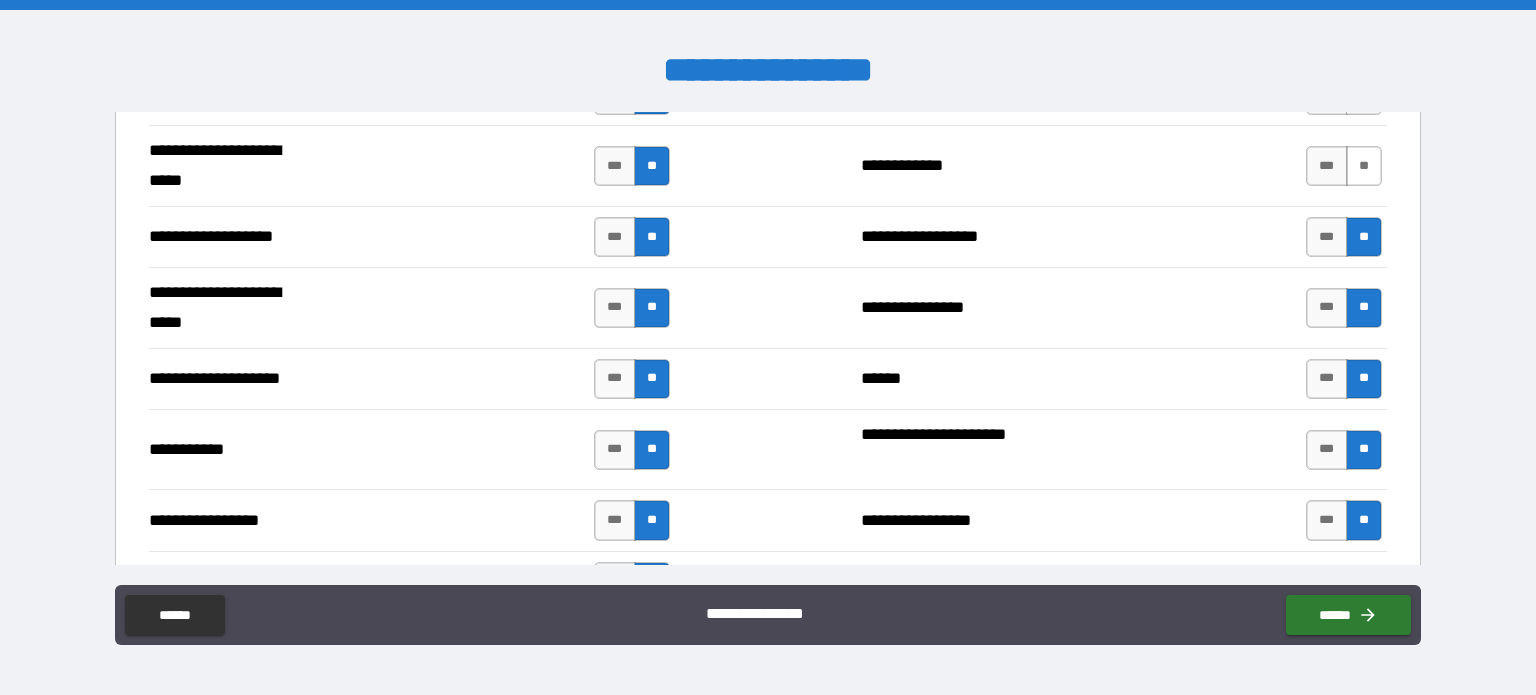 click on "**" at bounding box center (1364, 166) 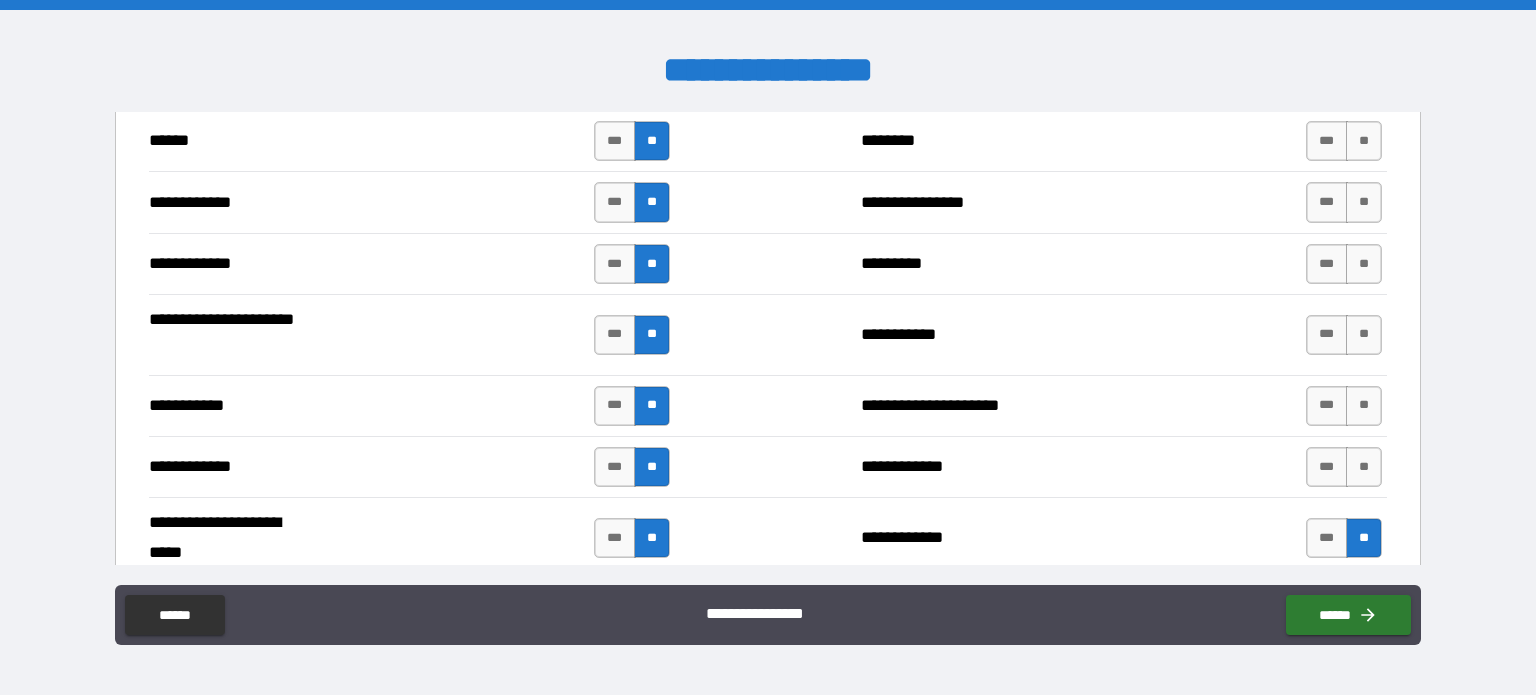 scroll, scrollTop: 3651, scrollLeft: 0, axis: vertical 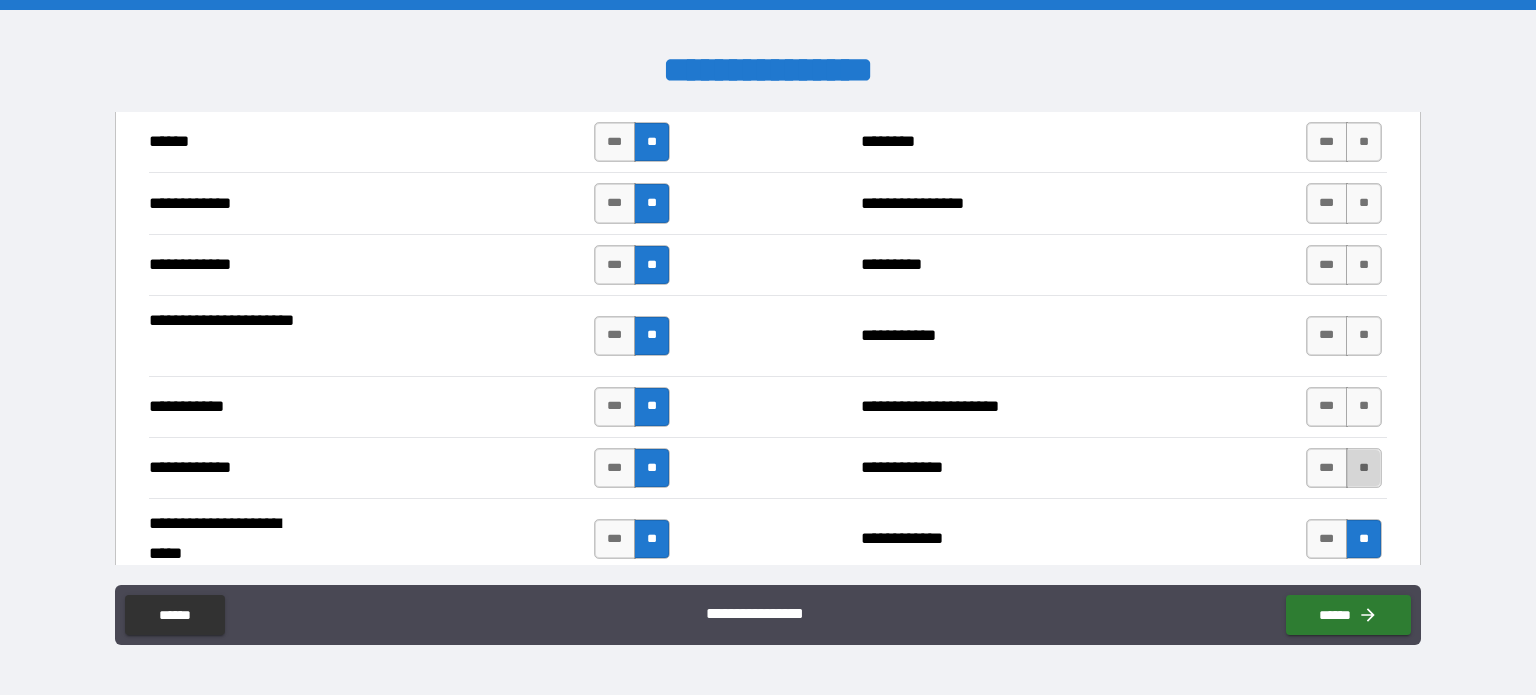 click on "**" at bounding box center [1364, 468] 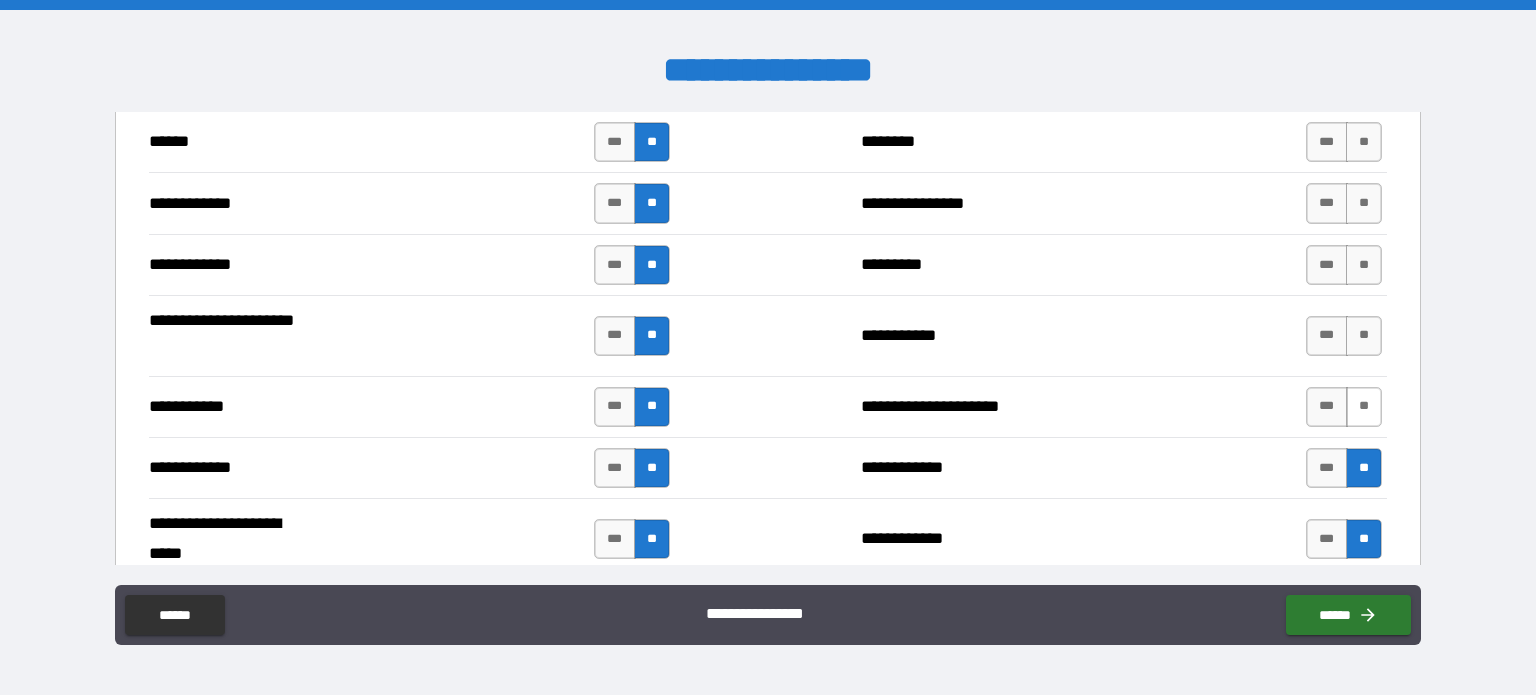 click on "**" at bounding box center [1364, 407] 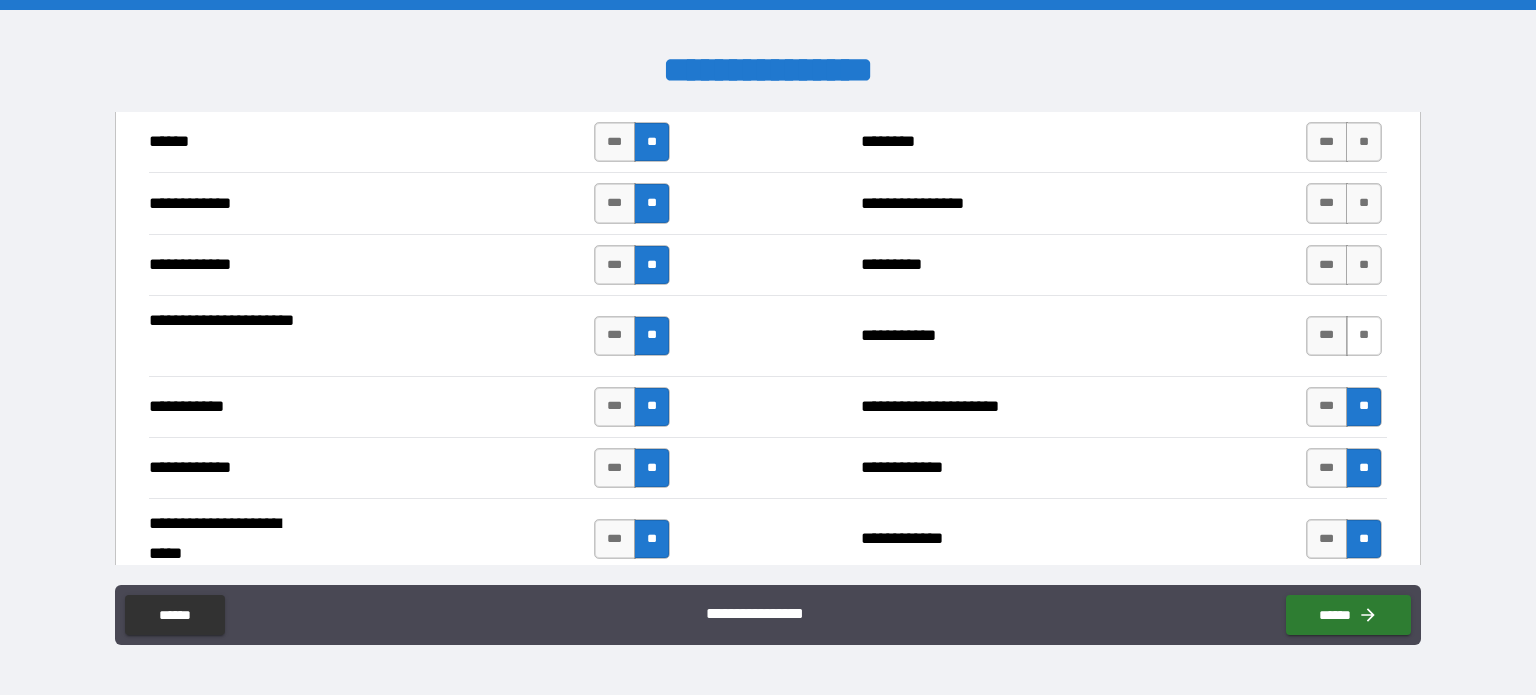 click on "**" at bounding box center [1364, 336] 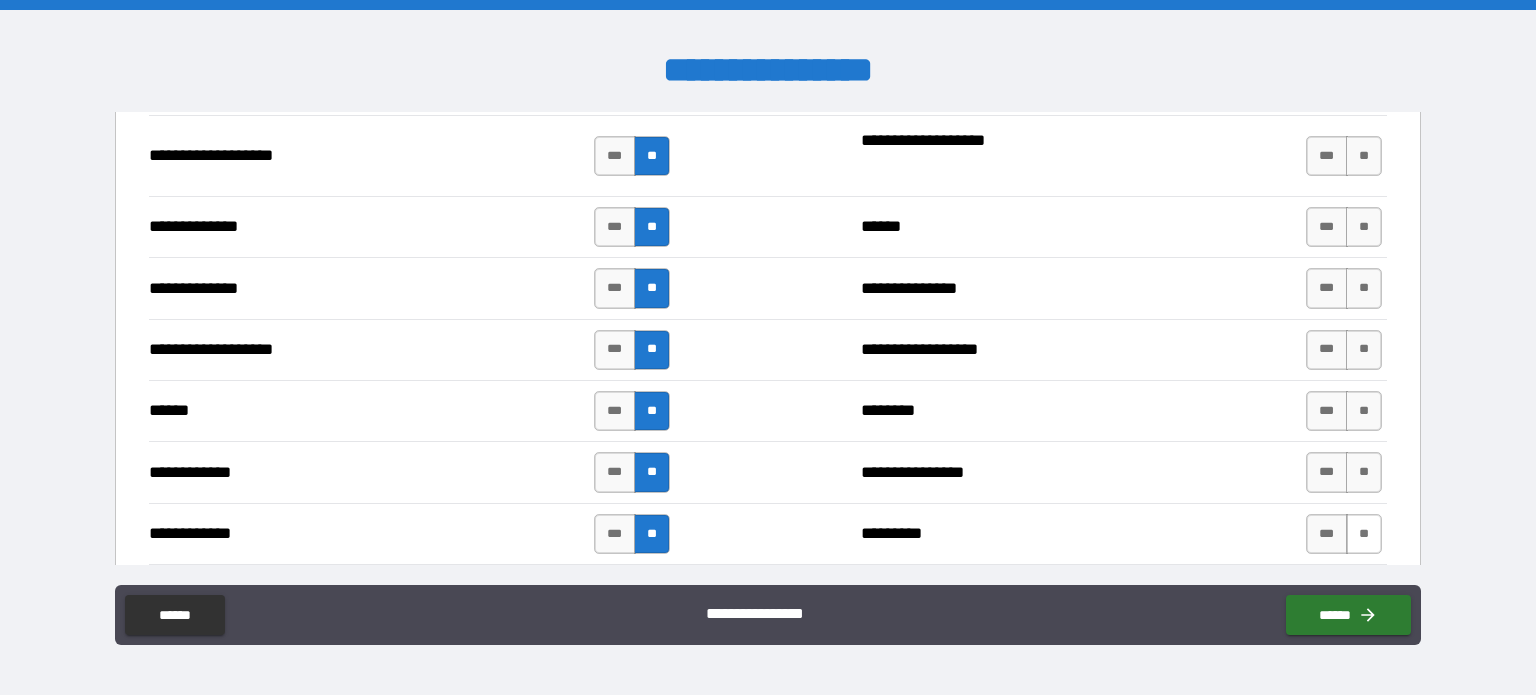 scroll, scrollTop: 3355, scrollLeft: 0, axis: vertical 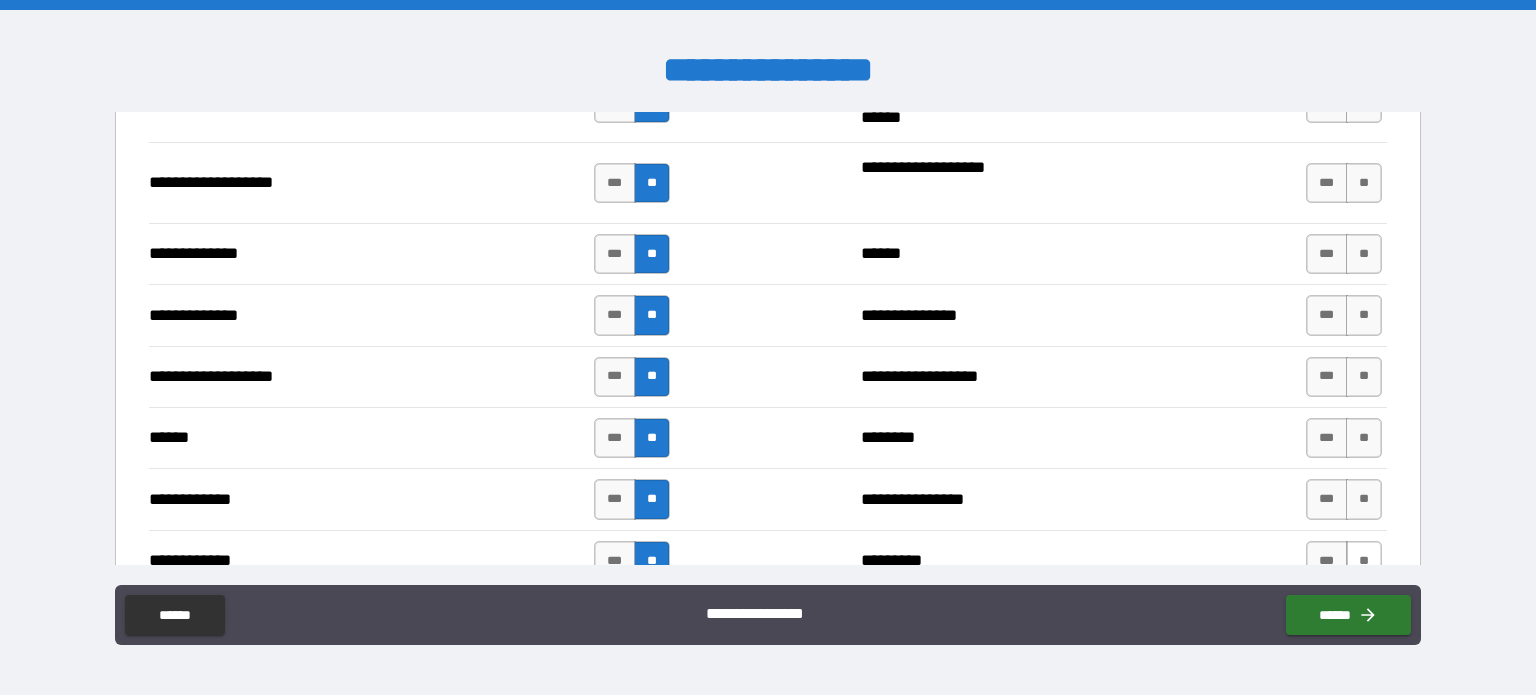 click on "**" at bounding box center (1364, 561) 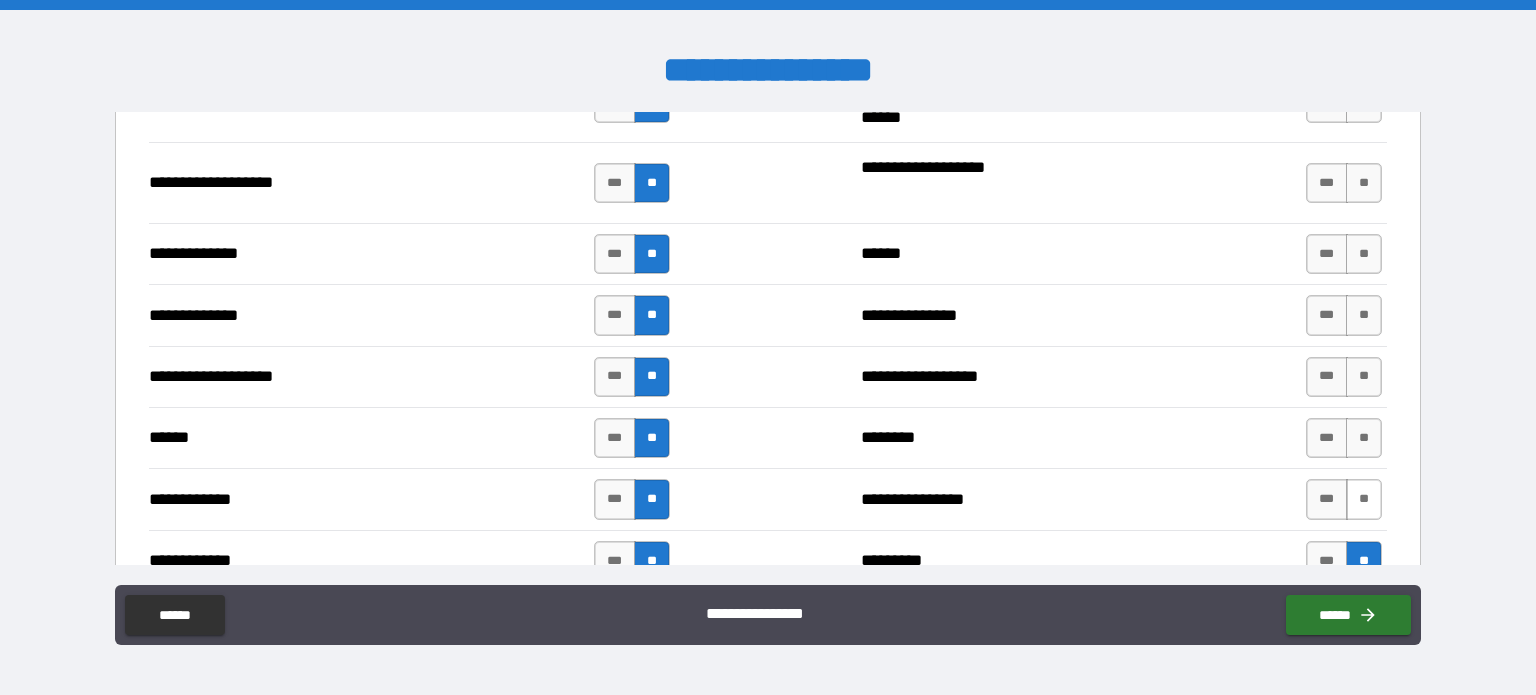 click on "**" at bounding box center (1364, 499) 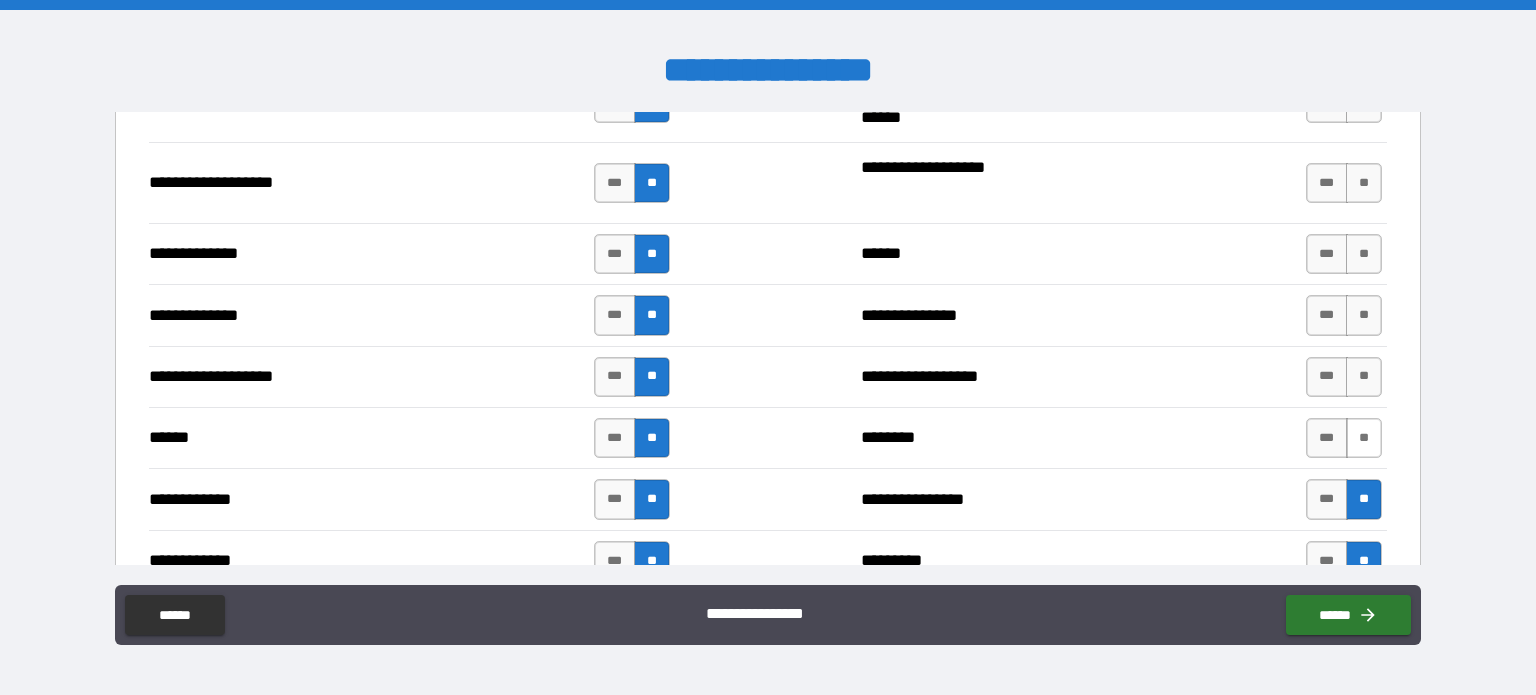 click on "**" at bounding box center (1364, 438) 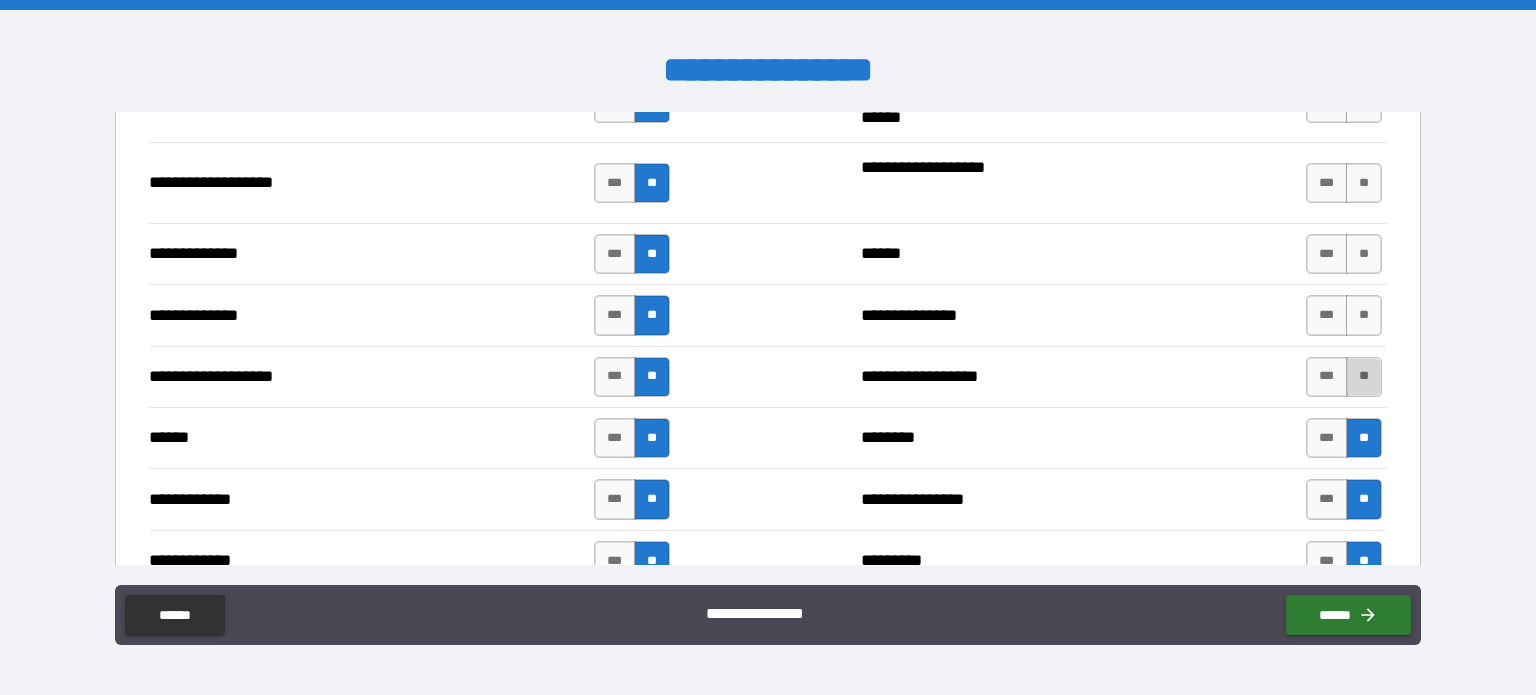 click on "**" at bounding box center (1364, 377) 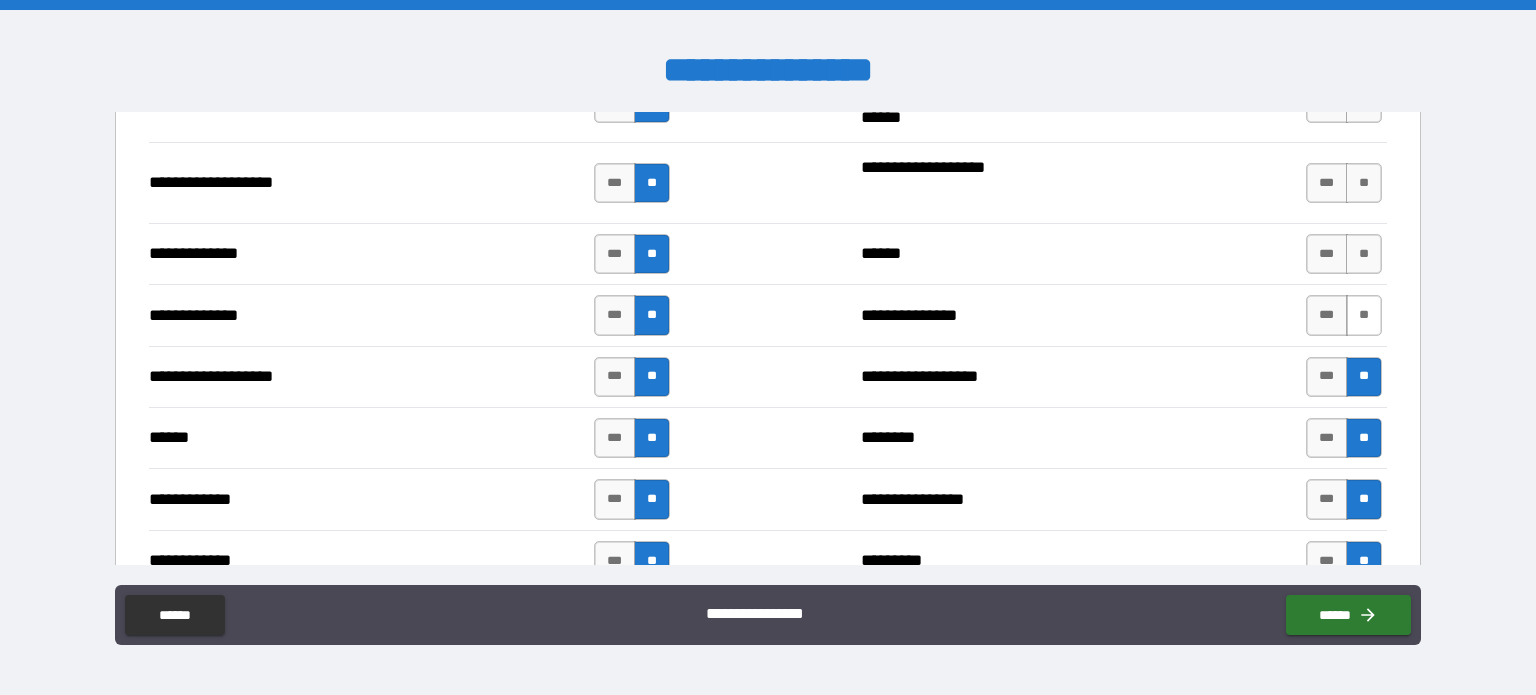 click on "**" at bounding box center (1364, 315) 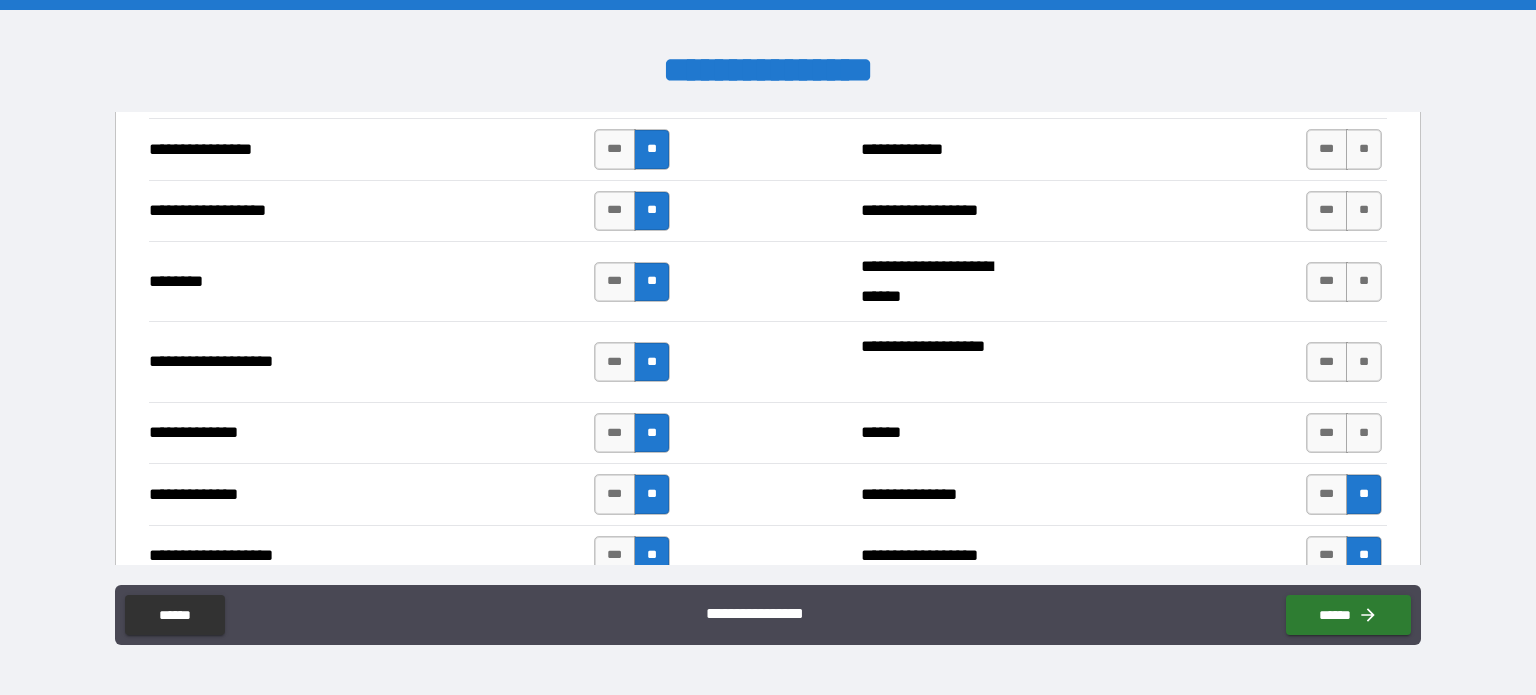 scroll, scrollTop: 3158, scrollLeft: 0, axis: vertical 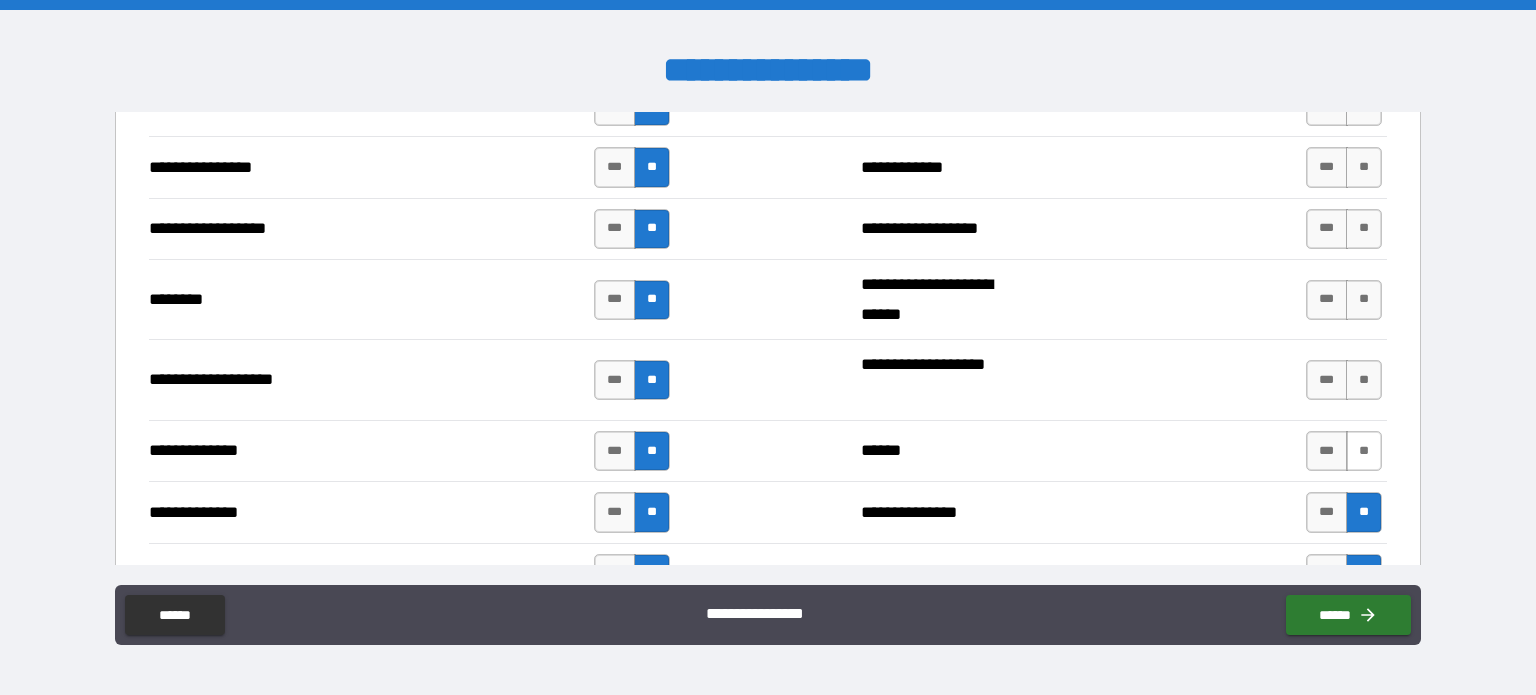 click on "**" at bounding box center (1364, 451) 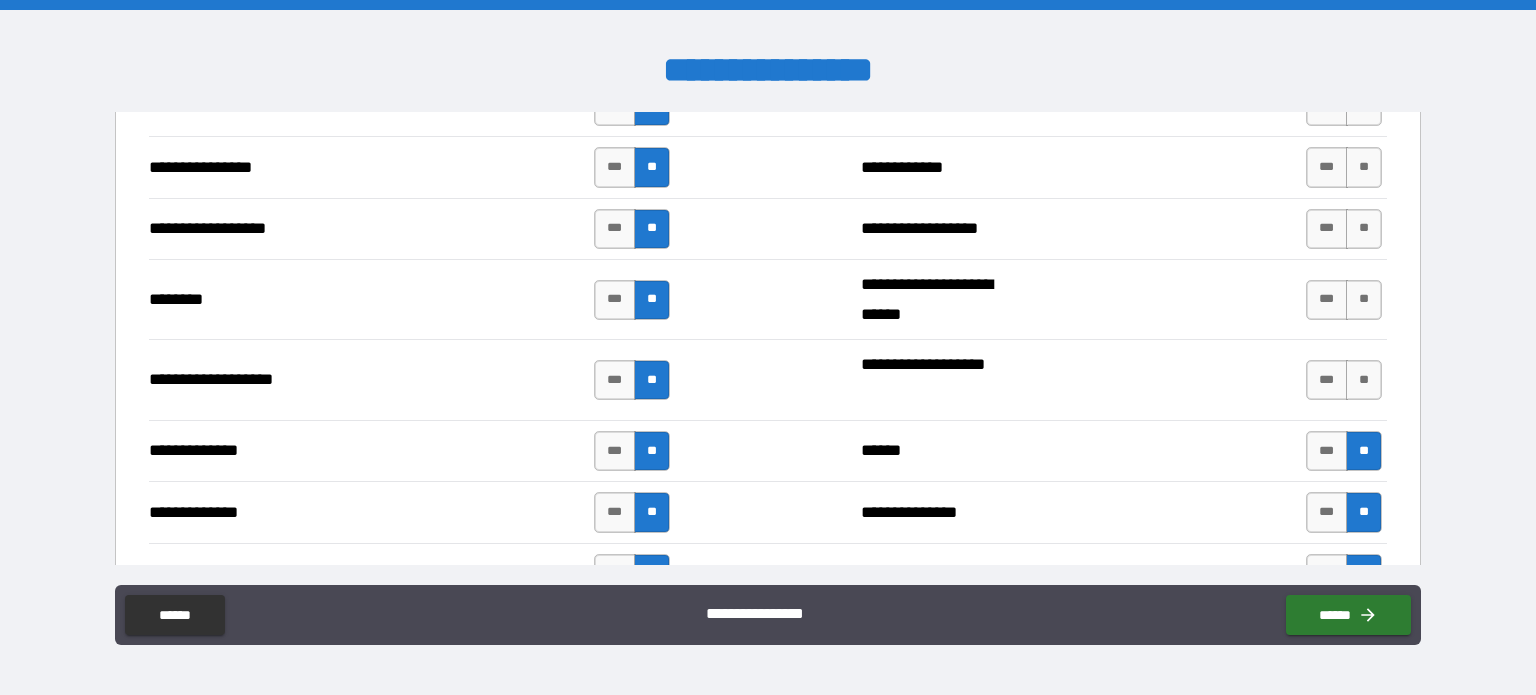 click on "*** **" at bounding box center (1346, 380) 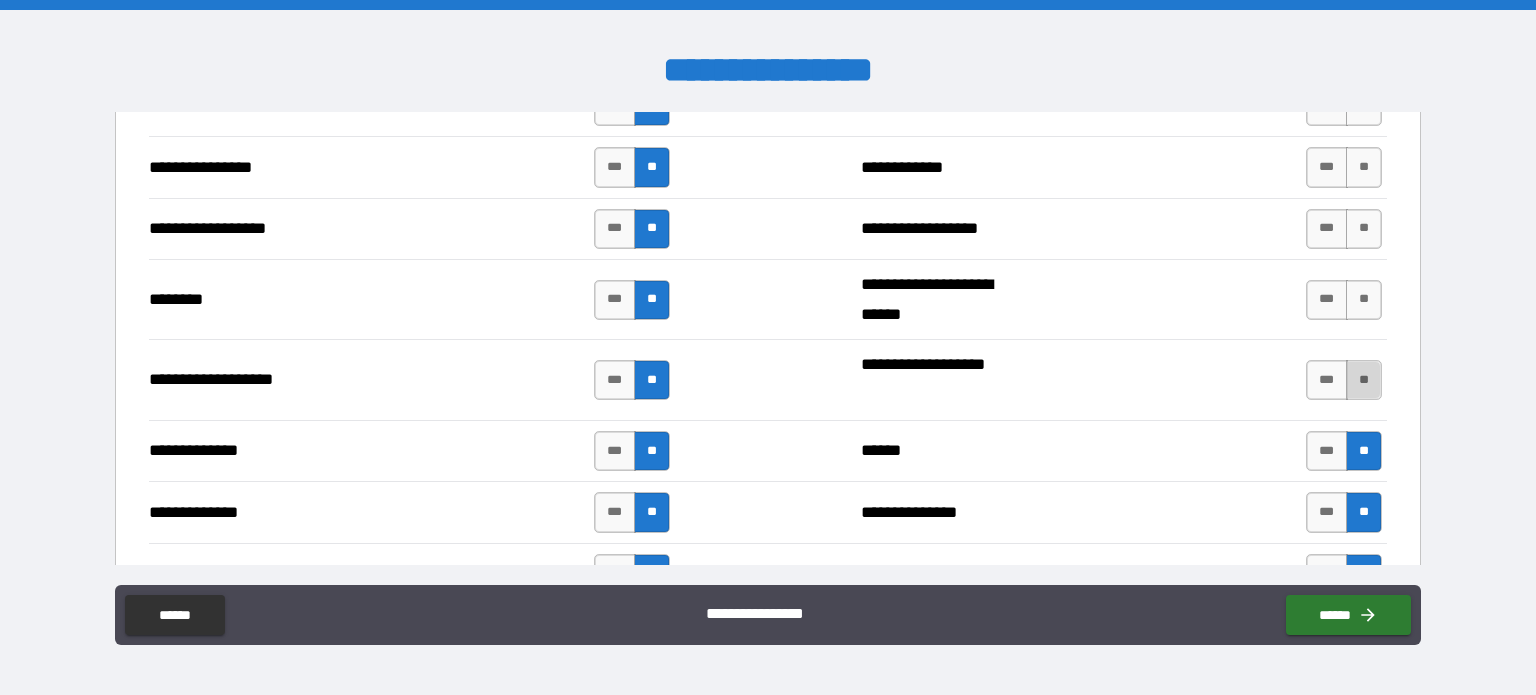 click on "**" at bounding box center (1364, 380) 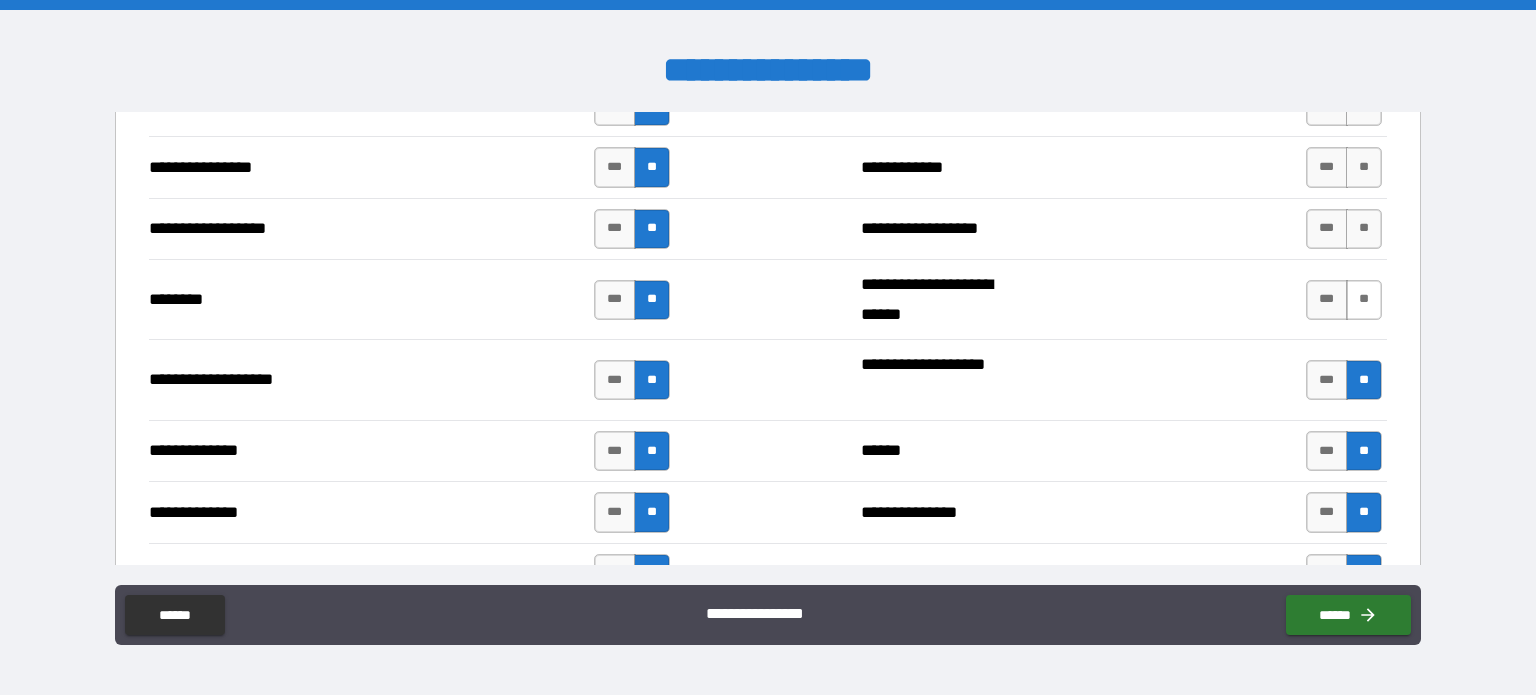 click on "**" at bounding box center [1364, 300] 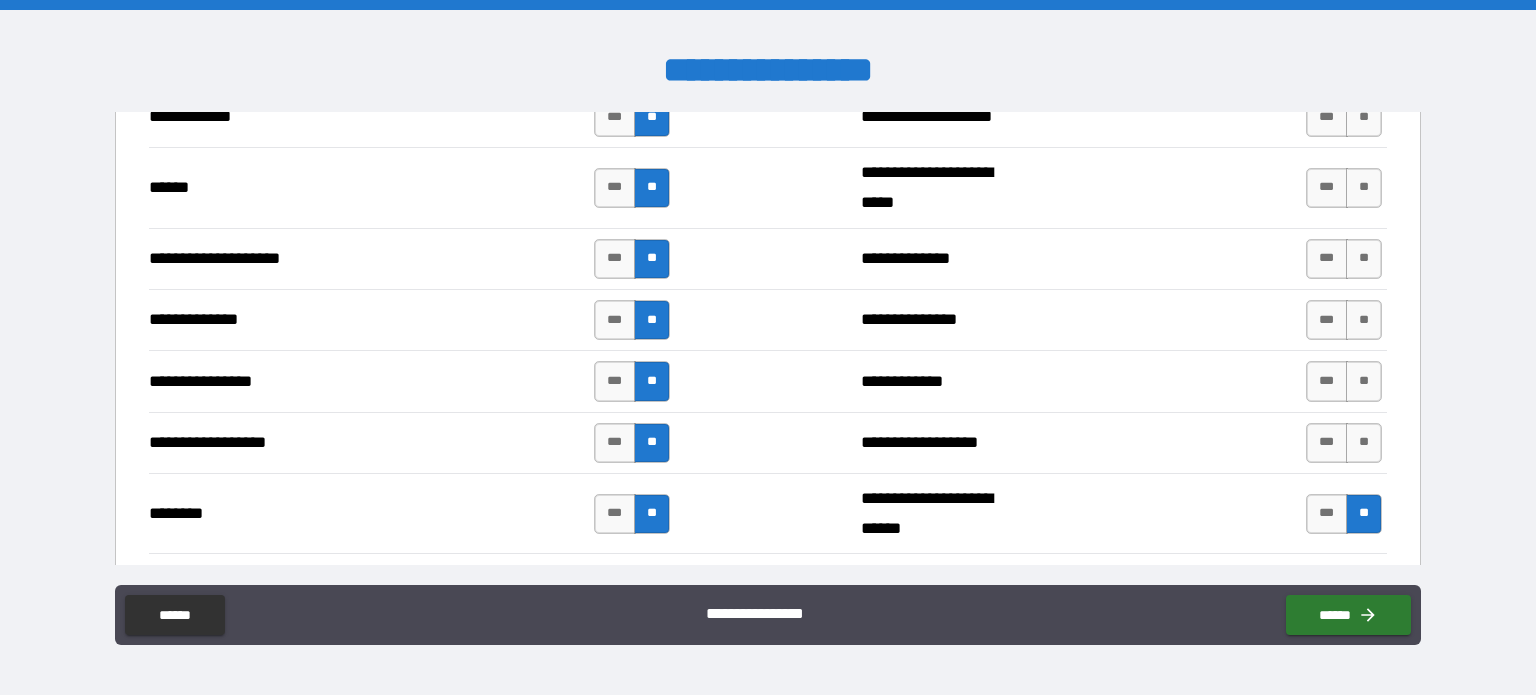 scroll, scrollTop: 2940, scrollLeft: 0, axis: vertical 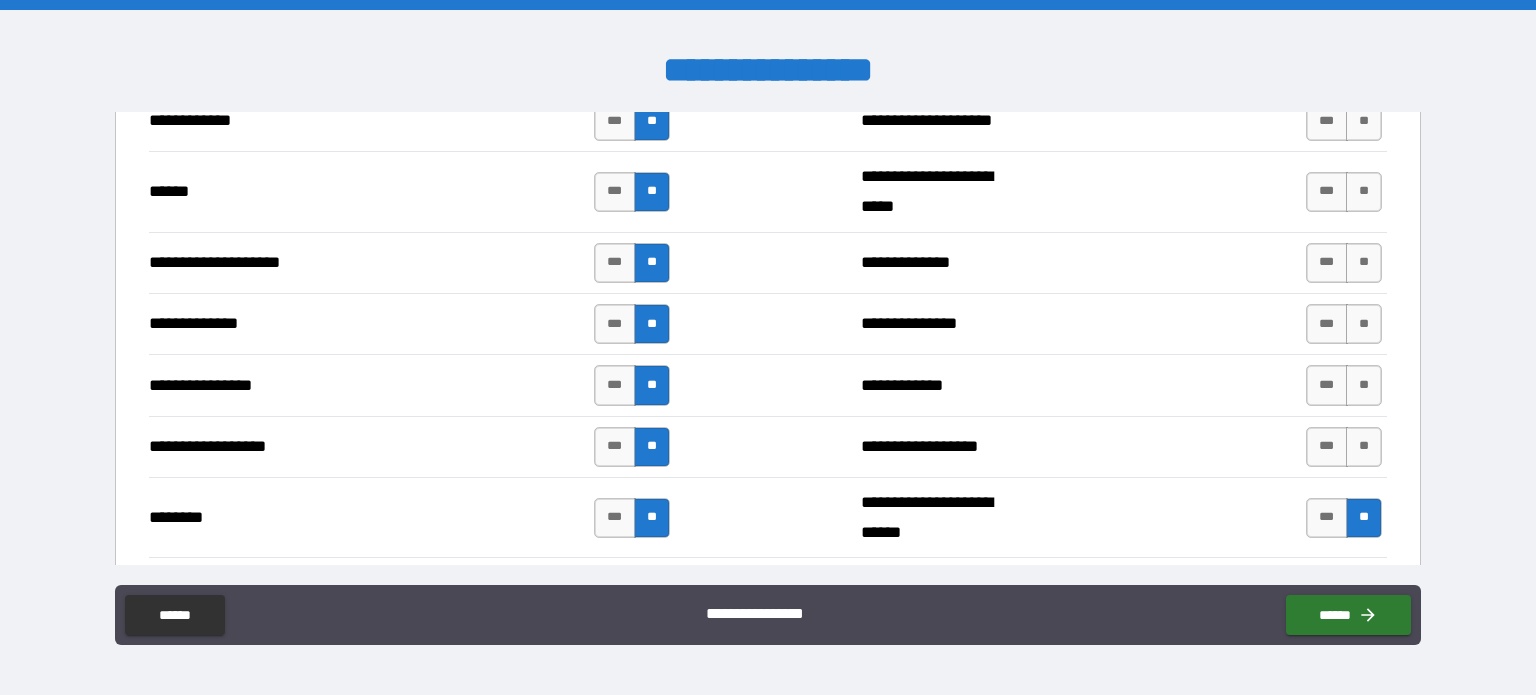 click on "*** **" at bounding box center [1344, 447] 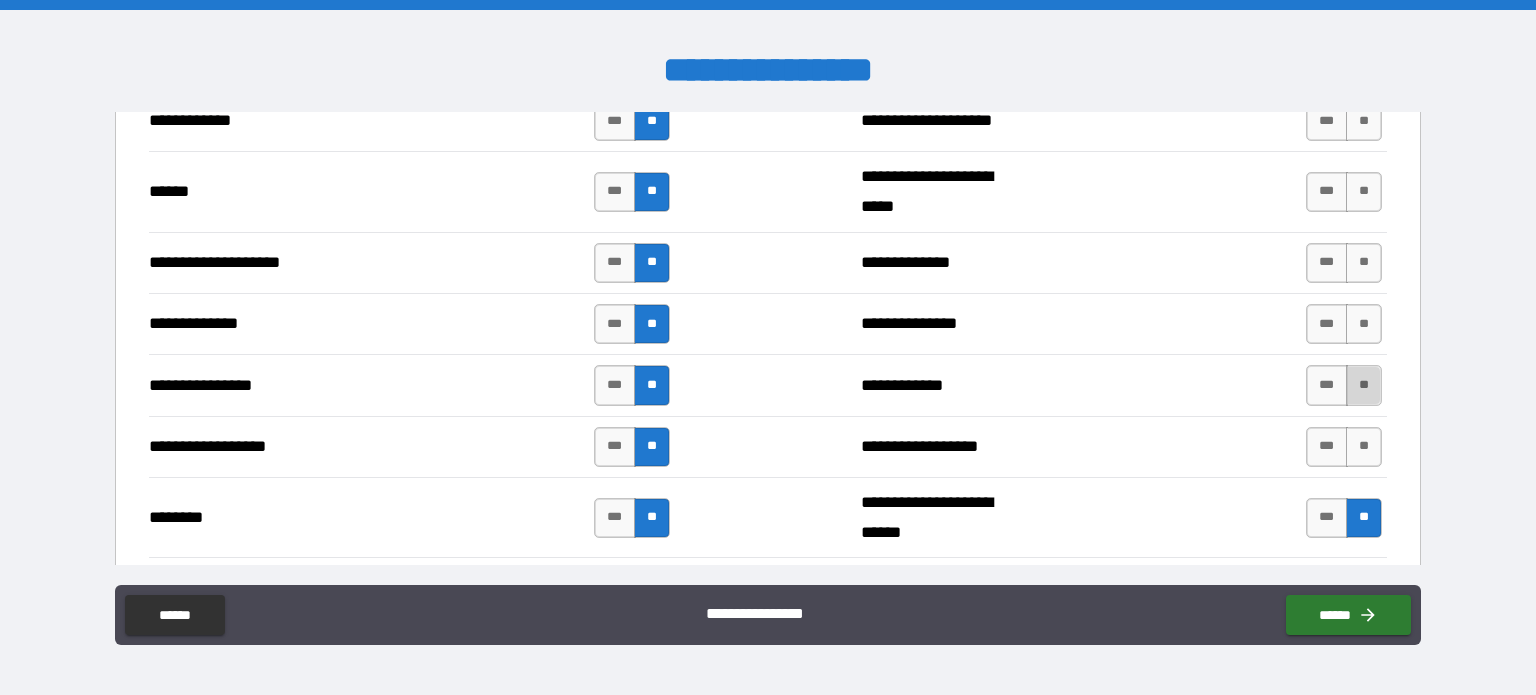 click on "**" at bounding box center [1364, 385] 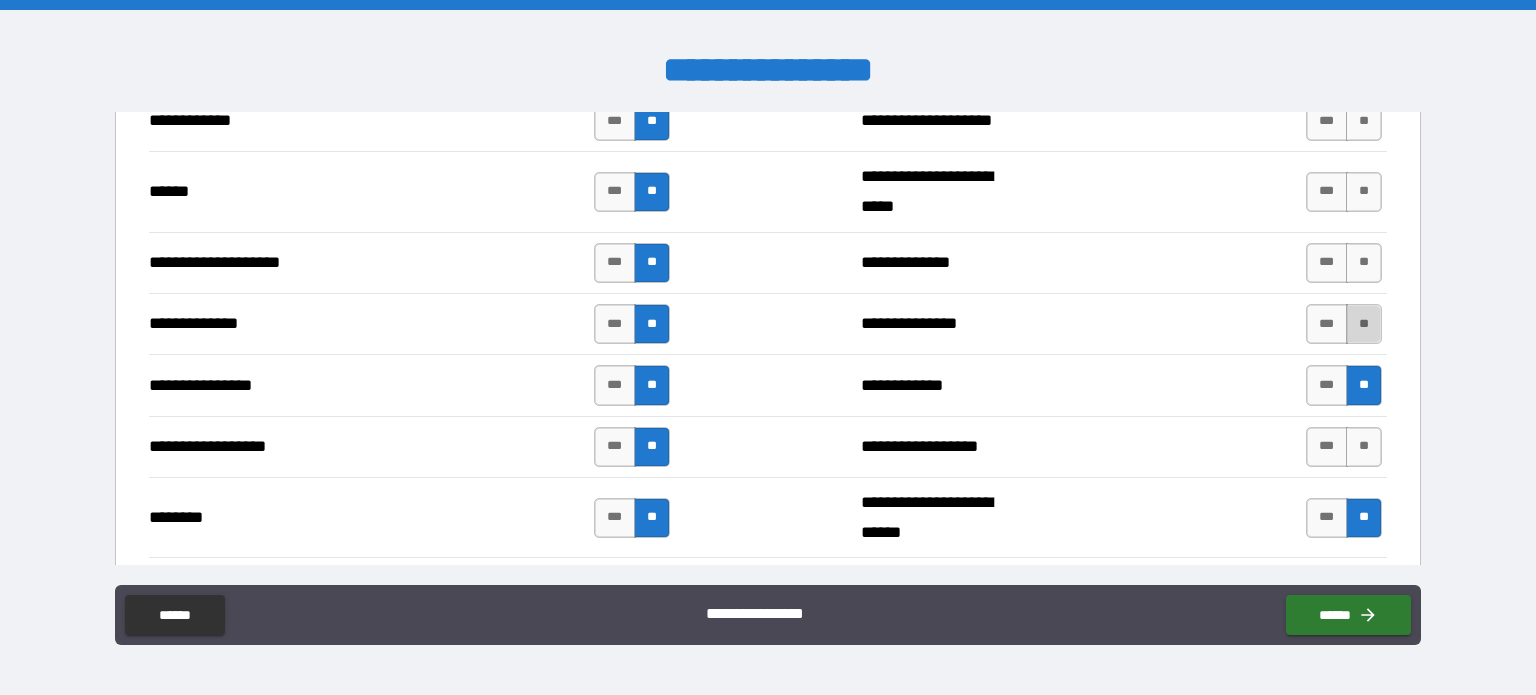 click on "**" at bounding box center (1364, 324) 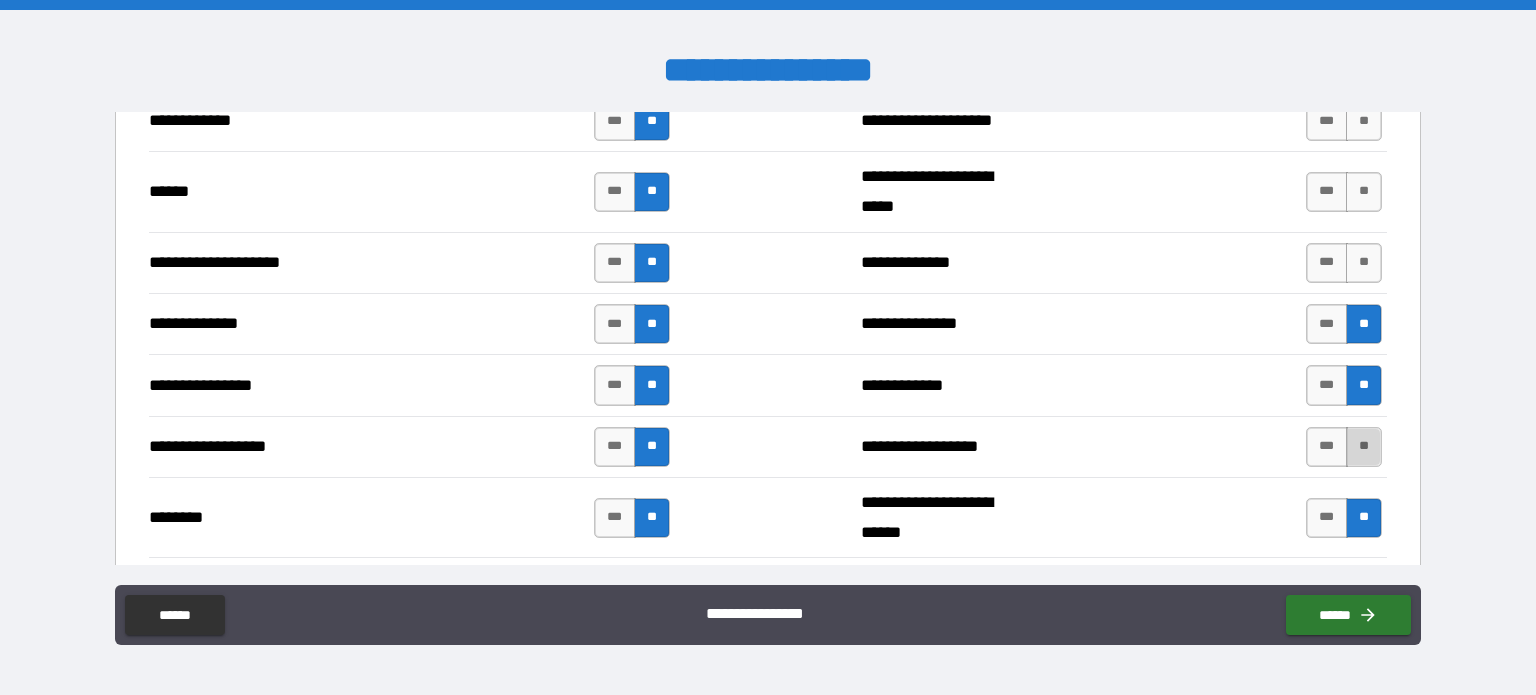 click on "**" at bounding box center [1364, 447] 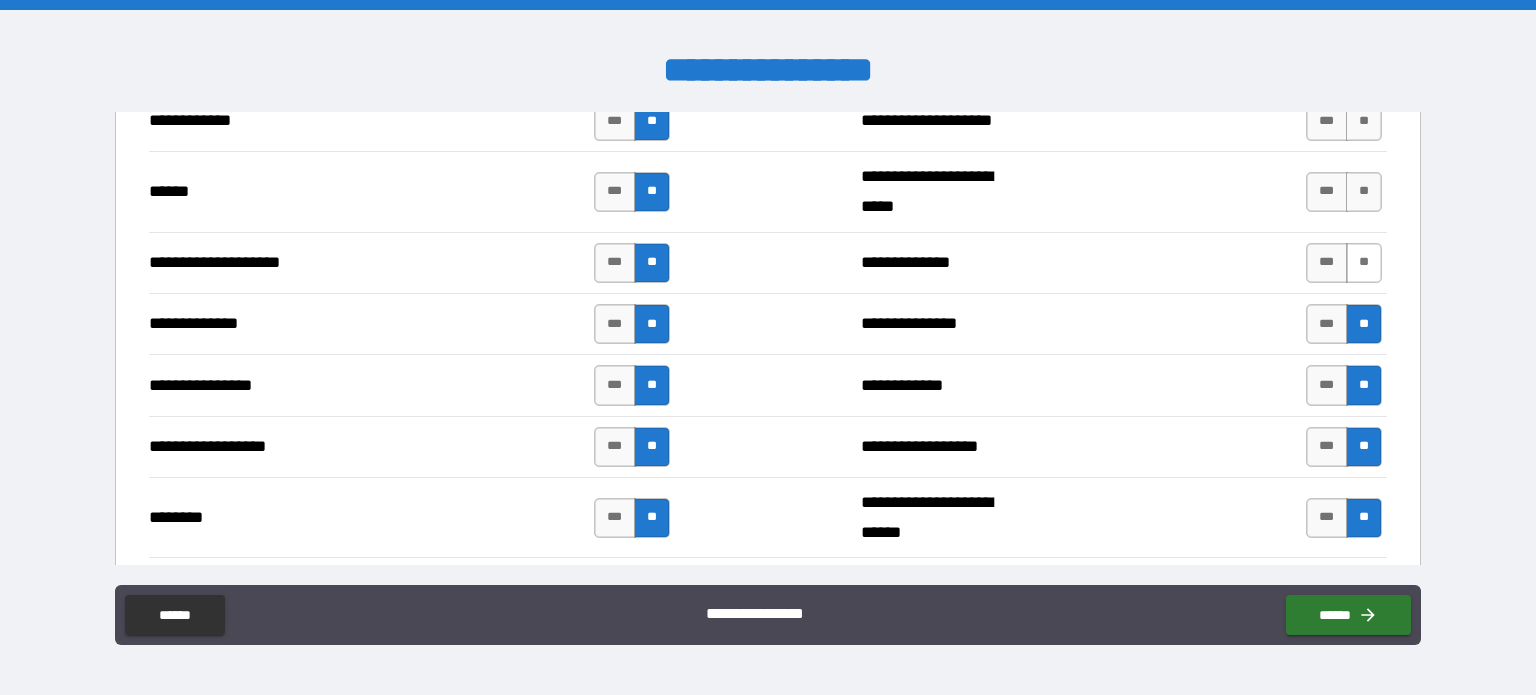 click on "**" at bounding box center (1364, 263) 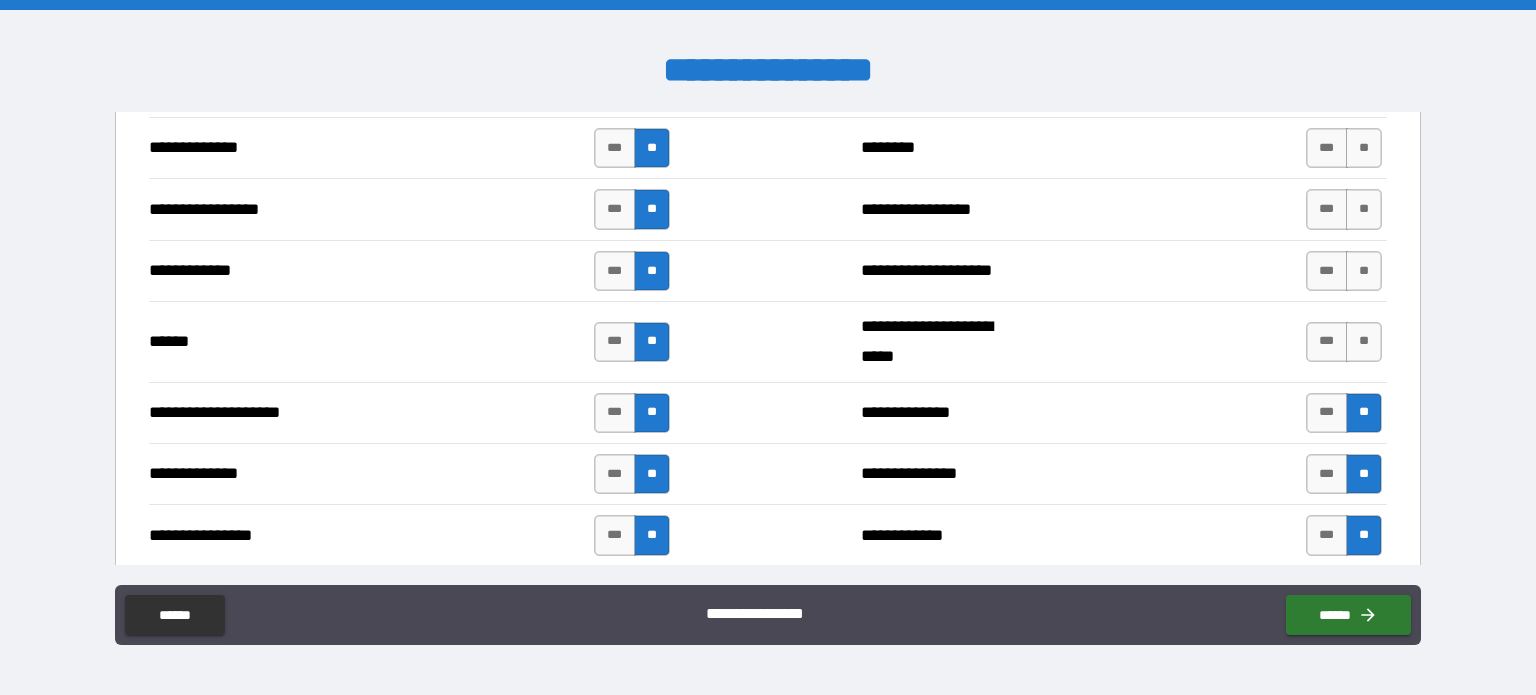 scroll, scrollTop: 2783, scrollLeft: 0, axis: vertical 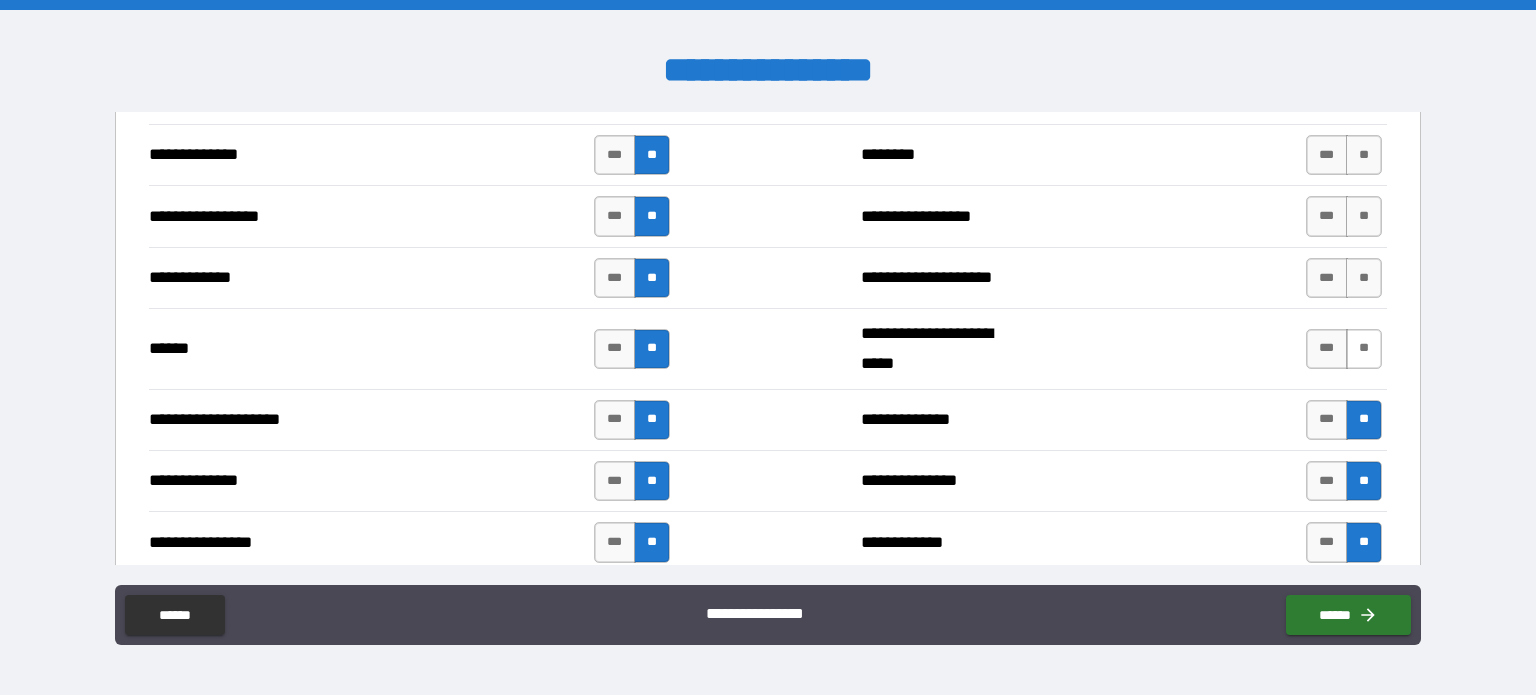 click on "**" at bounding box center (1364, 349) 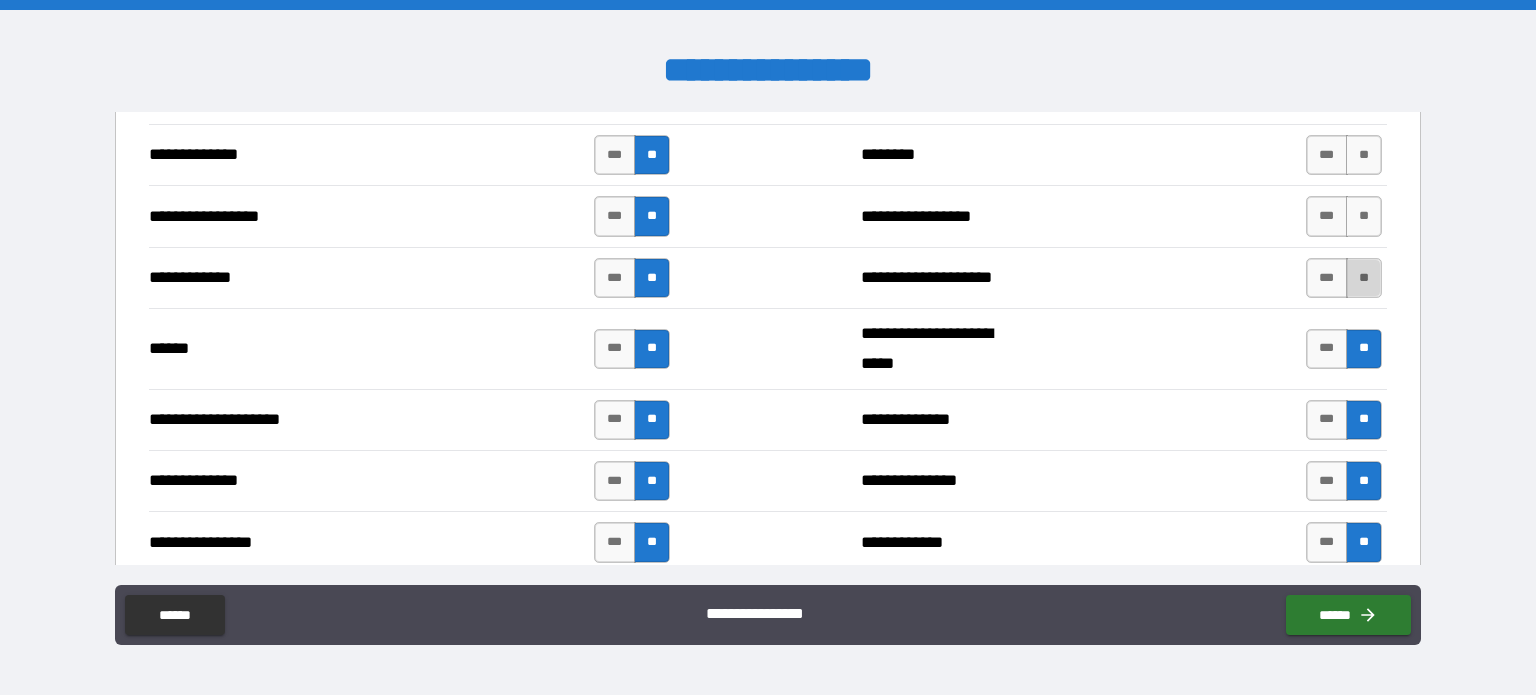 click on "**" at bounding box center [1364, 278] 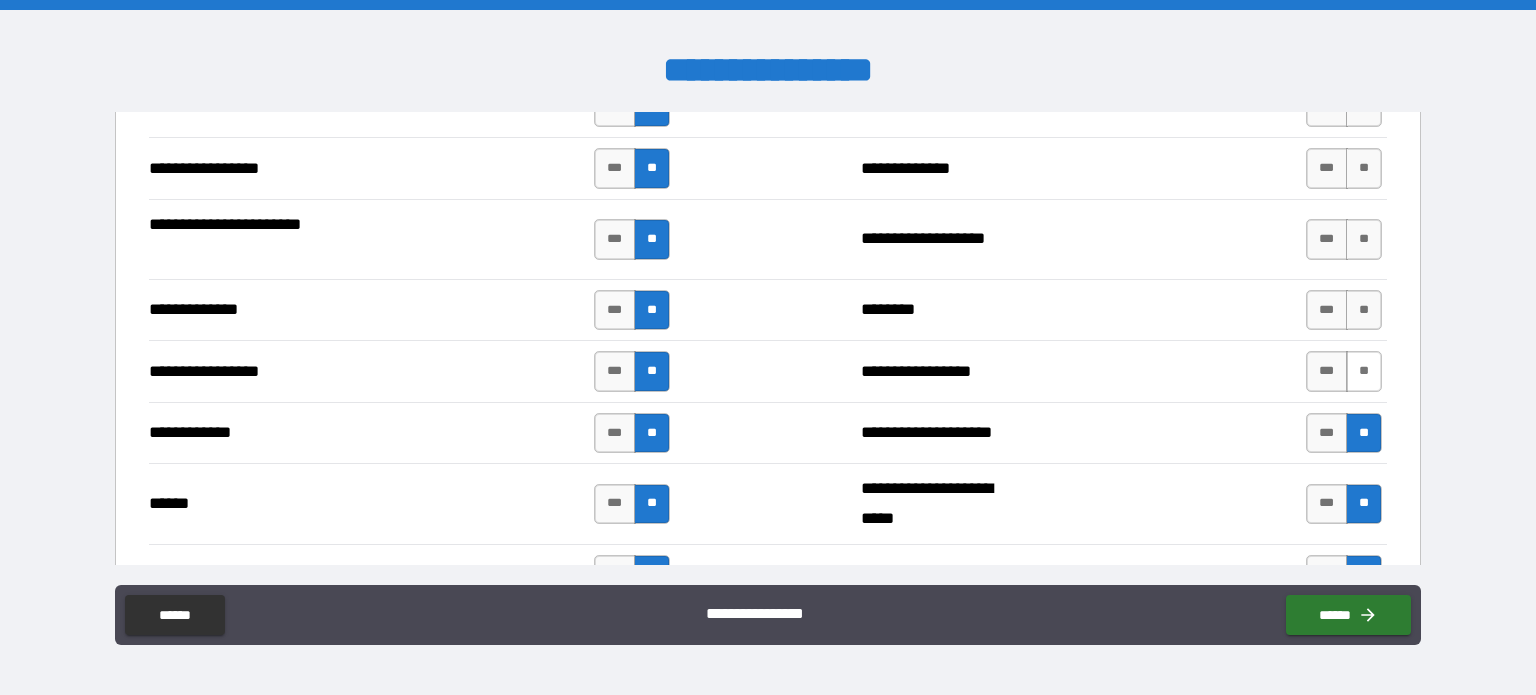 scroll, scrollTop: 2627, scrollLeft: 0, axis: vertical 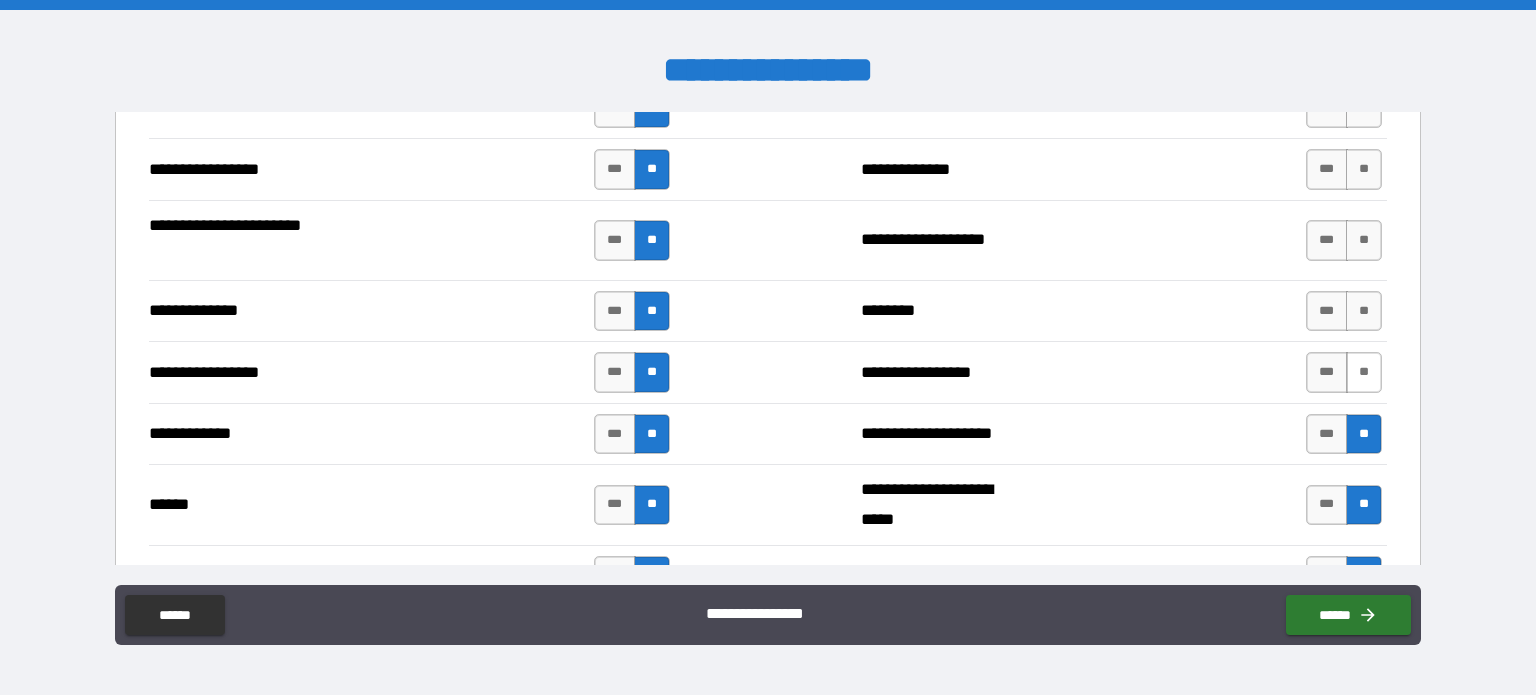 click on "**" at bounding box center [1364, 372] 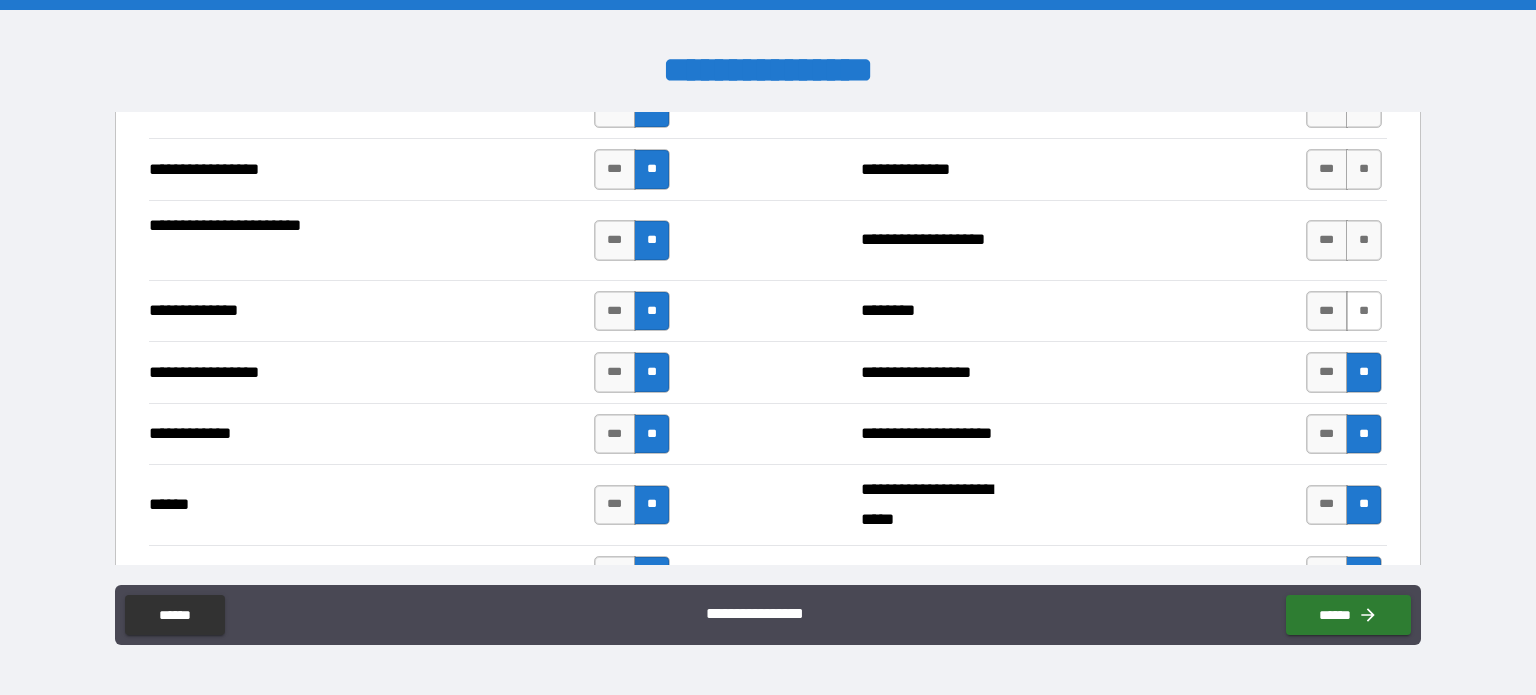 click on "**" at bounding box center [1364, 311] 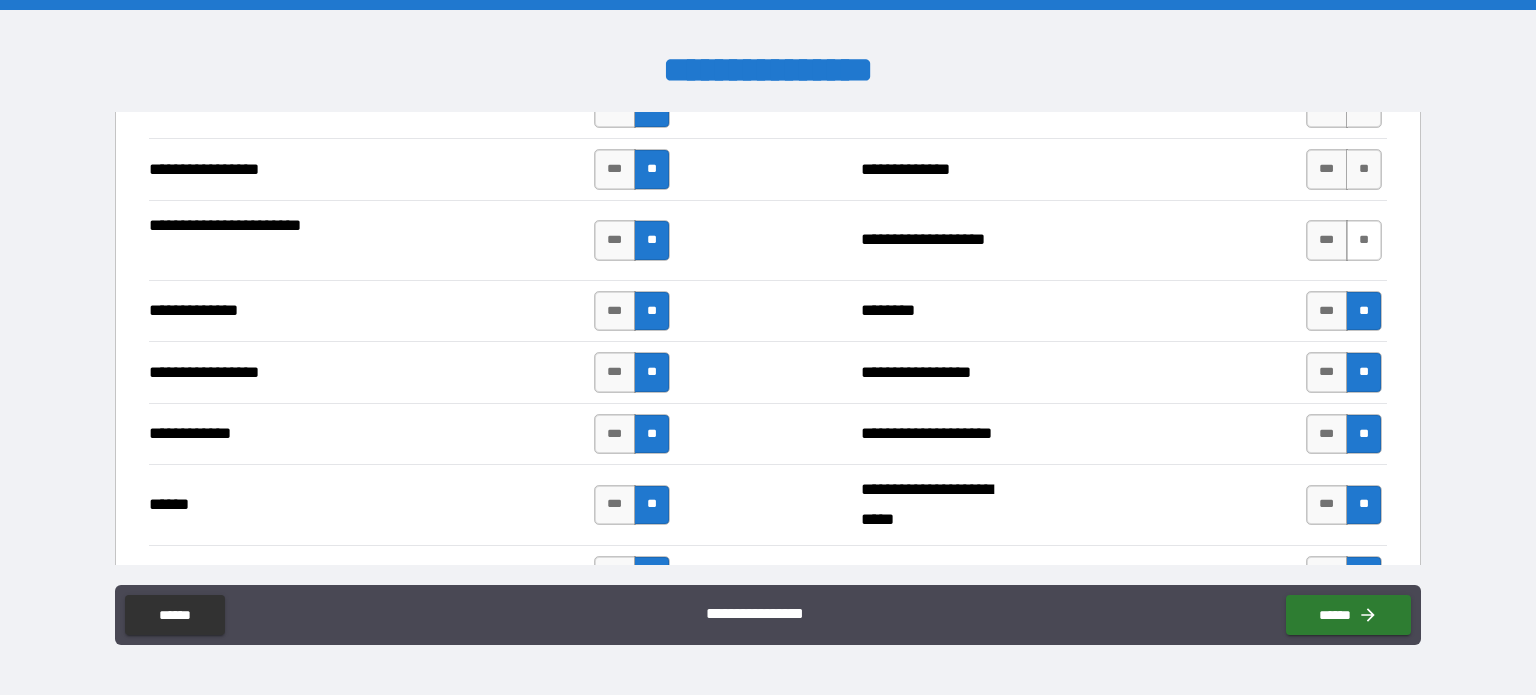 click on "**" at bounding box center (1364, 240) 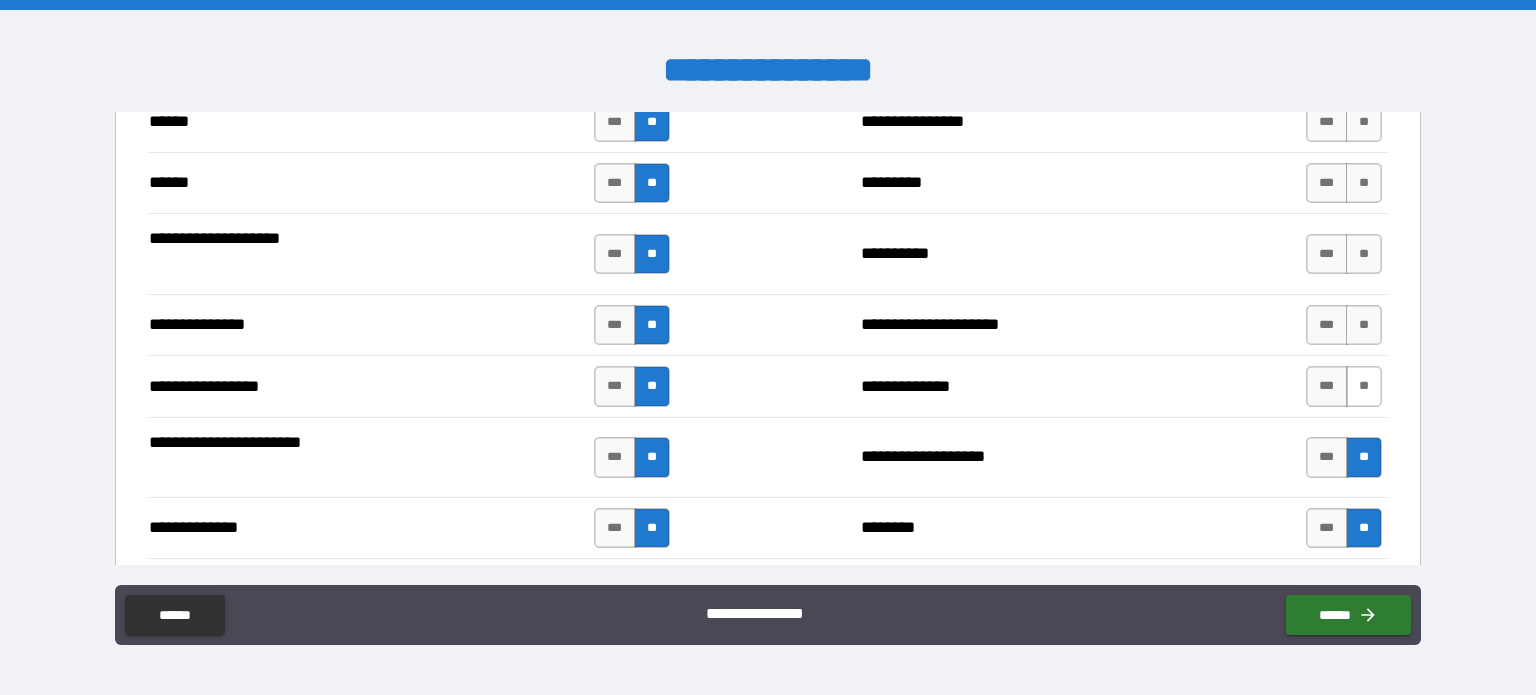 scroll, scrollTop: 2407, scrollLeft: 0, axis: vertical 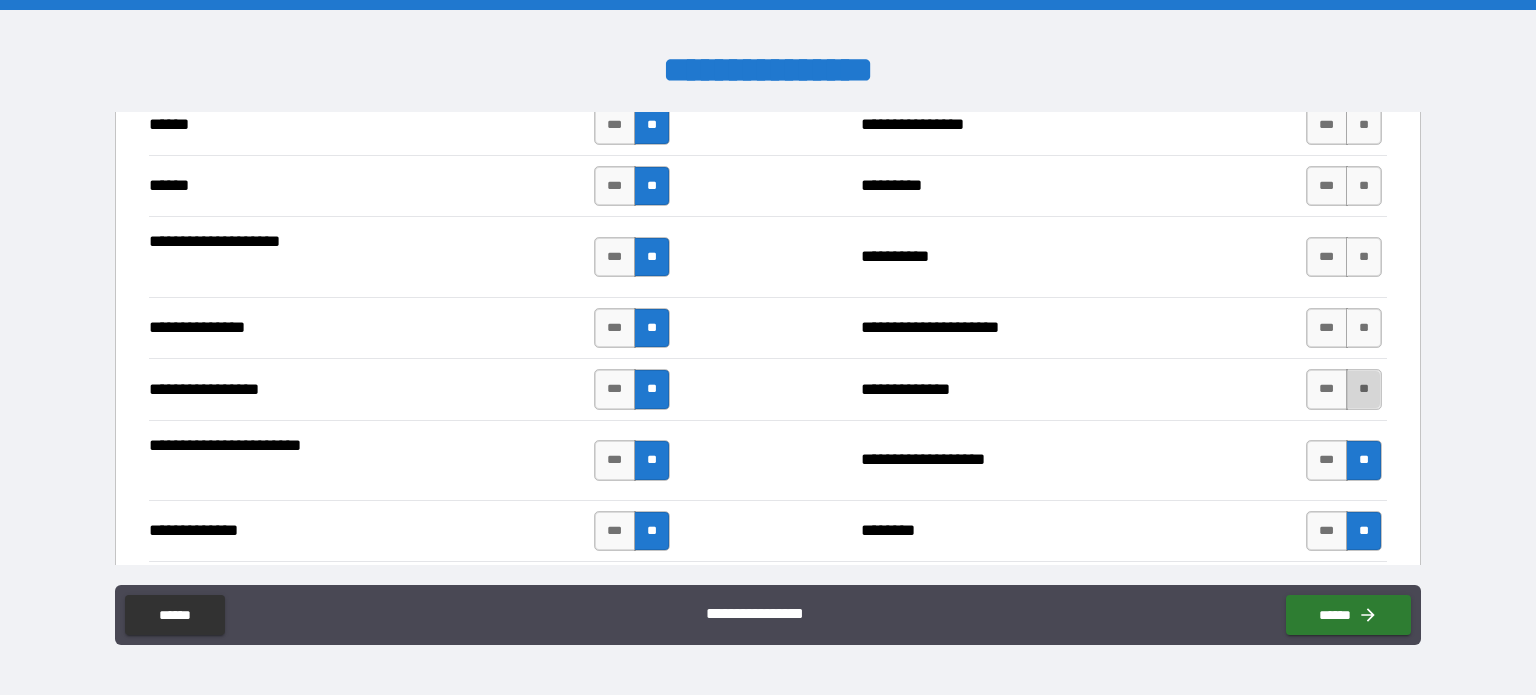 click on "**" at bounding box center (1364, 389) 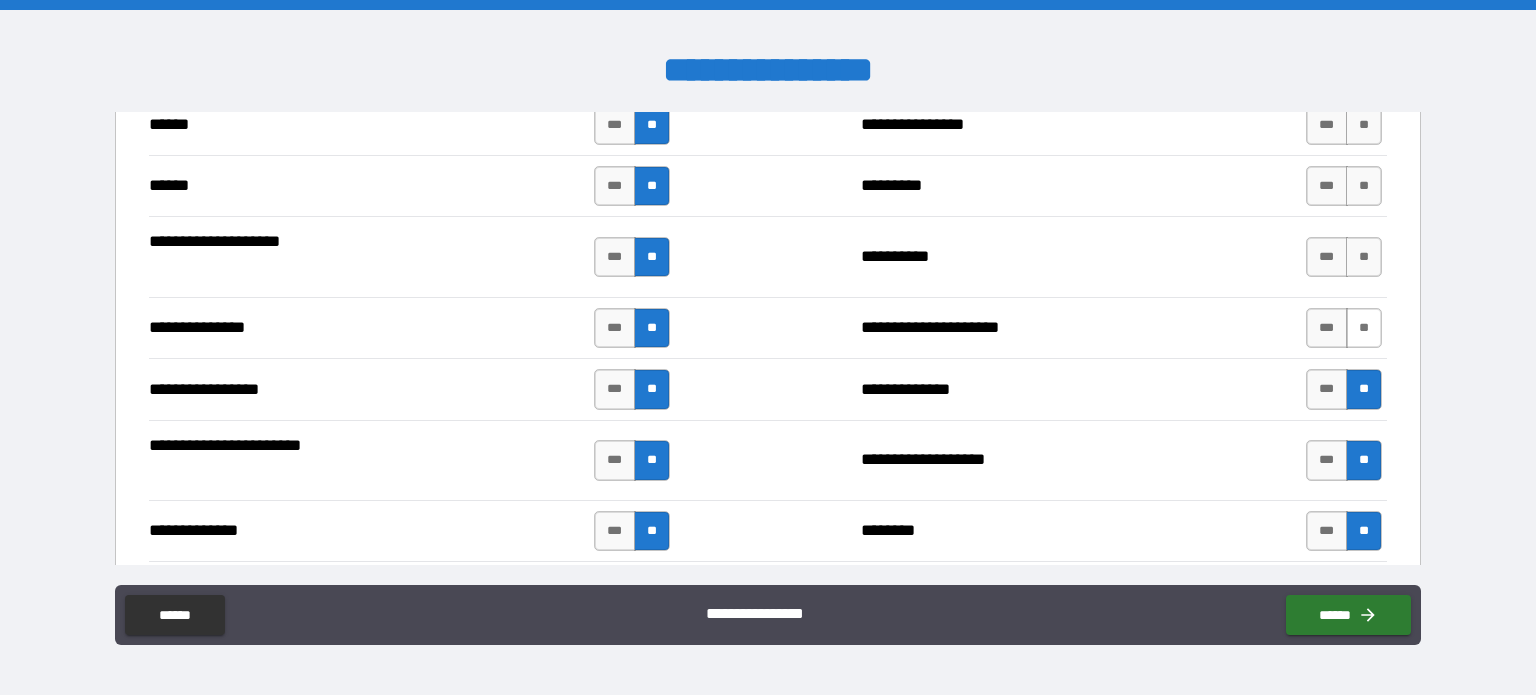 click on "**" at bounding box center [1364, 328] 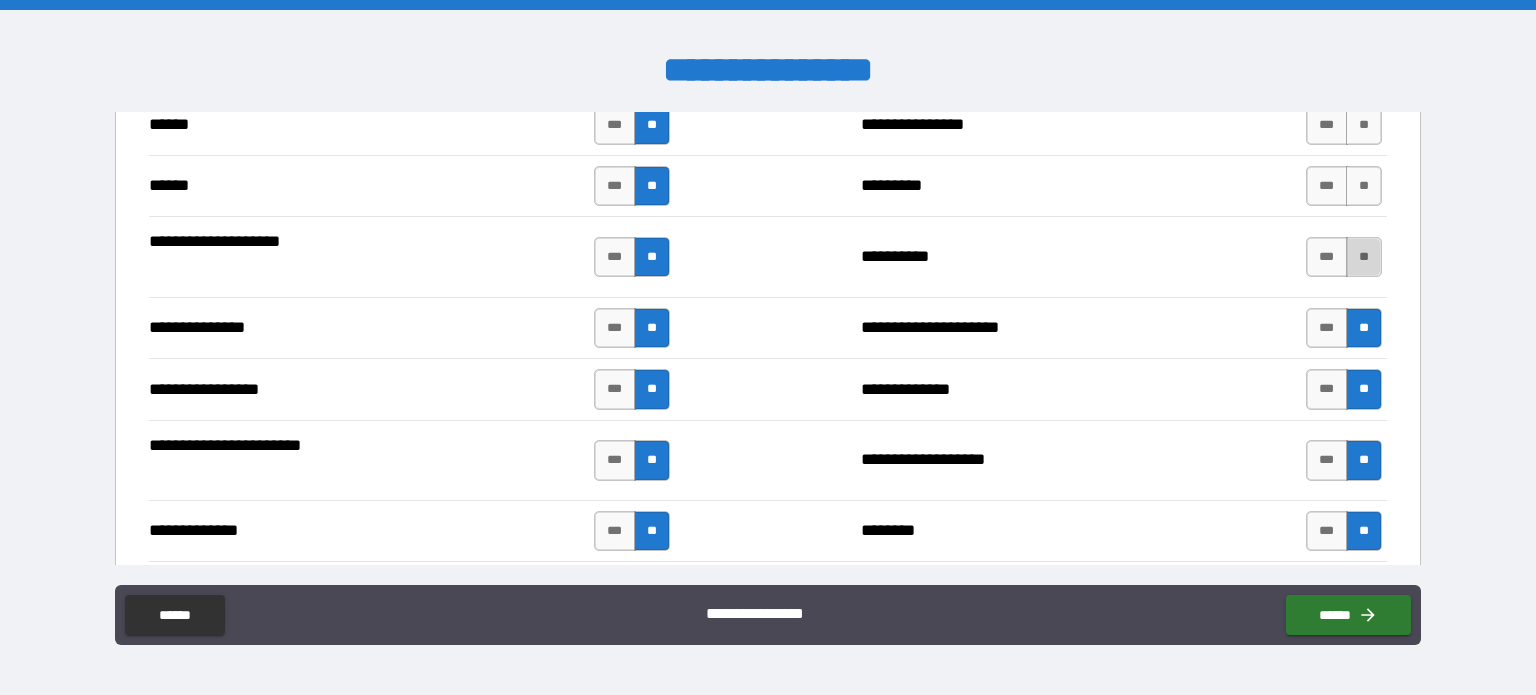 click on "**" at bounding box center [1364, 257] 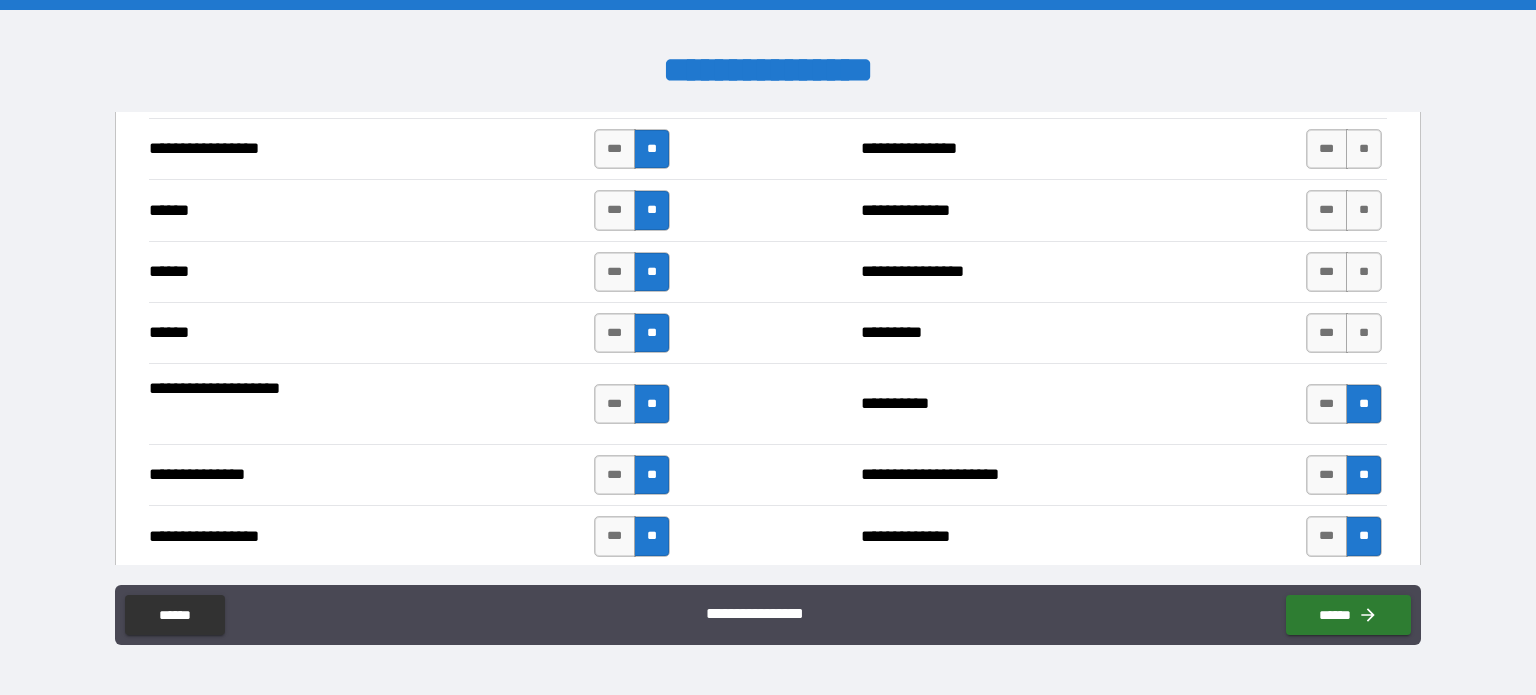 scroll, scrollTop: 2224, scrollLeft: 0, axis: vertical 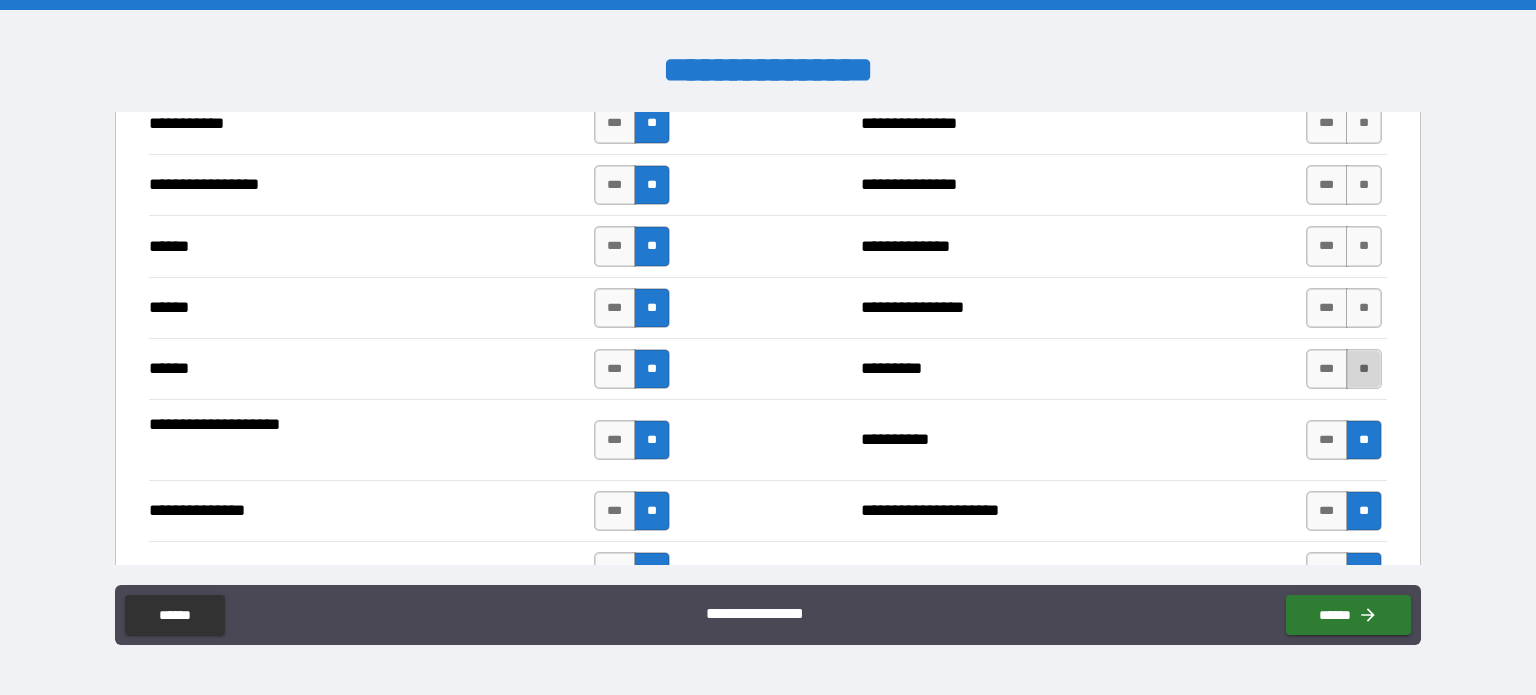 click on "**" at bounding box center (1364, 369) 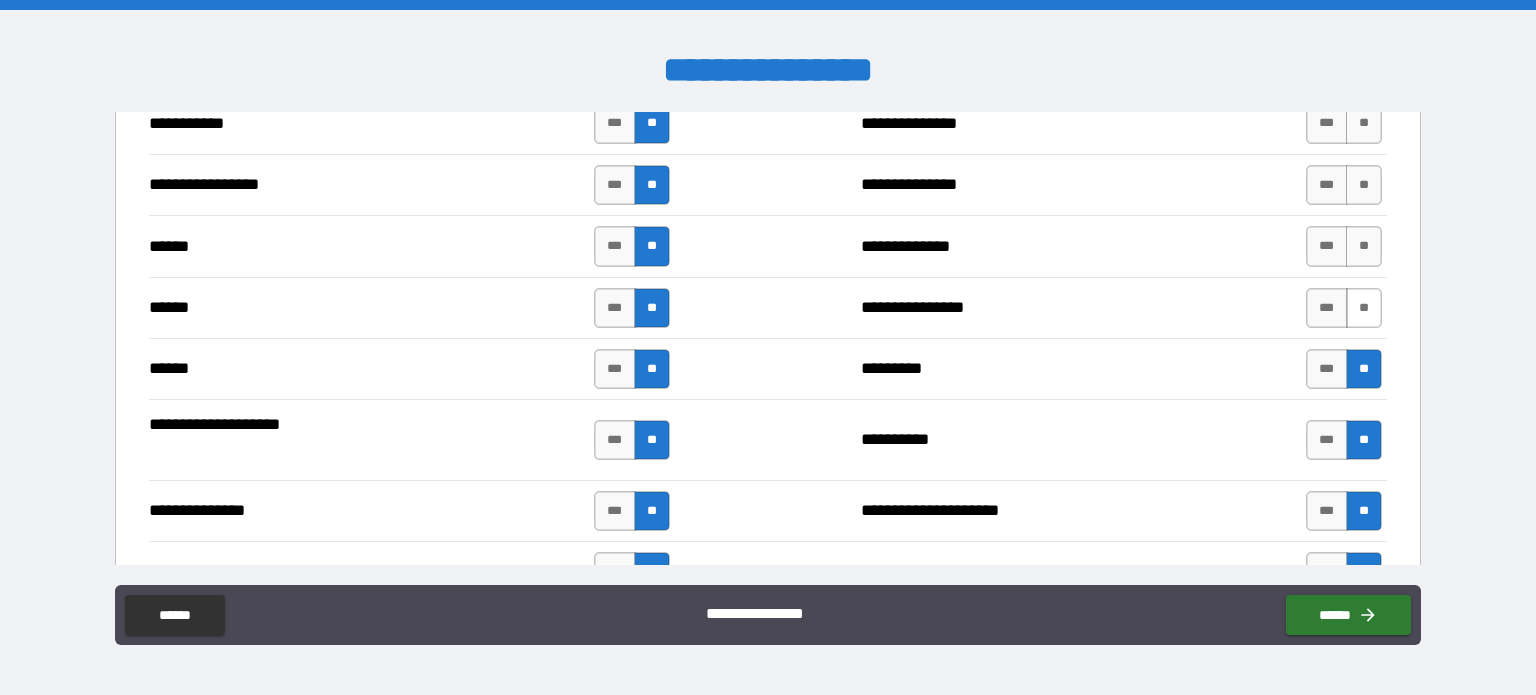 click on "**" at bounding box center (1364, 308) 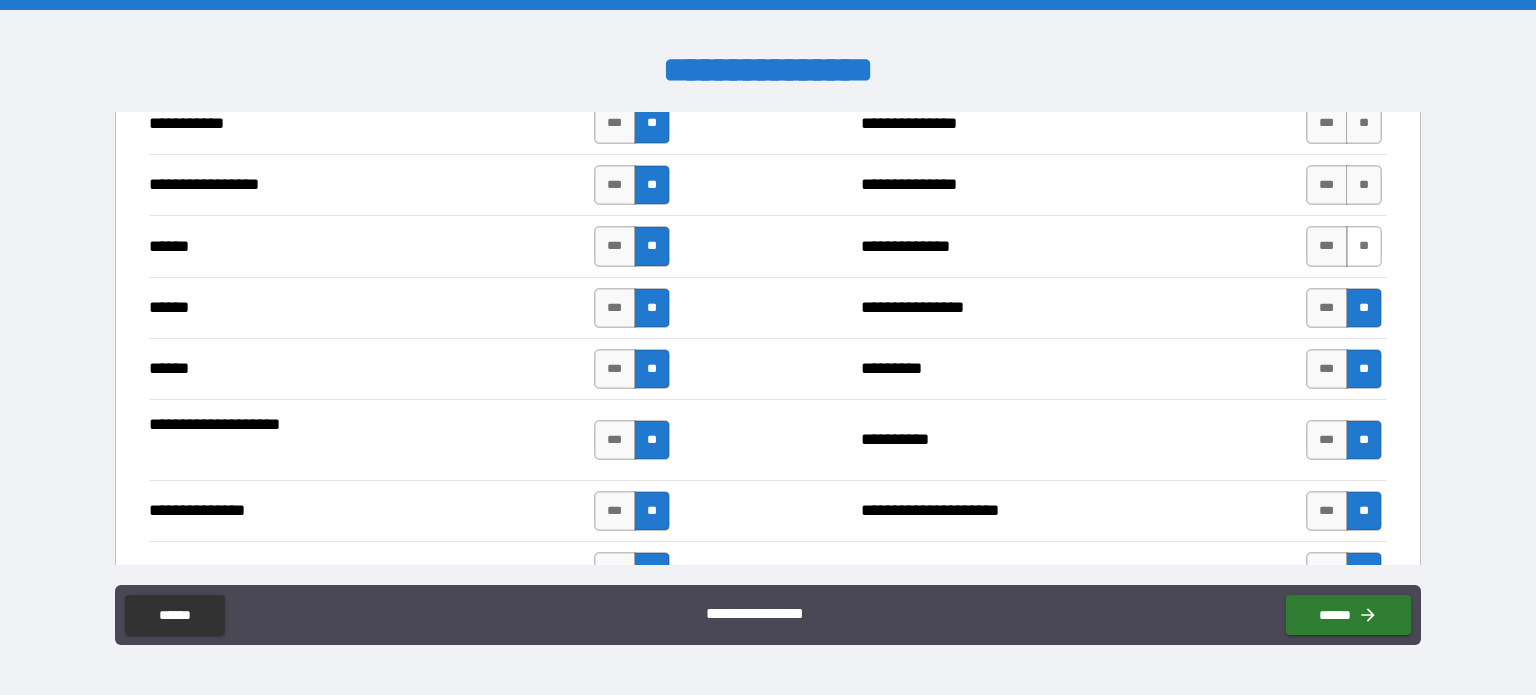click on "**" at bounding box center [1364, 246] 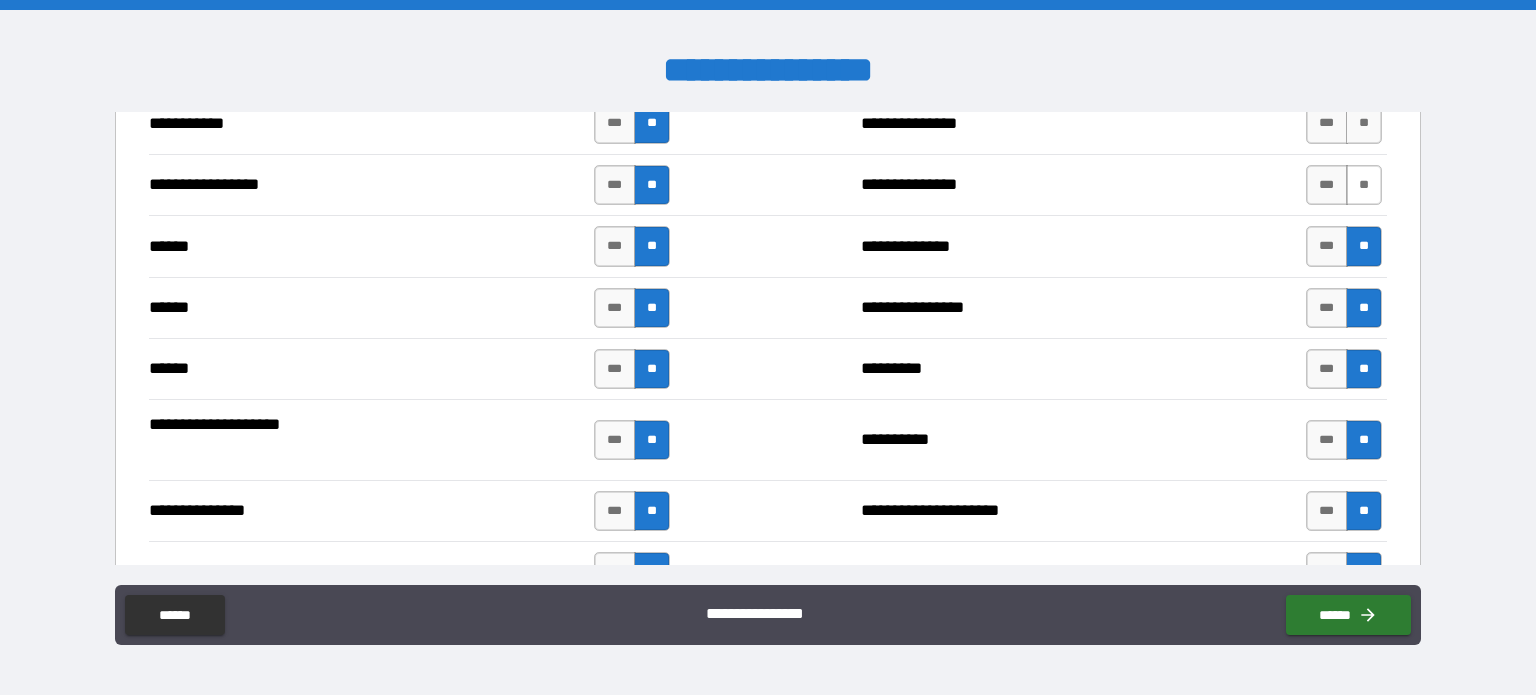 click on "**" at bounding box center (1364, 185) 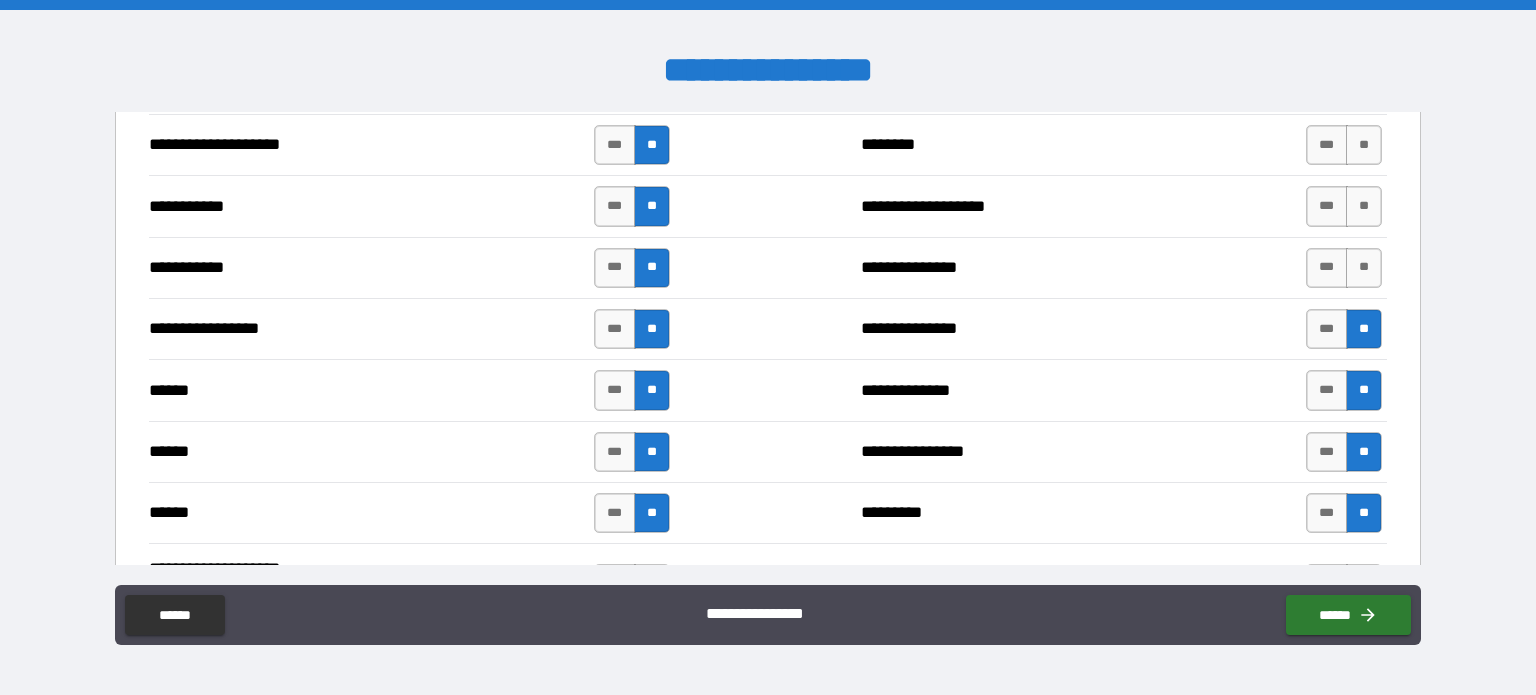 scroll, scrollTop: 2075, scrollLeft: 0, axis: vertical 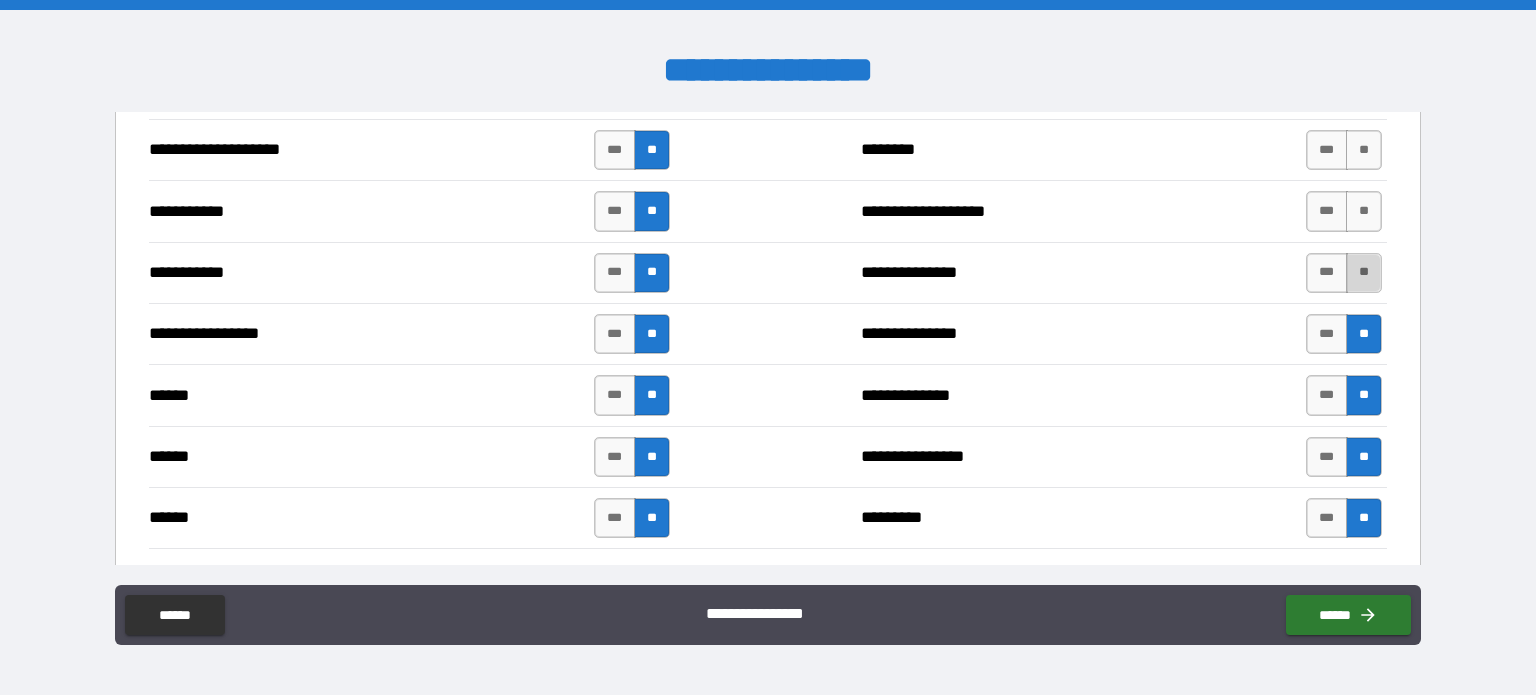 click on "**" at bounding box center (1364, 273) 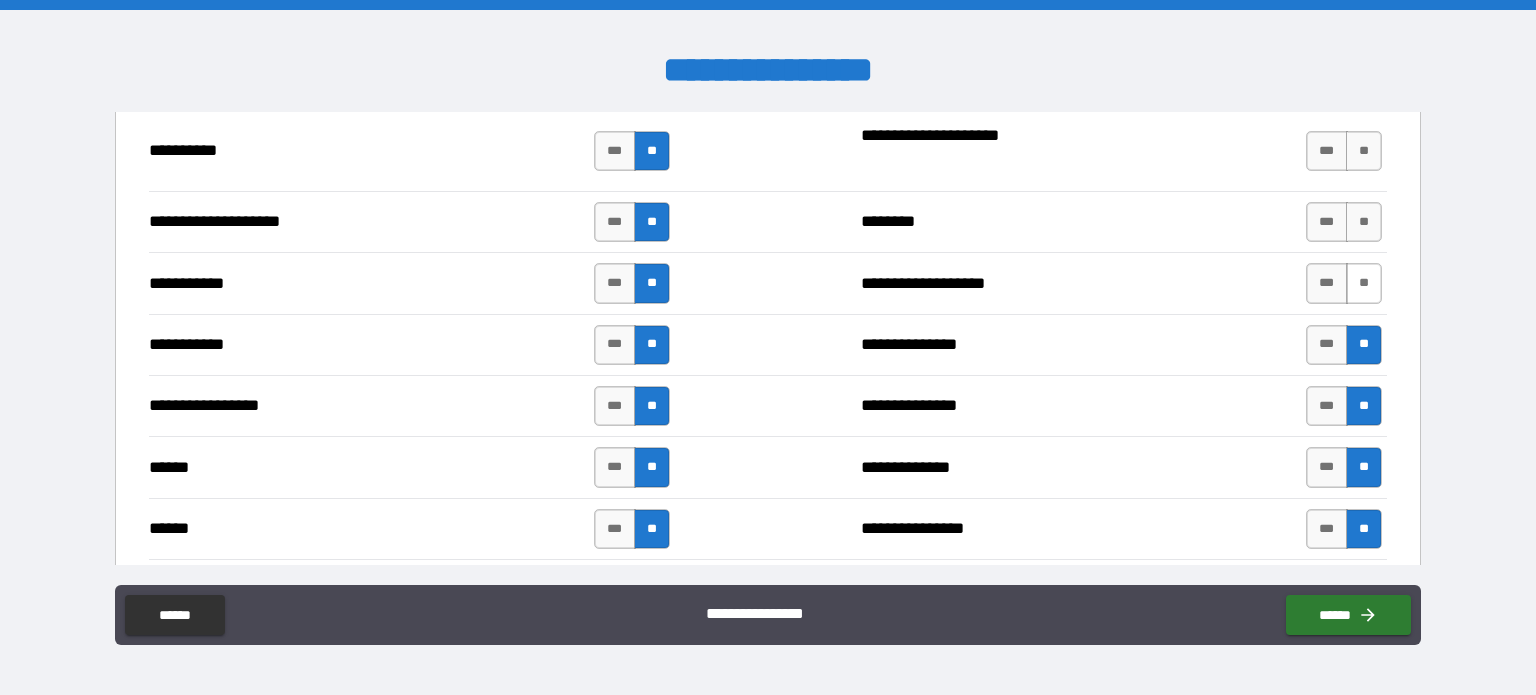 scroll, scrollTop: 1991, scrollLeft: 0, axis: vertical 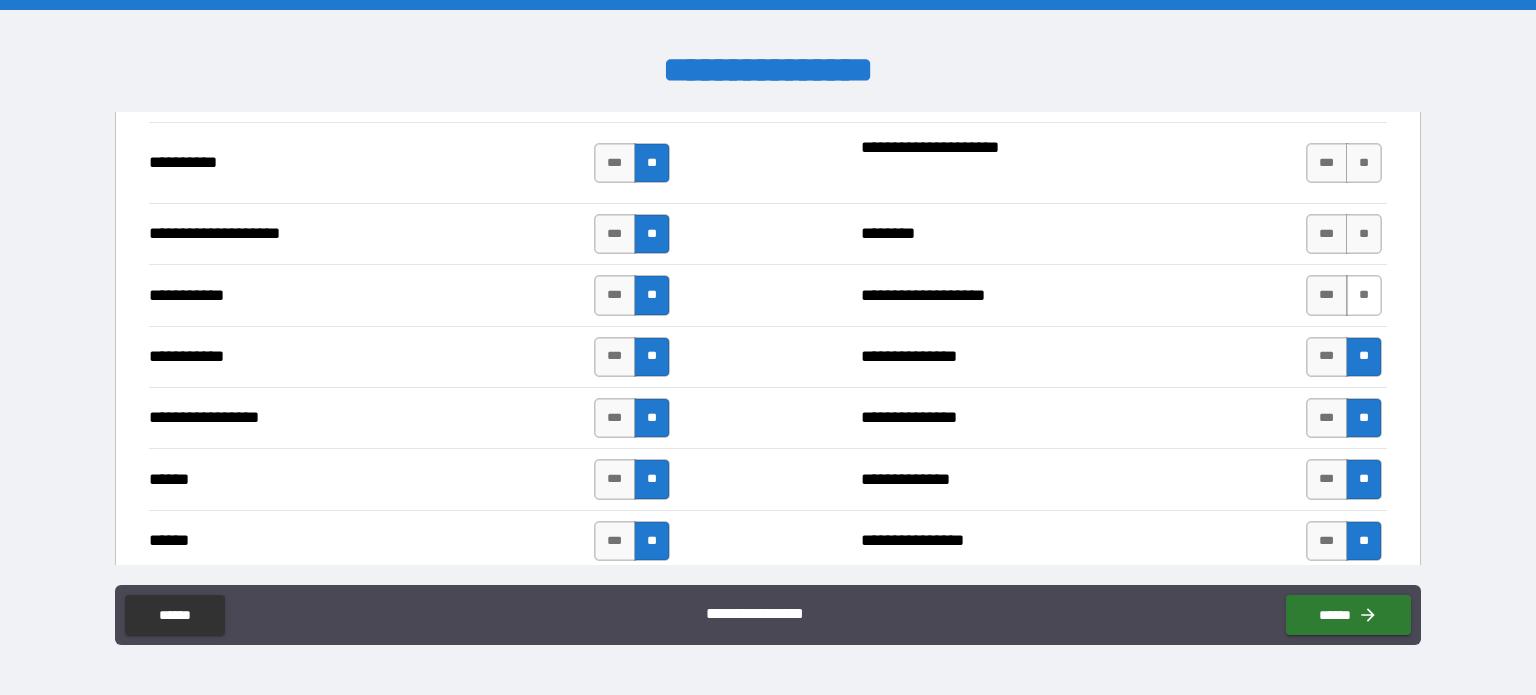 click on "**" at bounding box center (1364, 295) 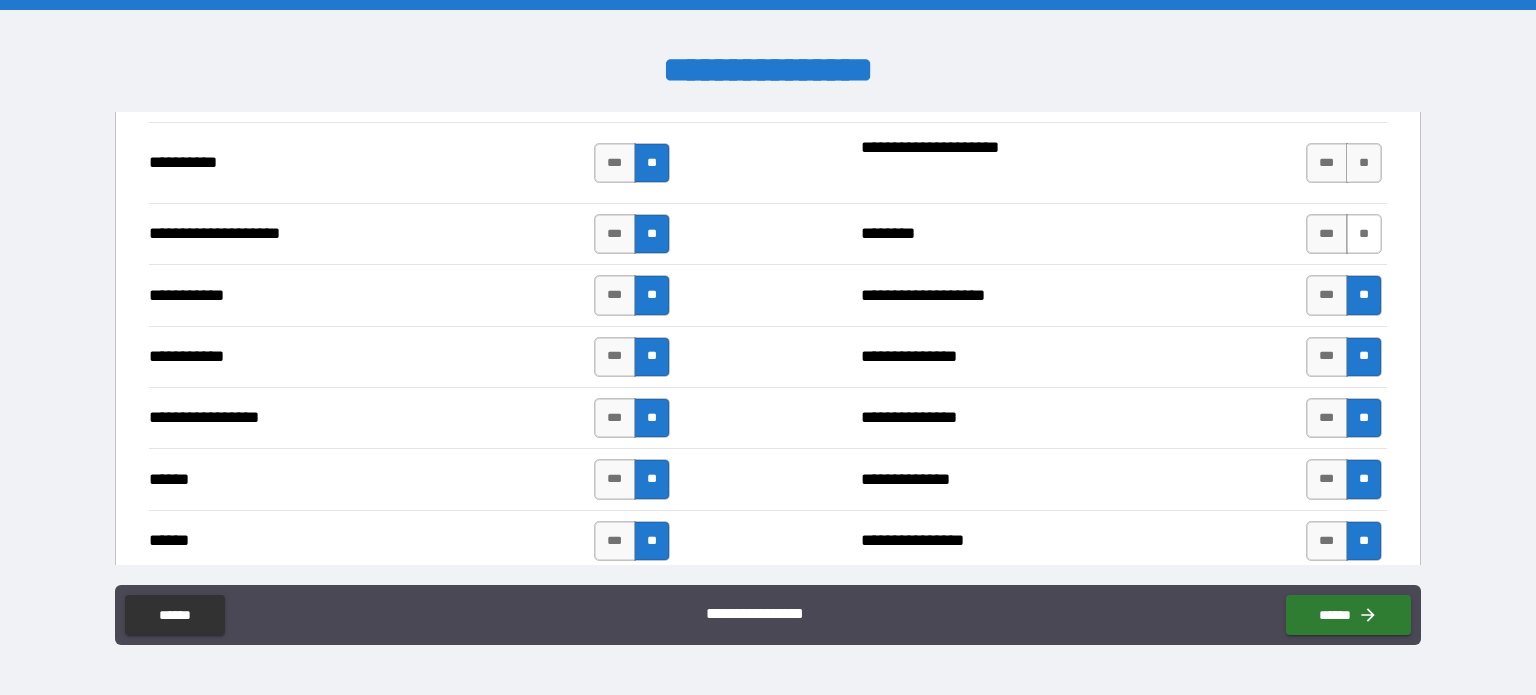 click on "**" at bounding box center (1364, 234) 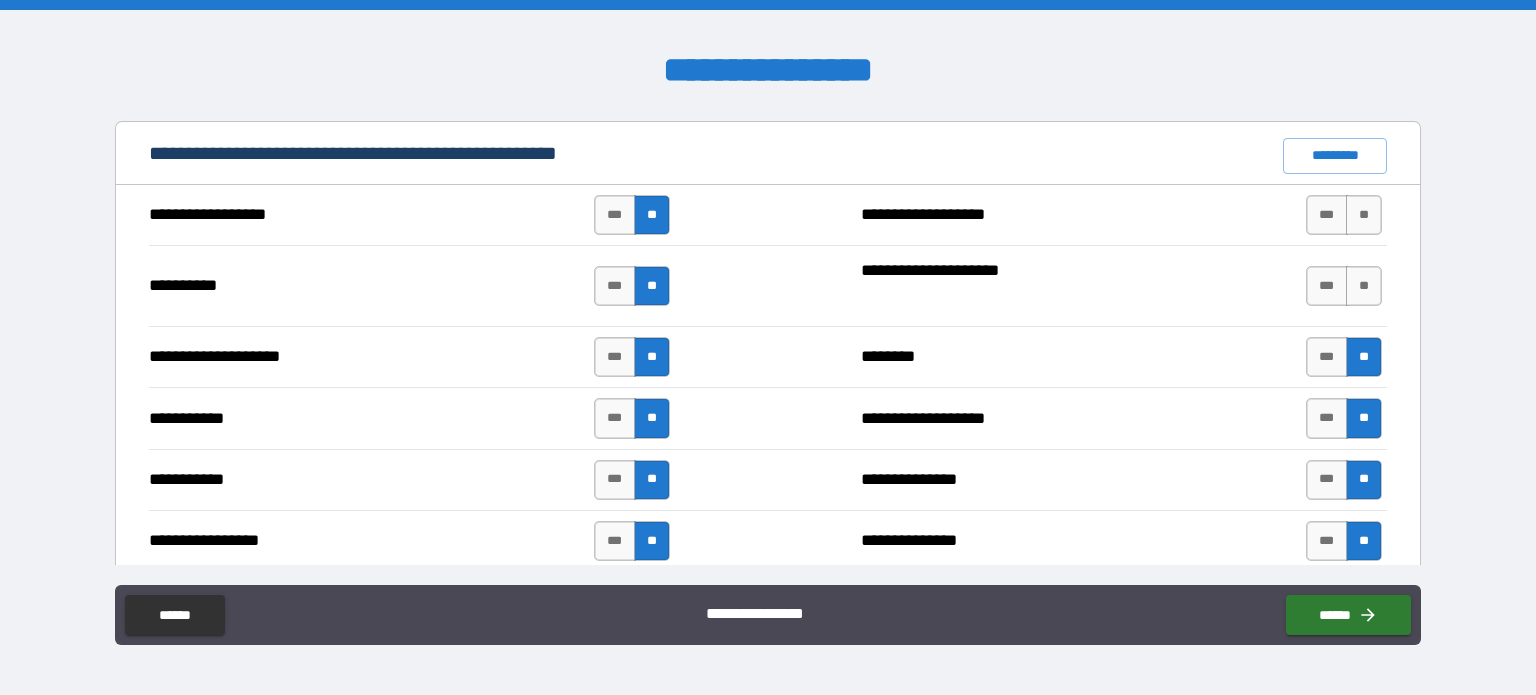scroll, scrollTop: 1866, scrollLeft: 0, axis: vertical 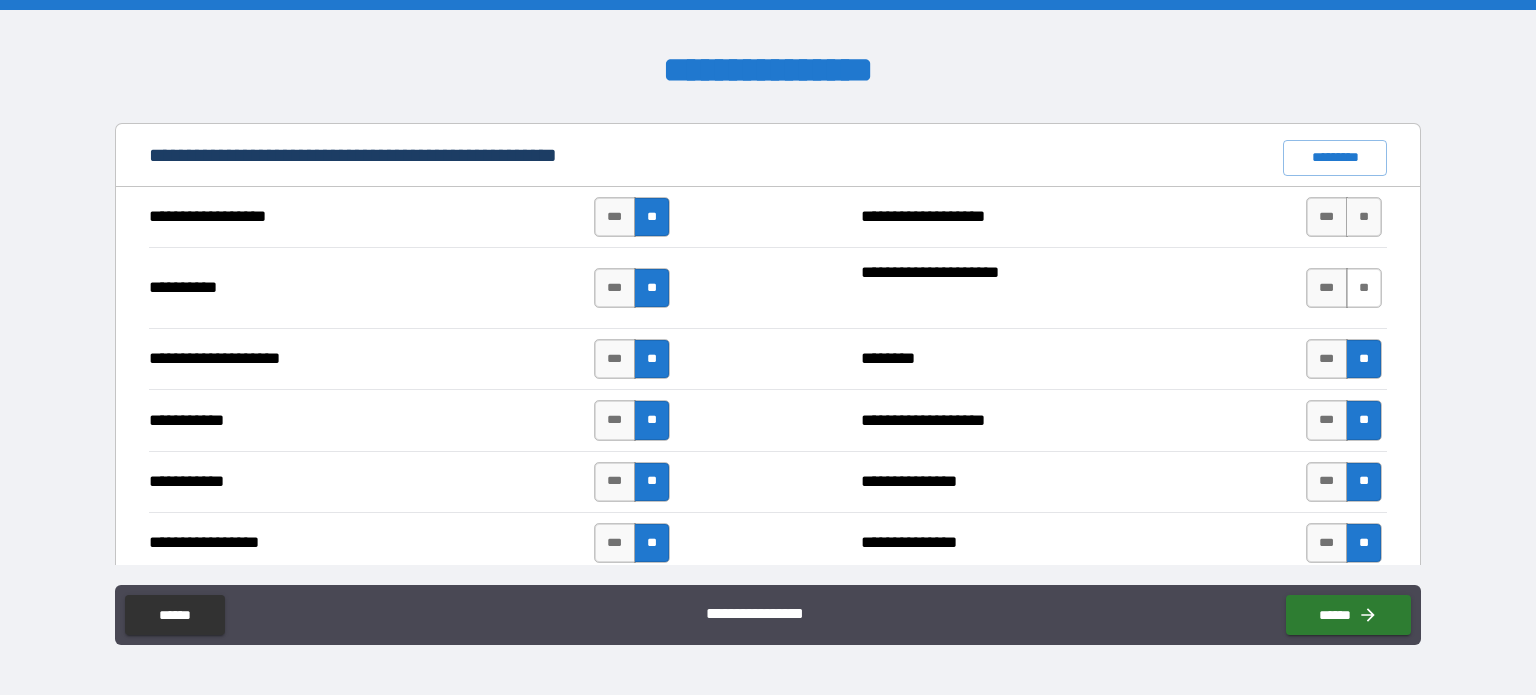 click on "**" at bounding box center (1364, 288) 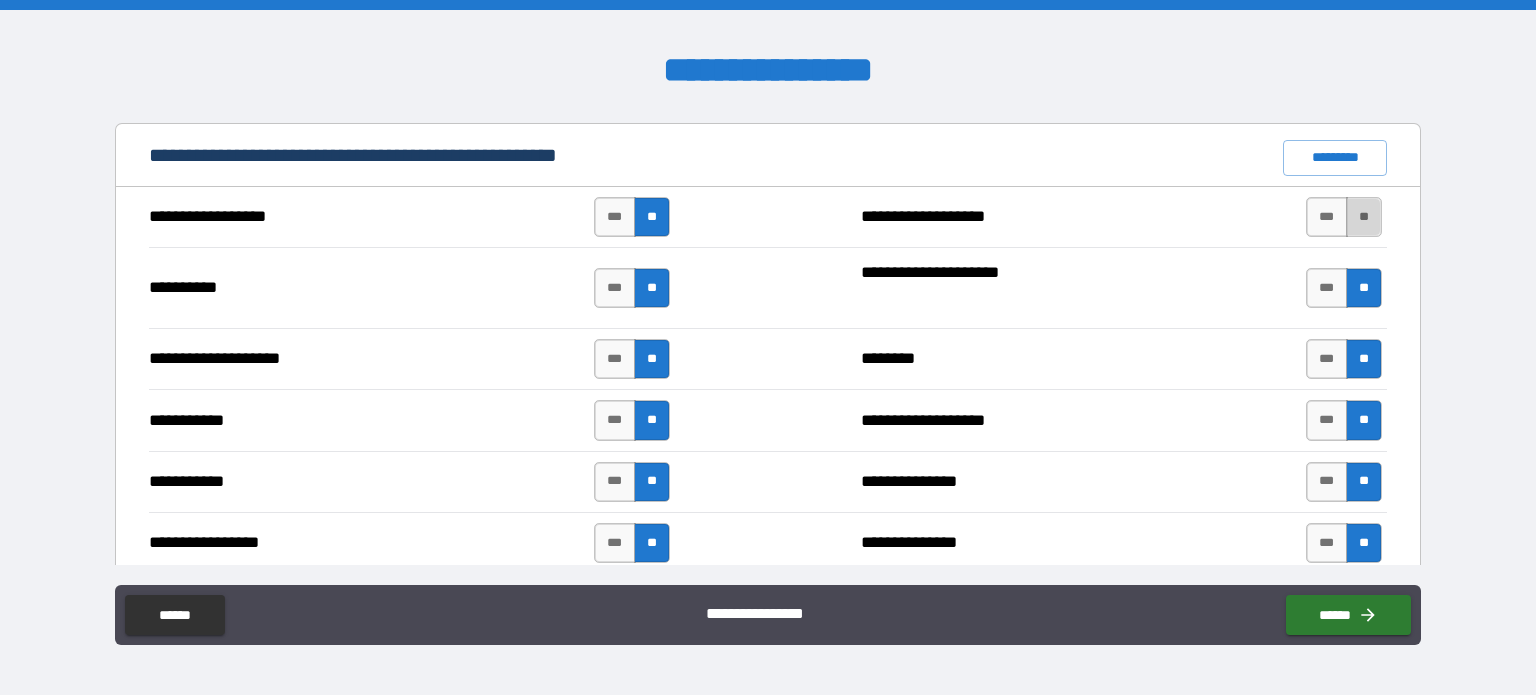 click on "**" at bounding box center (1364, 217) 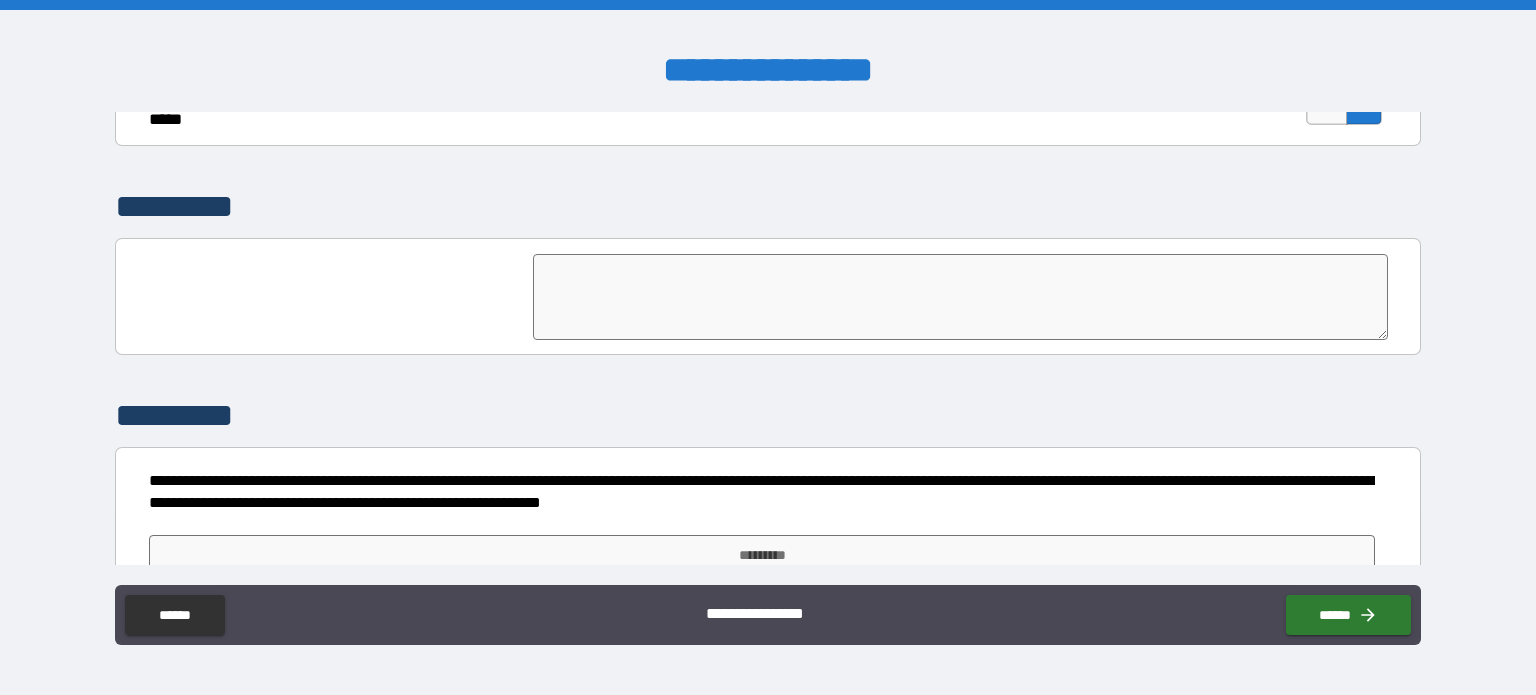 scroll, scrollTop: 4598, scrollLeft: 0, axis: vertical 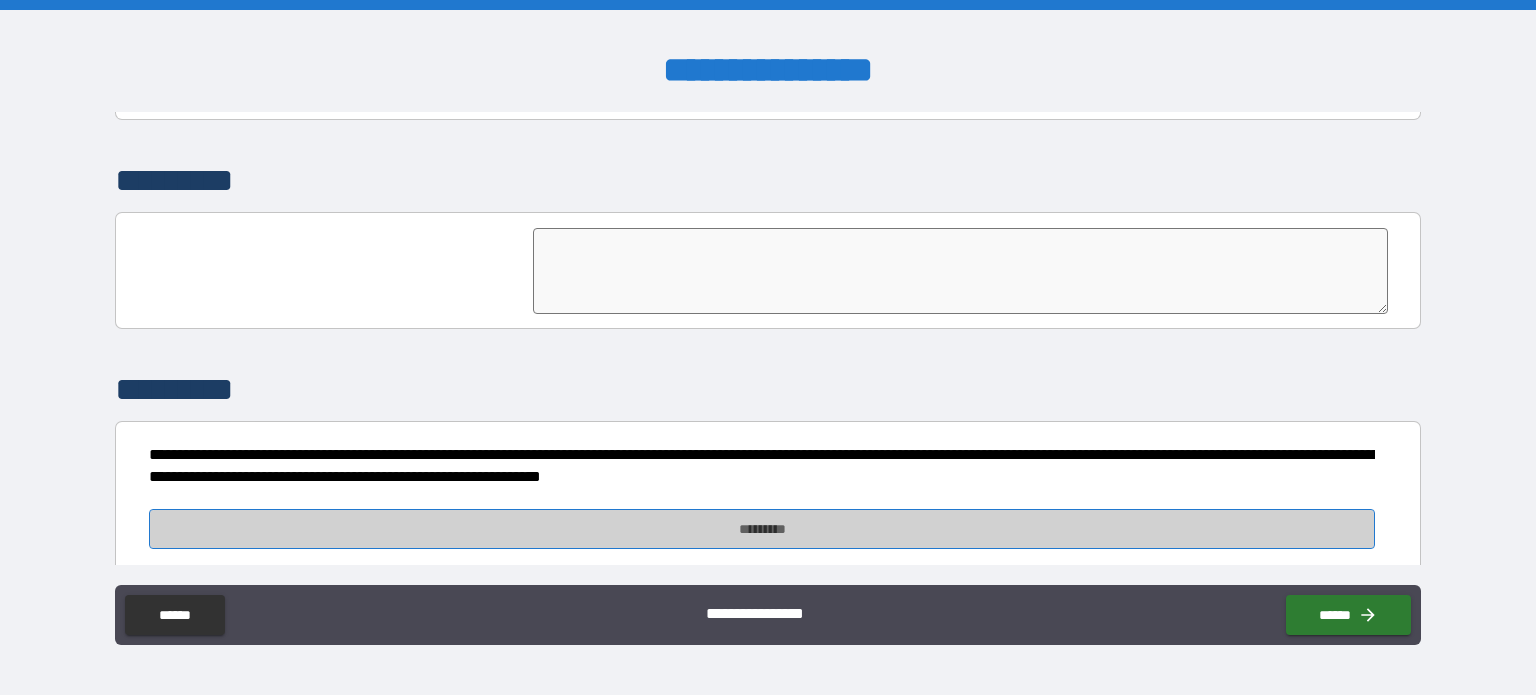 click on "*********" at bounding box center [762, 529] 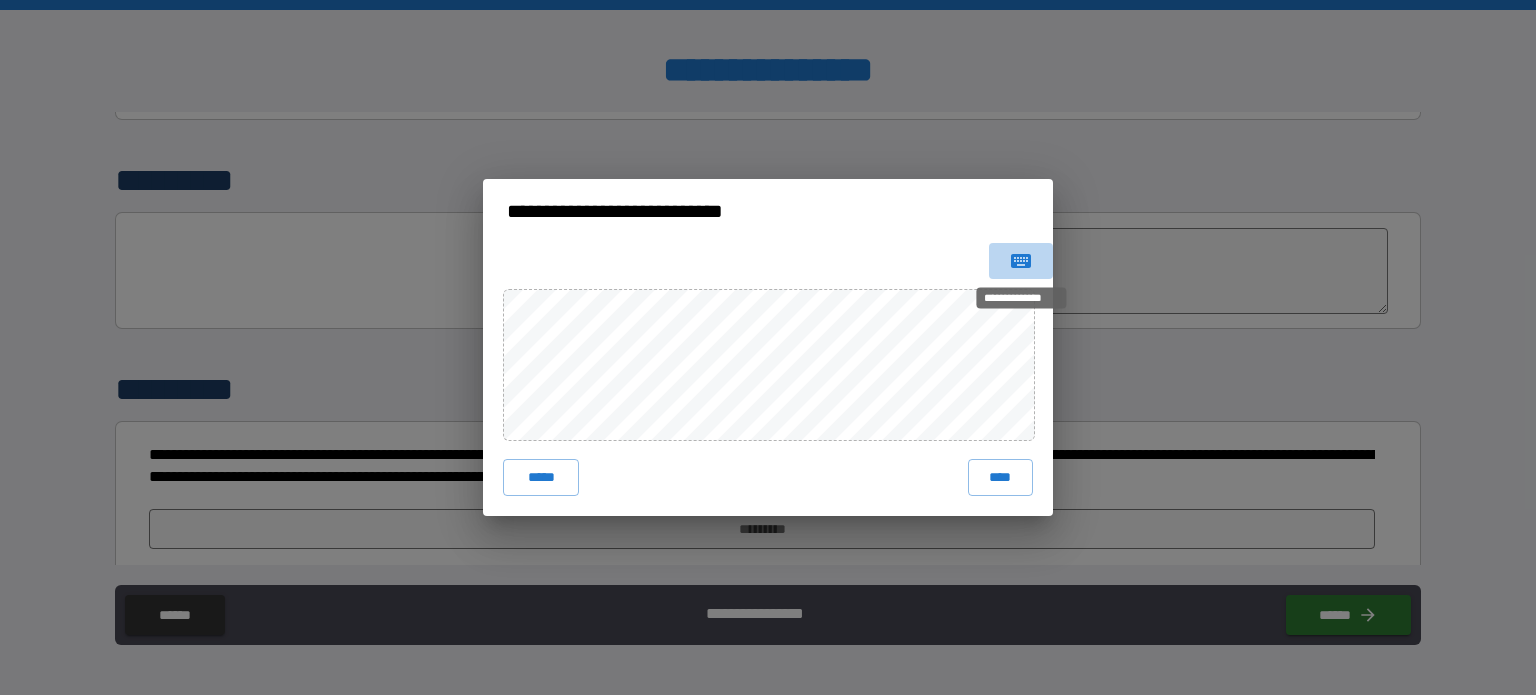 click 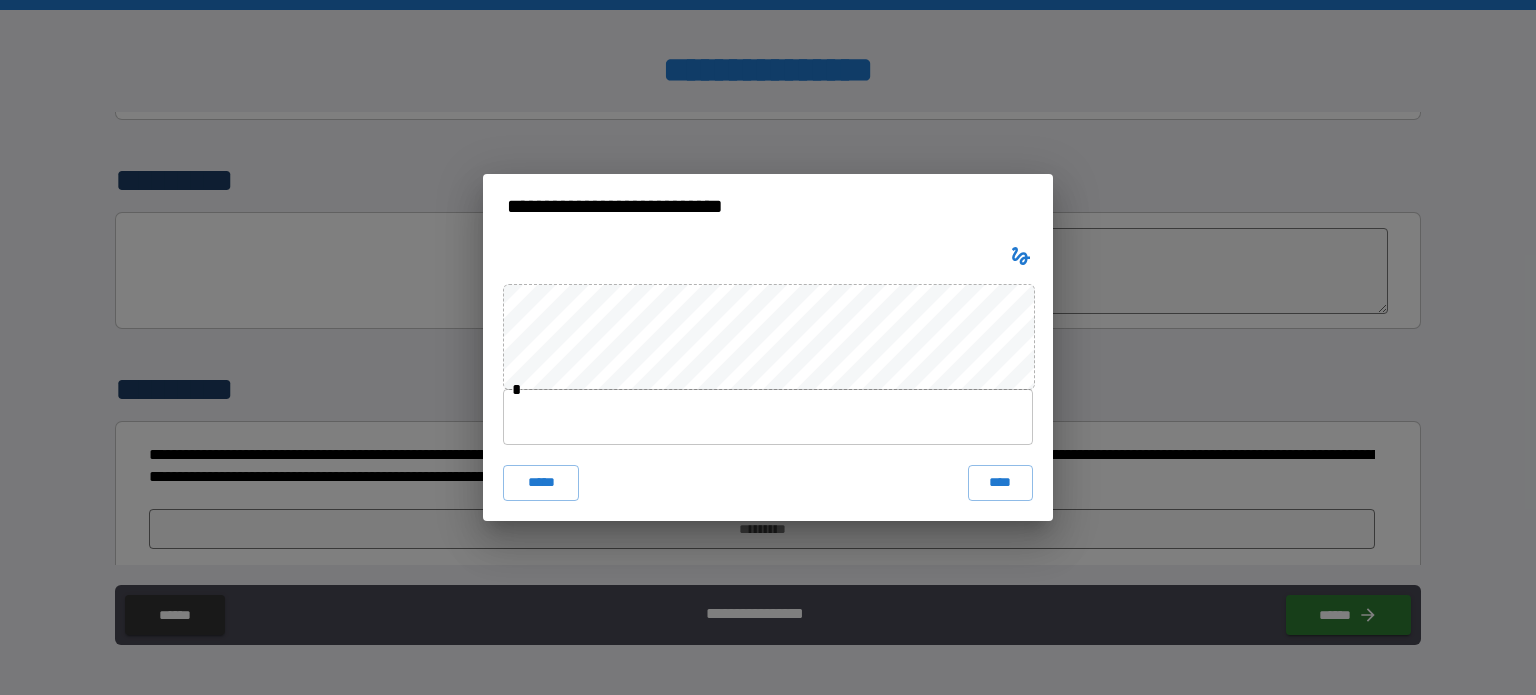click at bounding box center [768, 417] 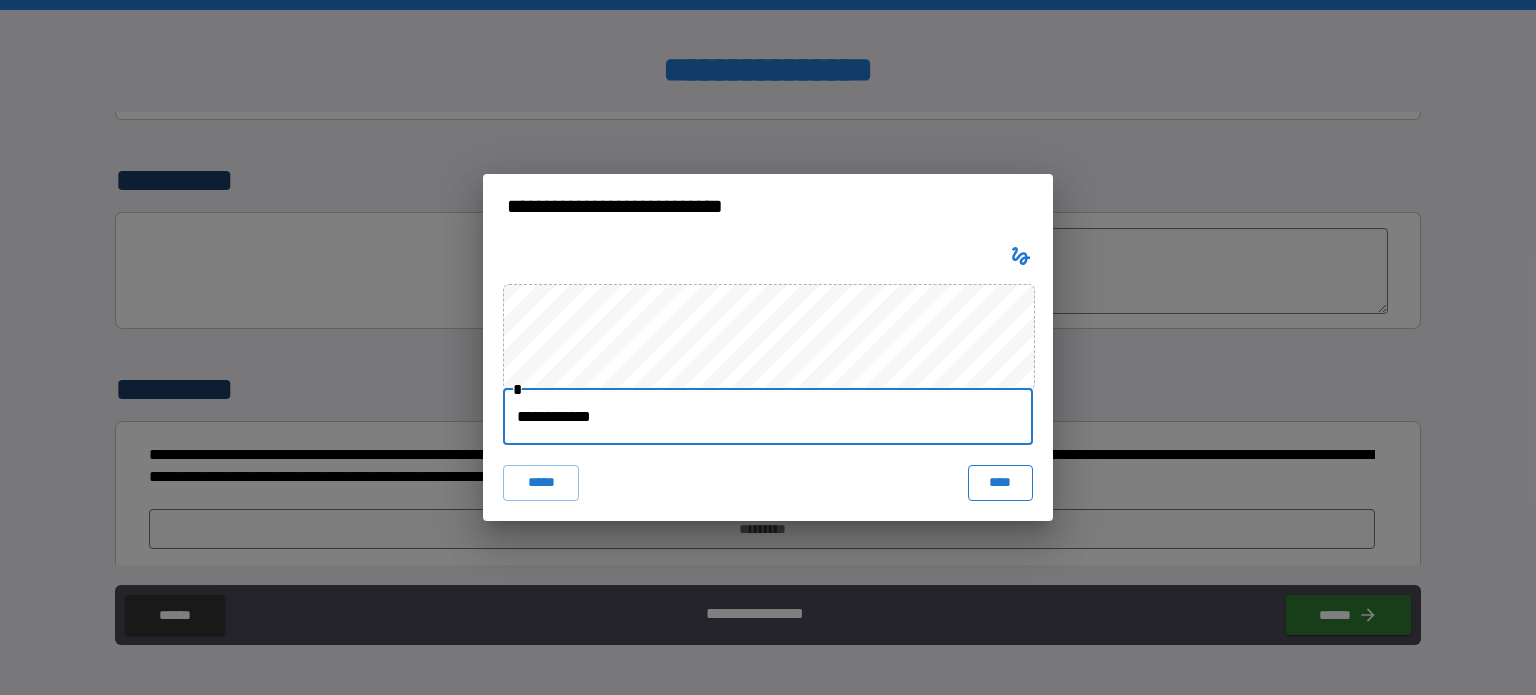 type on "**********" 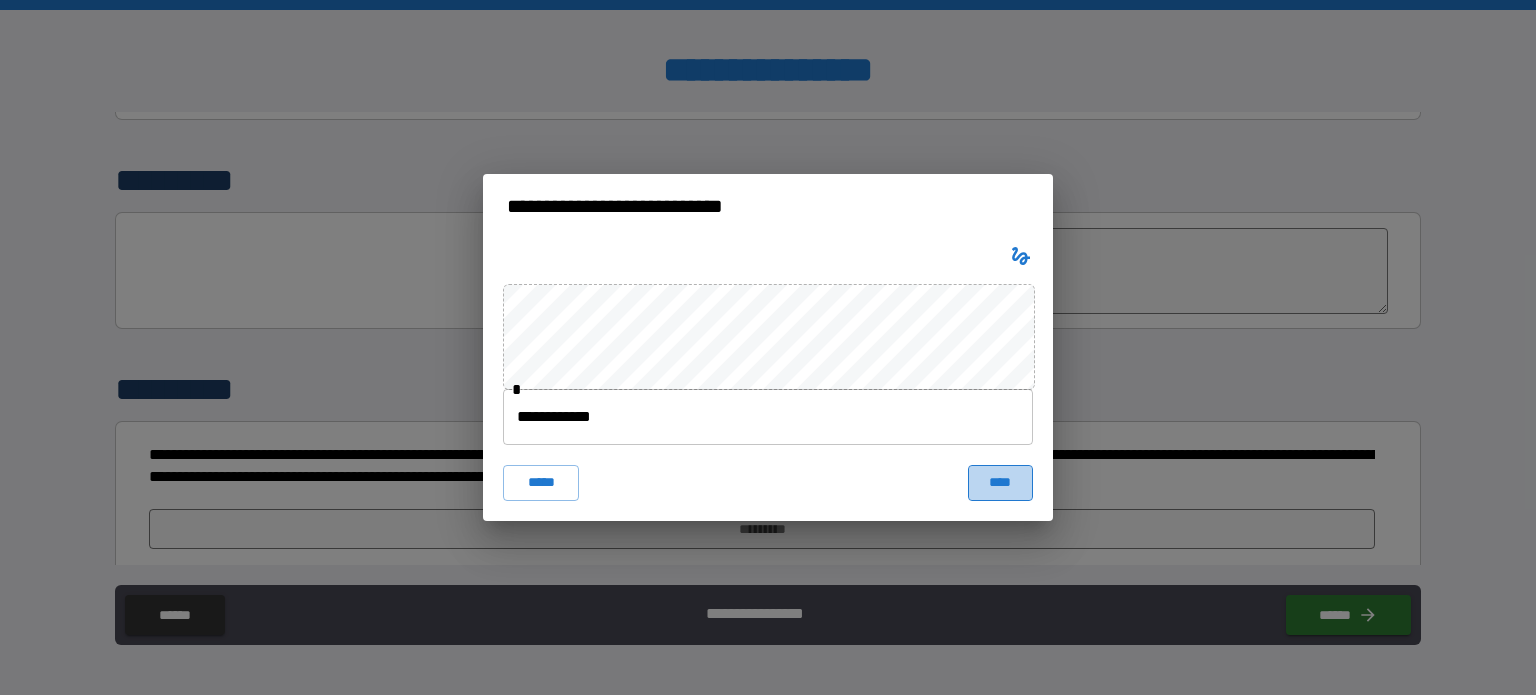 click on "****" at bounding box center [1000, 483] 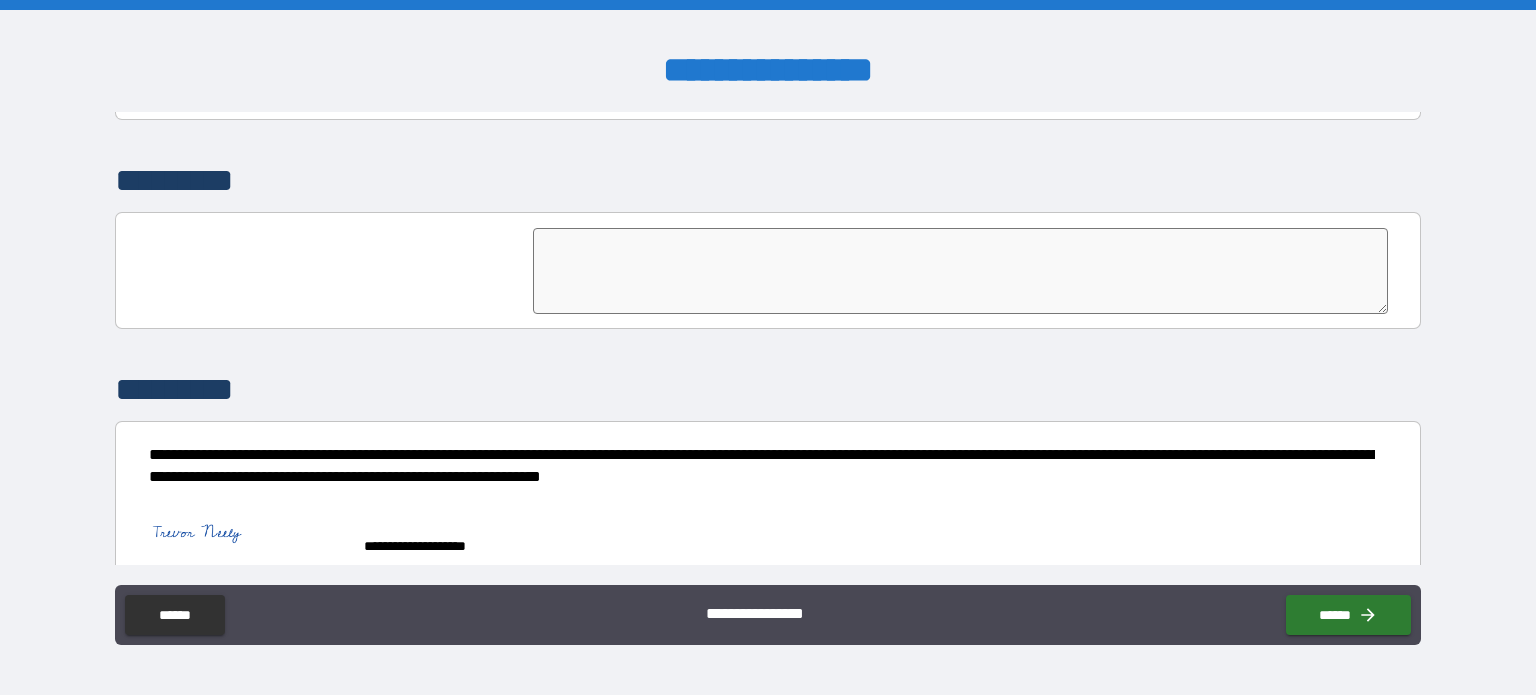 scroll, scrollTop: 4616, scrollLeft: 0, axis: vertical 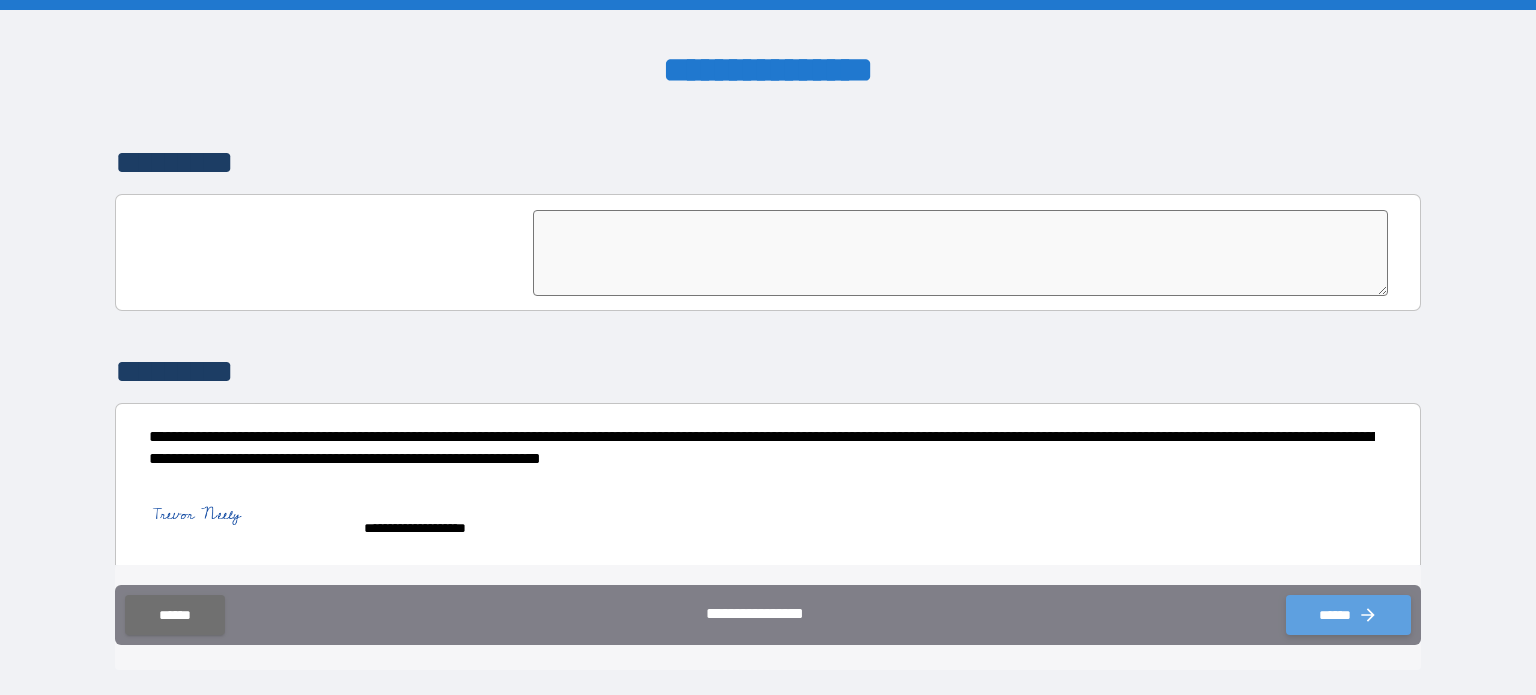 click on "******" at bounding box center (1348, 615) 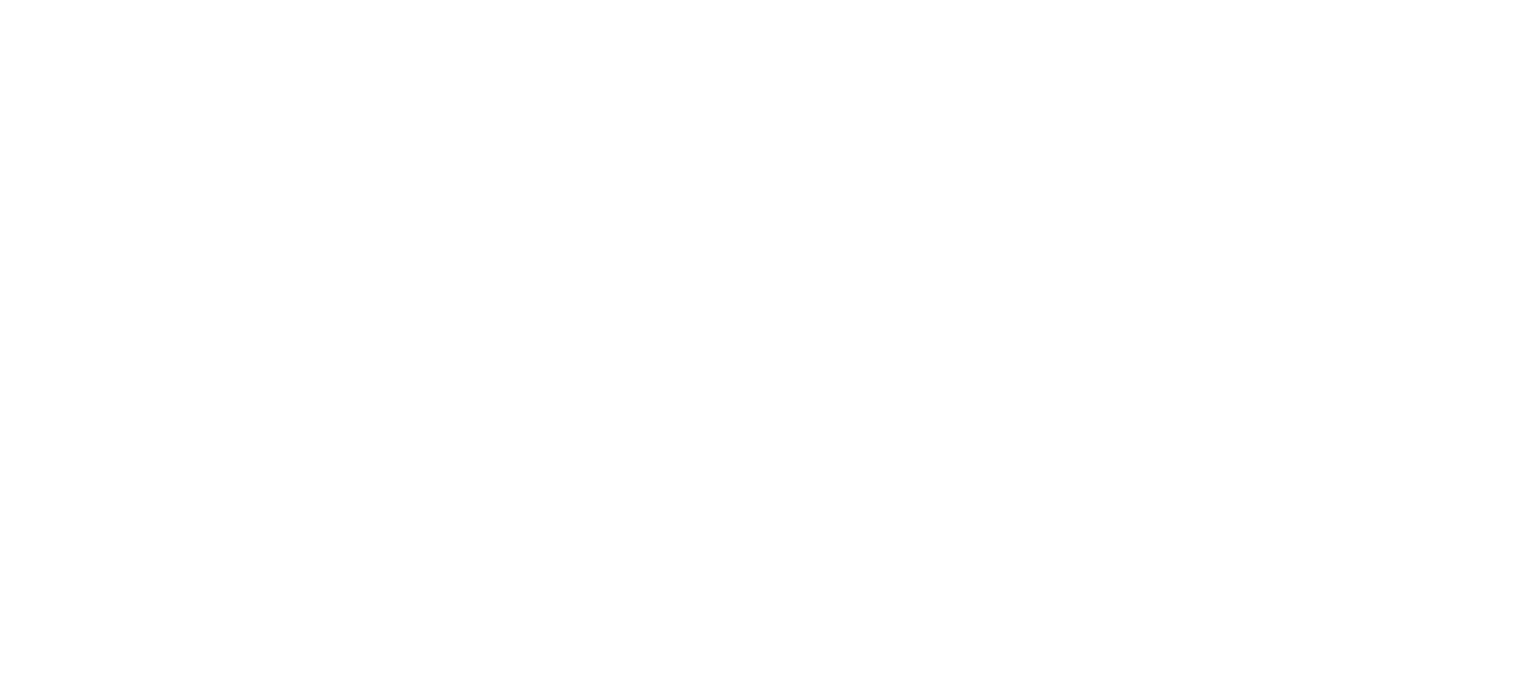 scroll, scrollTop: 0, scrollLeft: 0, axis: both 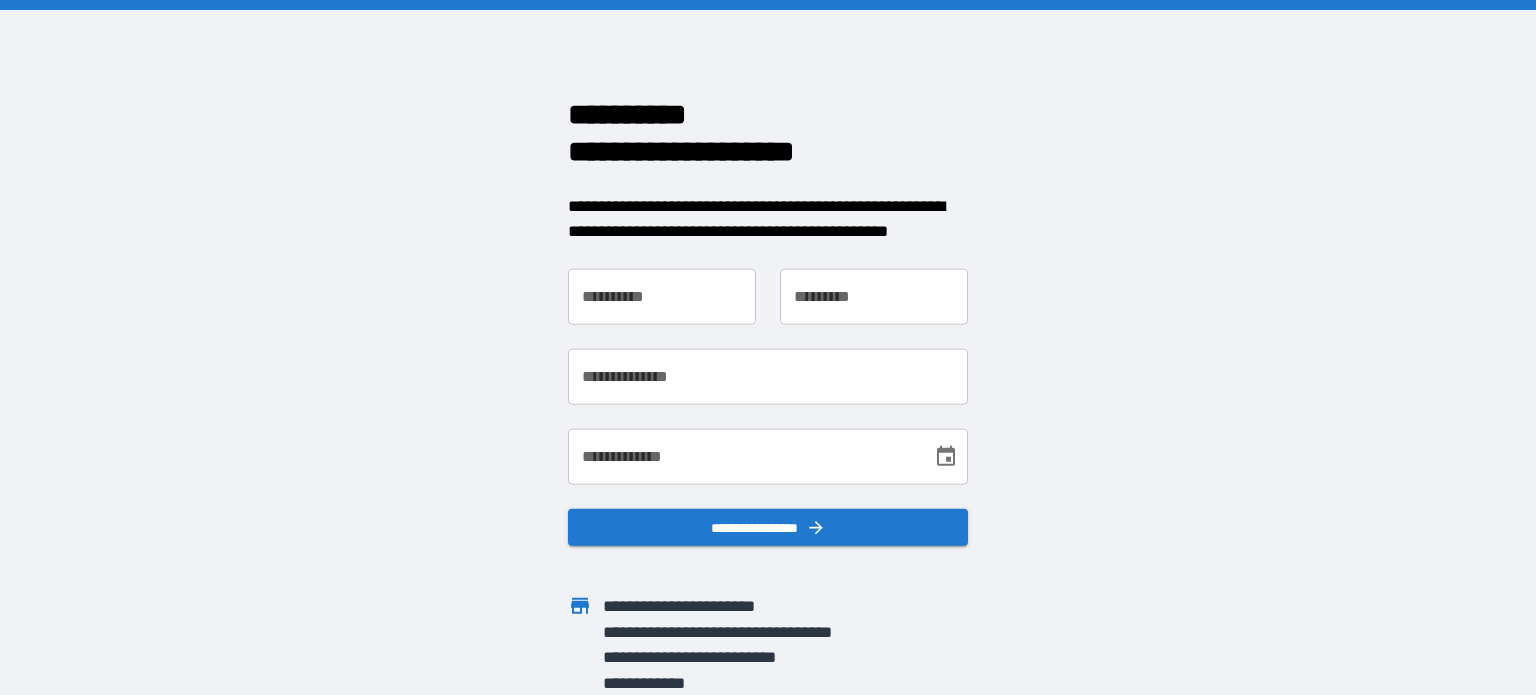 click on "**********" at bounding box center [662, 296] 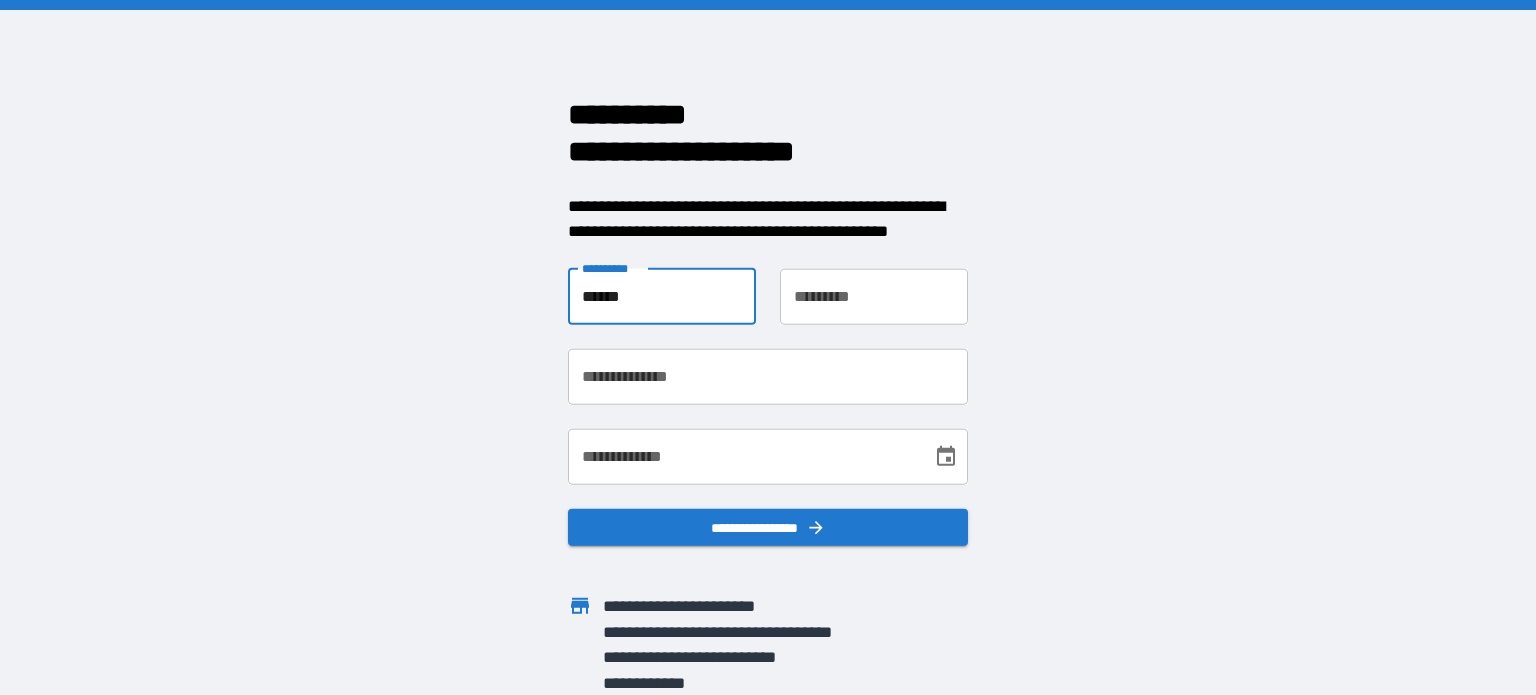 type on "******" 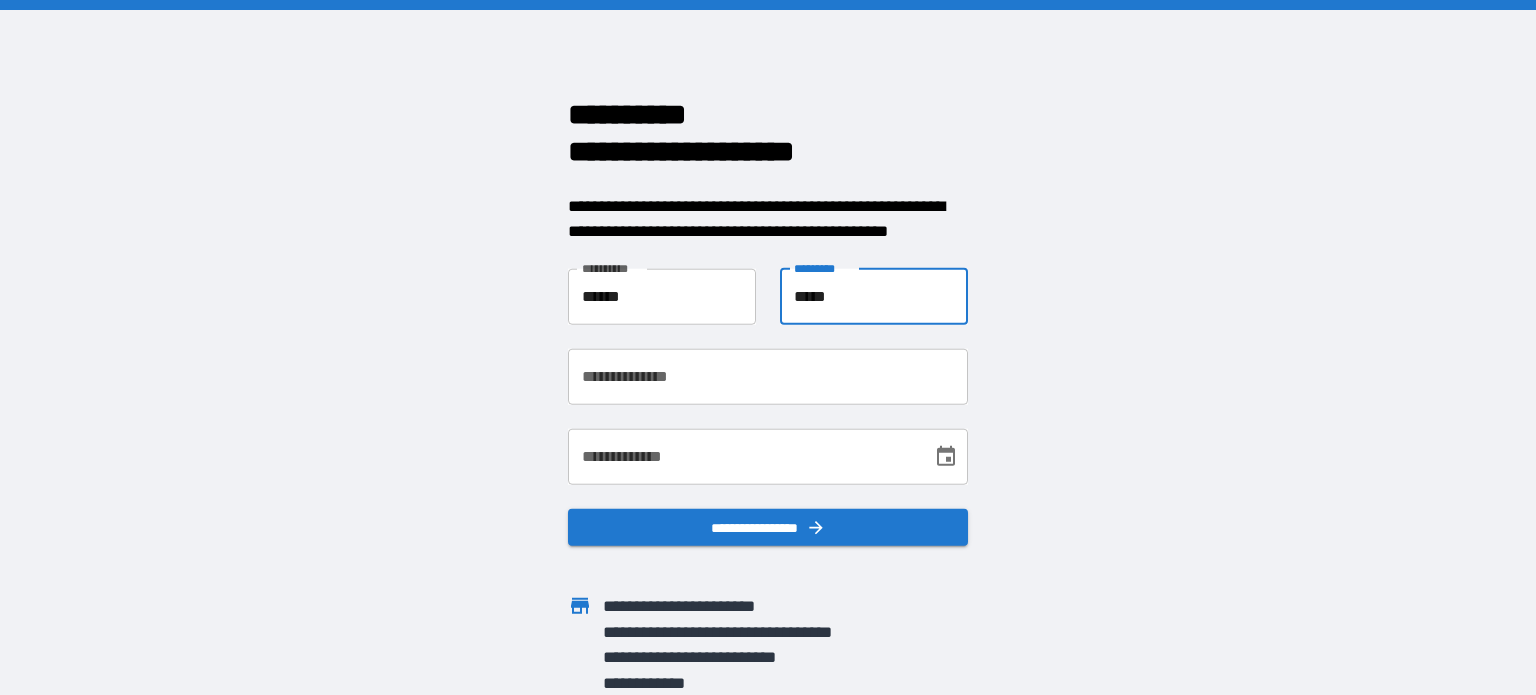 type on "*****" 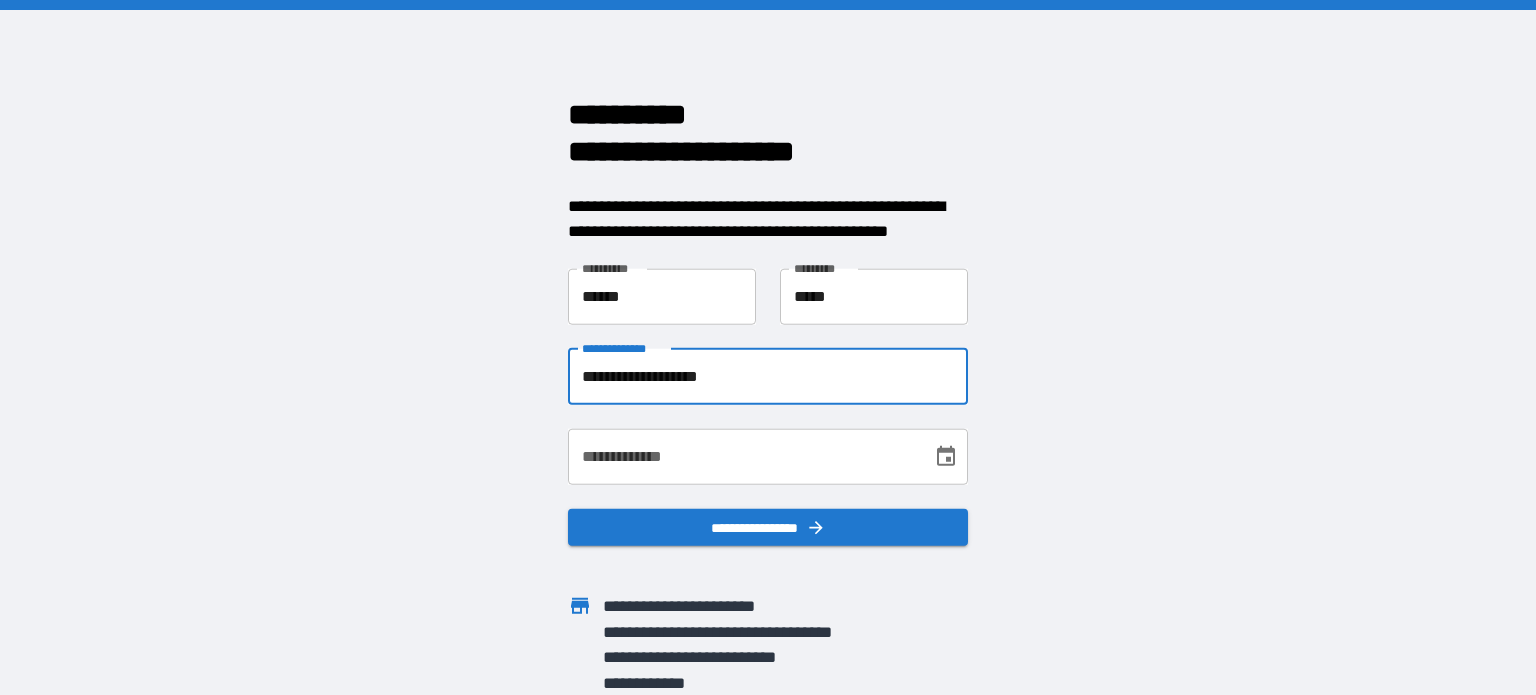 type on "**********" 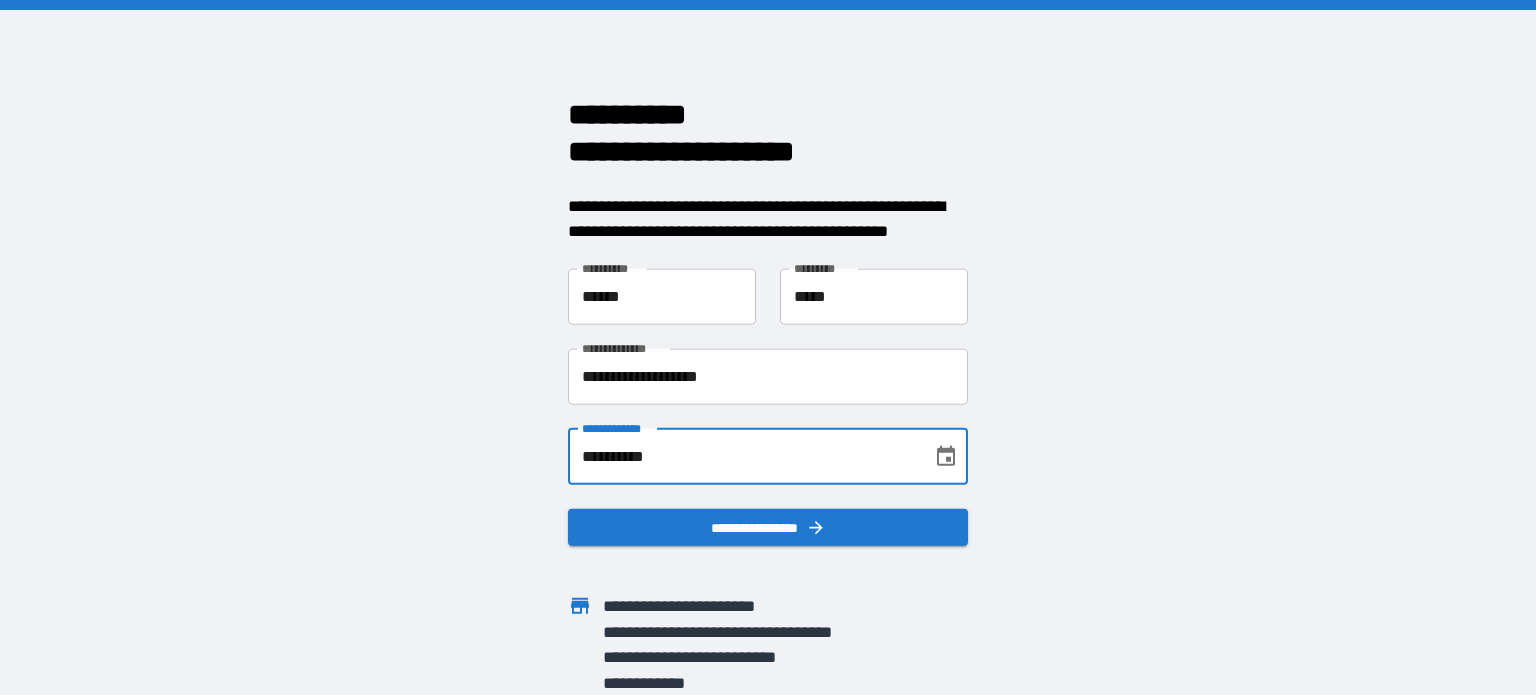 type on "**********" 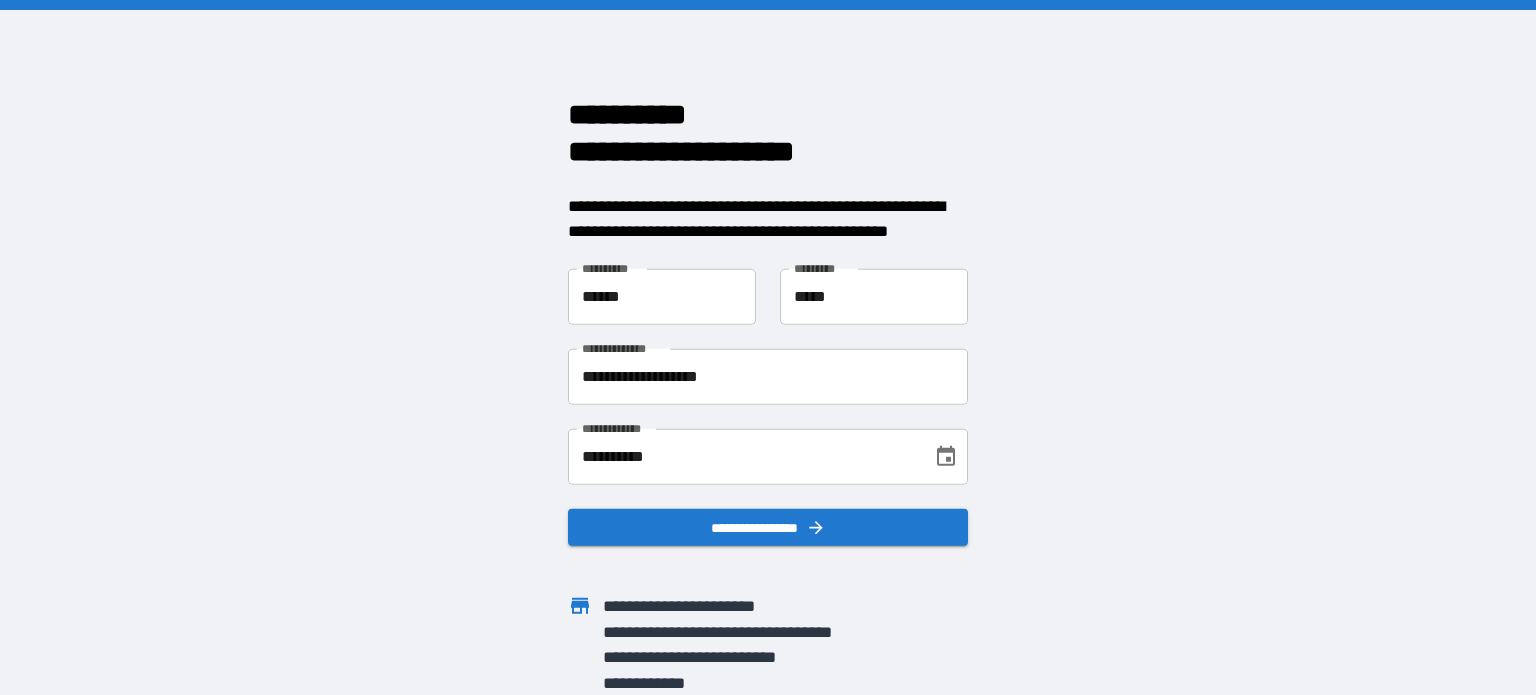 scroll, scrollTop: 0, scrollLeft: 0, axis: both 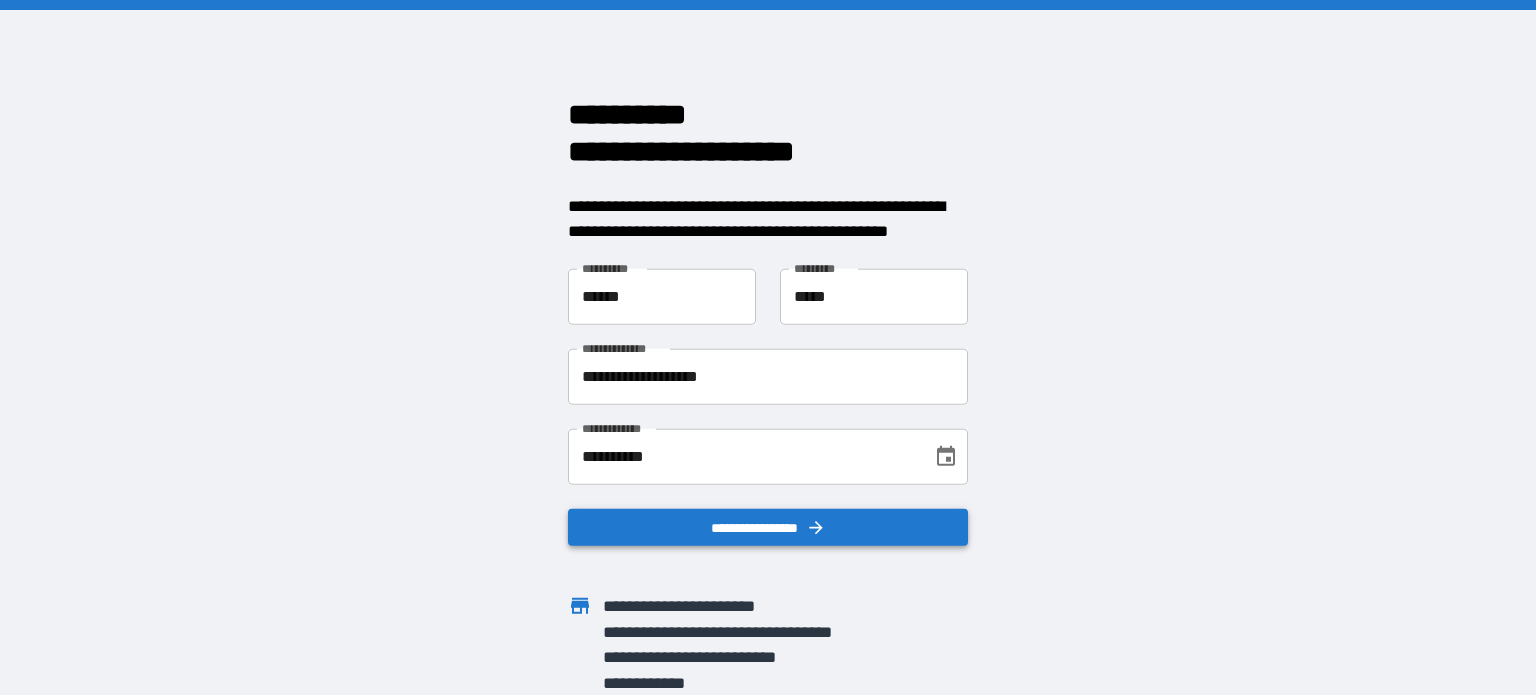 click on "**********" at bounding box center [768, 527] 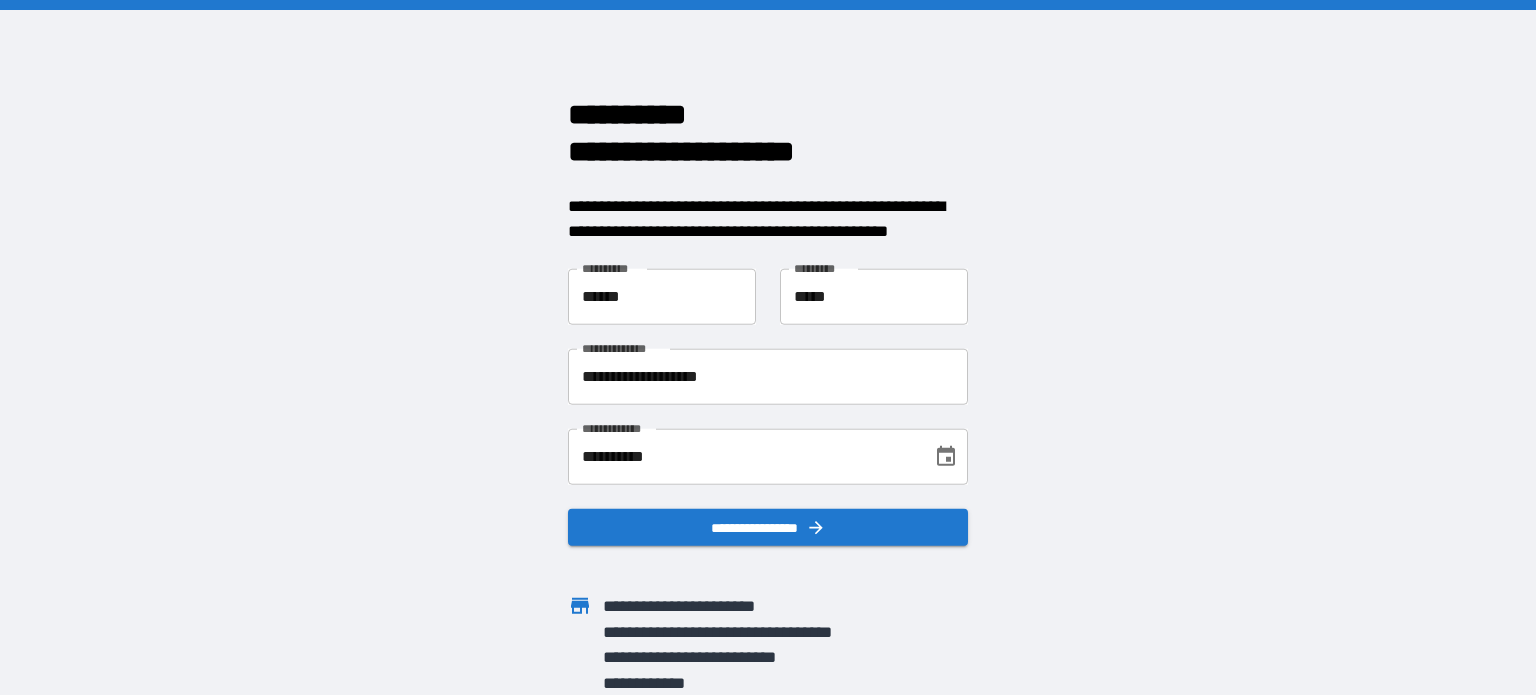 scroll, scrollTop: 0, scrollLeft: 0, axis: both 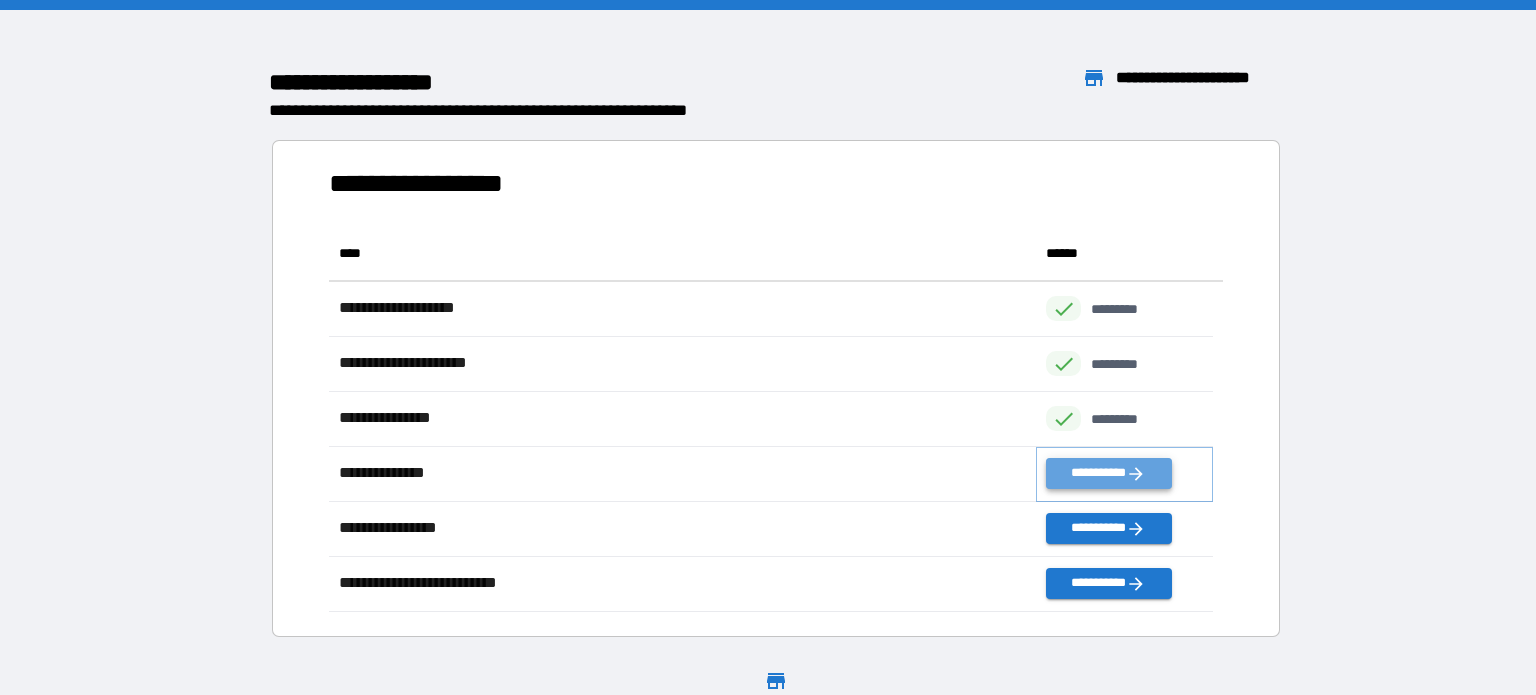 click on "**********" at bounding box center [1108, 473] 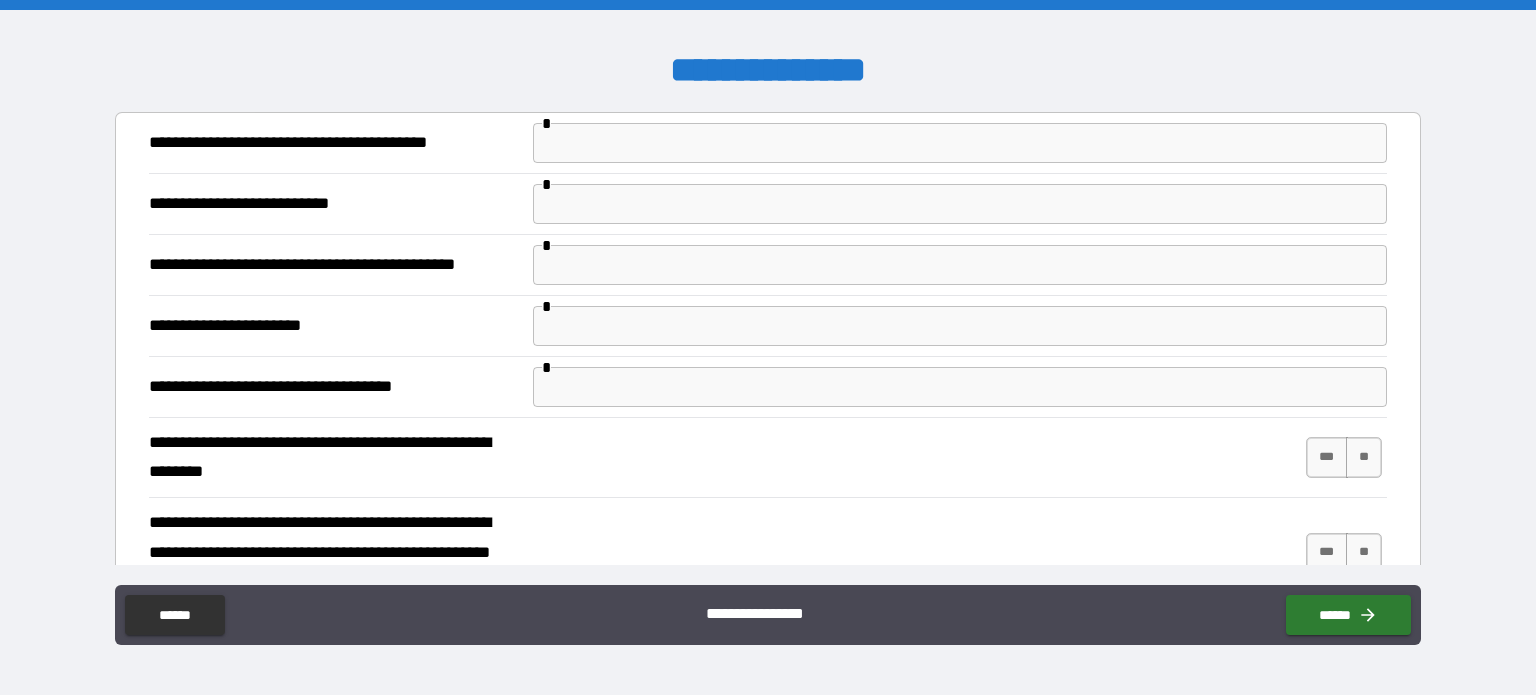 click on "**********" at bounding box center [768, 143] 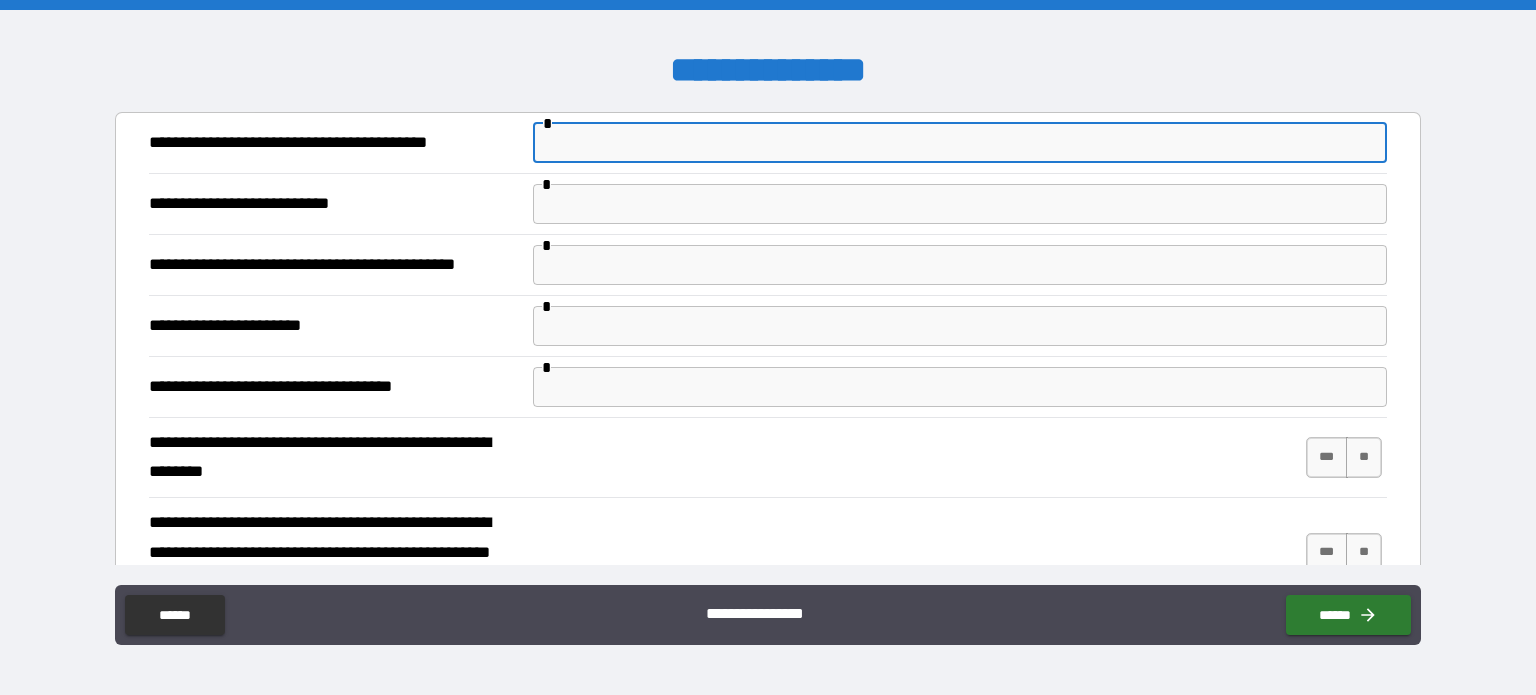 click at bounding box center [960, 143] 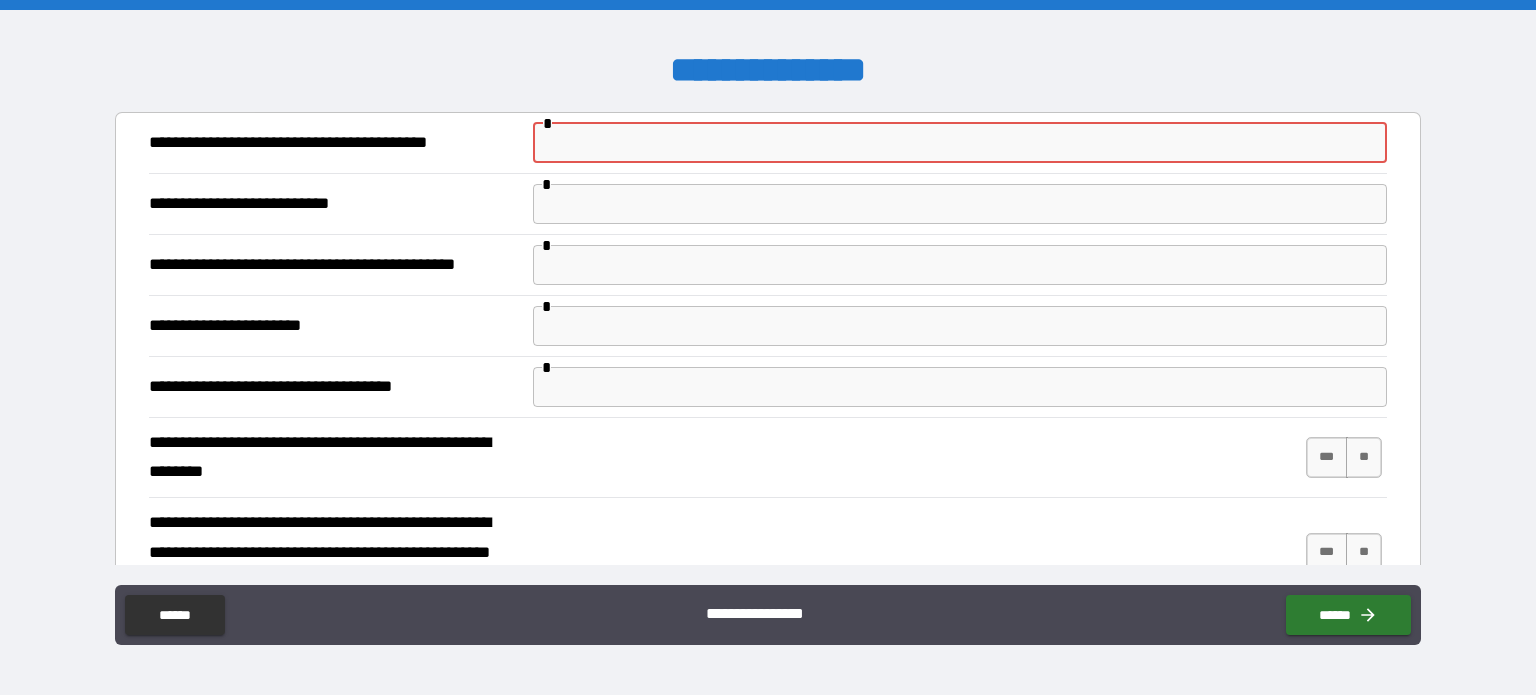 type on "*" 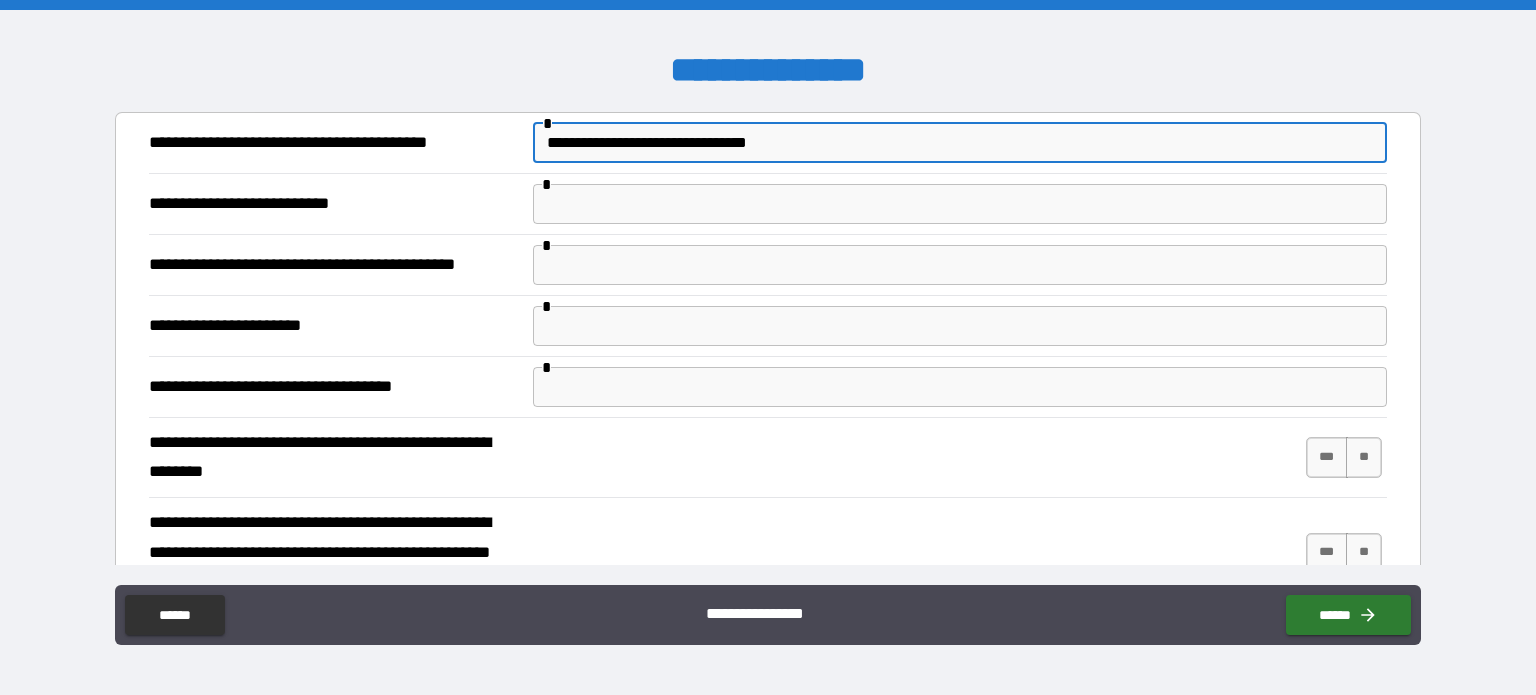type on "**********" 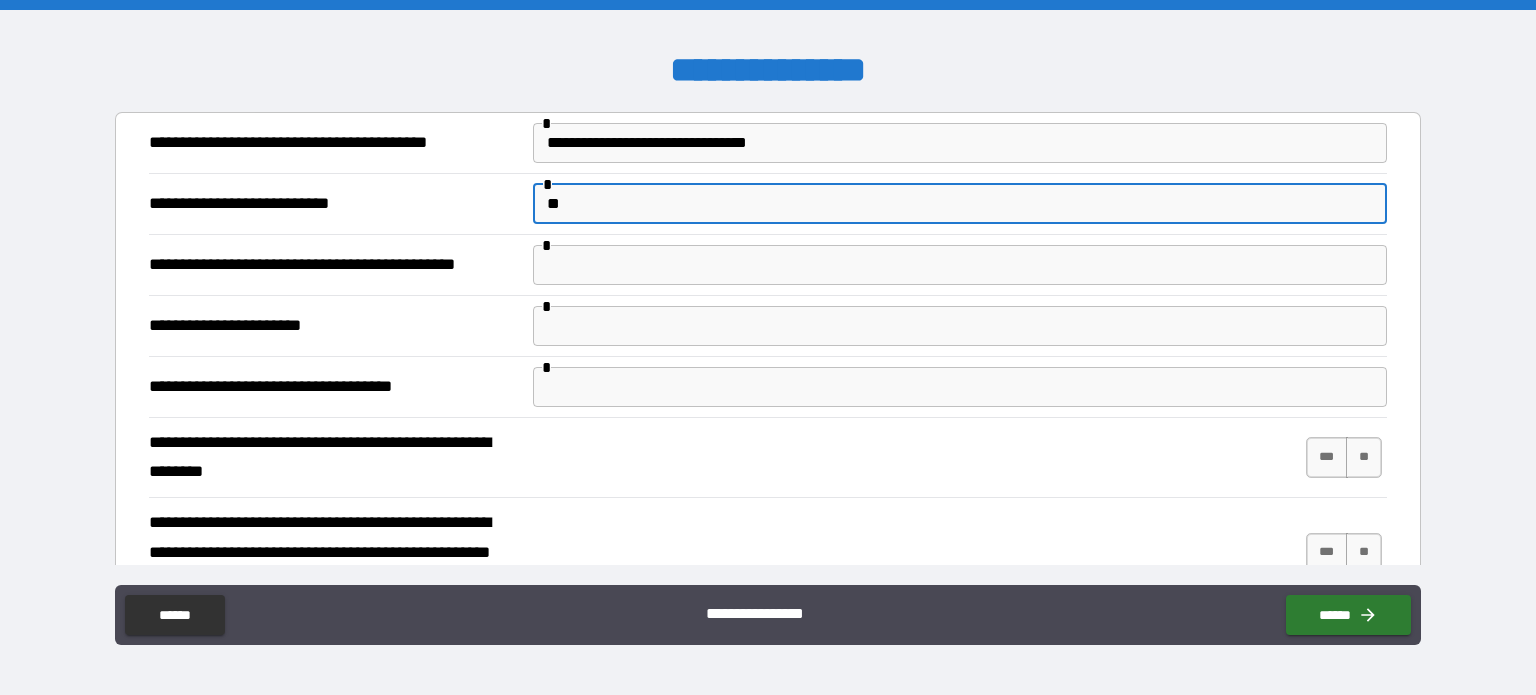 type on "*" 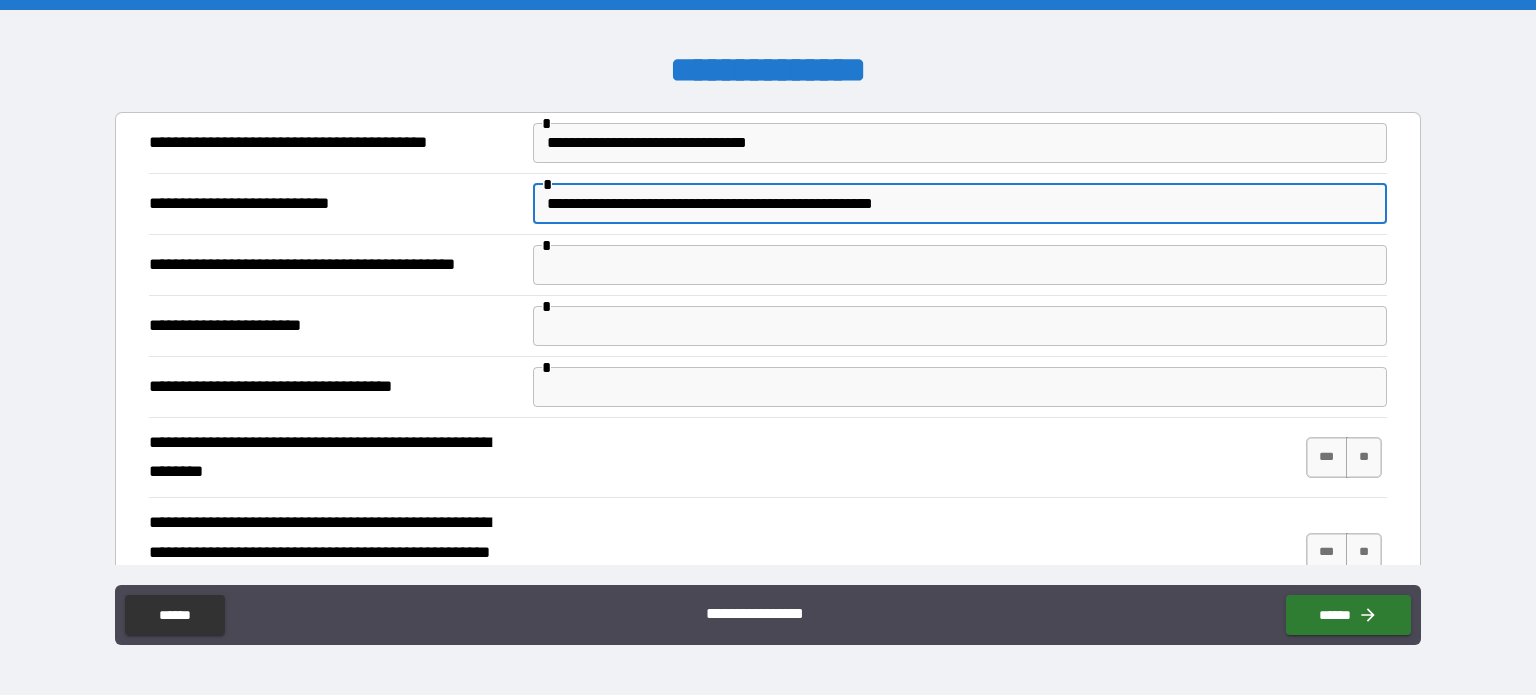 type on "**********" 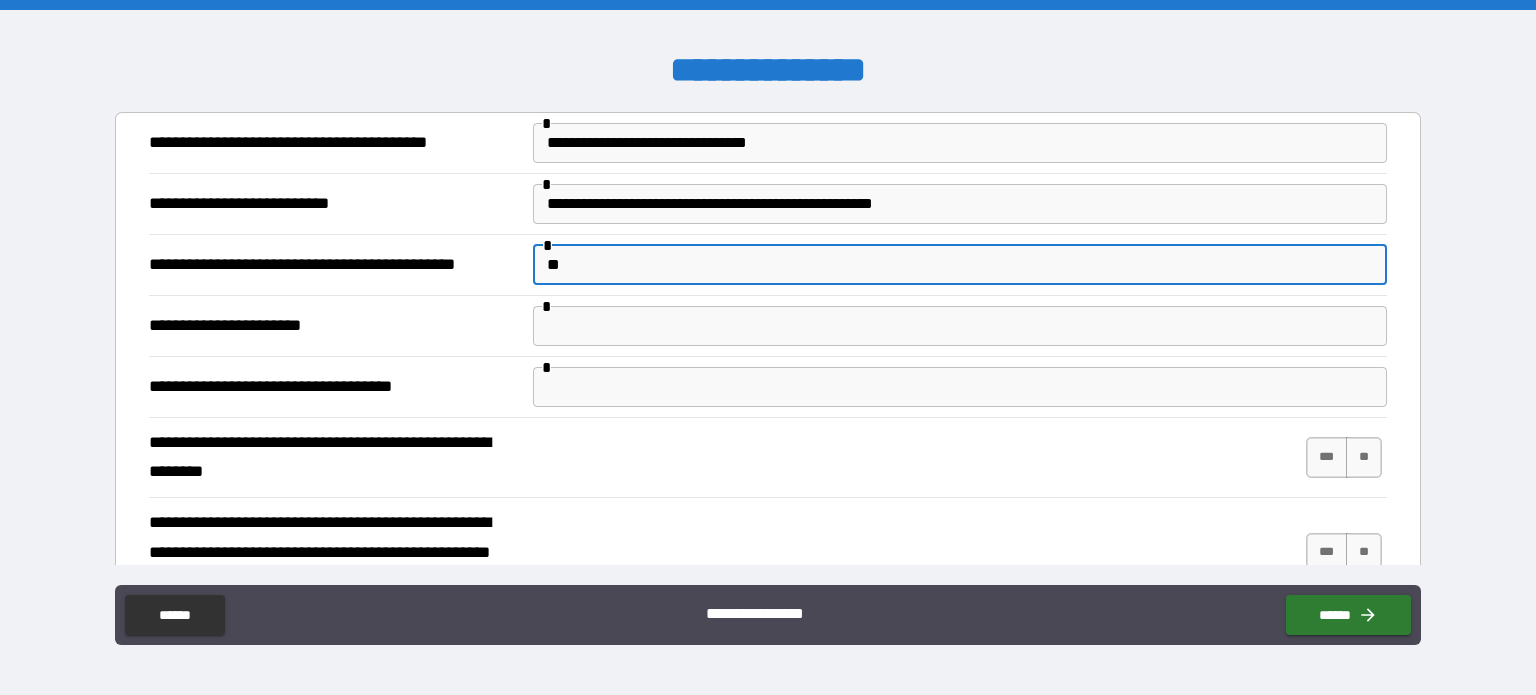 type on "*" 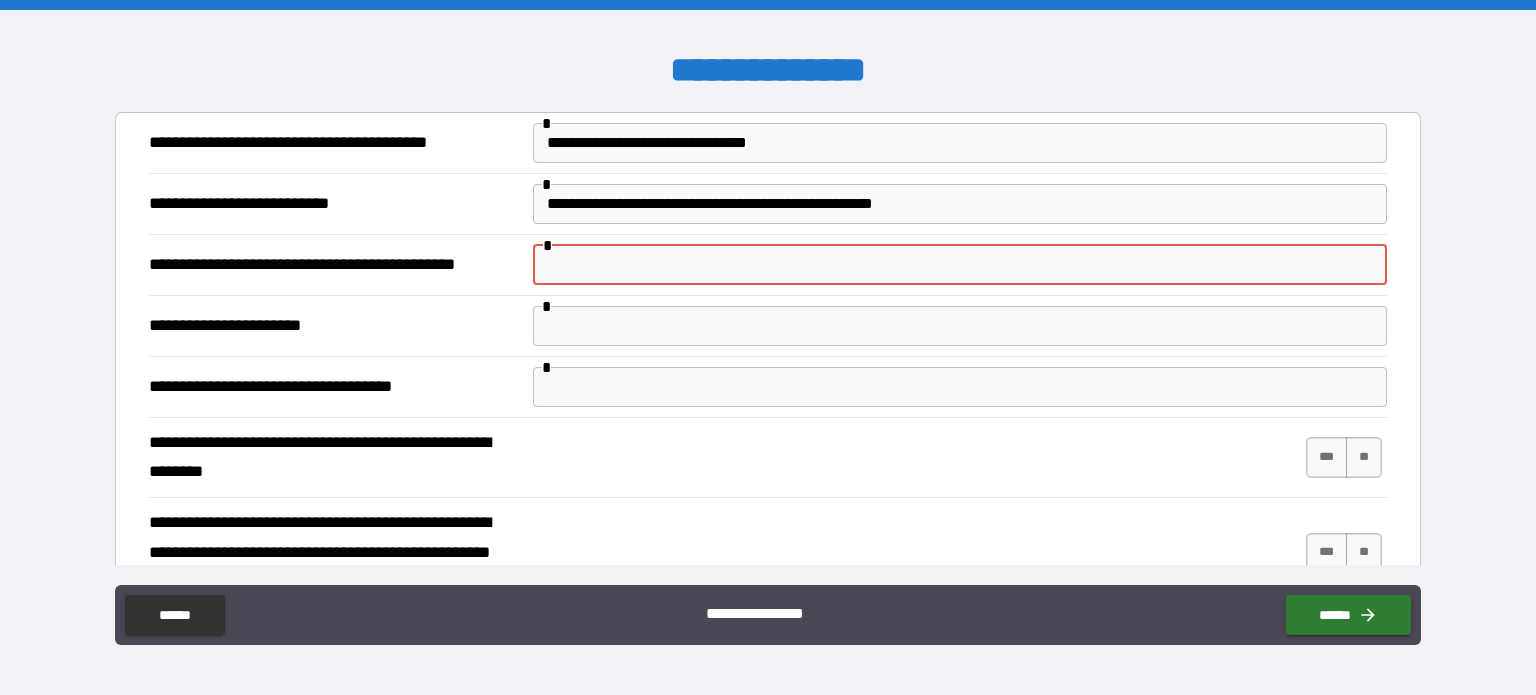 type on "*" 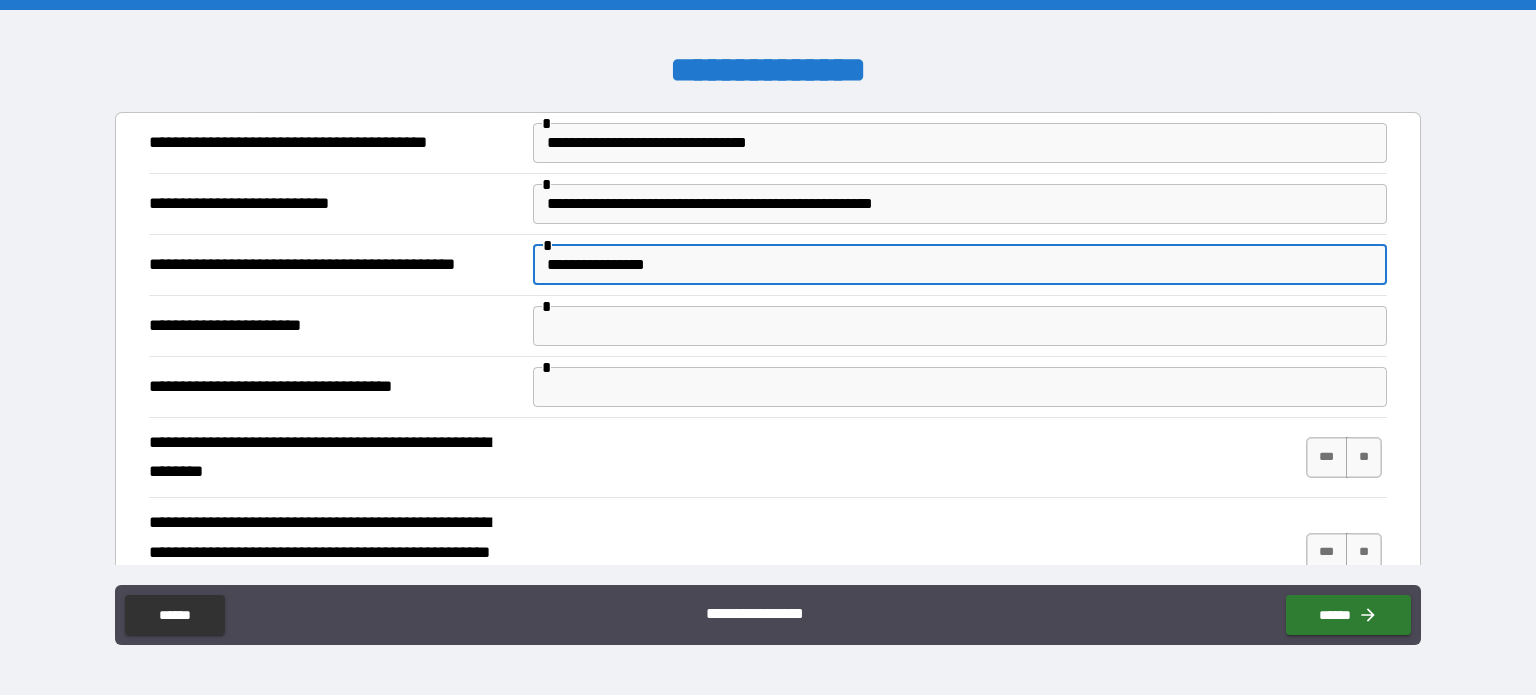 type on "**********" 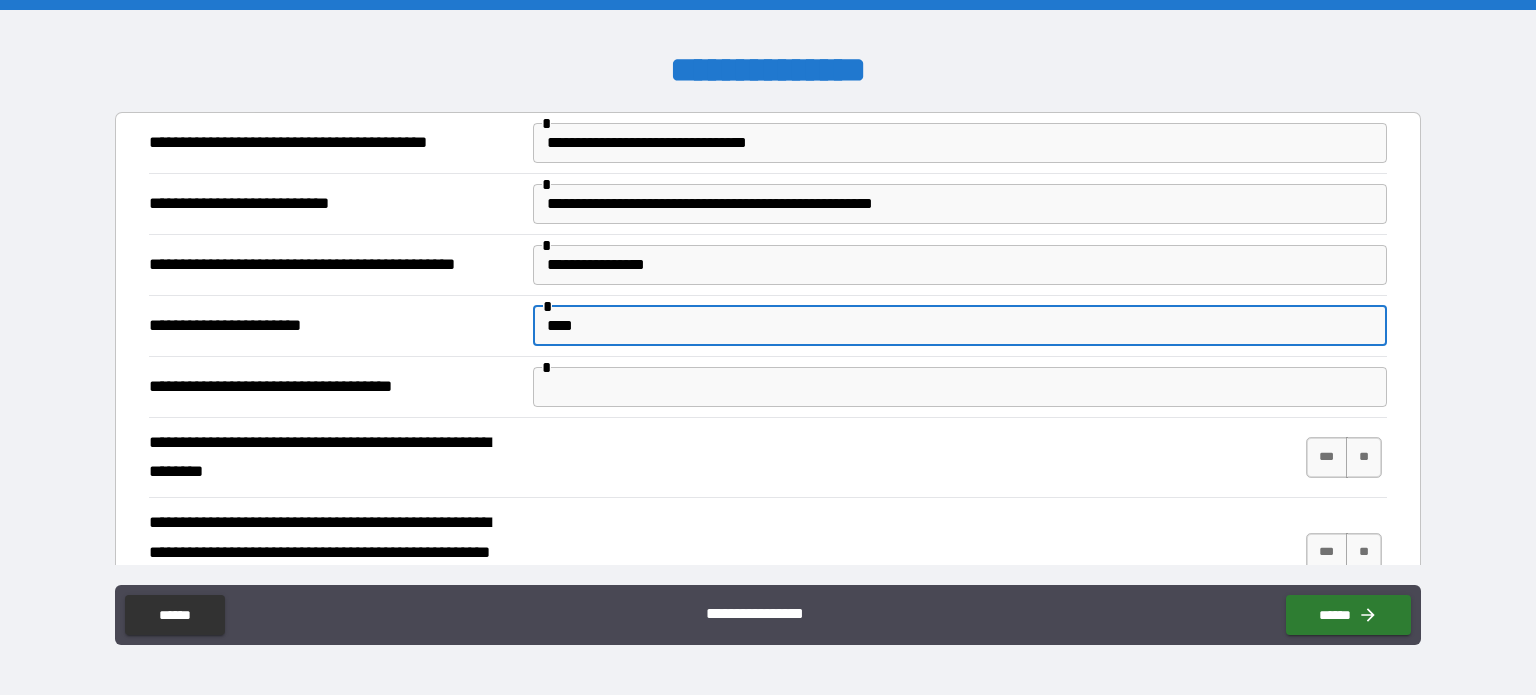 type on "****" 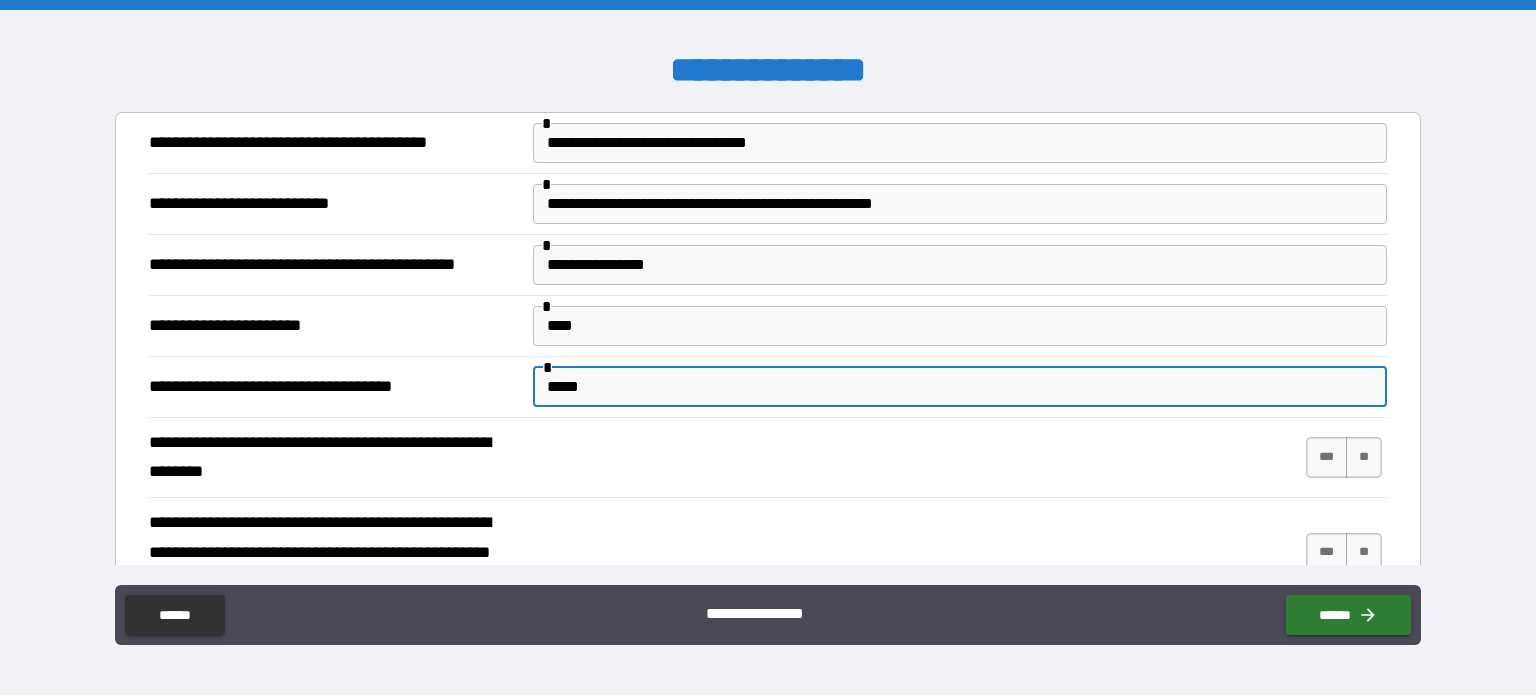 type on "*****" 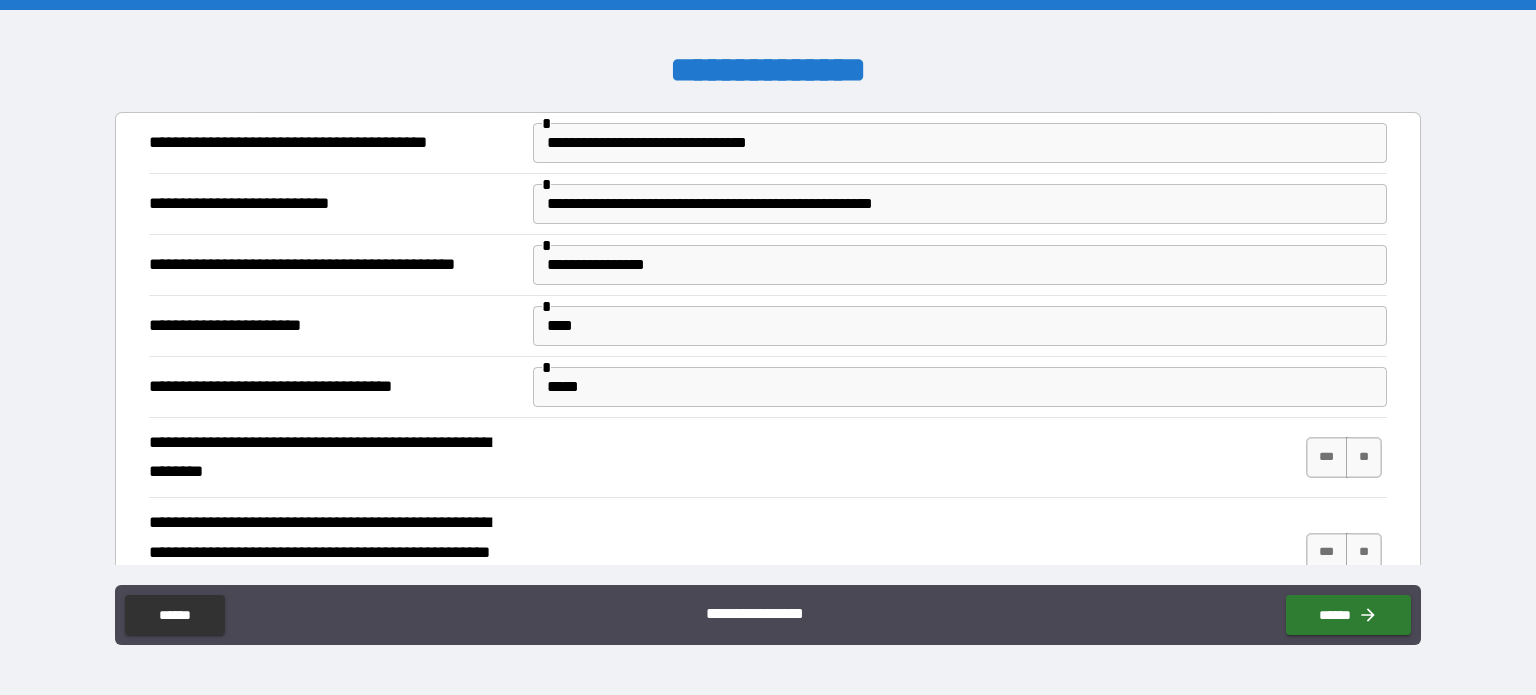 click on "**********" at bounding box center (333, 326) 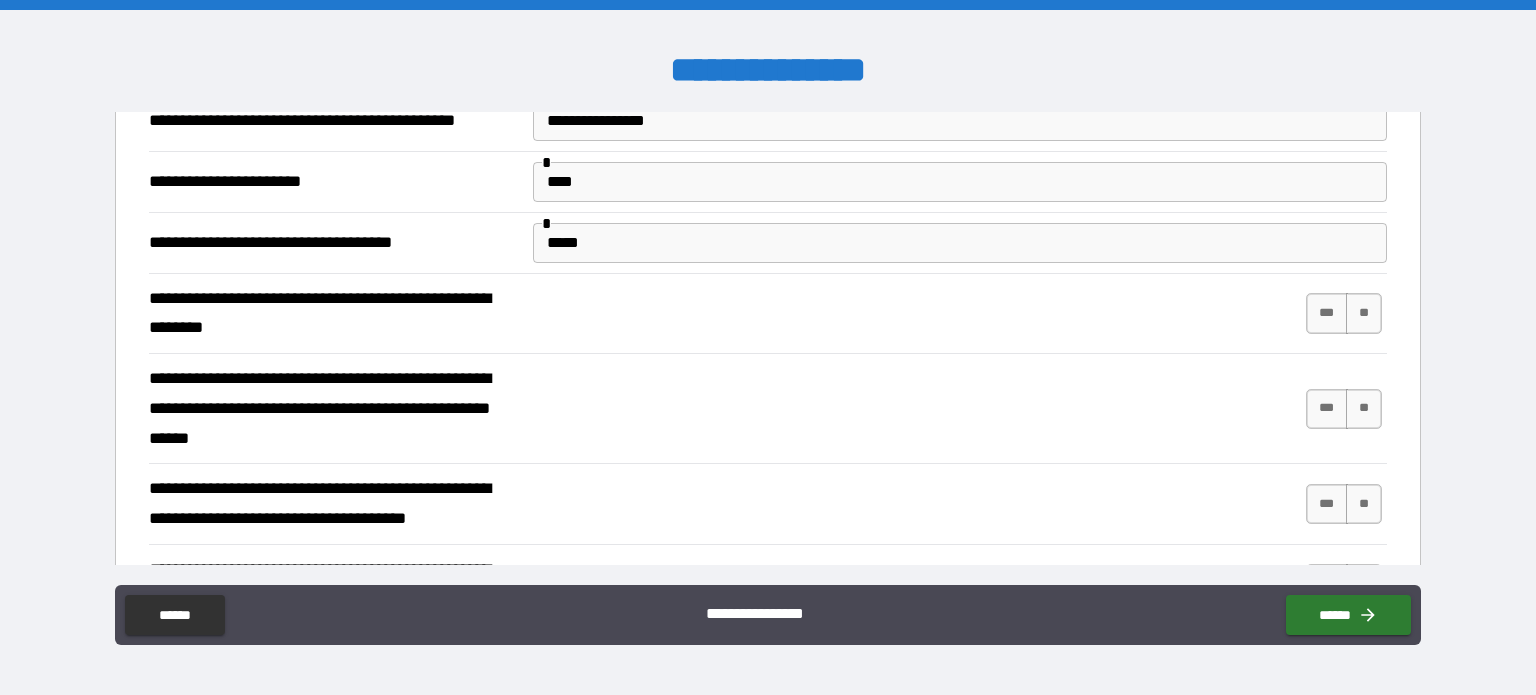 scroll, scrollTop: 146, scrollLeft: 0, axis: vertical 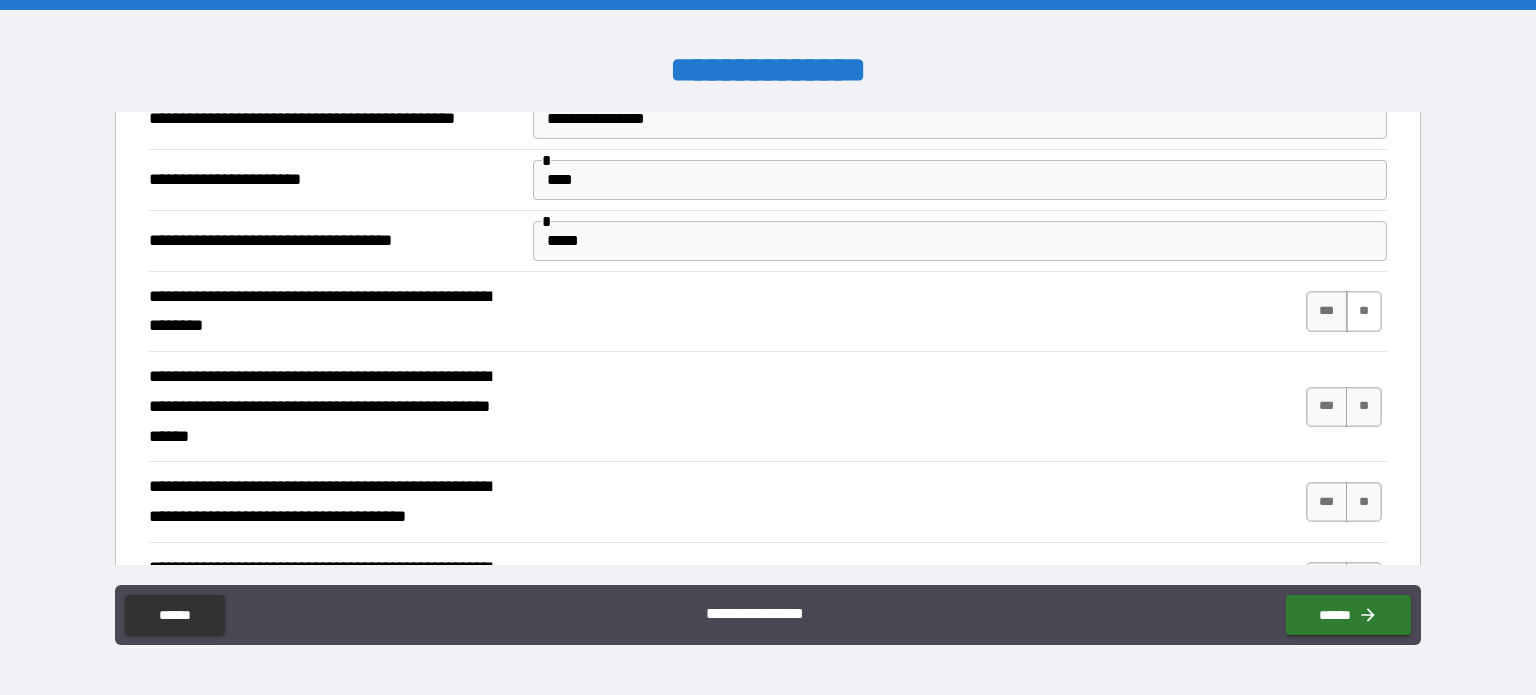 click on "**" at bounding box center [1364, 311] 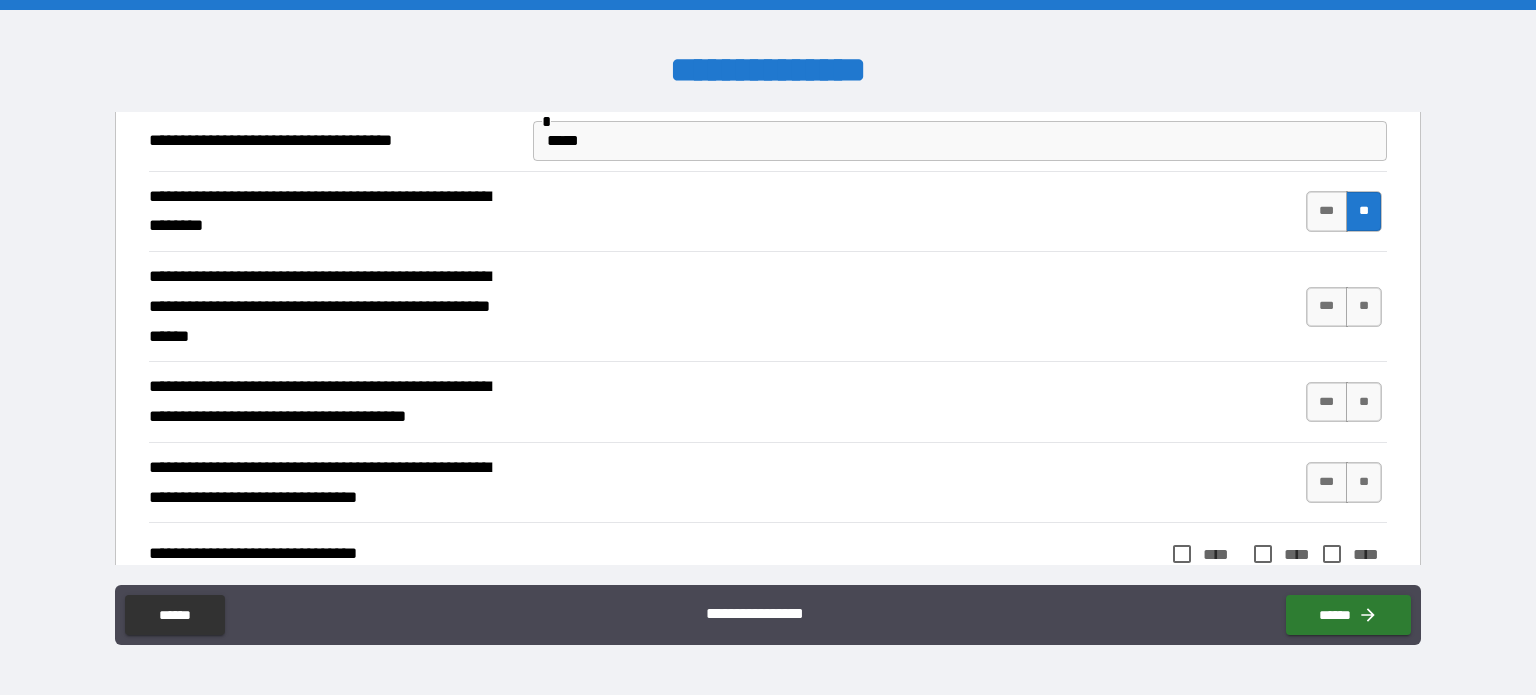 scroll, scrollTop: 286, scrollLeft: 0, axis: vertical 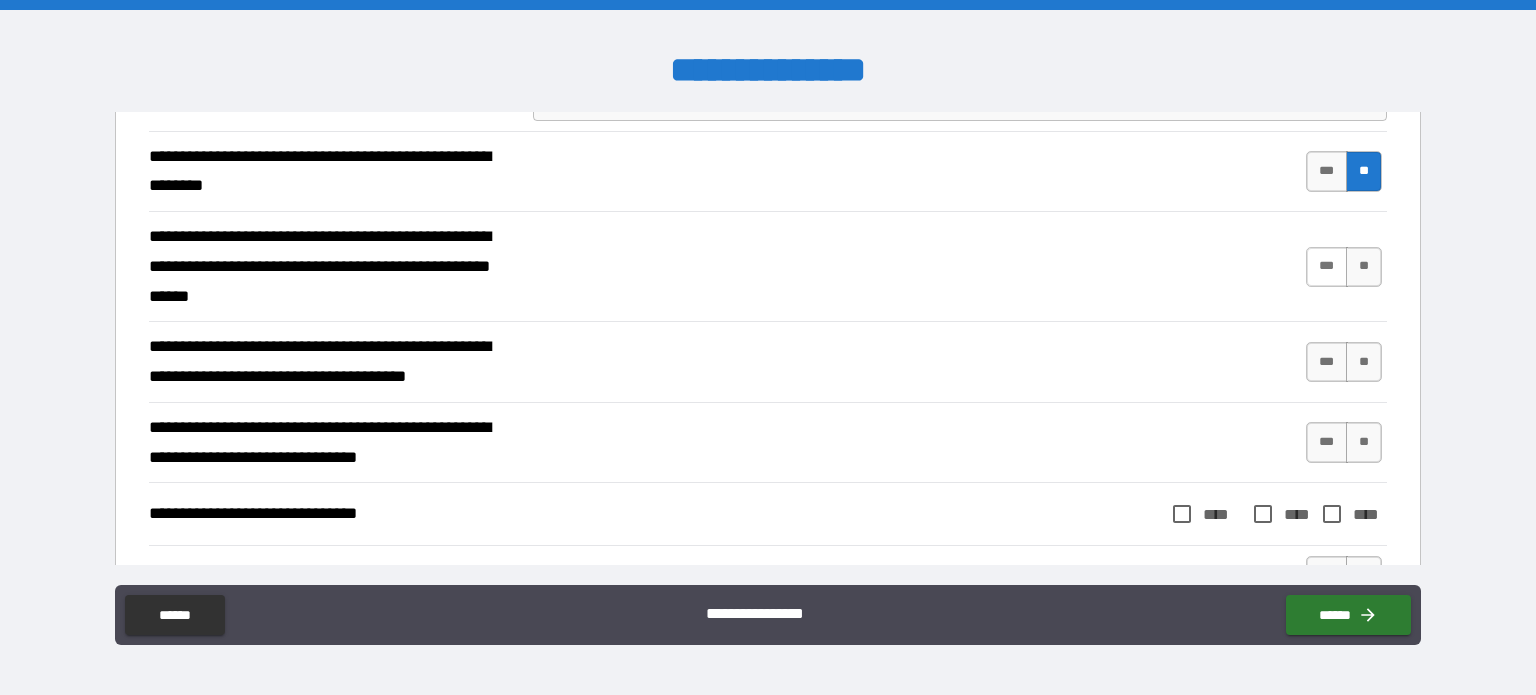 click on "***" at bounding box center [1327, 267] 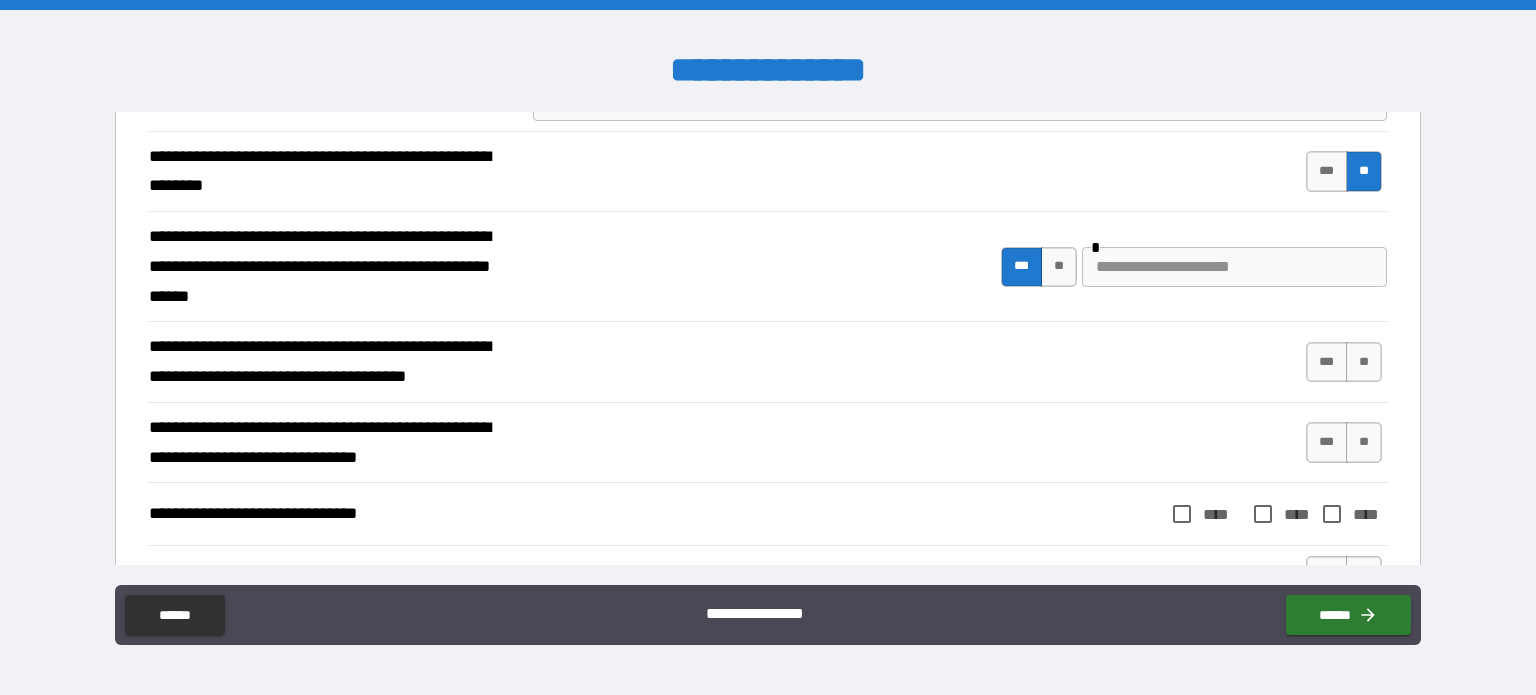 click on "*** ** *" at bounding box center [1194, 266] 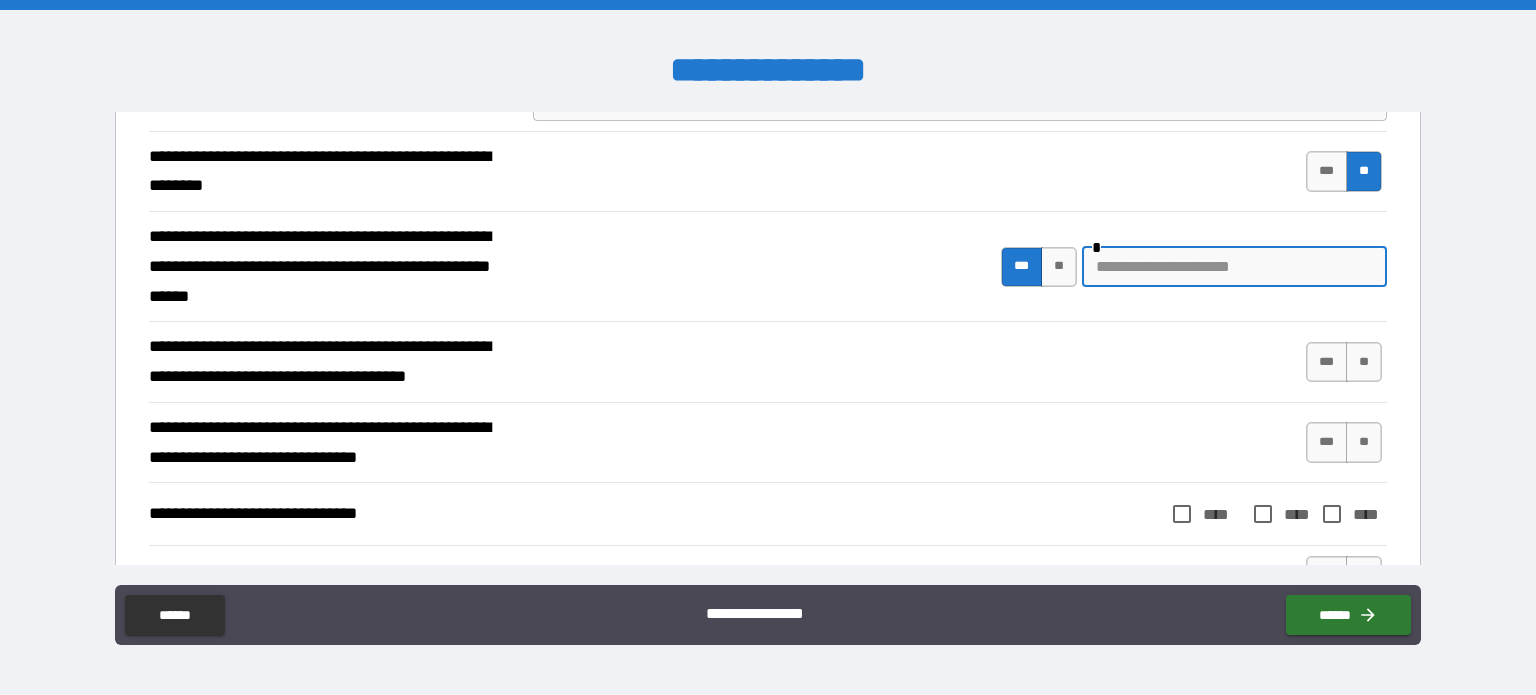 type on "*" 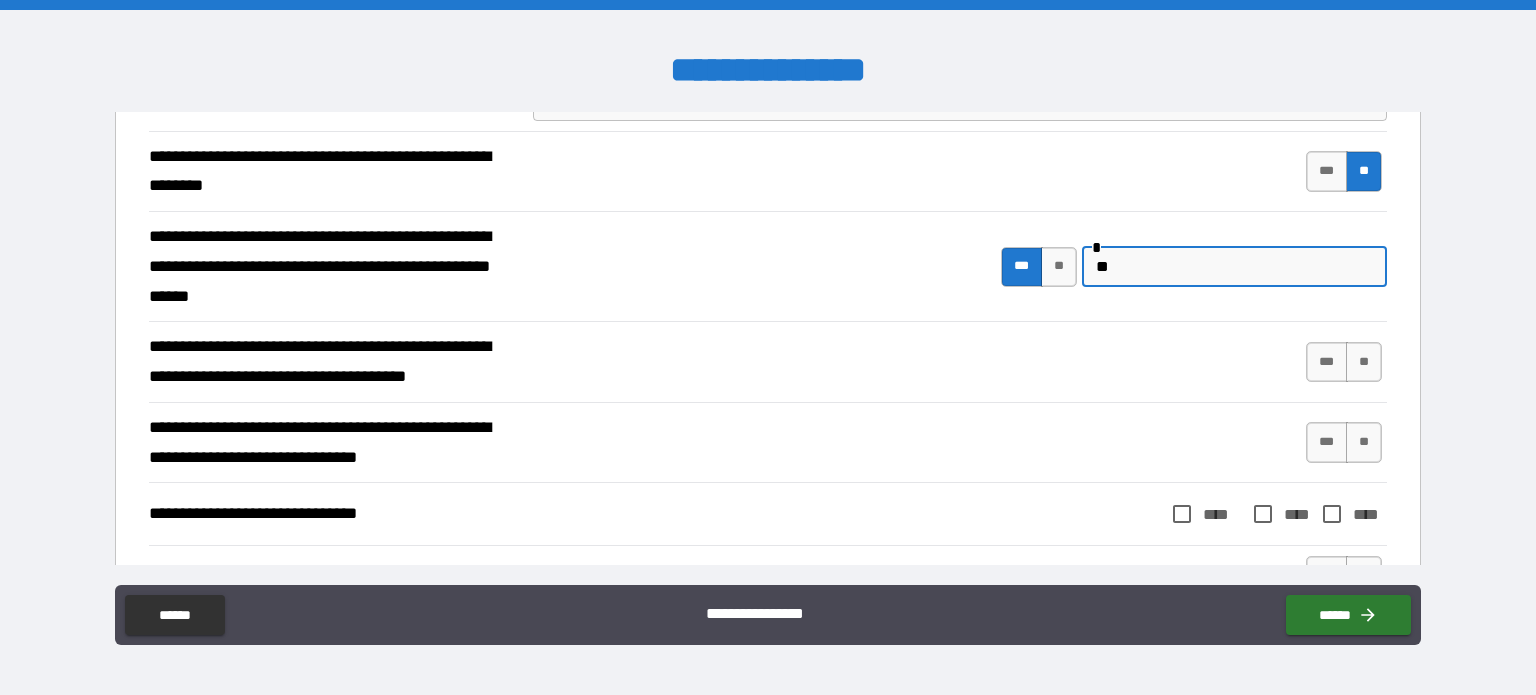 type on "*" 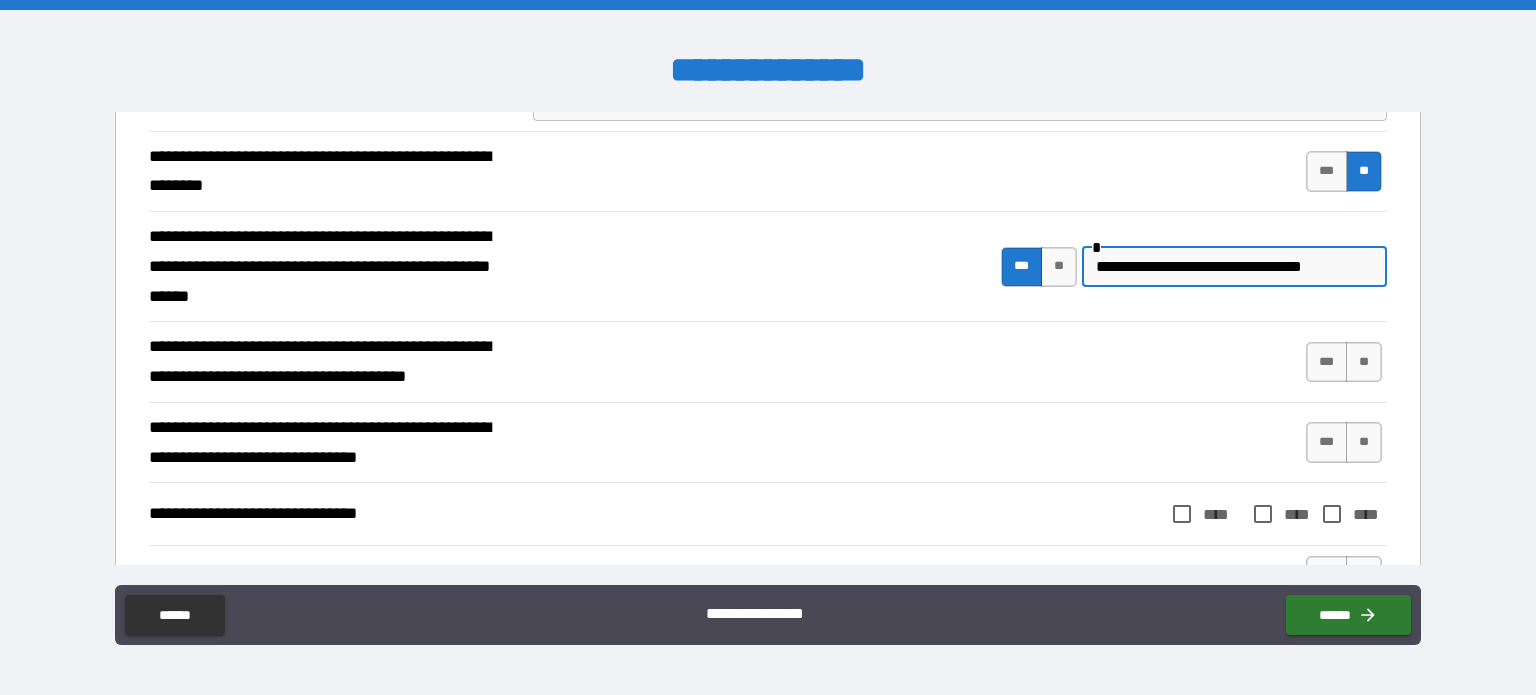 type on "**********" 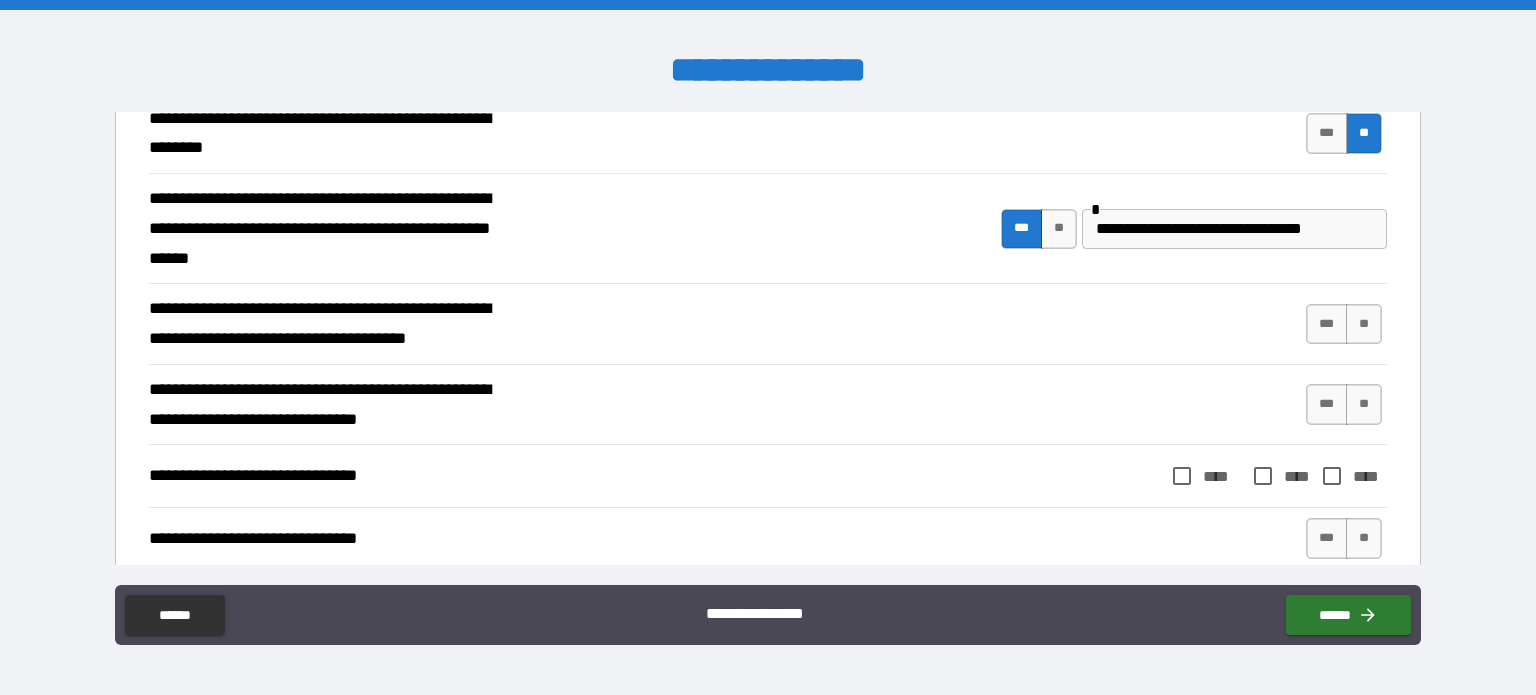 scroll, scrollTop: 370, scrollLeft: 0, axis: vertical 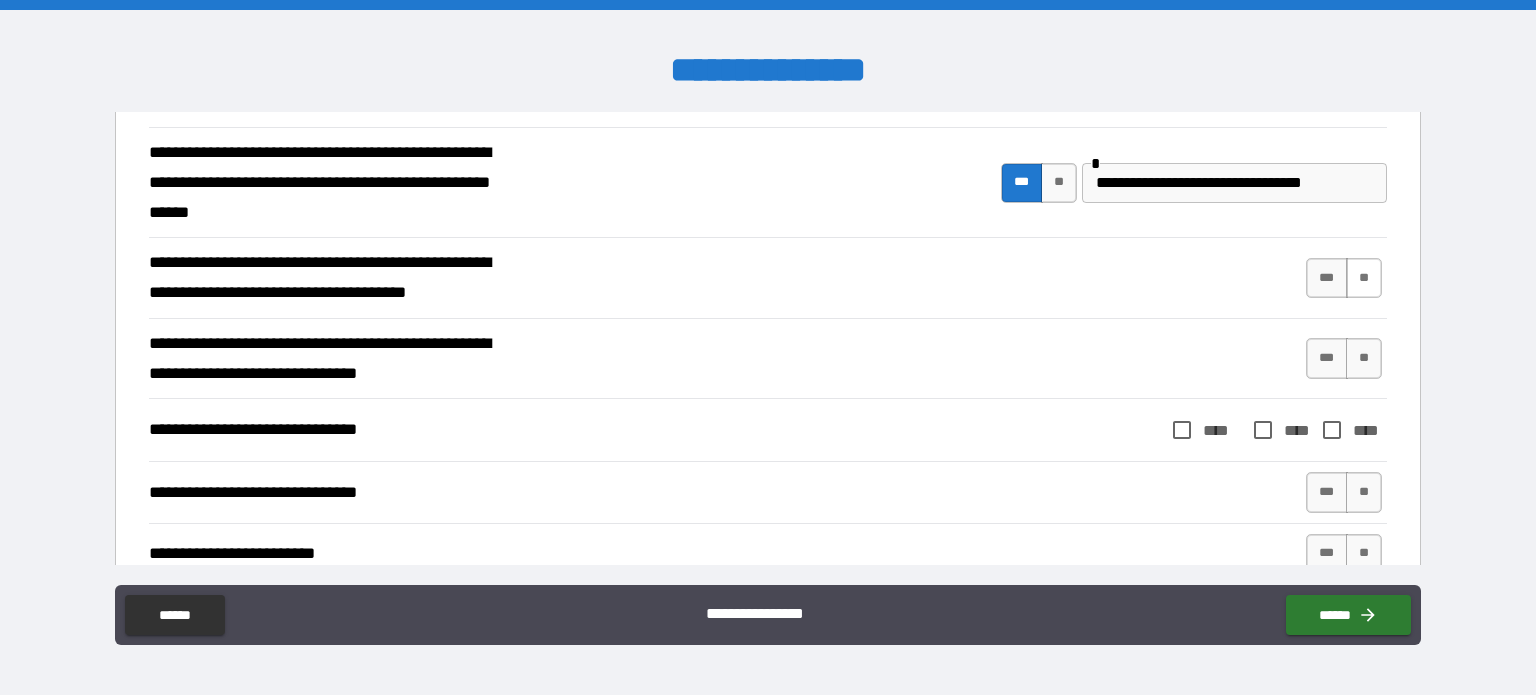 click on "**" at bounding box center [1364, 278] 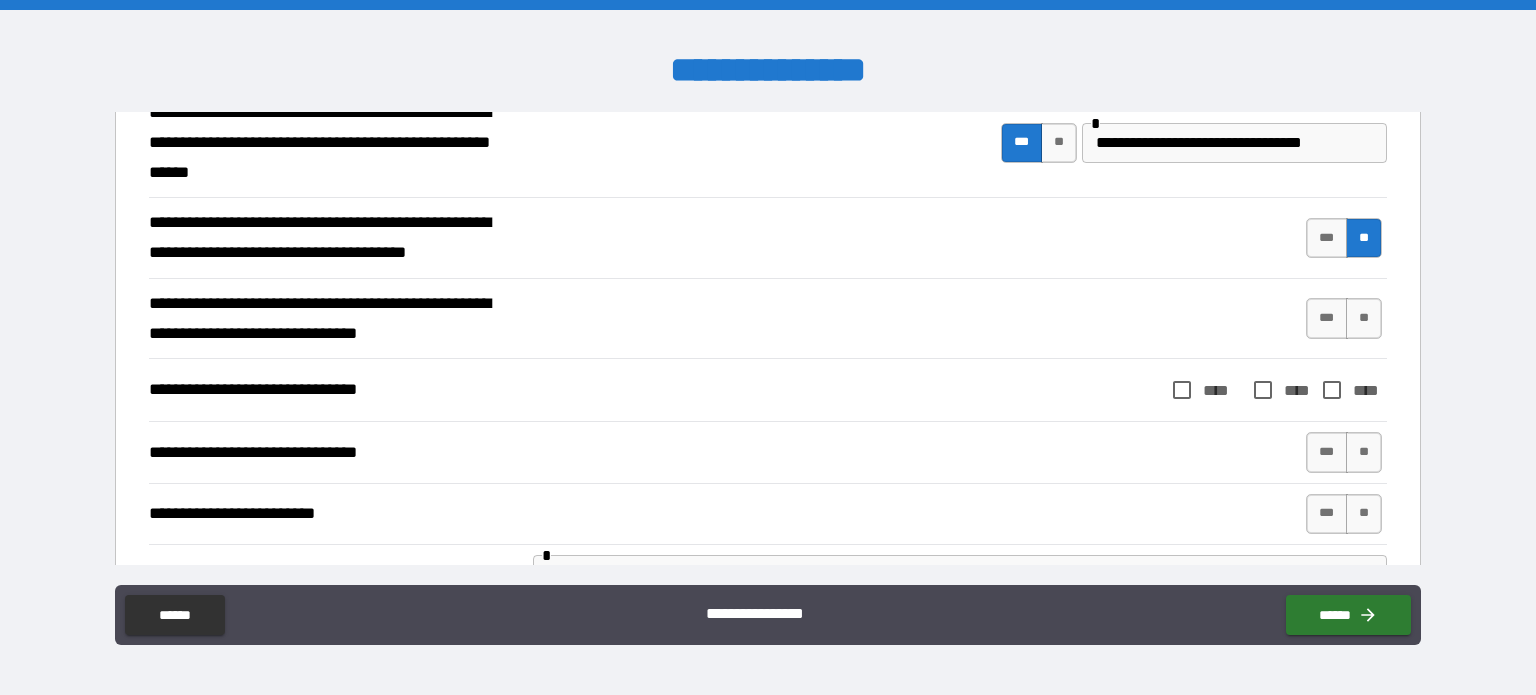scroll, scrollTop: 418, scrollLeft: 0, axis: vertical 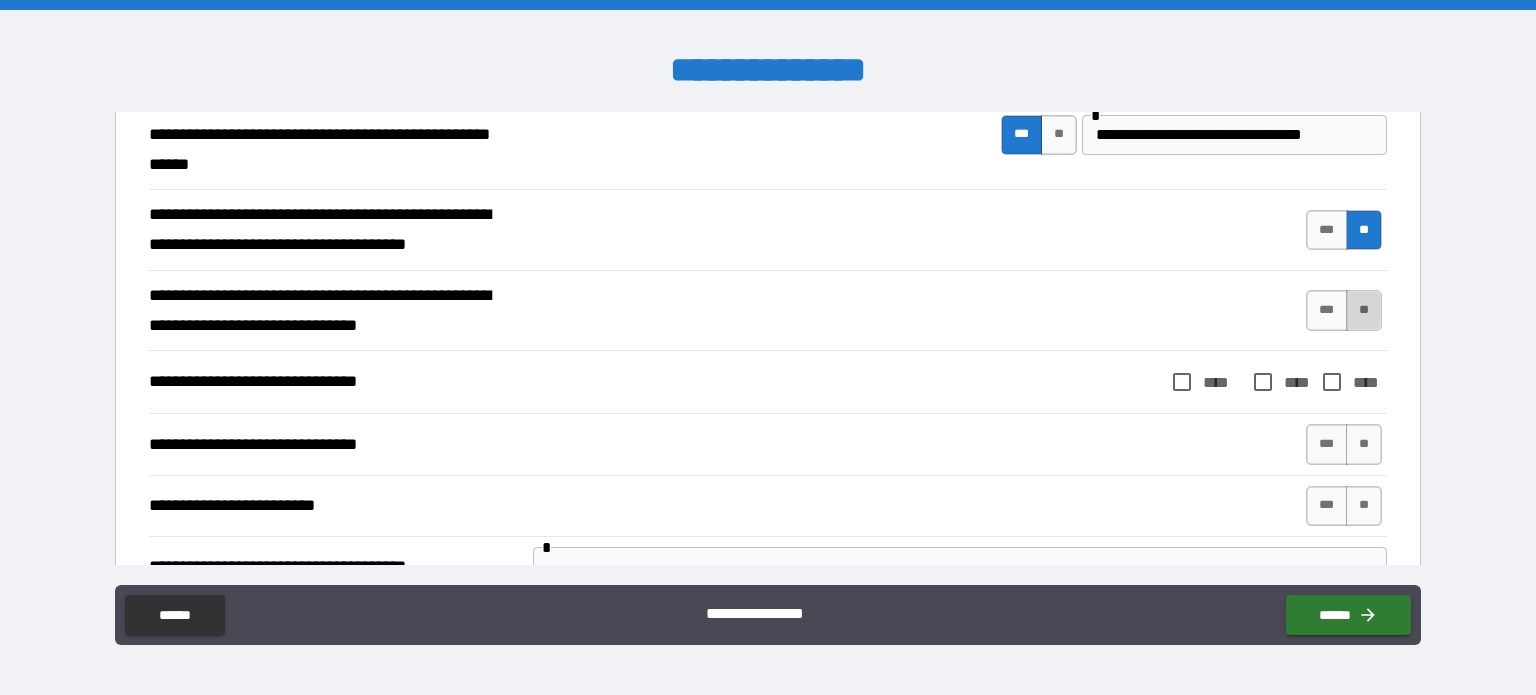 click on "**" at bounding box center [1364, 310] 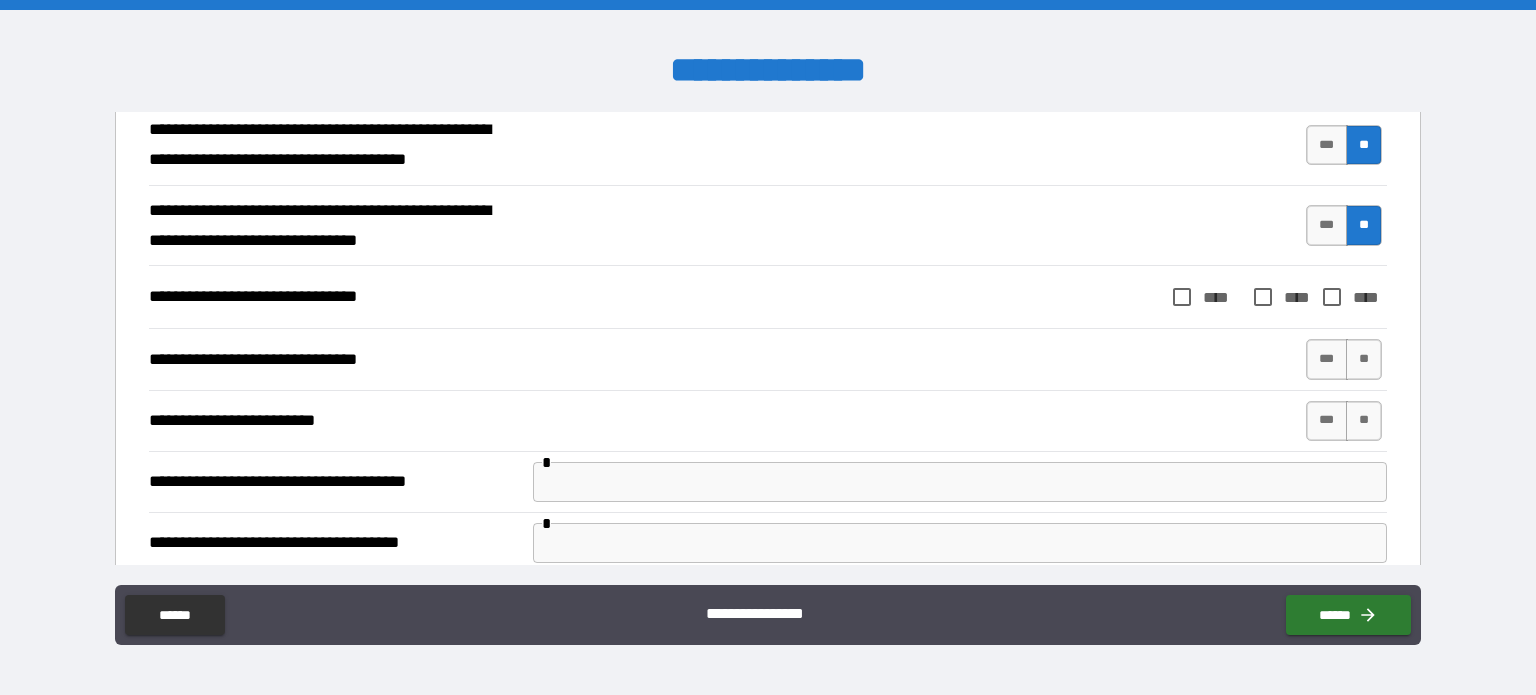 scroll, scrollTop: 512, scrollLeft: 0, axis: vertical 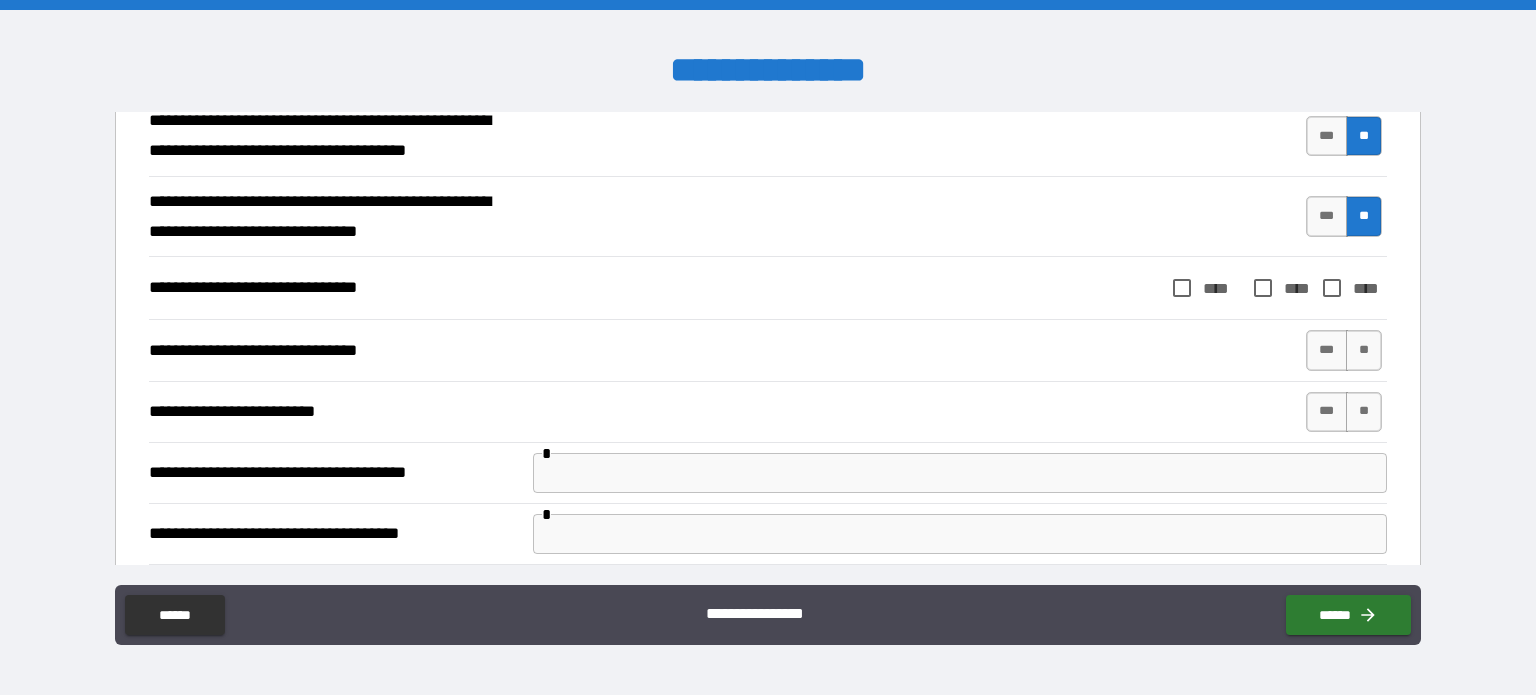 click on "****" at bounding box center [1222, 288] 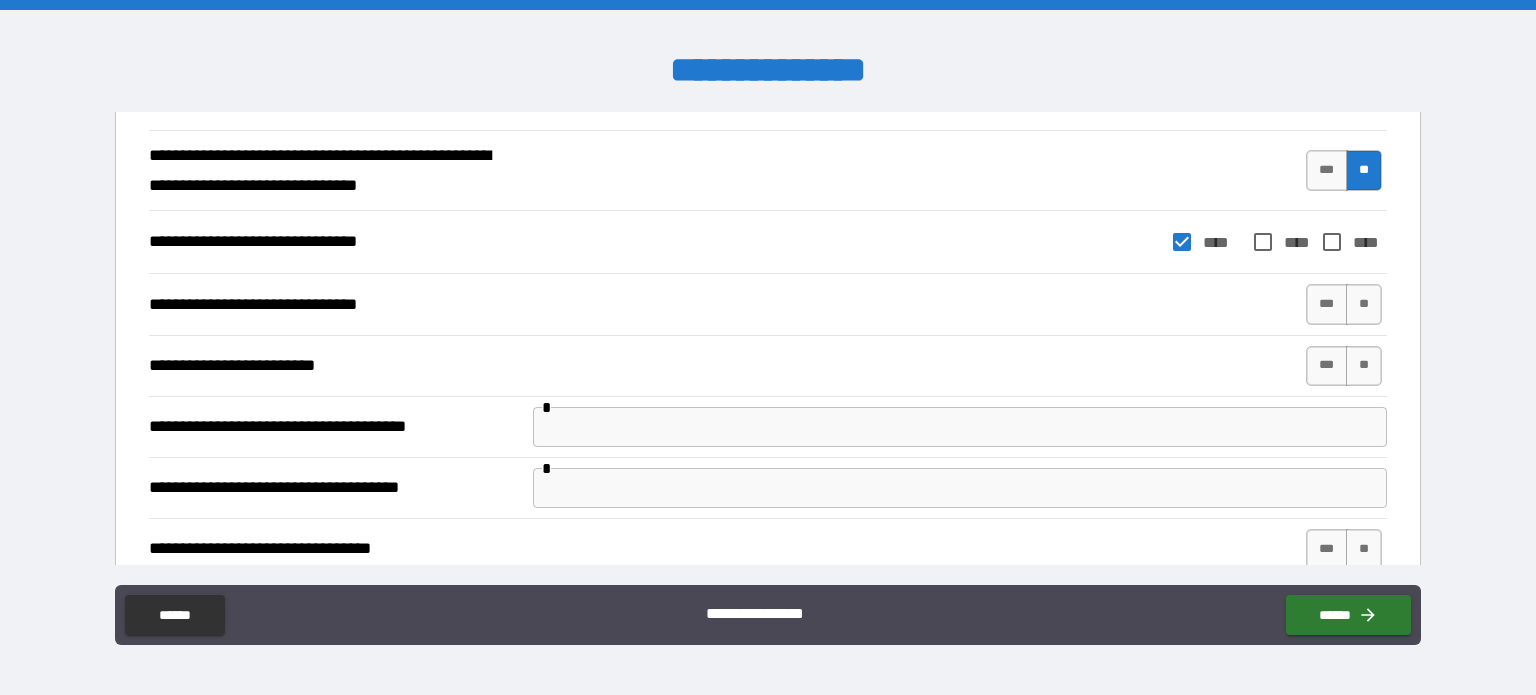 scroll, scrollTop: 564, scrollLeft: 0, axis: vertical 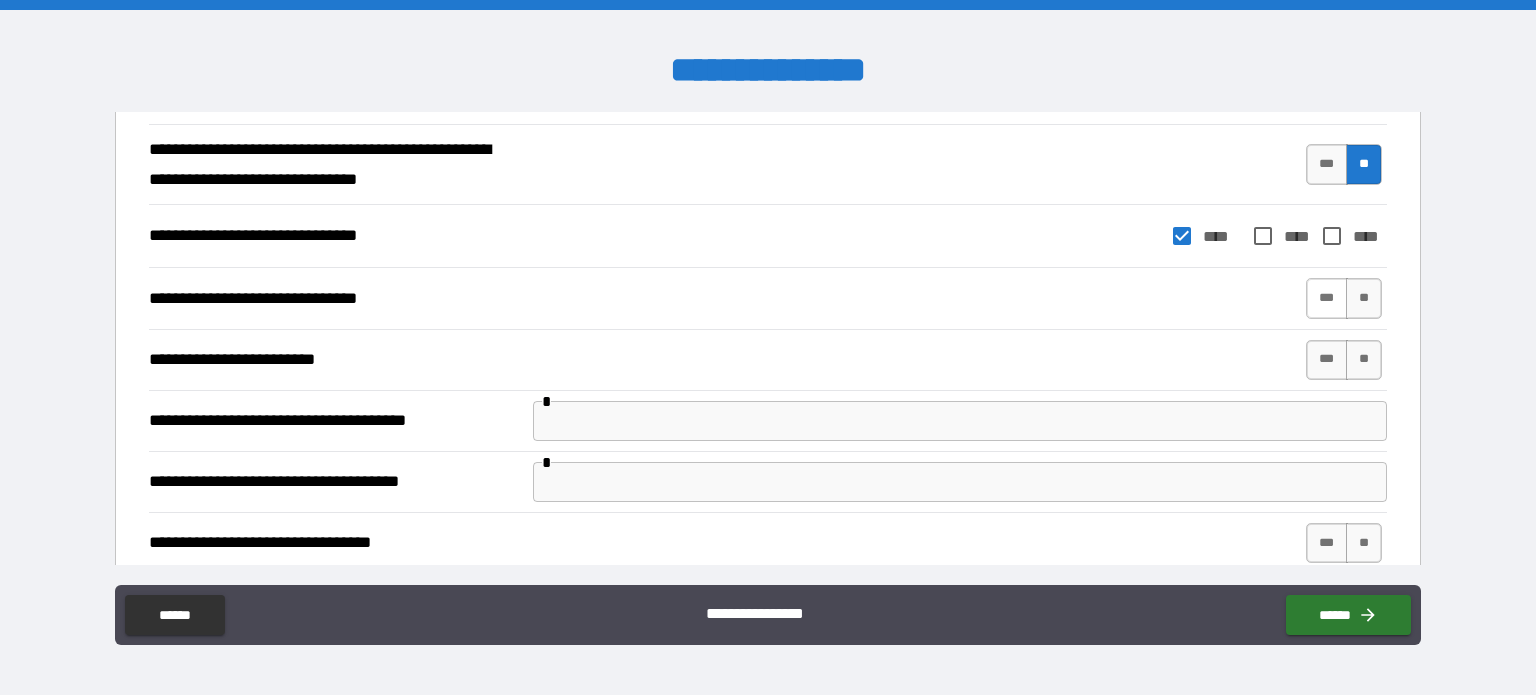 click on "***" at bounding box center [1327, 298] 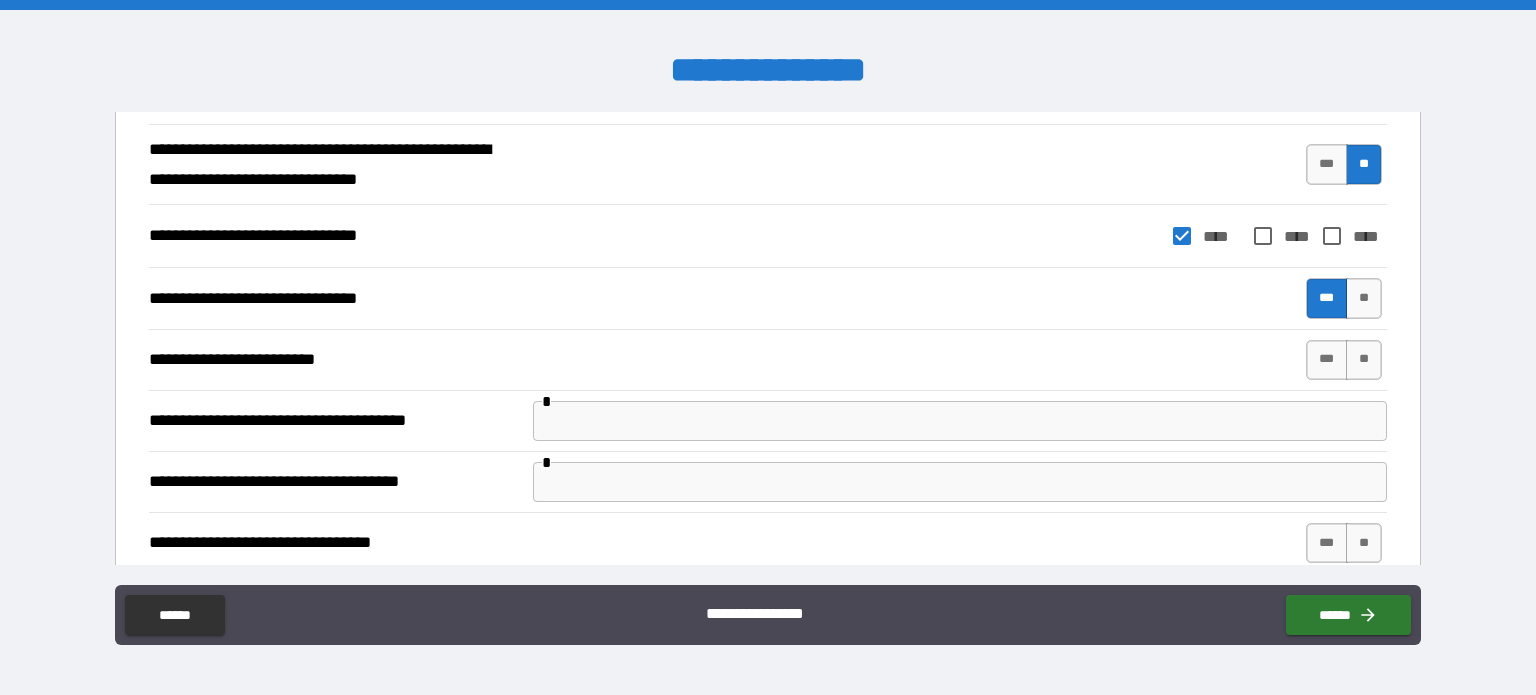 click on "**********" at bounding box center [768, 359] 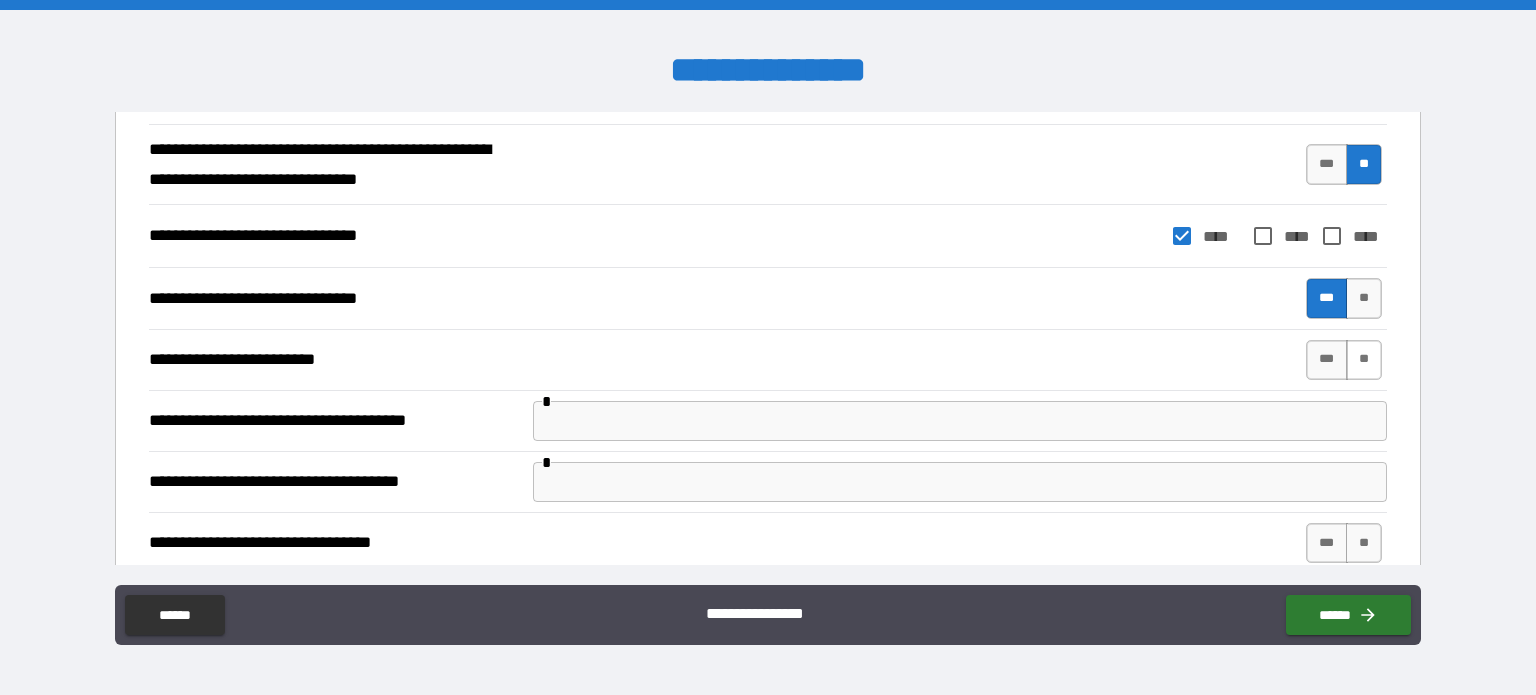 click on "**" at bounding box center [1364, 360] 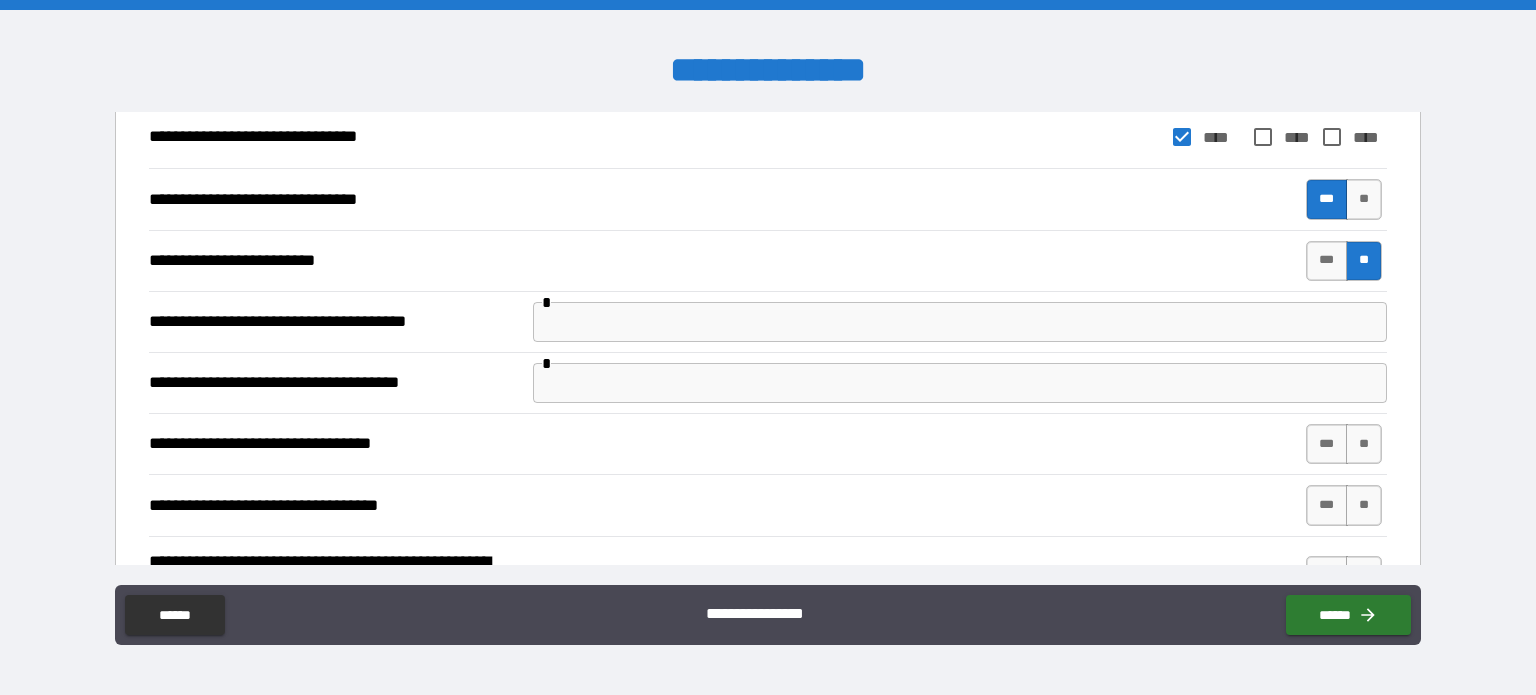 scroll, scrollTop: 664, scrollLeft: 0, axis: vertical 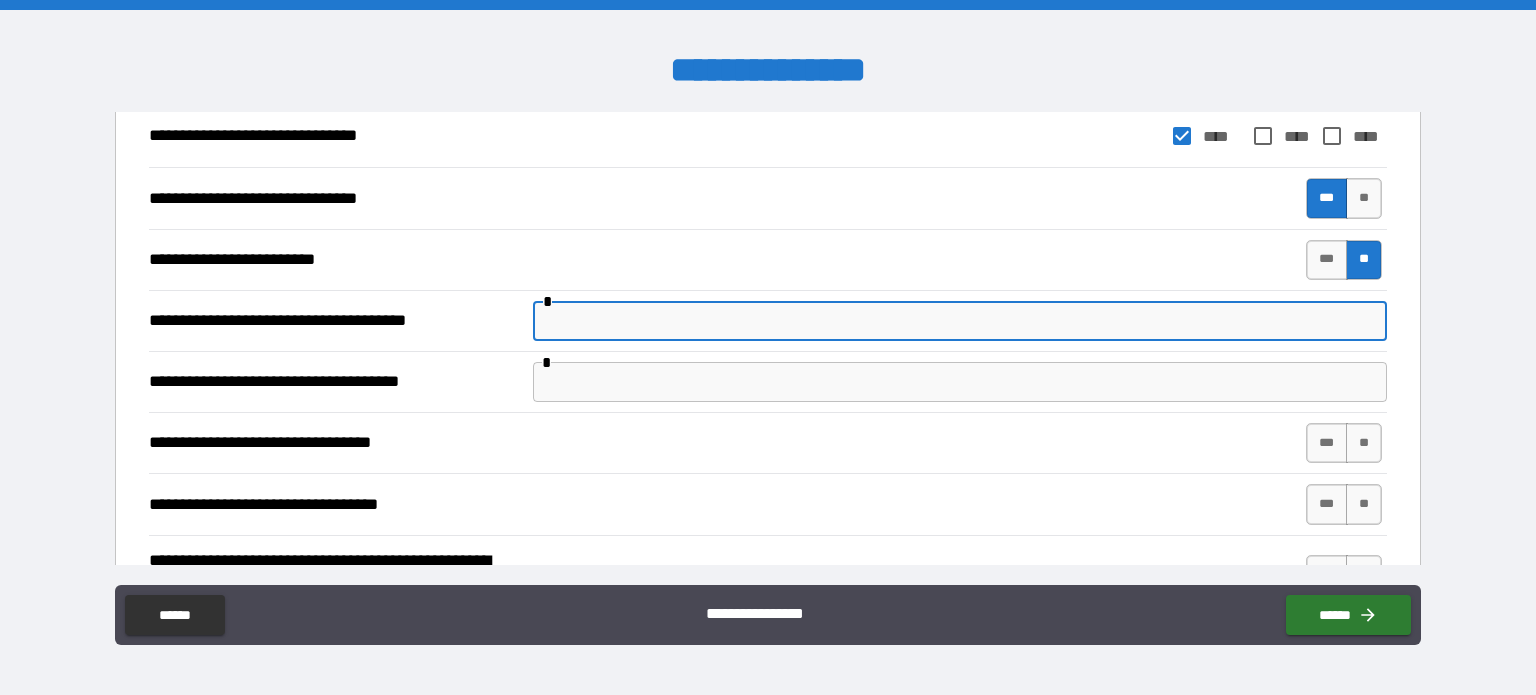 click at bounding box center (960, 321) 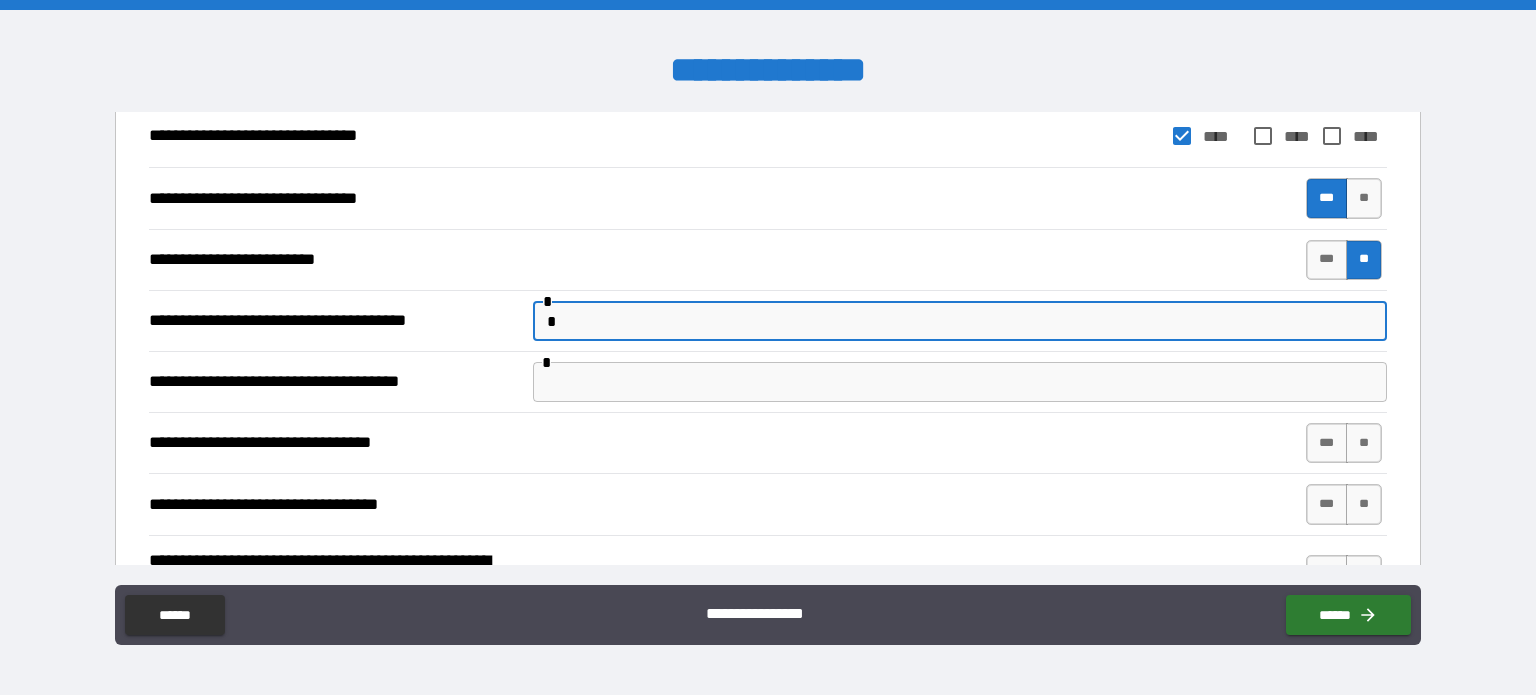 type on "*" 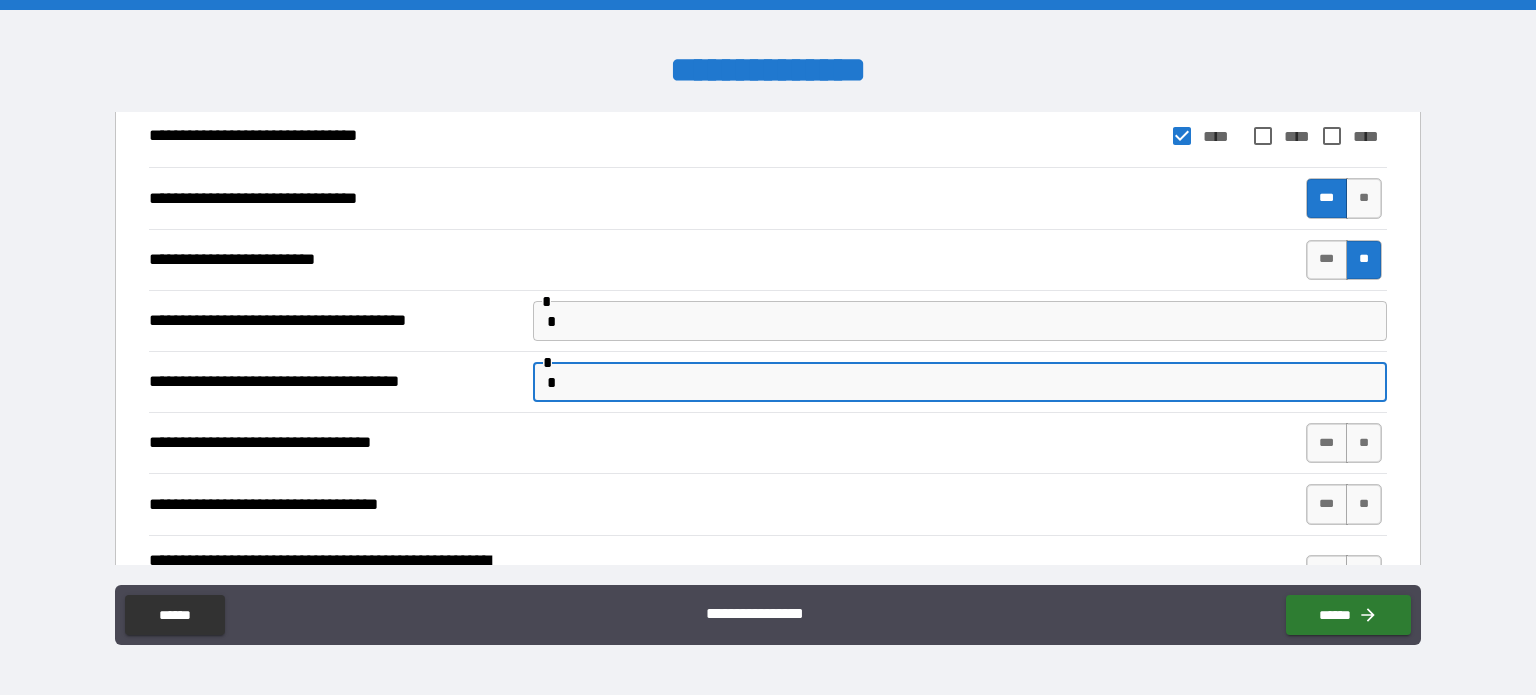 type on "*" 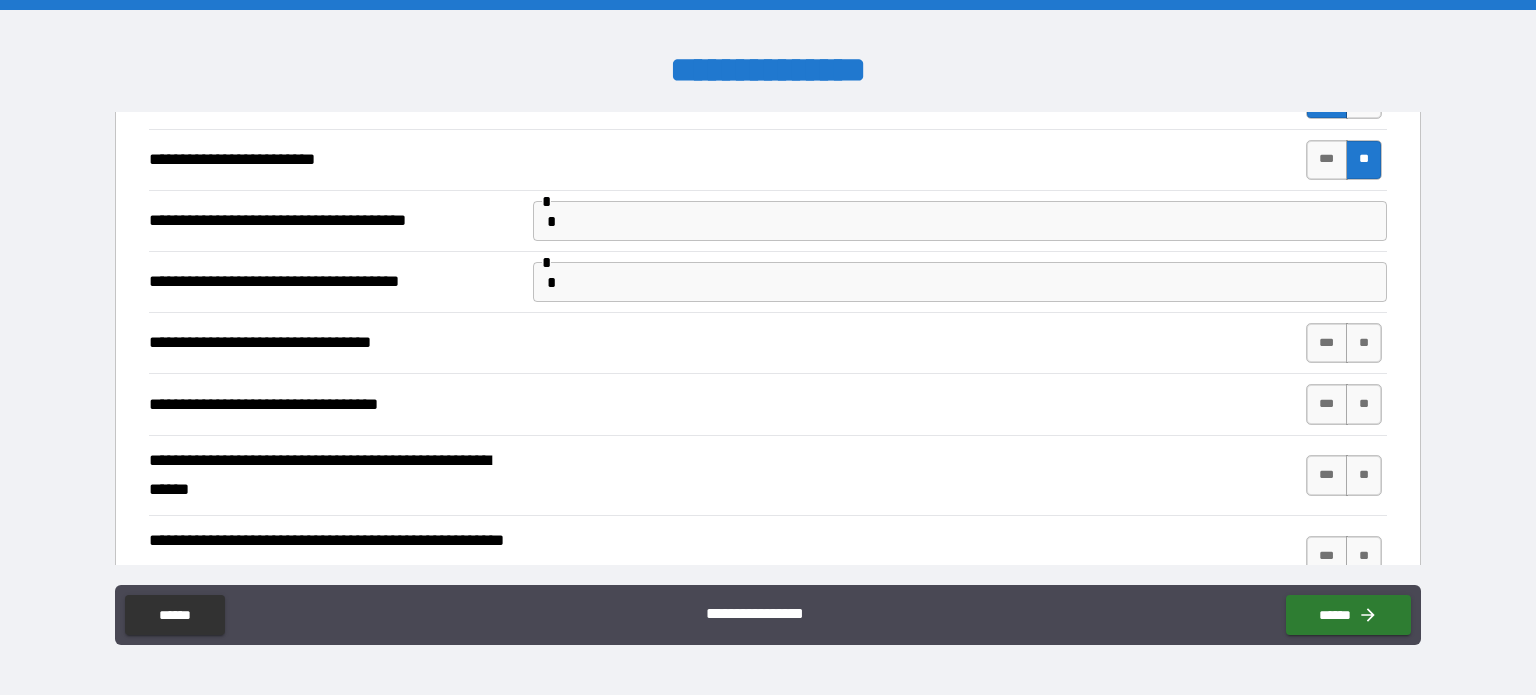 scroll, scrollTop: 764, scrollLeft: 0, axis: vertical 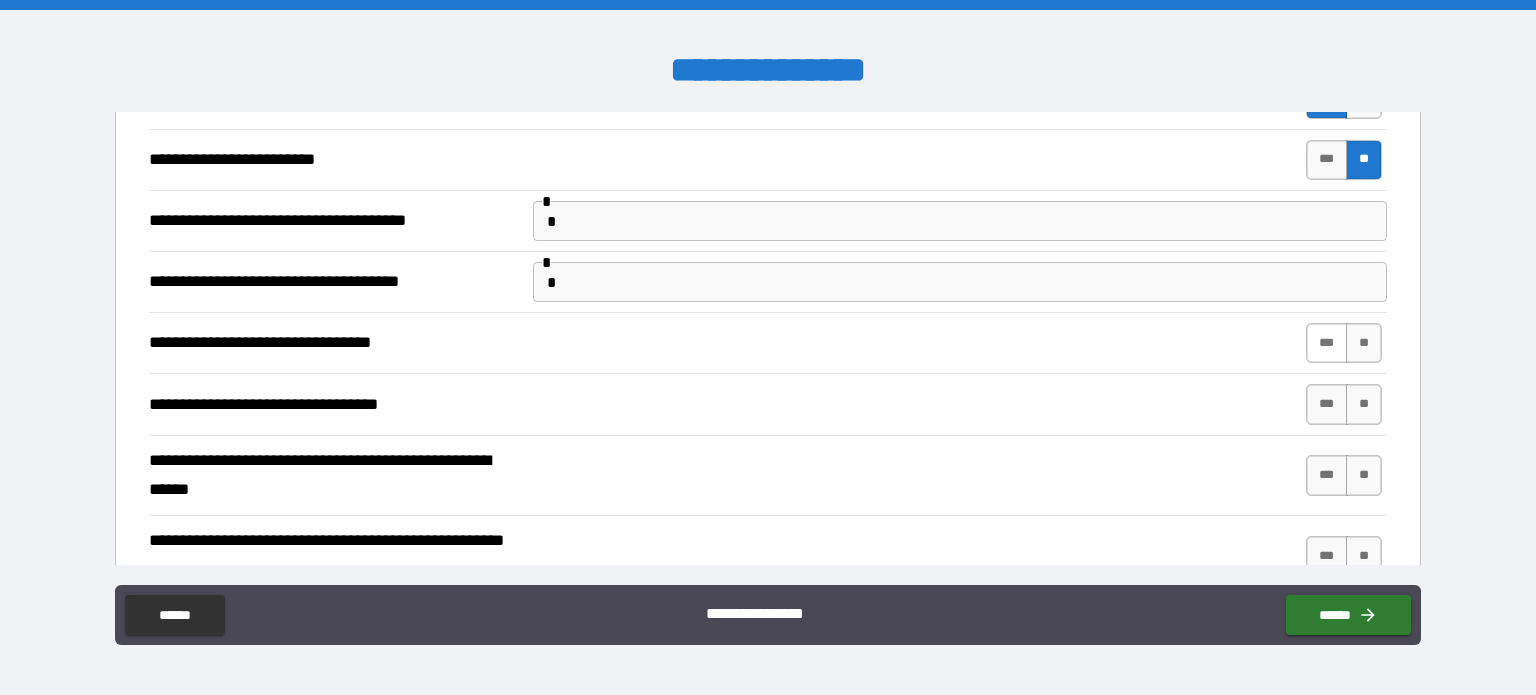 click on "***" at bounding box center (1327, 343) 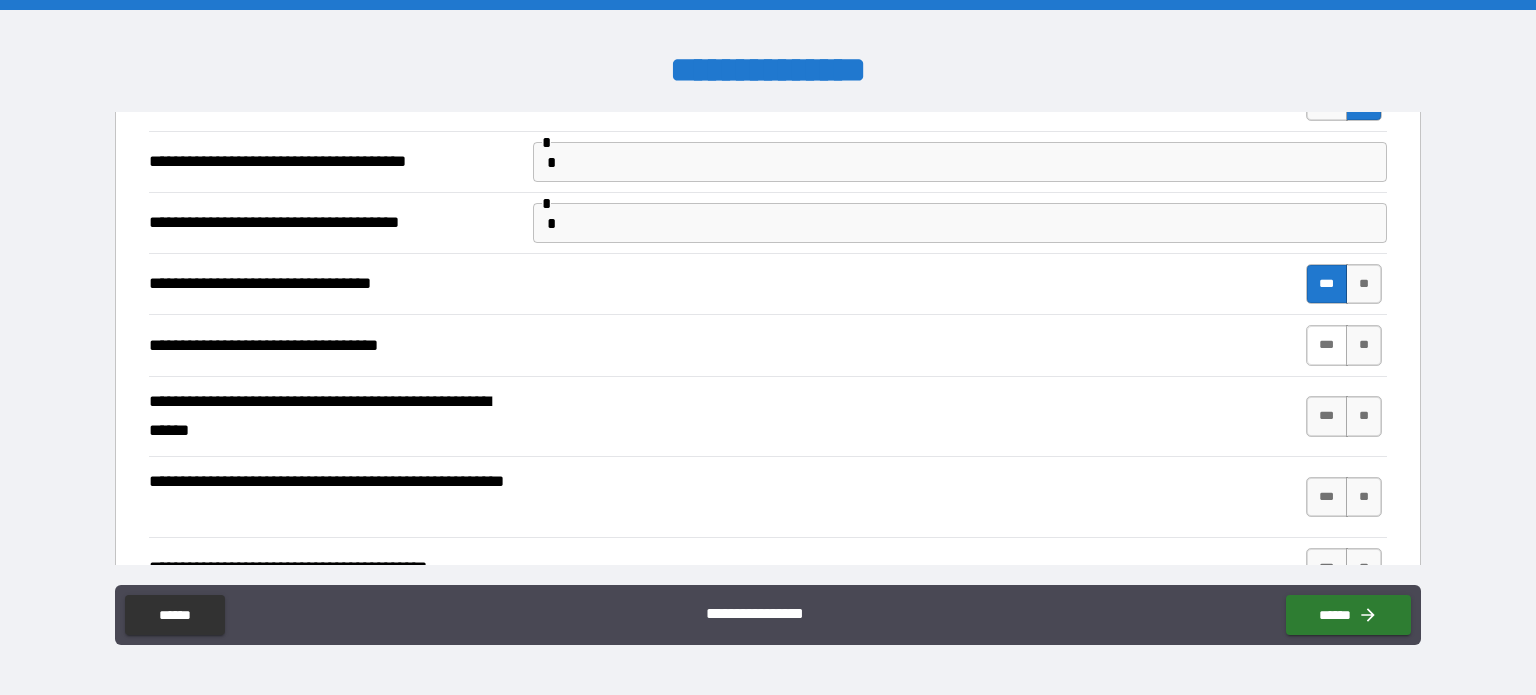 scroll, scrollTop: 824, scrollLeft: 0, axis: vertical 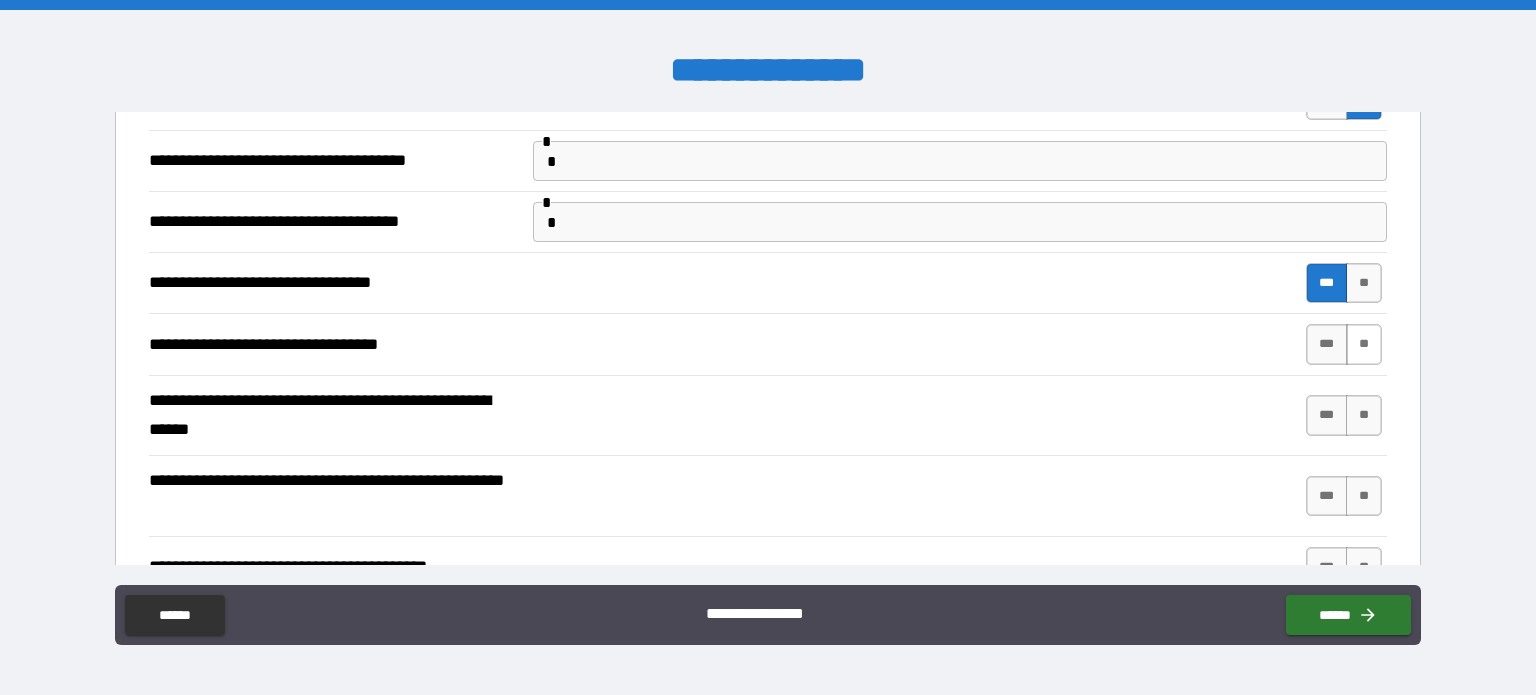 click on "**" at bounding box center [1364, 344] 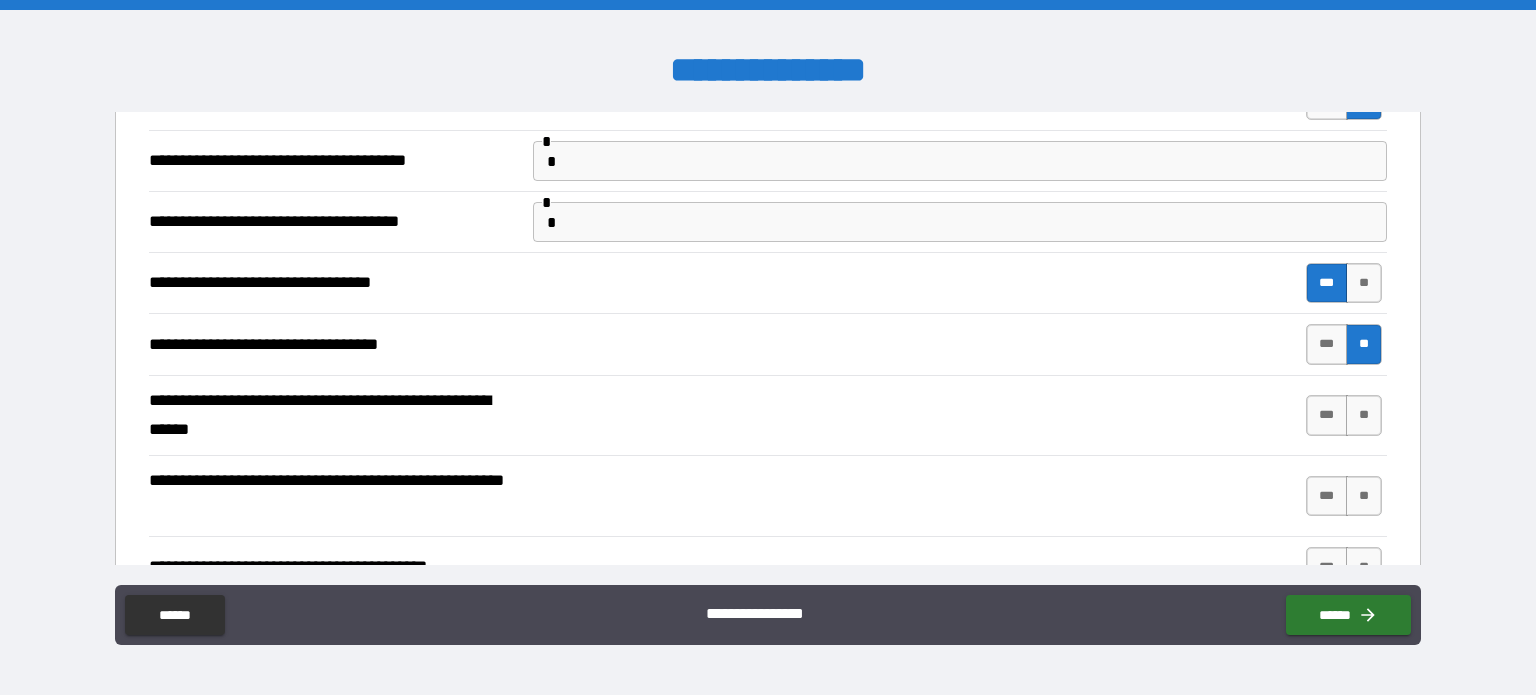 scroll, scrollTop: 886, scrollLeft: 0, axis: vertical 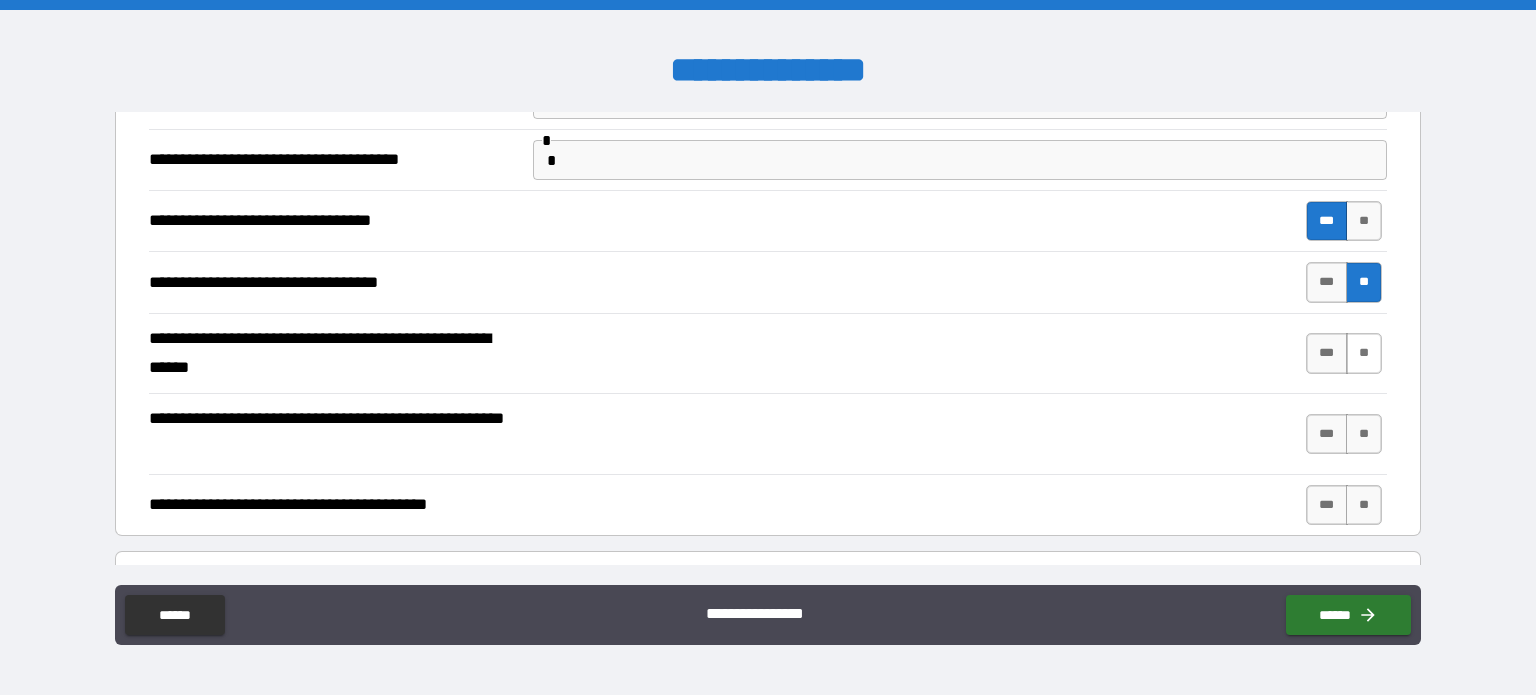 click on "**" at bounding box center (1364, 353) 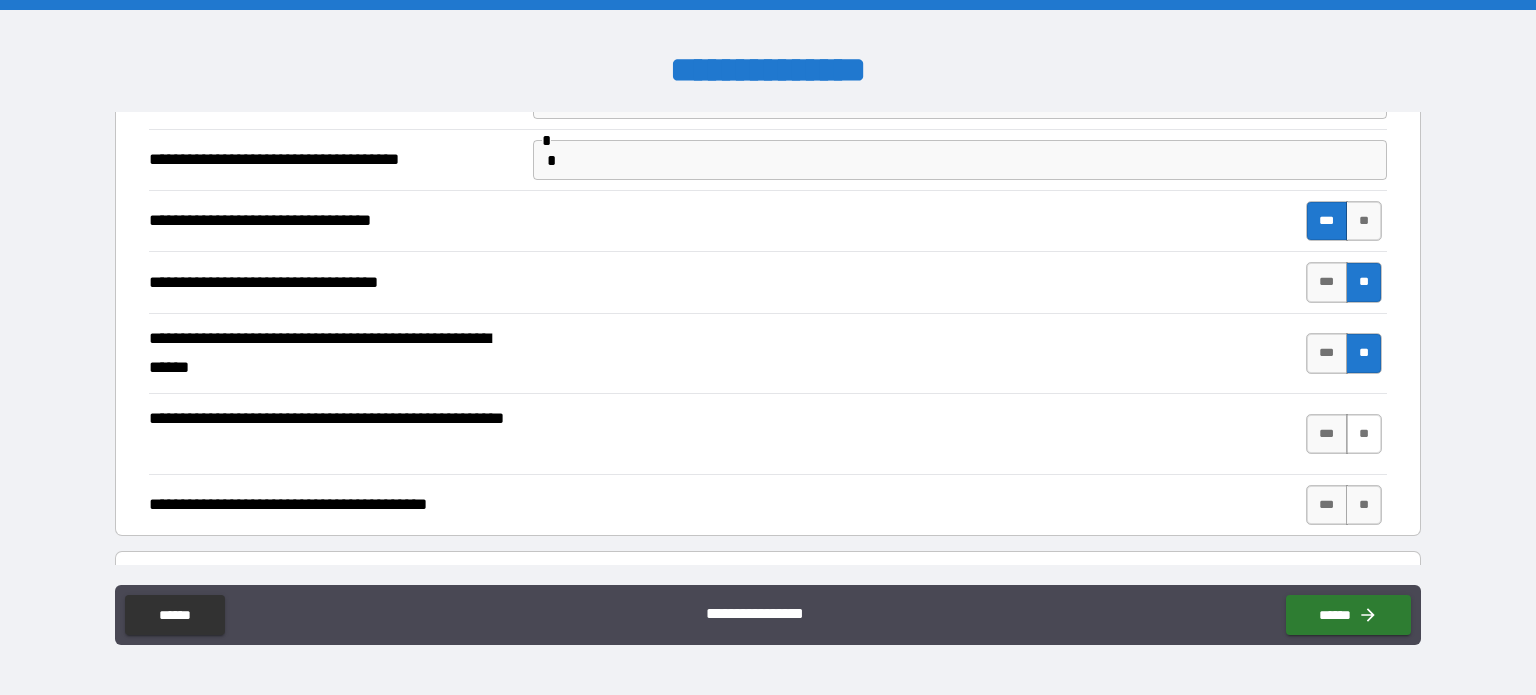 click on "**" at bounding box center [1364, 434] 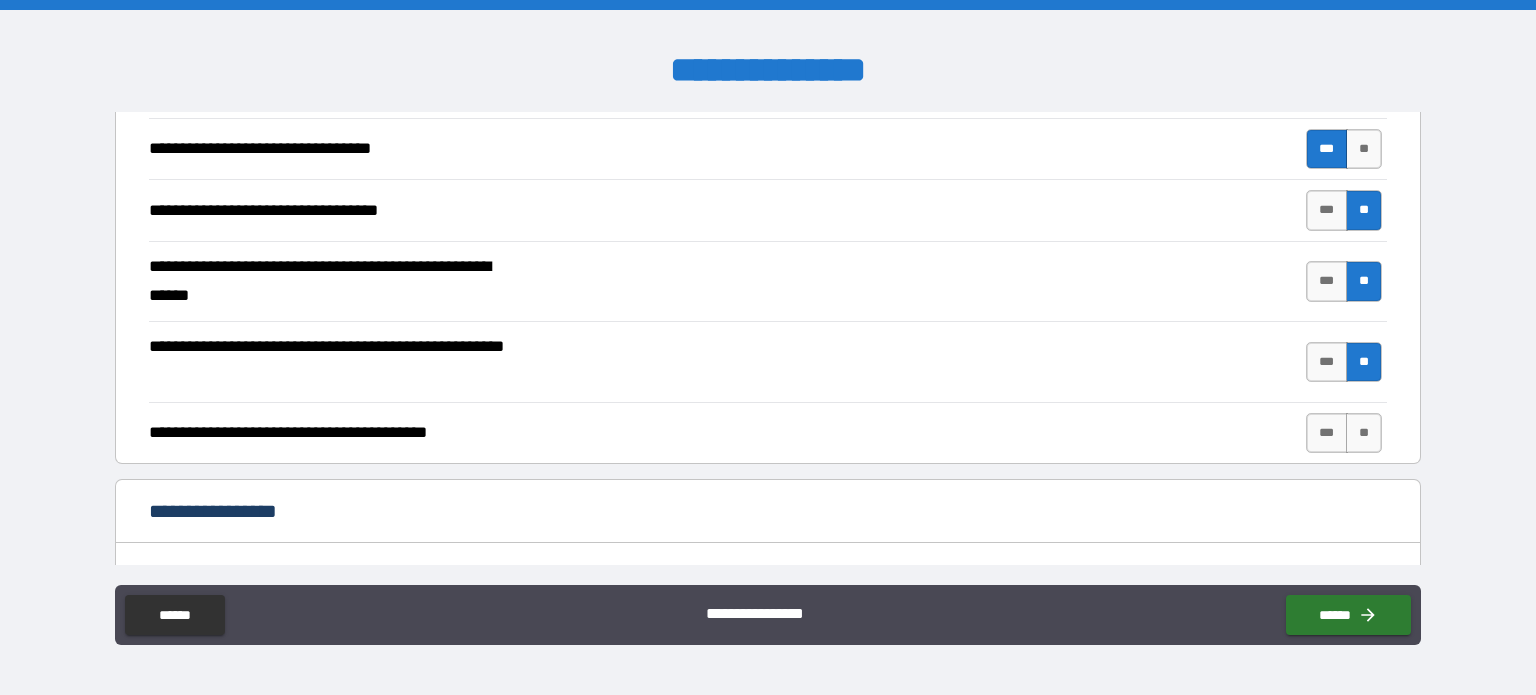 scroll, scrollTop: 959, scrollLeft: 0, axis: vertical 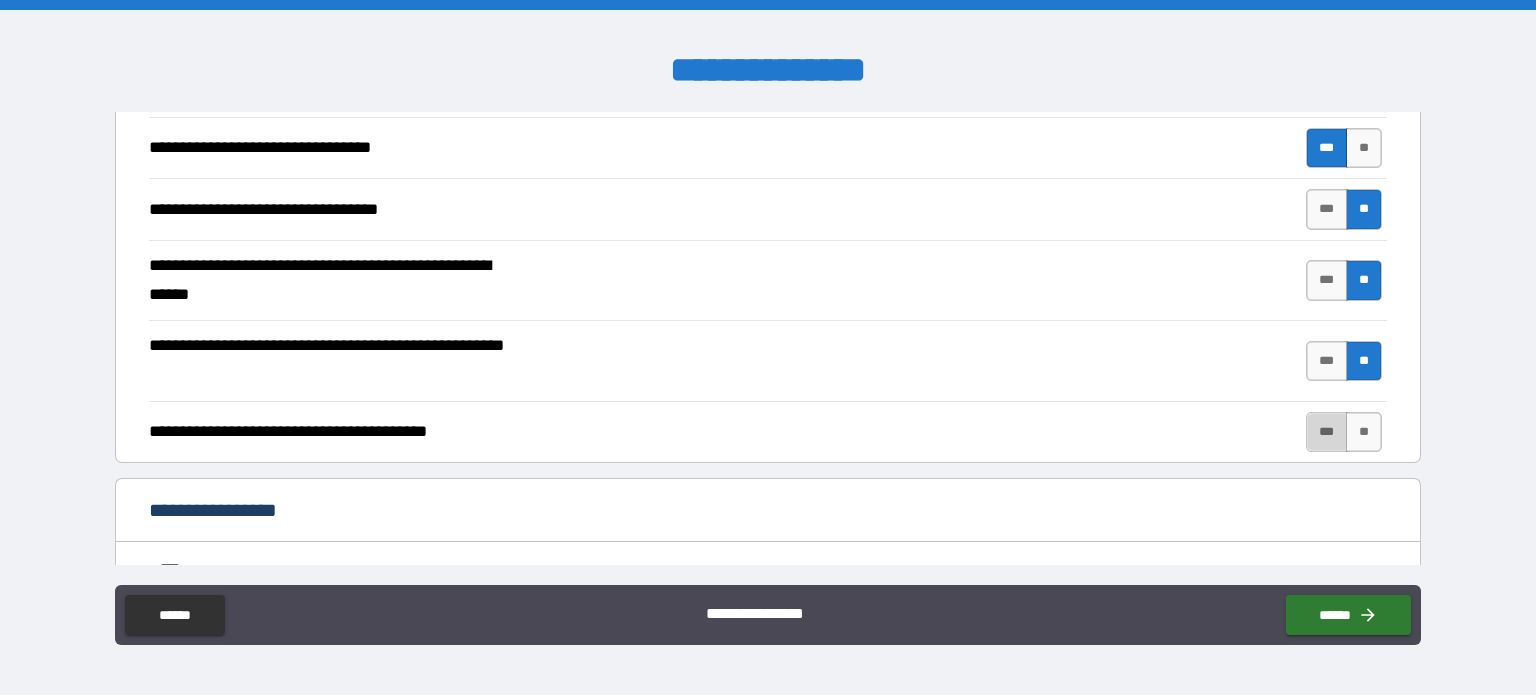 click on "***" at bounding box center (1327, 432) 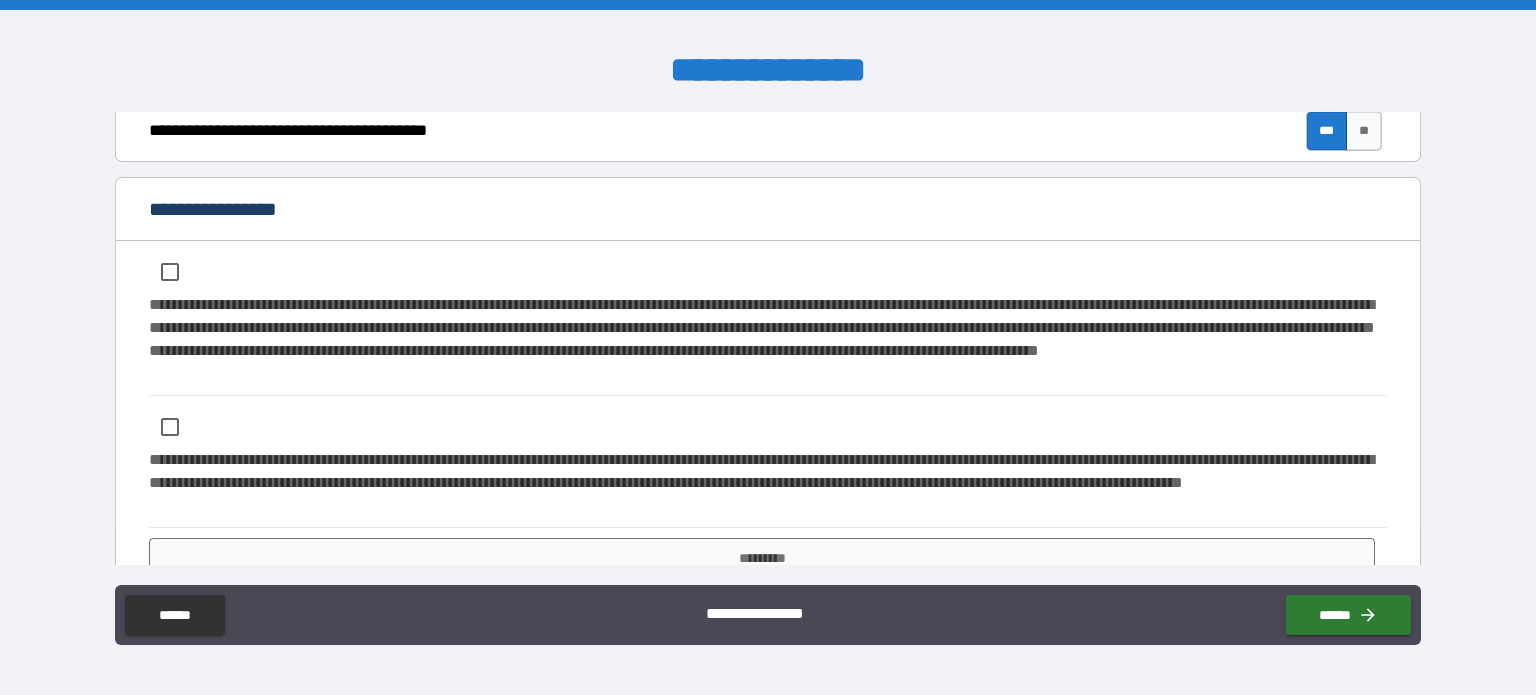 scroll, scrollTop: 1299, scrollLeft: 0, axis: vertical 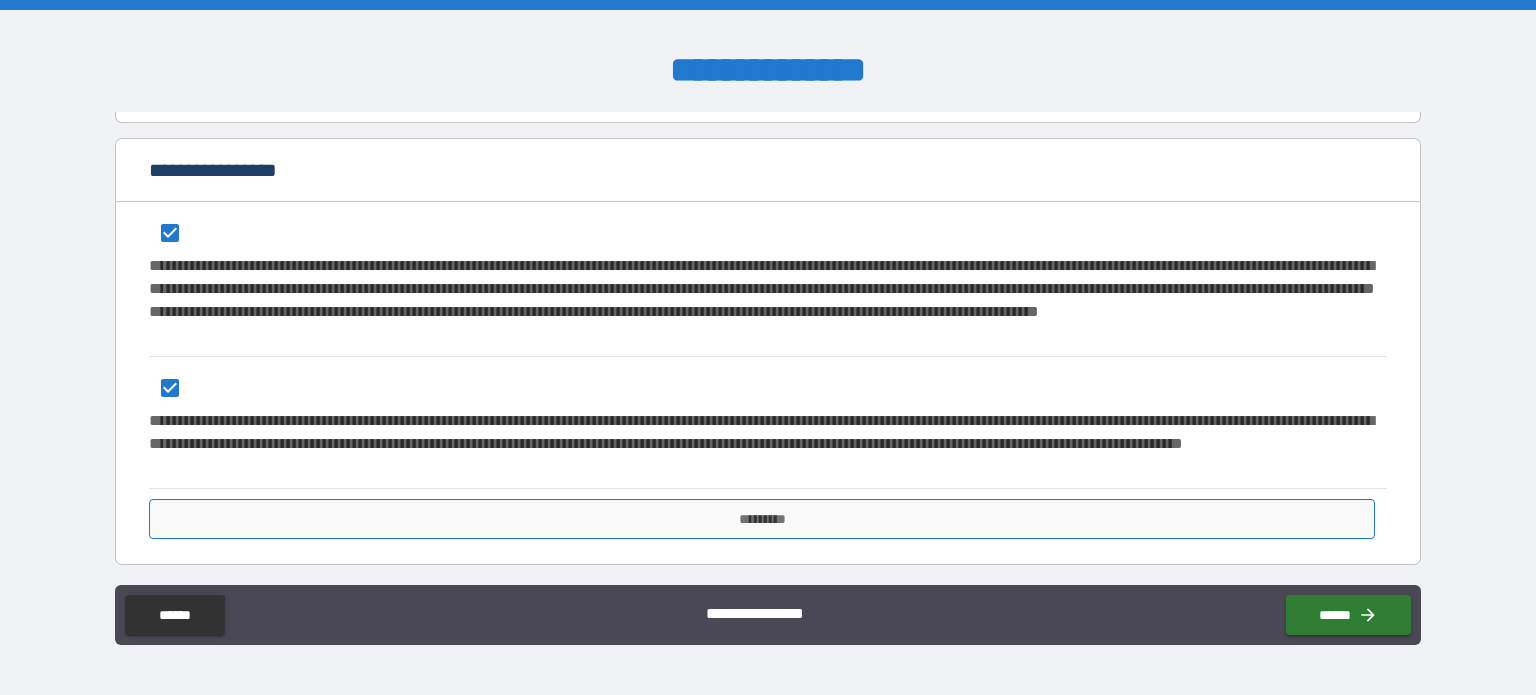 click on "*********" at bounding box center (762, 519) 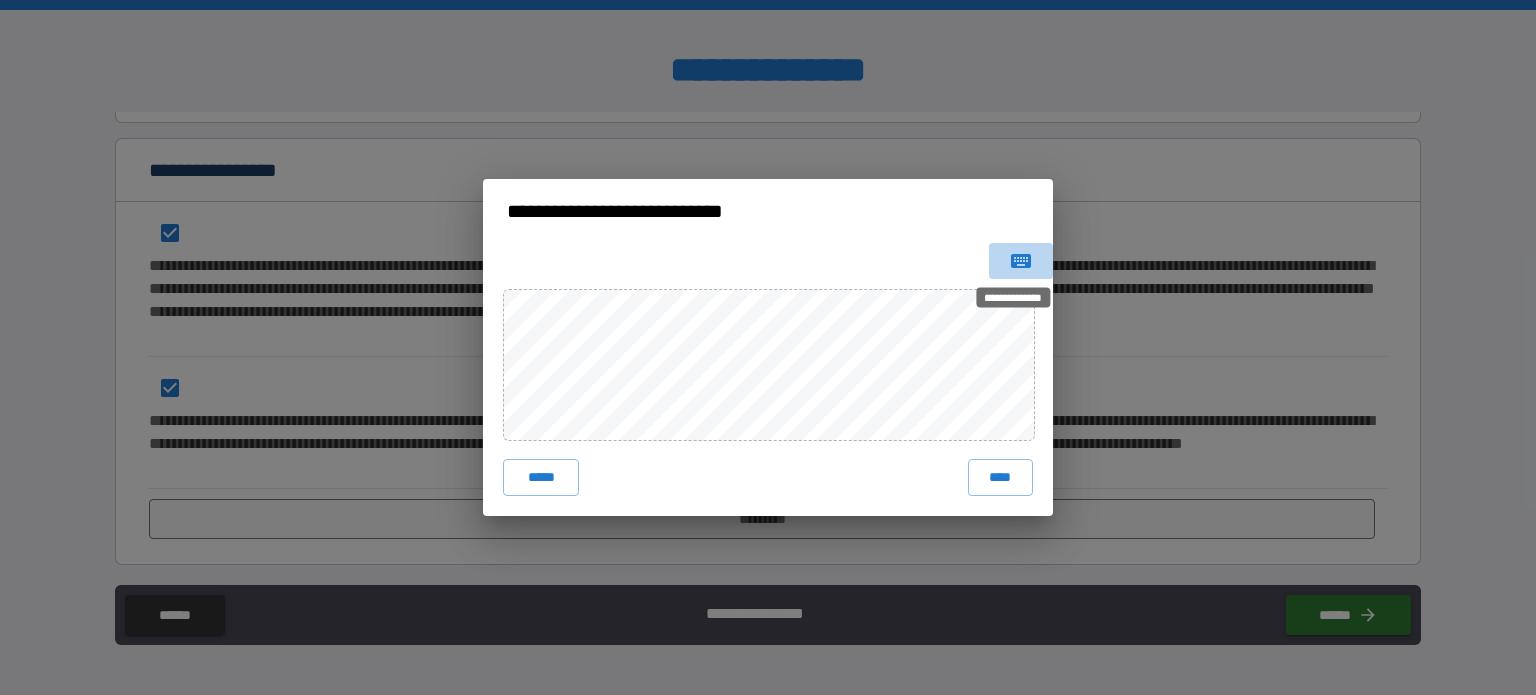click 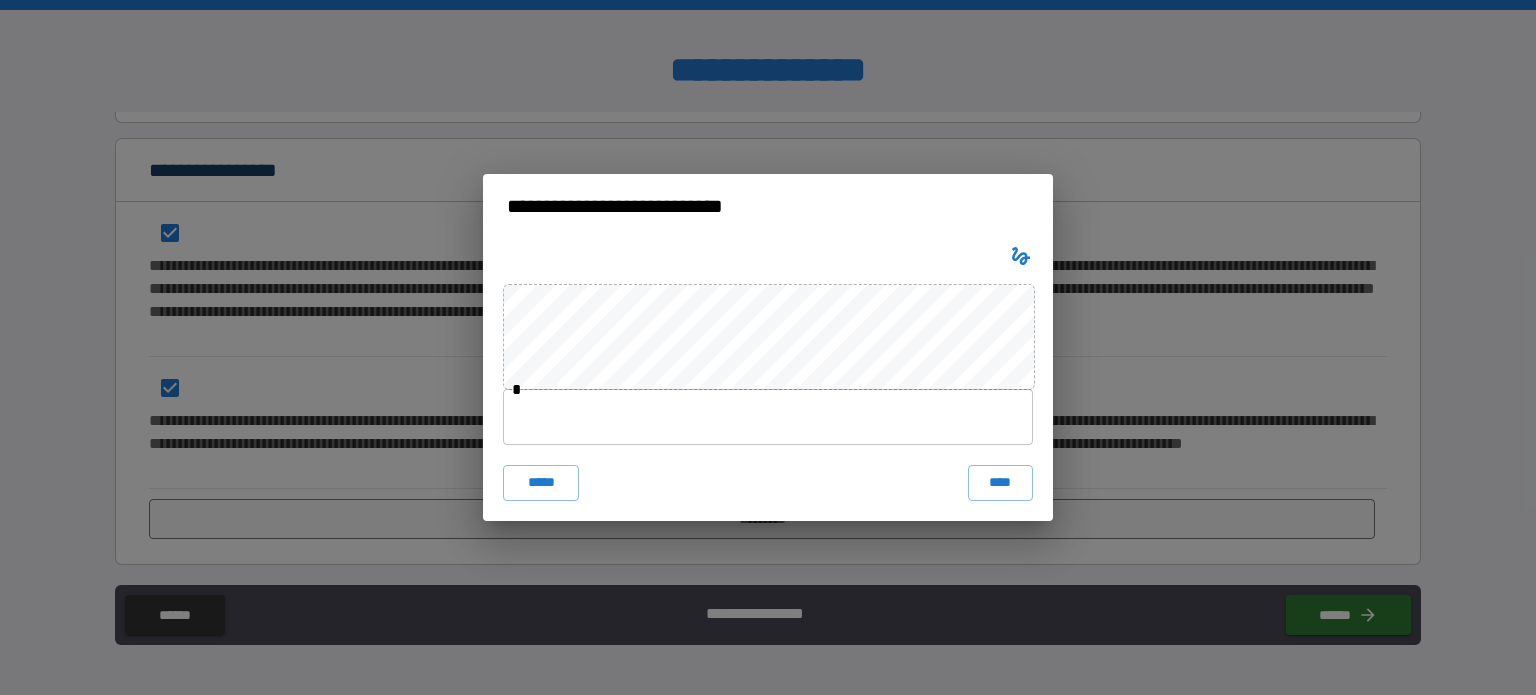 click at bounding box center [768, 417] 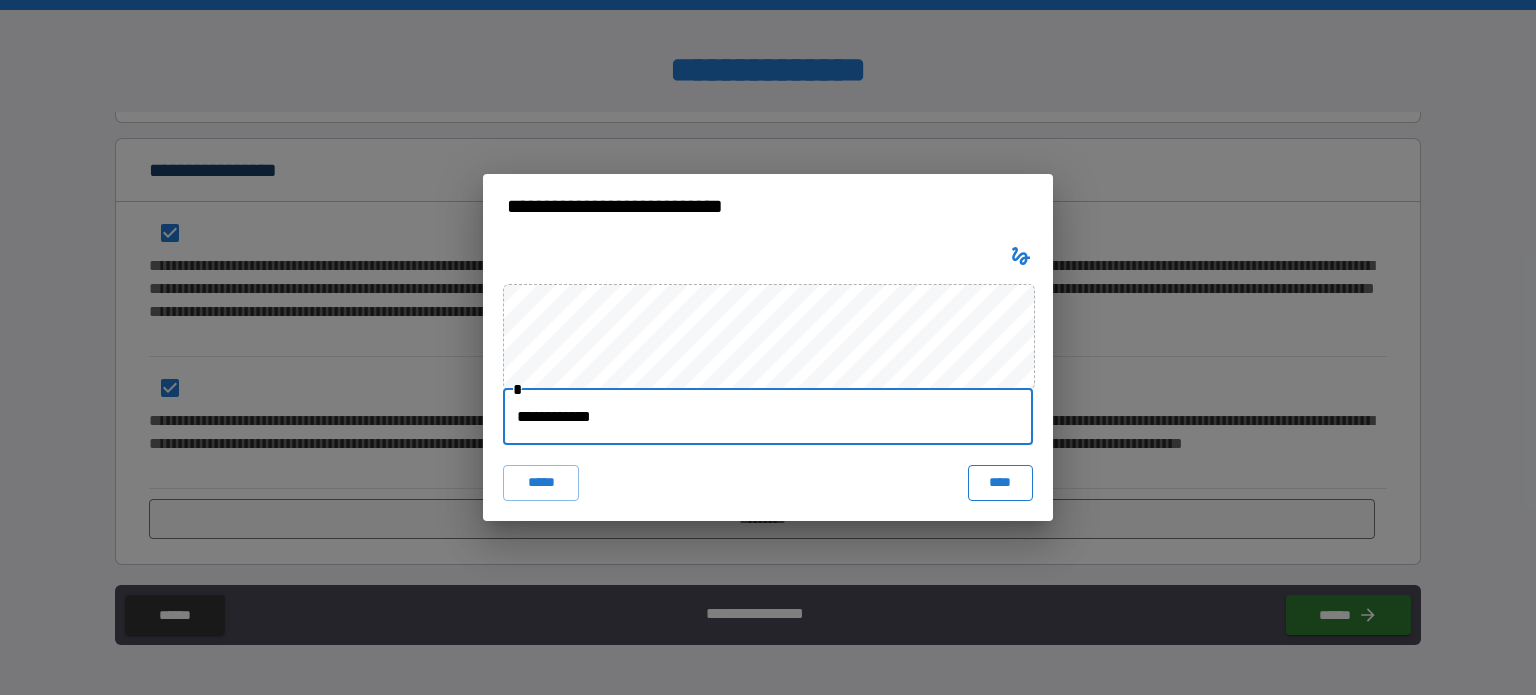 type on "**********" 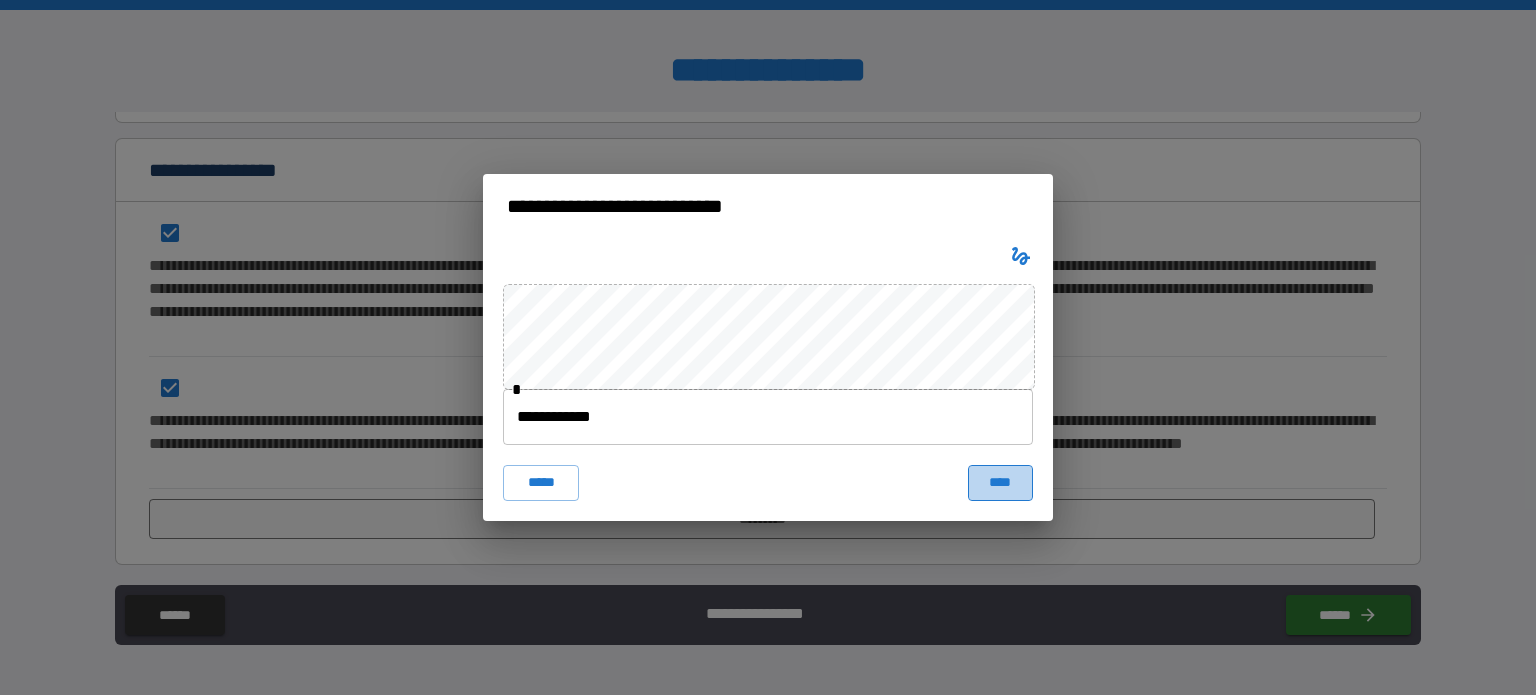 click on "****" at bounding box center [1000, 483] 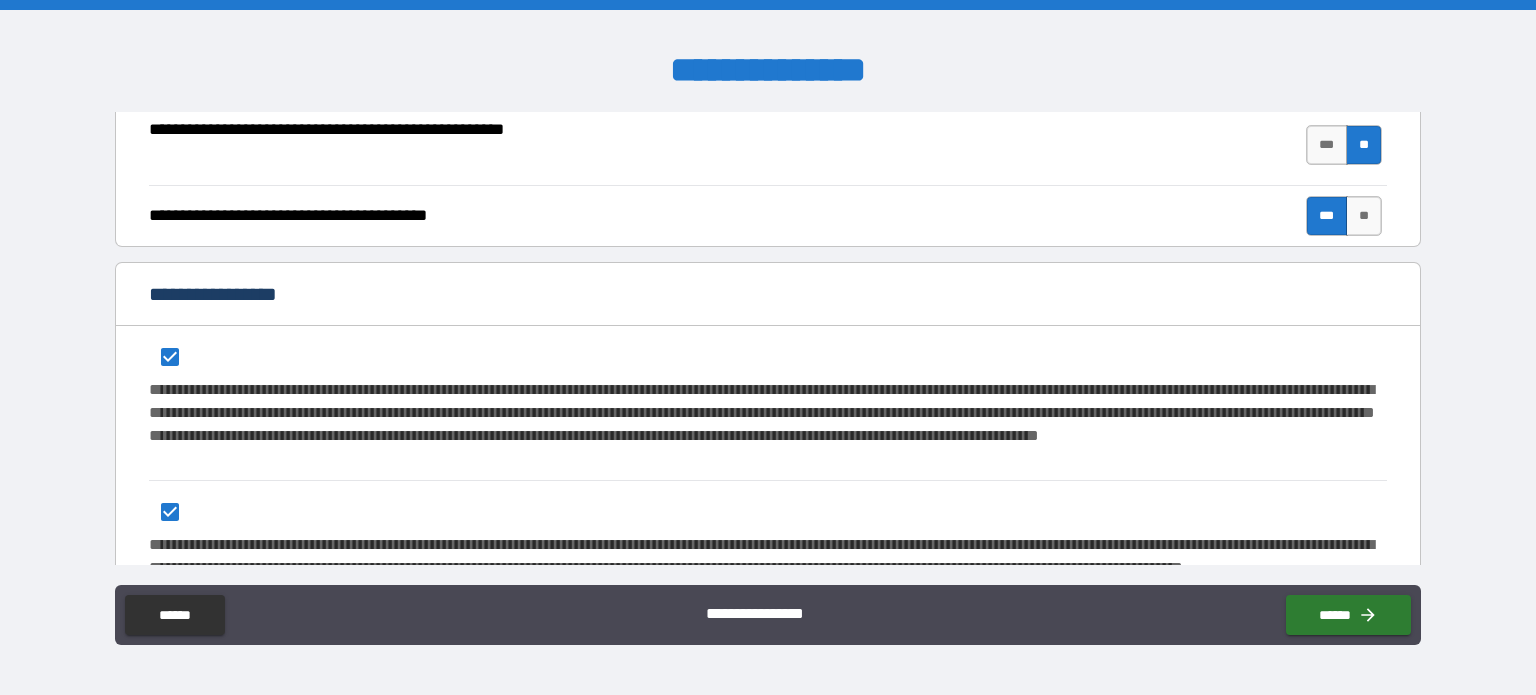 scroll, scrollTop: 1316, scrollLeft: 0, axis: vertical 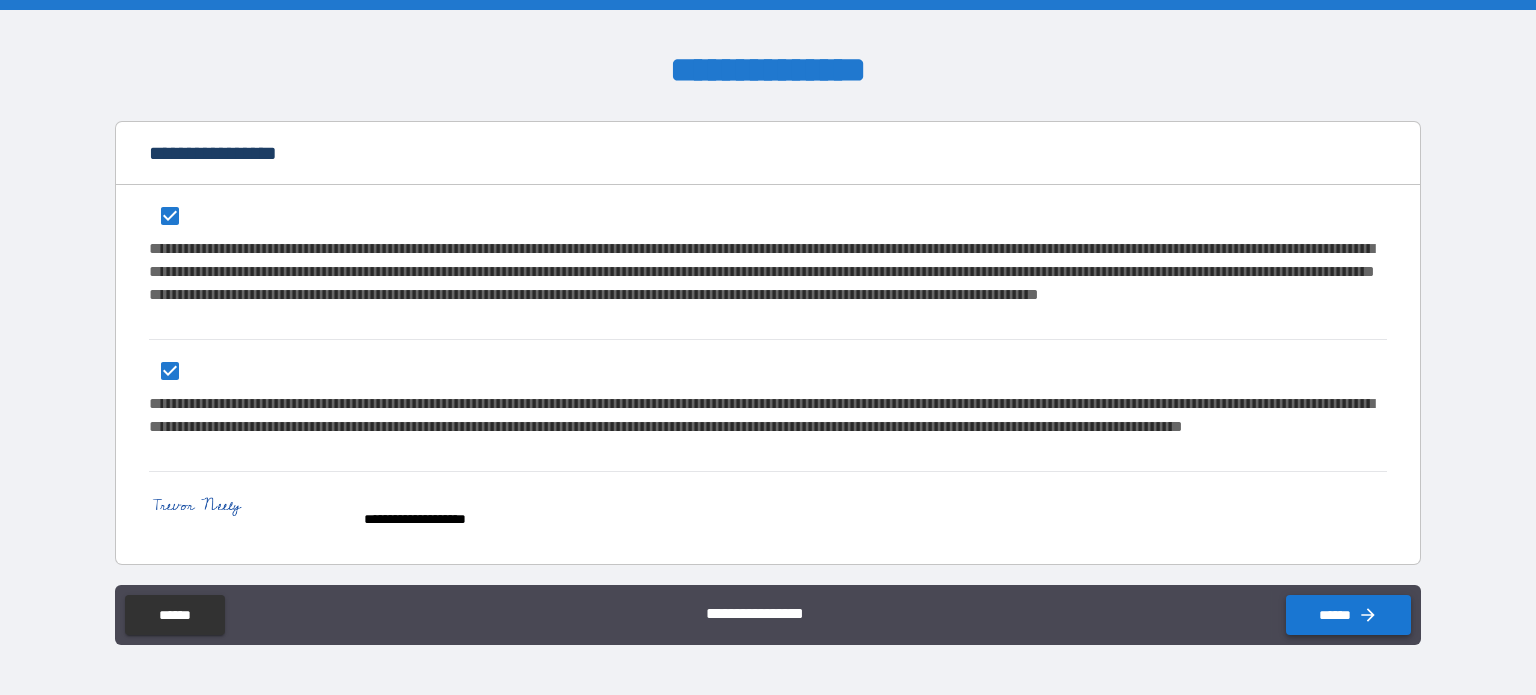 click on "******" at bounding box center [1348, 615] 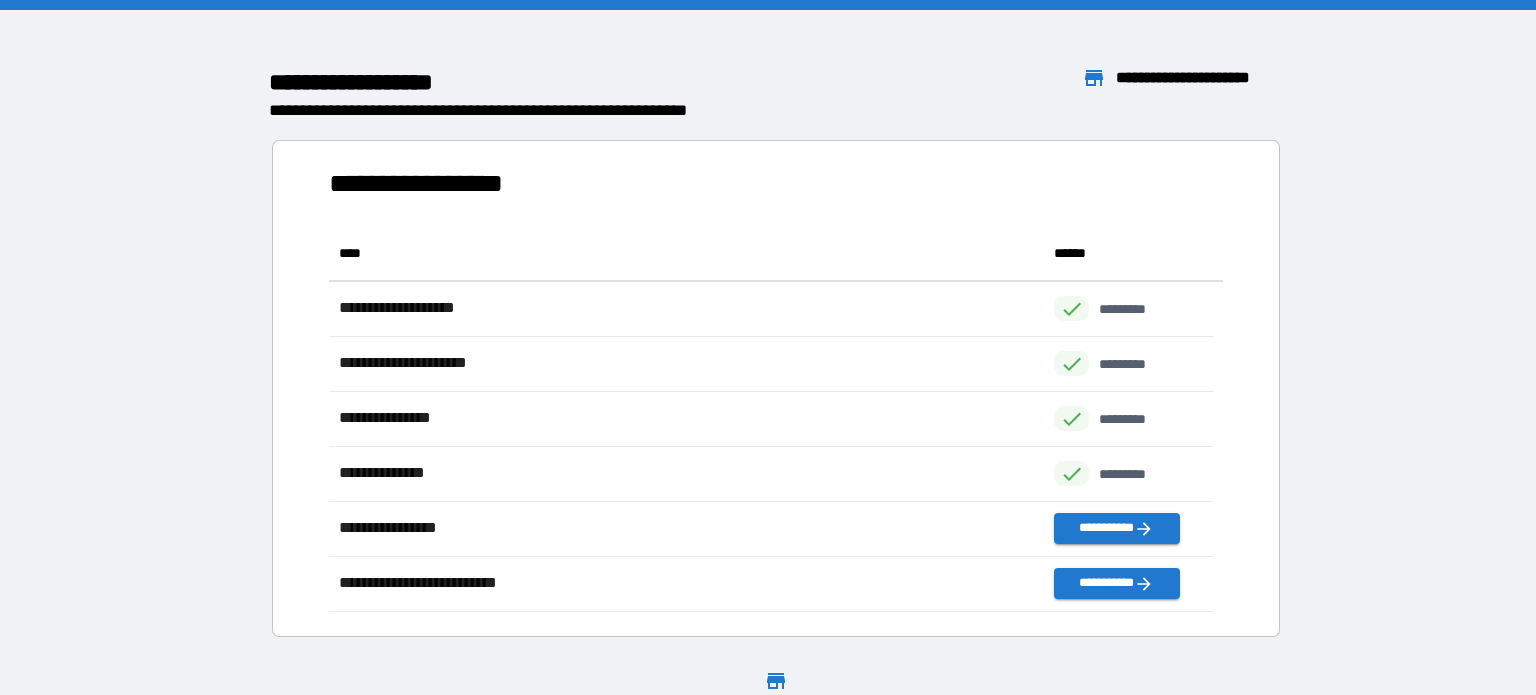 scroll, scrollTop: 370, scrollLeft: 869, axis: both 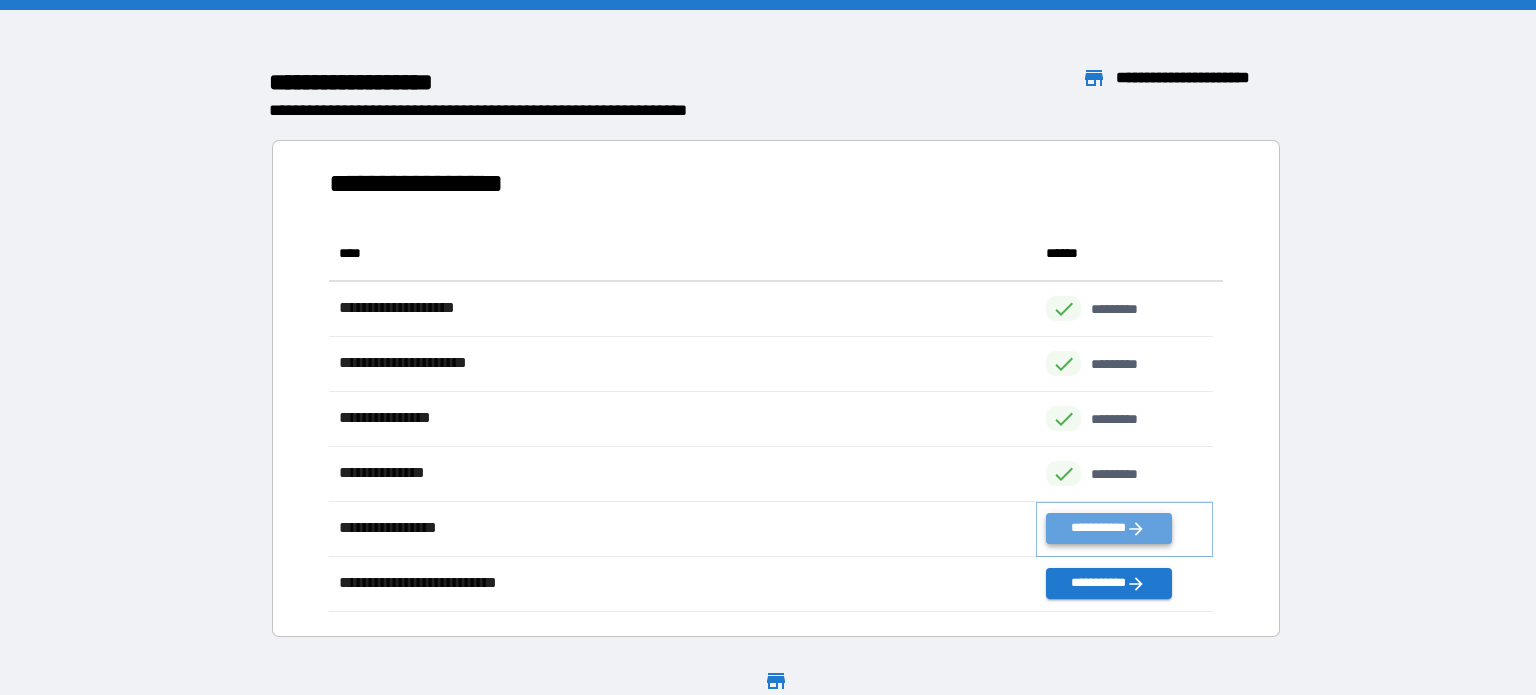 click on "**********" at bounding box center (1108, 528) 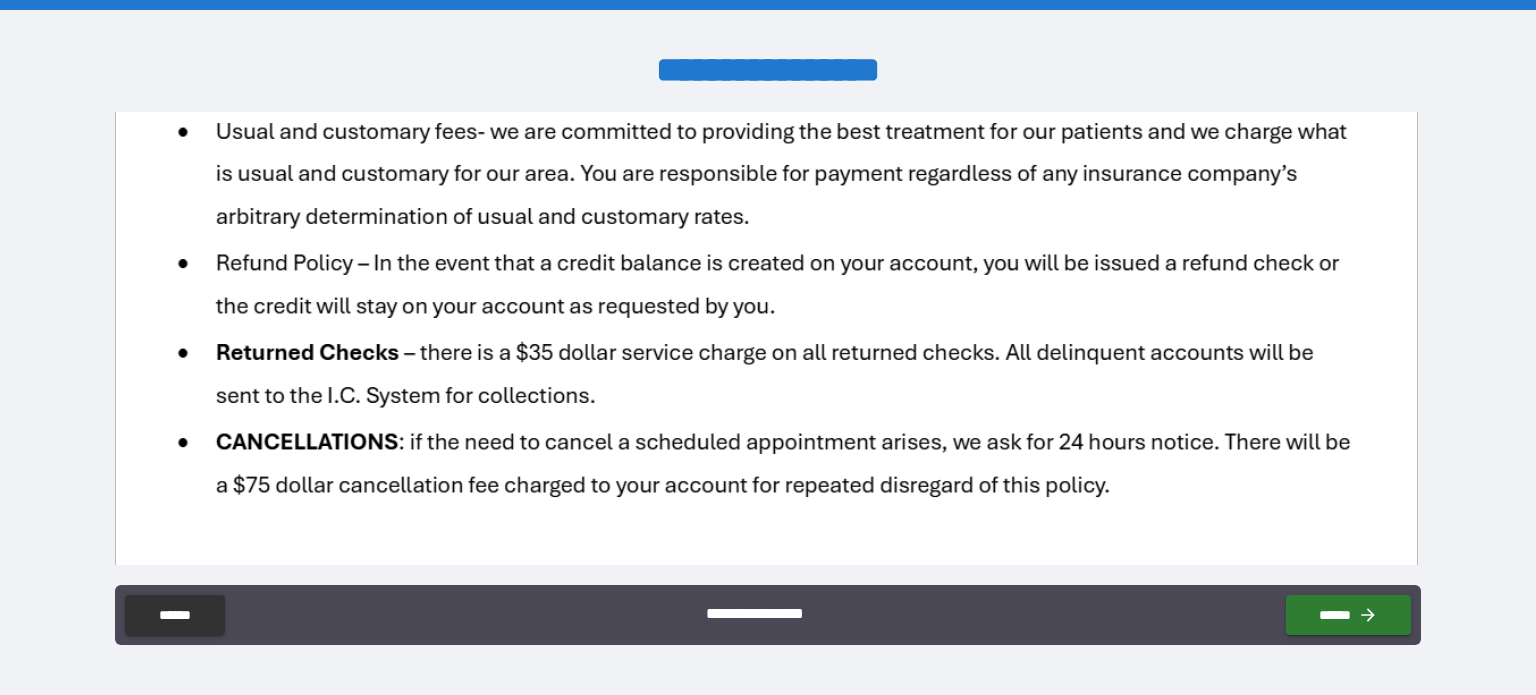 scroll, scrollTop: 974, scrollLeft: 0, axis: vertical 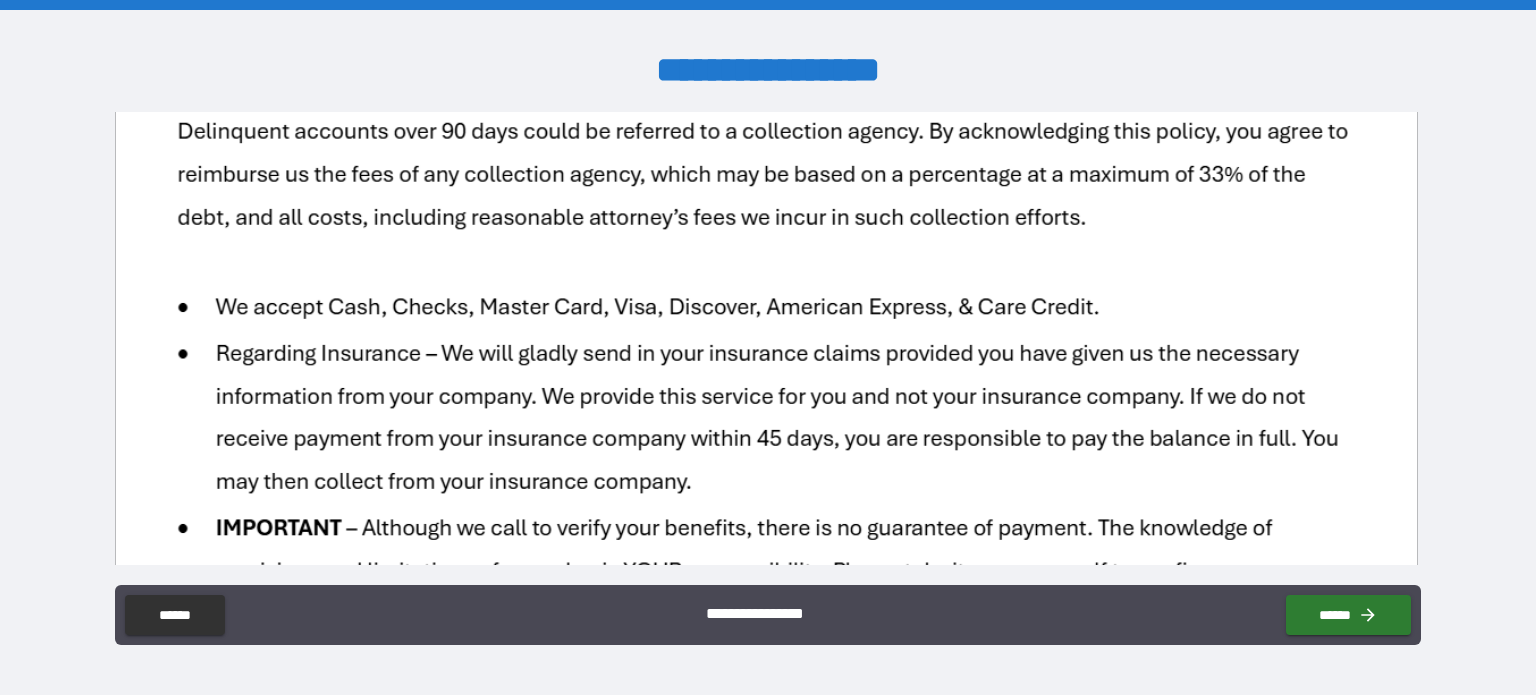 click at bounding box center [766, 542] 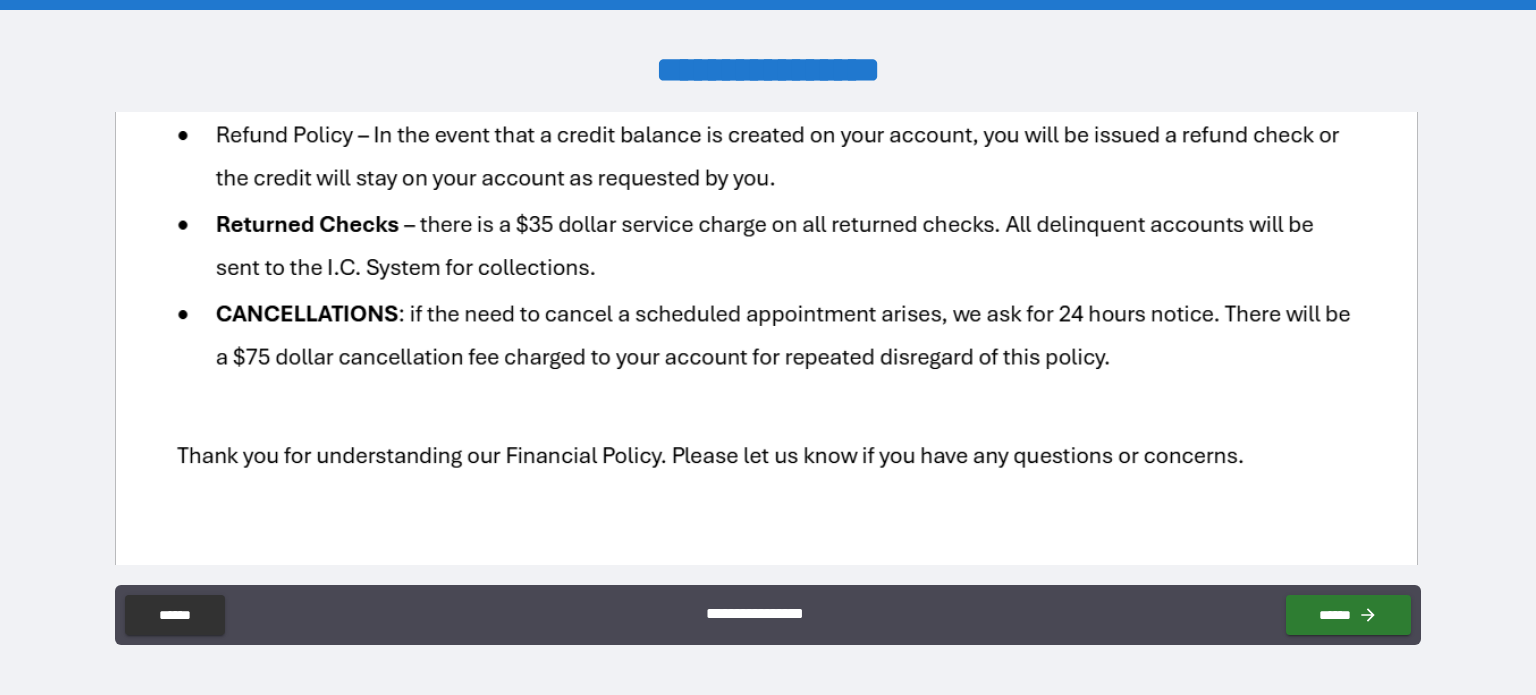 scroll, scrollTop: 1532, scrollLeft: 0, axis: vertical 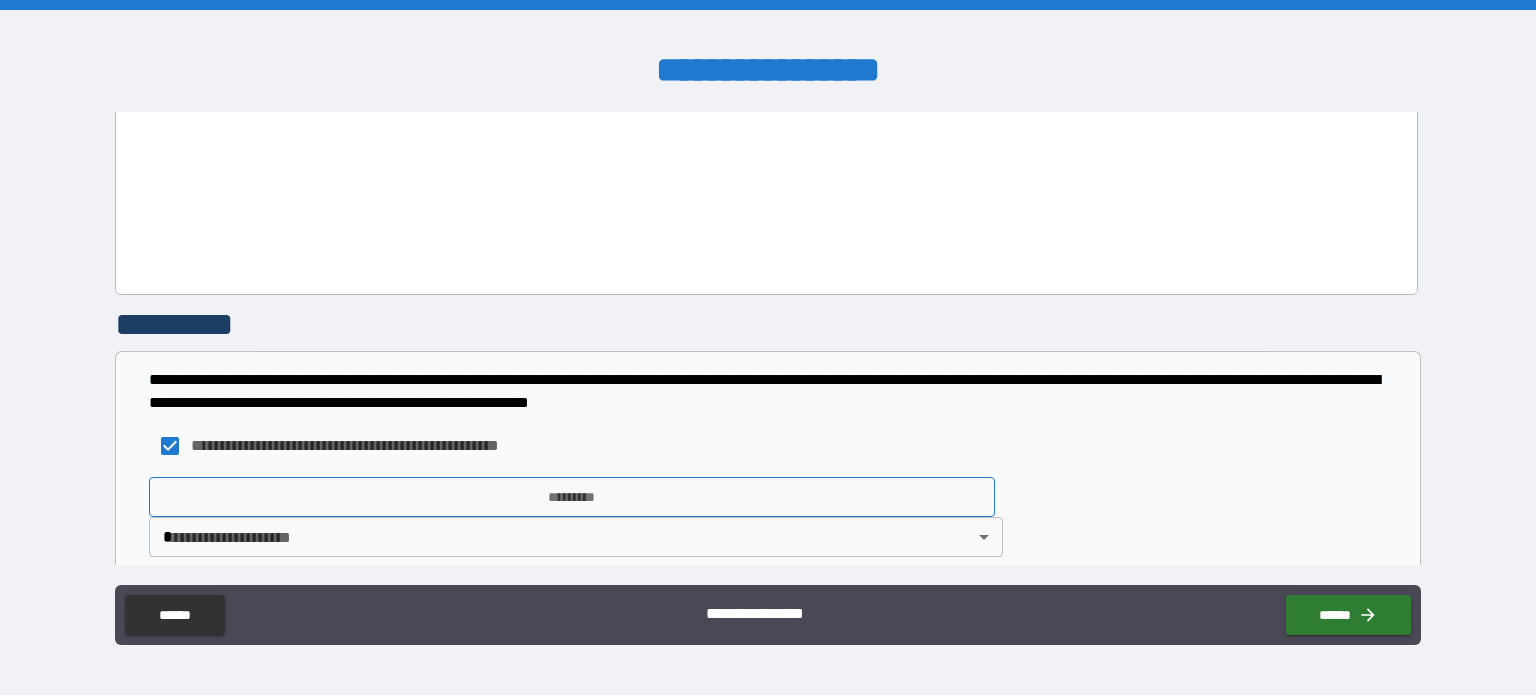 click on "*********" at bounding box center [572, 497] 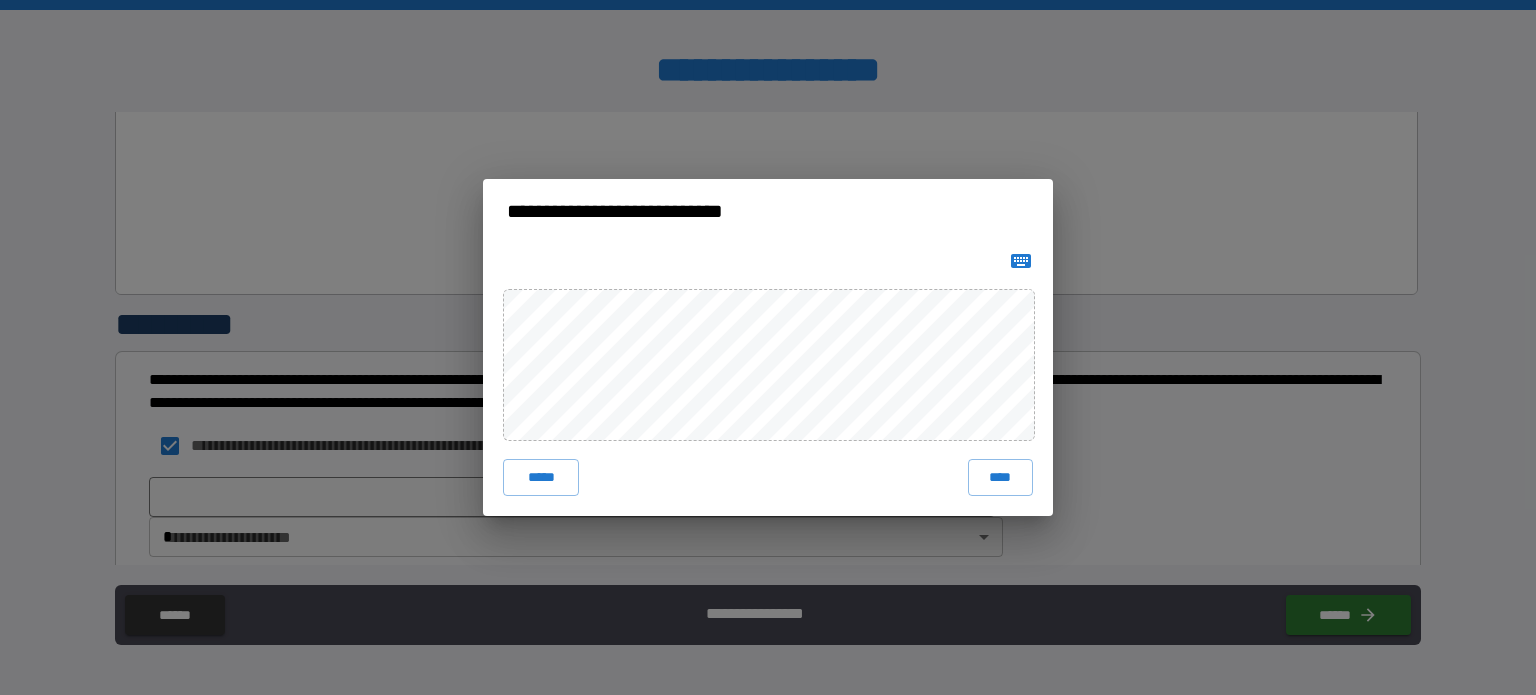 click 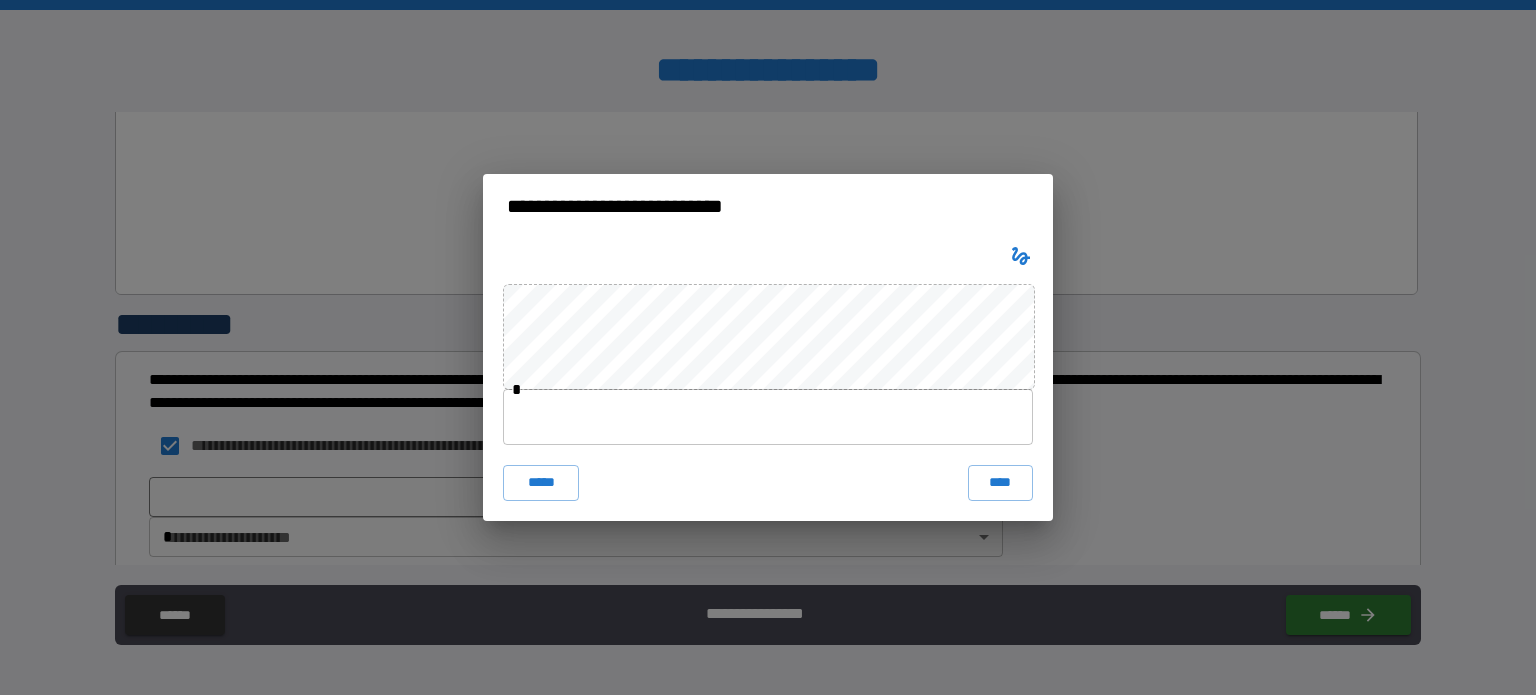click at bounding box center (768, 417) 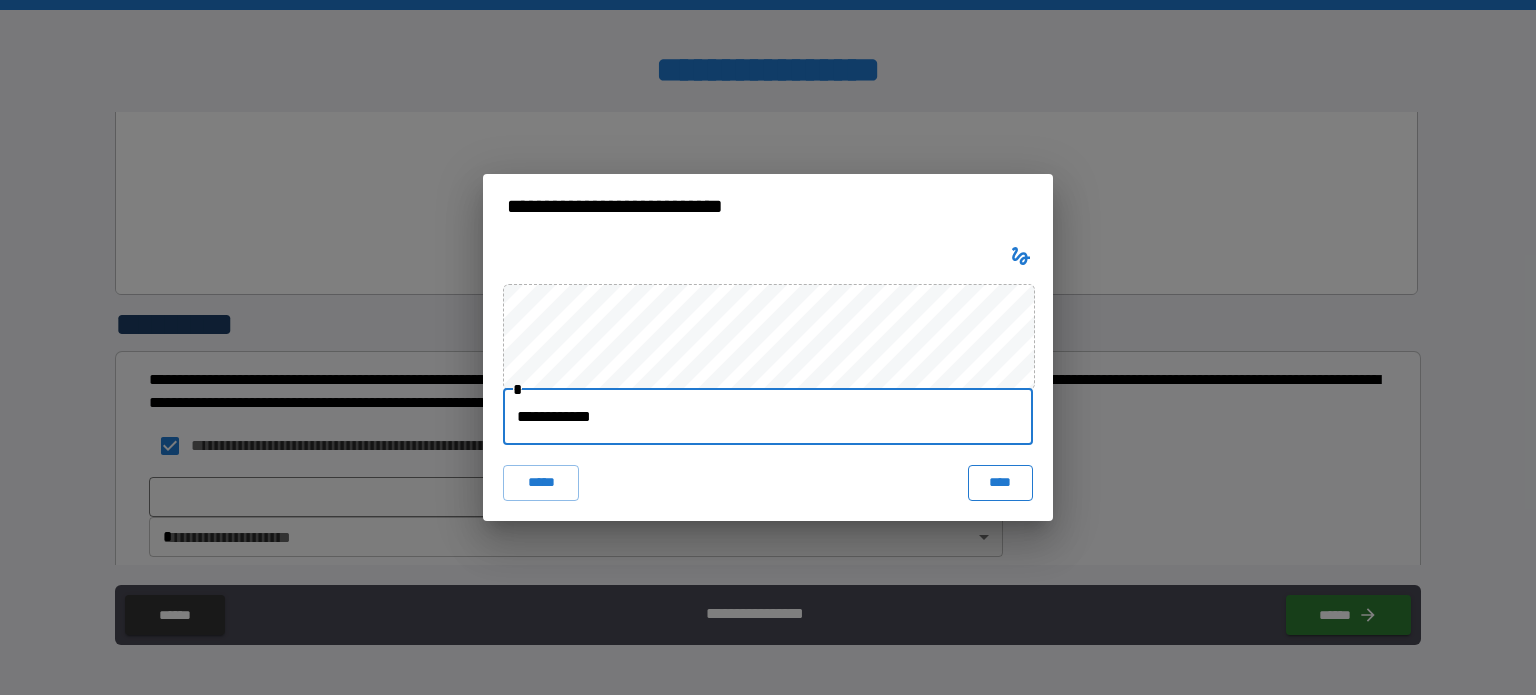 type on "**********" 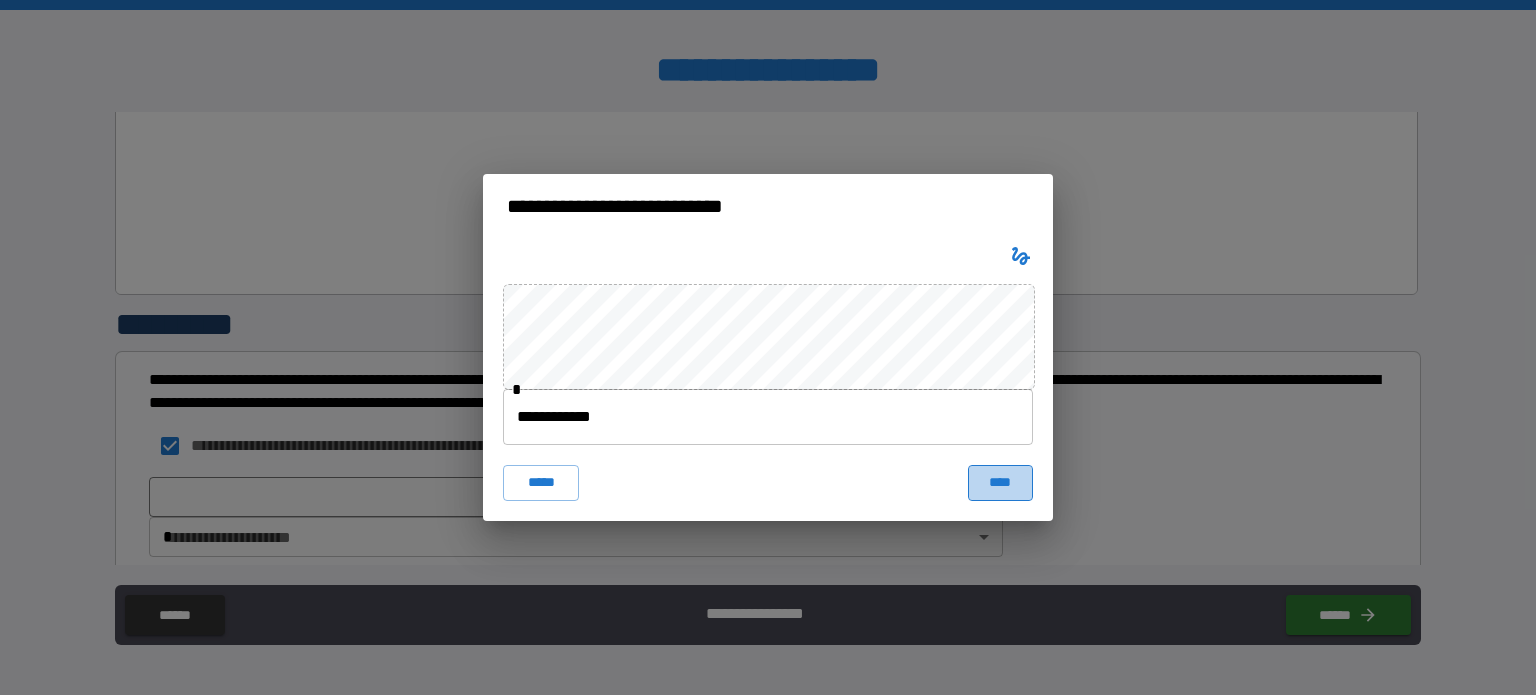 click on "****" at bounding box center [1000, 483] 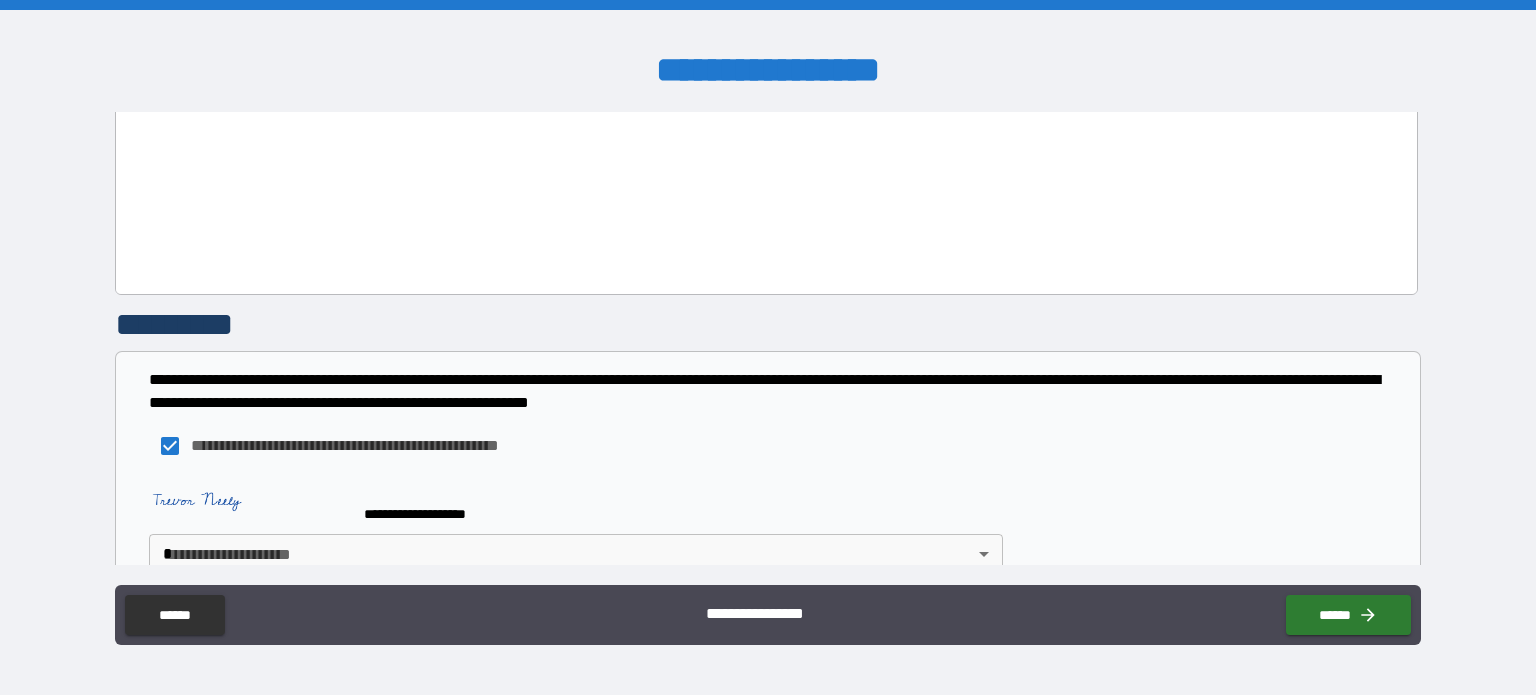 scroll, scrollTop: 1549, scrollLeft: 0, axis: vertical 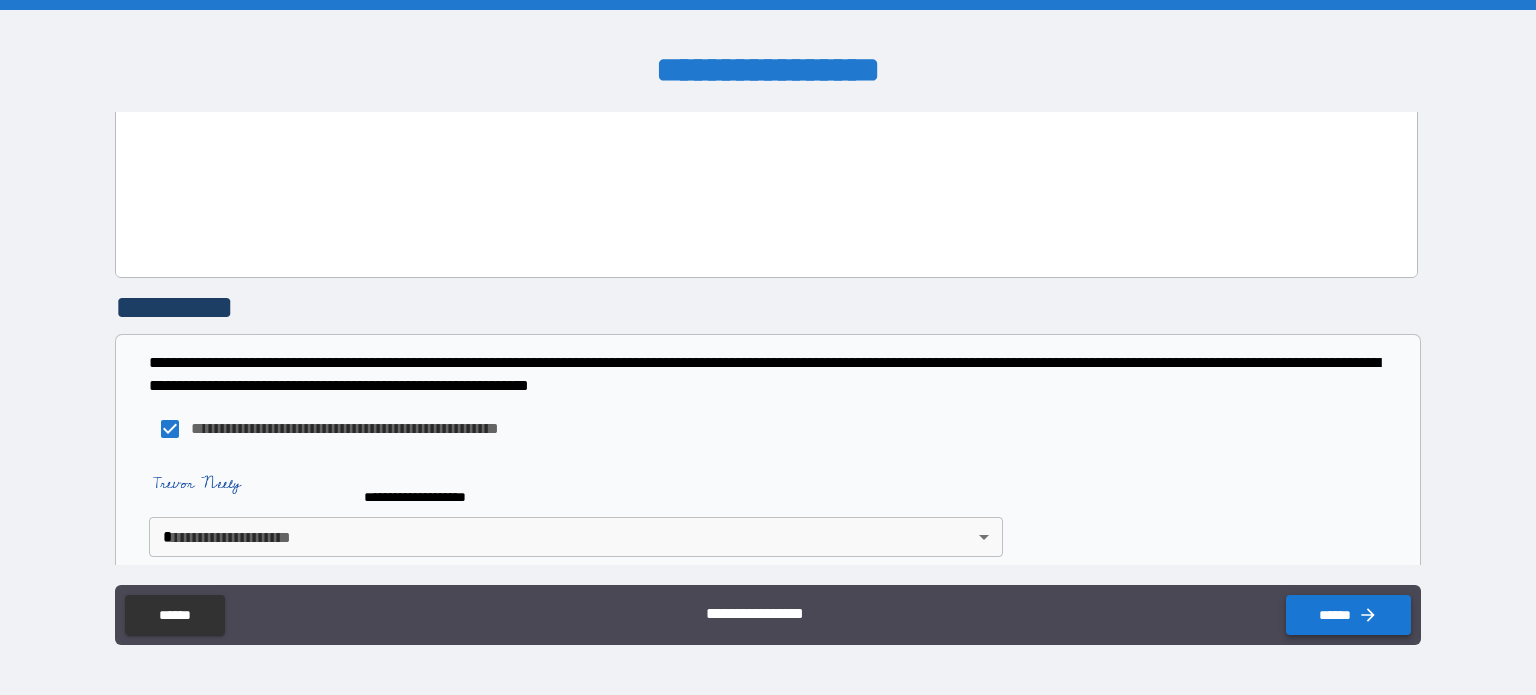 click on "******" at bounding box center [1348, 615] 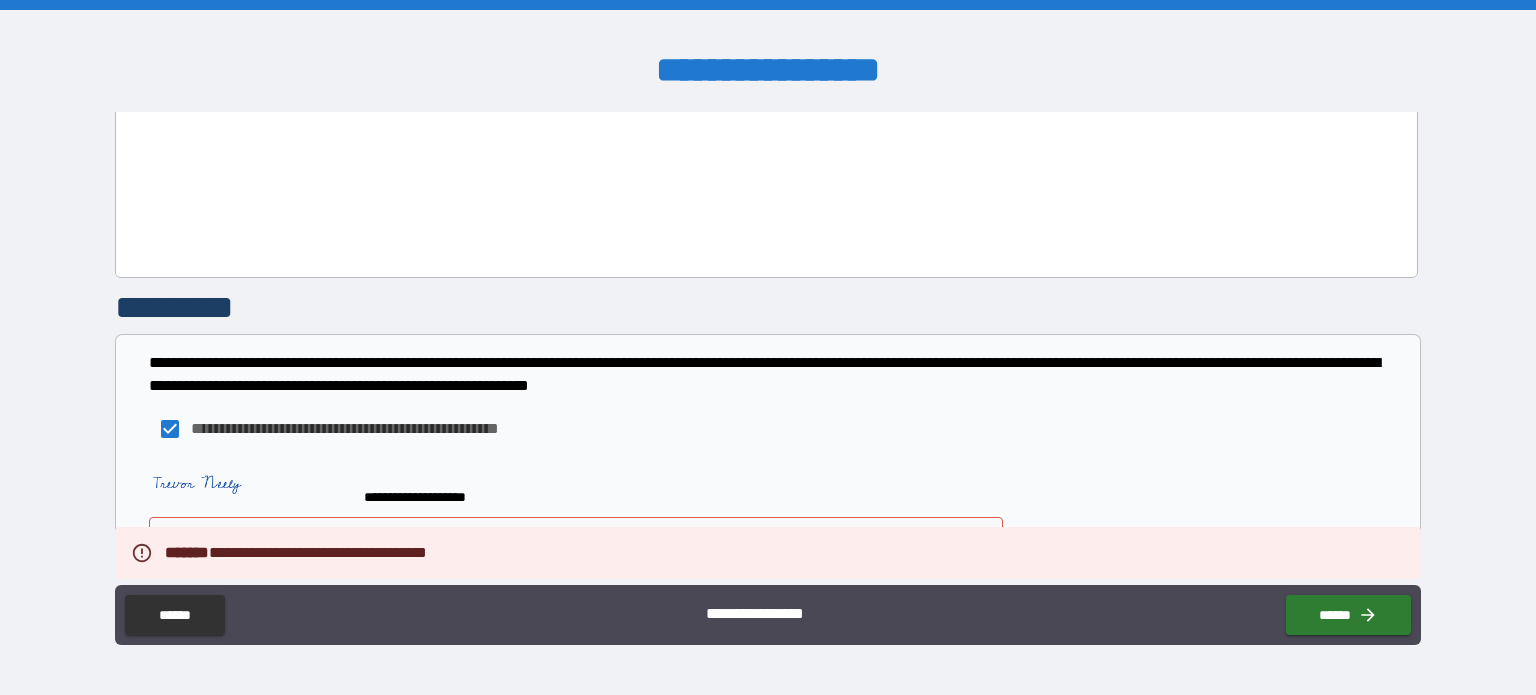 click on "**********" at bounding box center [768, 347] 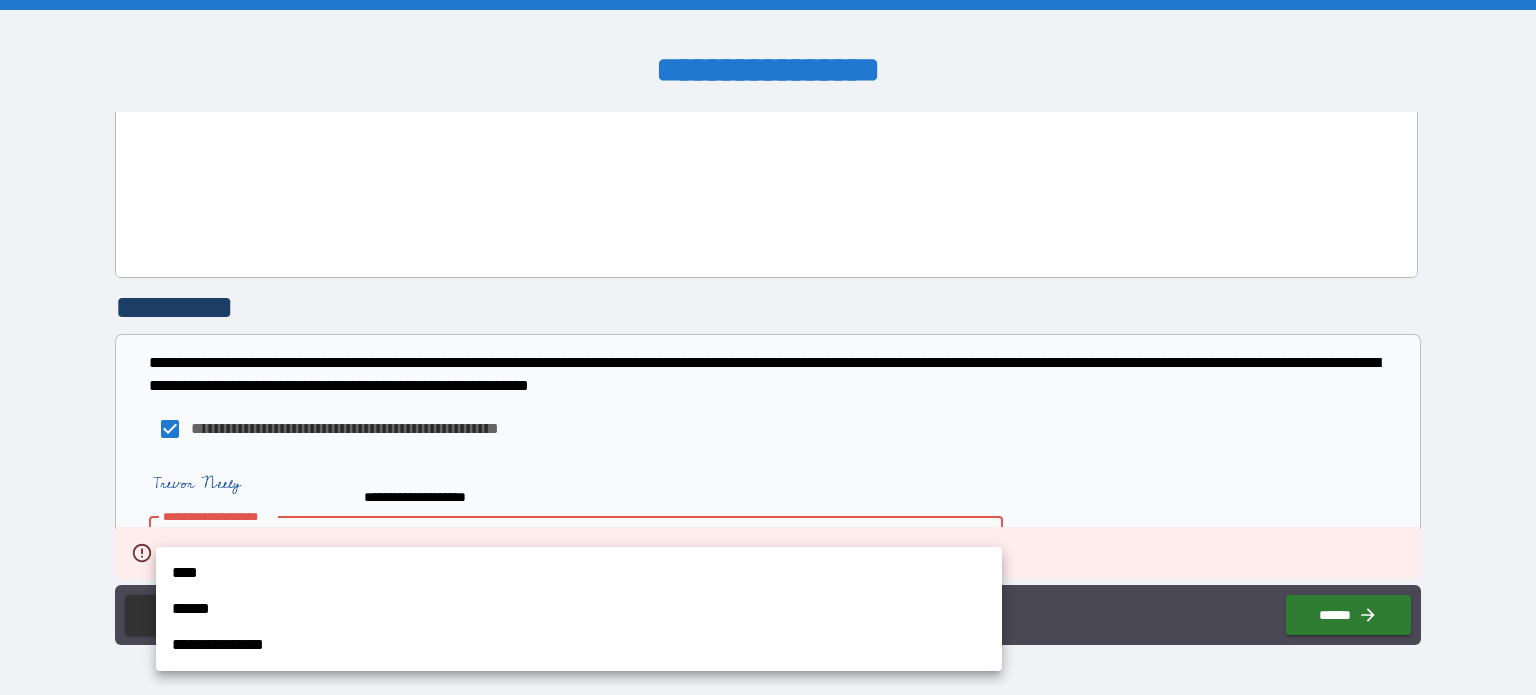 click on "**********" at bounding box center [579, 609] 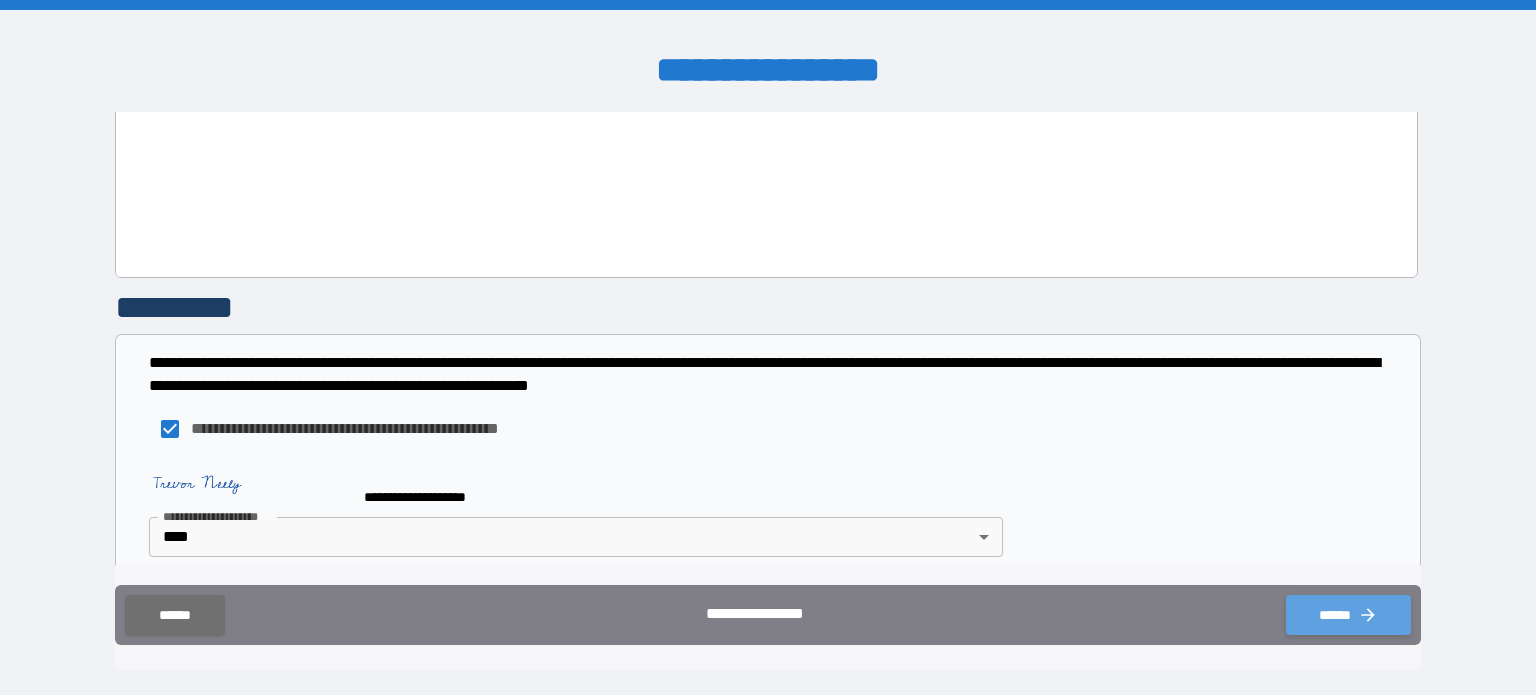 click on "******" at bounding box center [1348, 615] 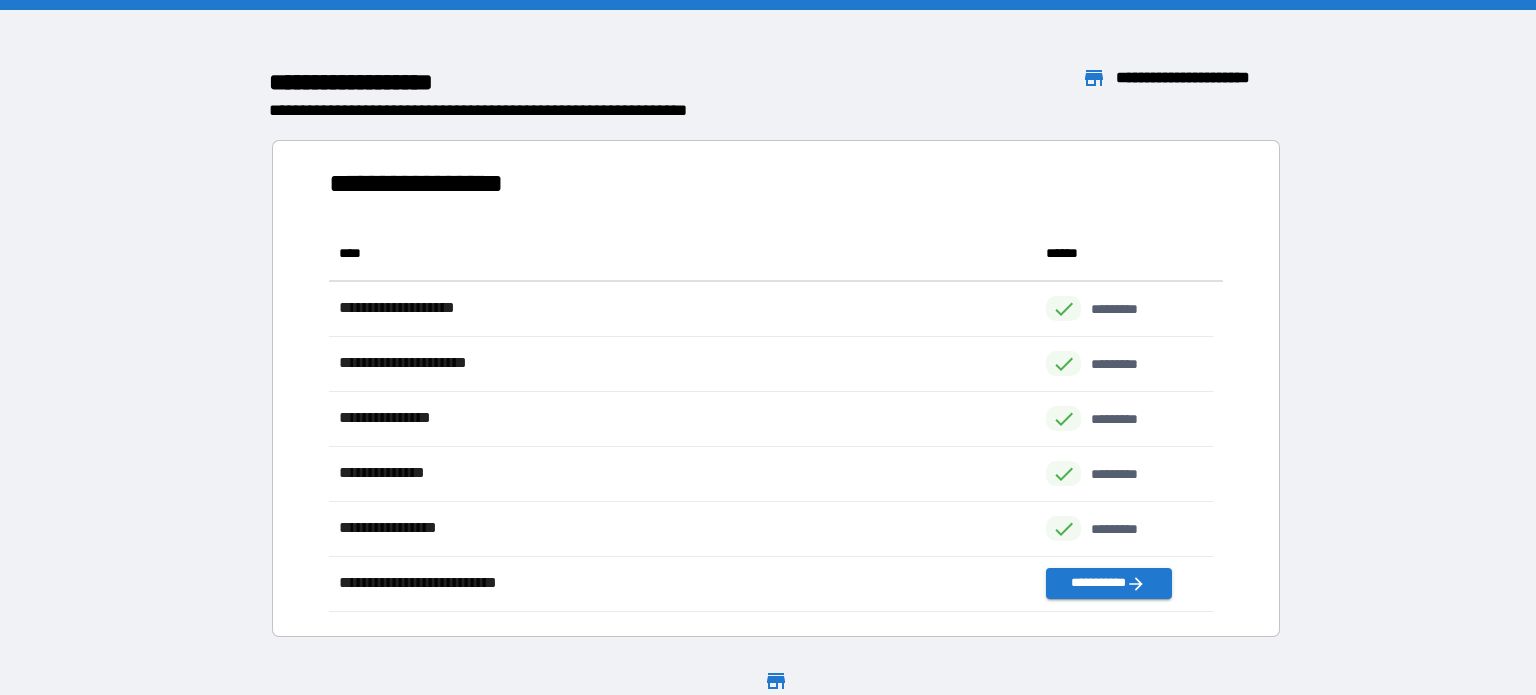 scroll, scrollTop: 16, scrollLeft: 16, axis: both 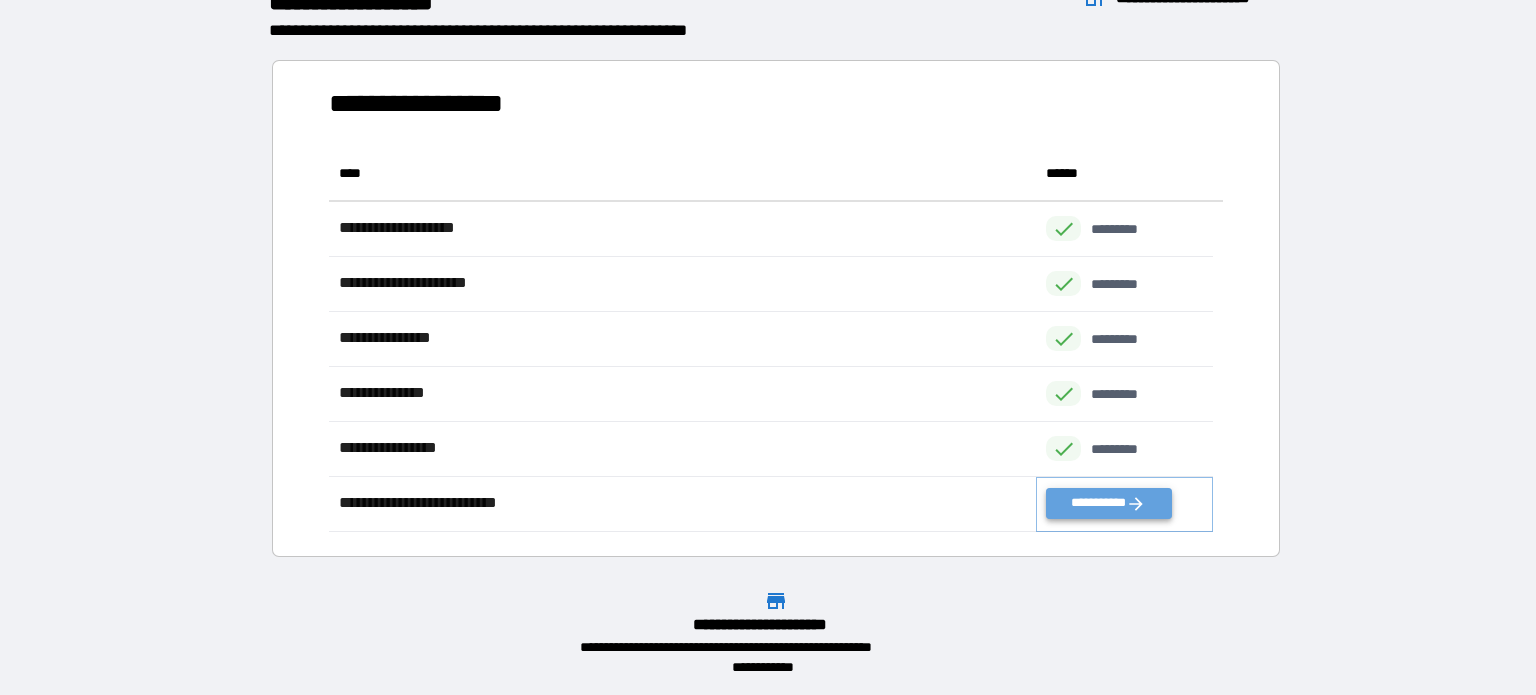 click on "**********" at bounding box center (1108, 503) 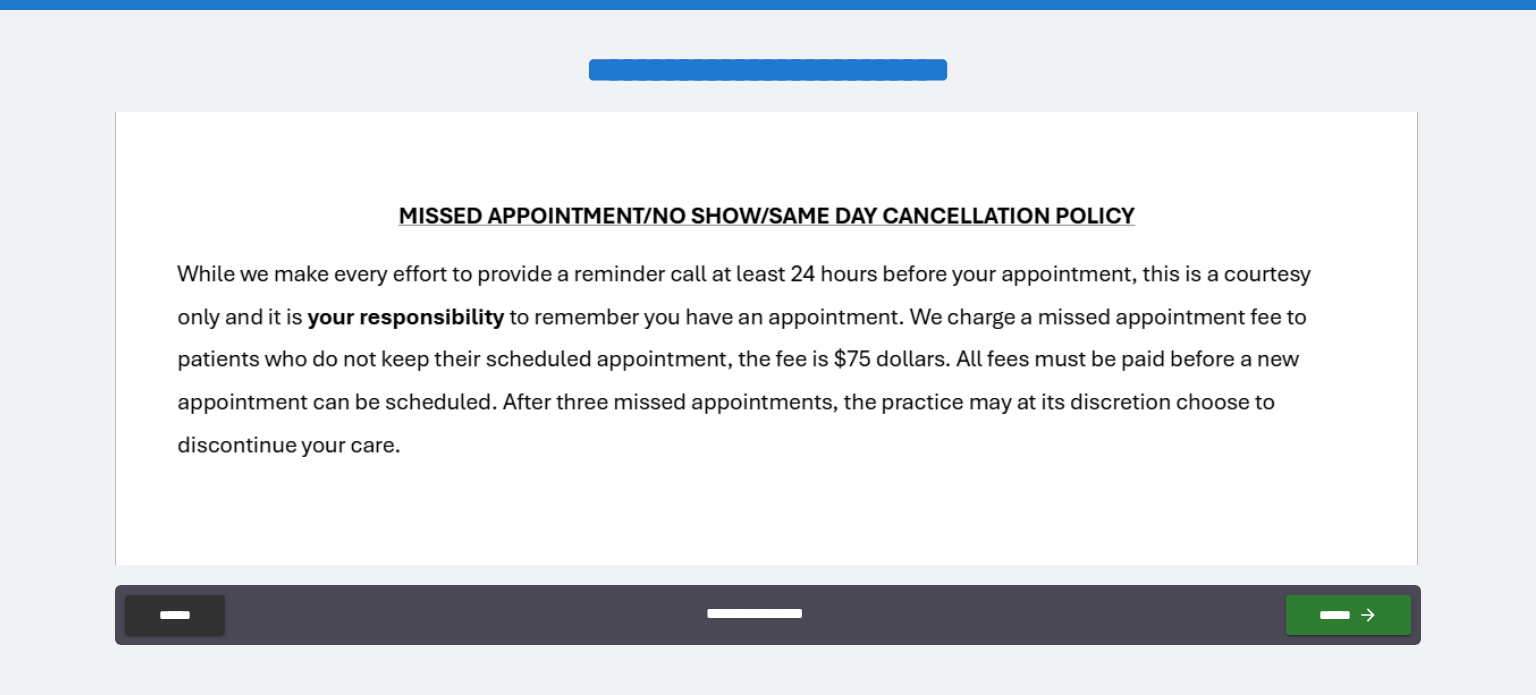 scroll, scrollTop: 1532, scrollLeft: 0, axis: vertical 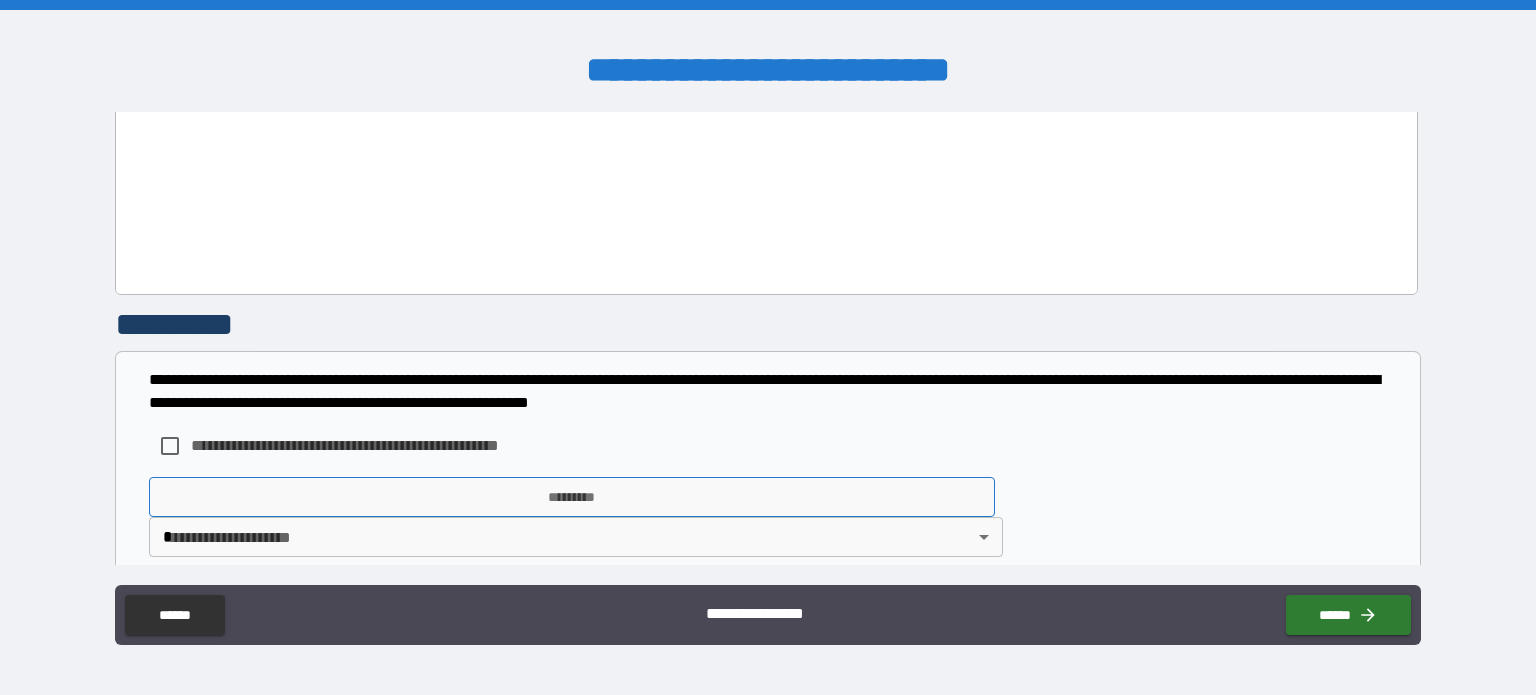 click on "*********" at bounding box center [572, 497] 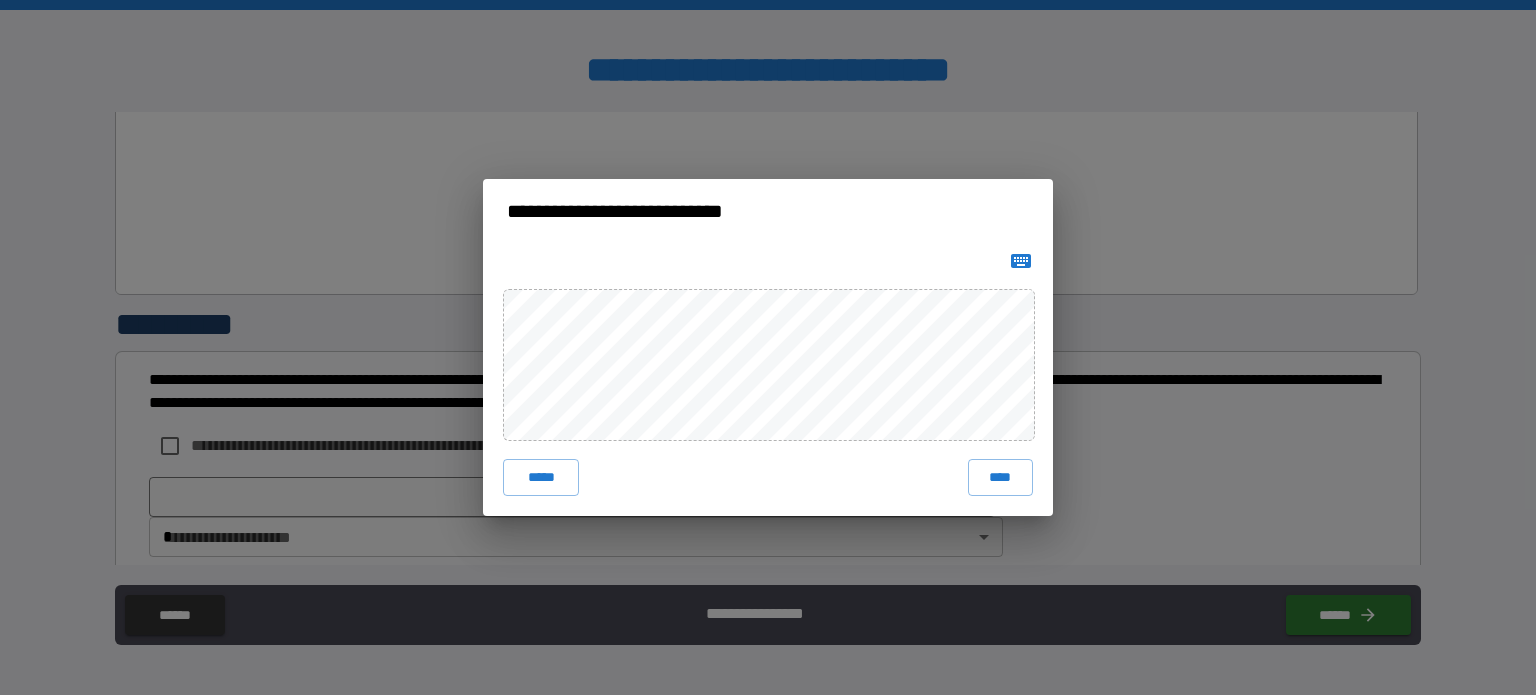 click 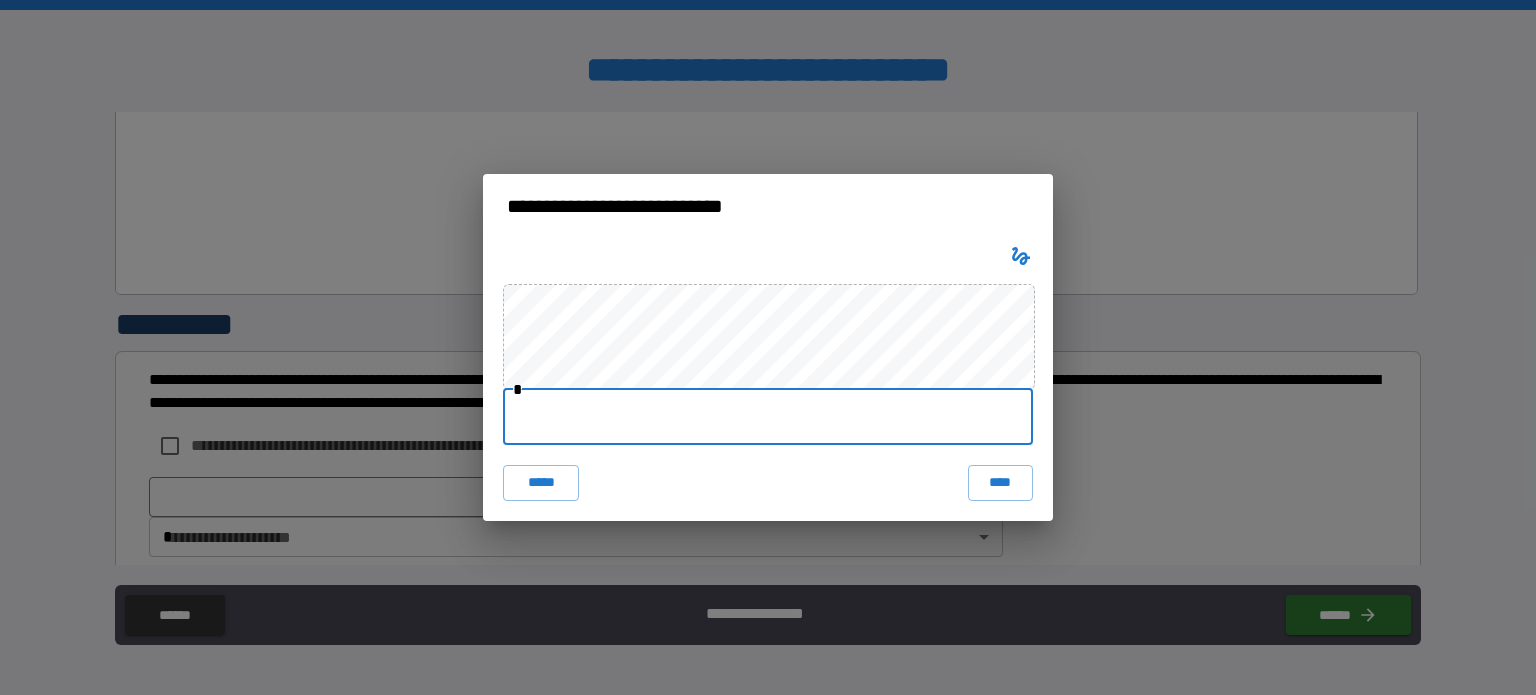 click at bounding box center (768, 417) 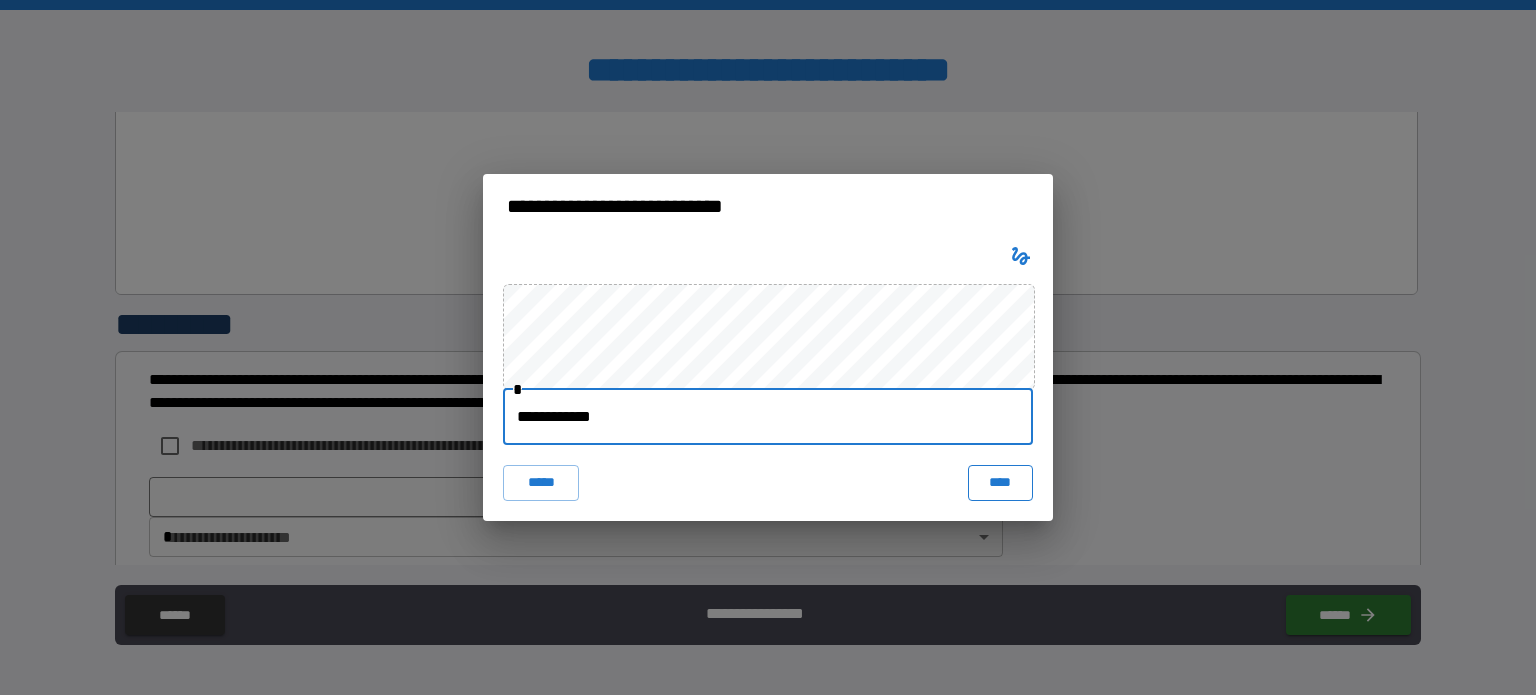 type on "**********" 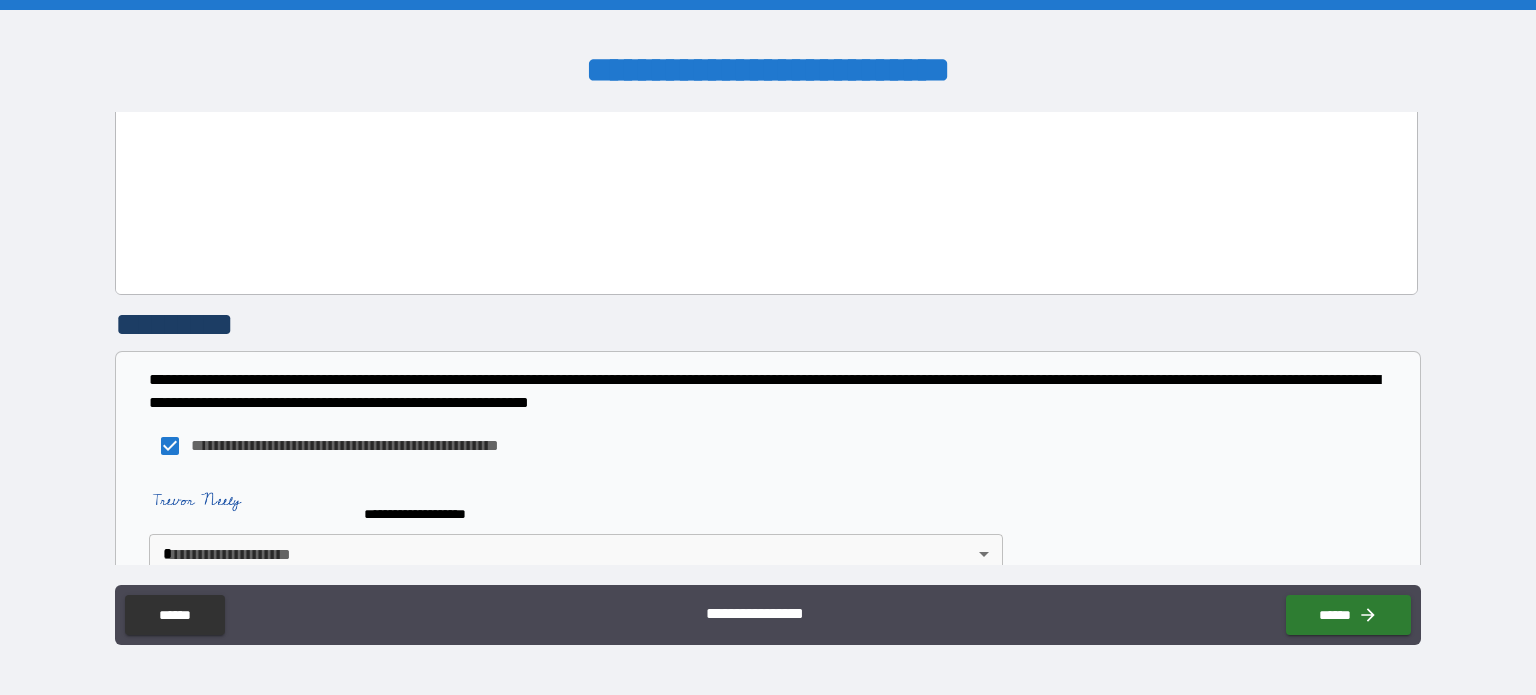 scroll, scrollTop: 1549, scrollLeft: 0, axis: vertical 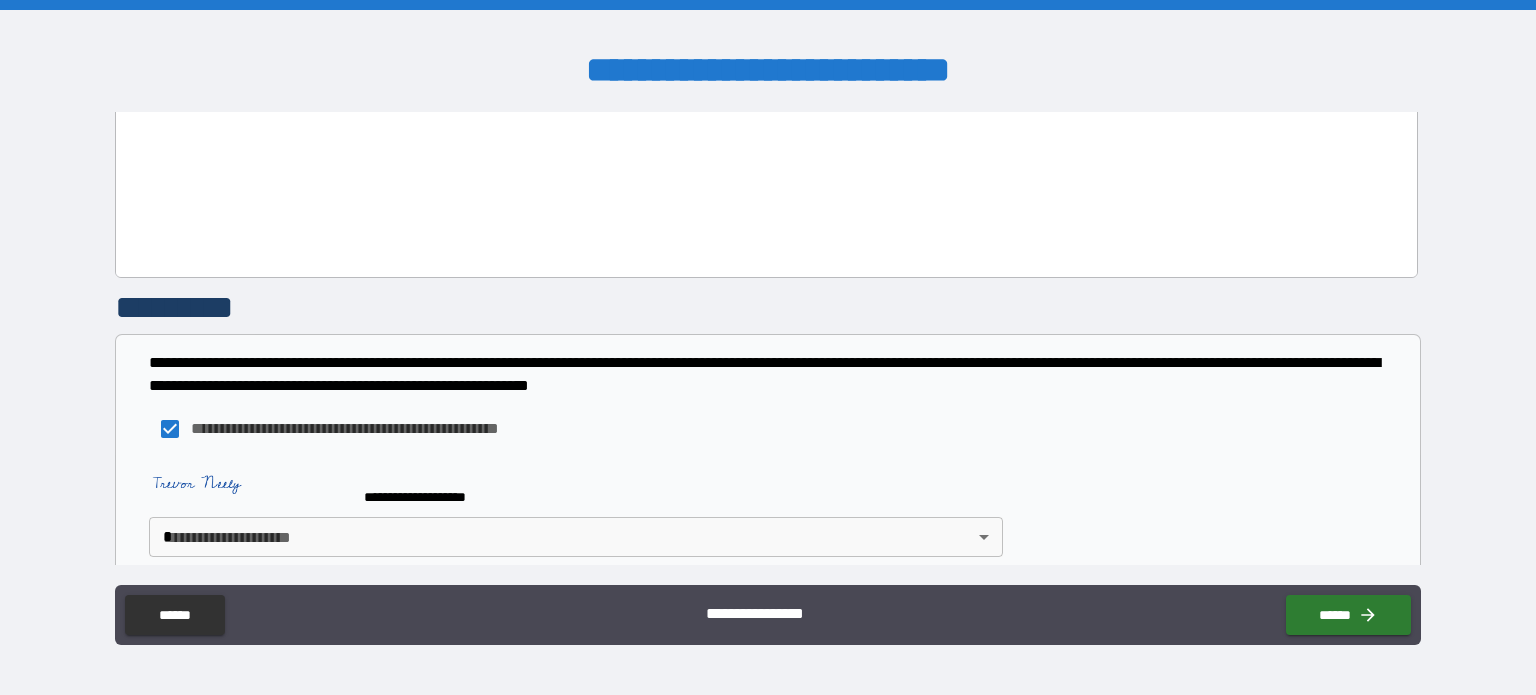 click on "**********" at bounding box center [768, 347] 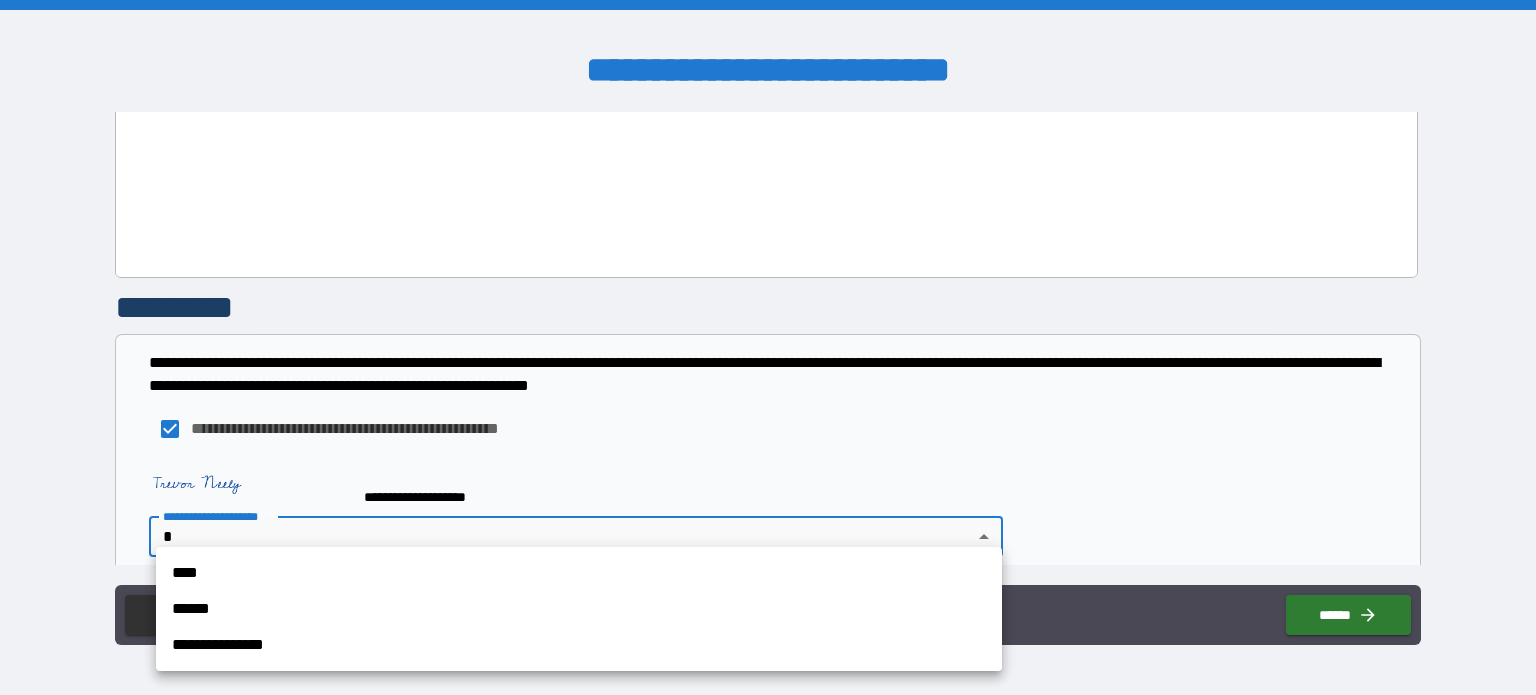 click on "****" at bounding box center (579, 573) 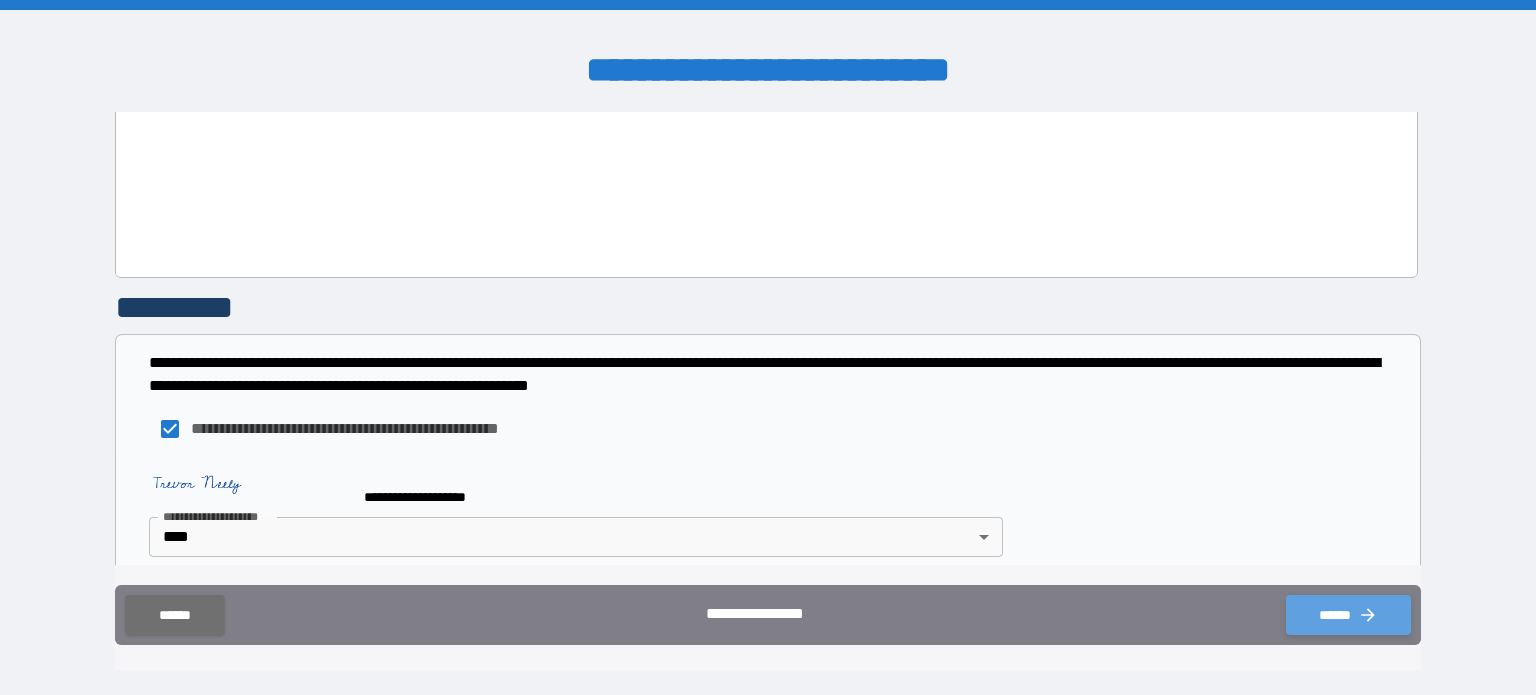 click on "******" at bounding box center [1348, 615] 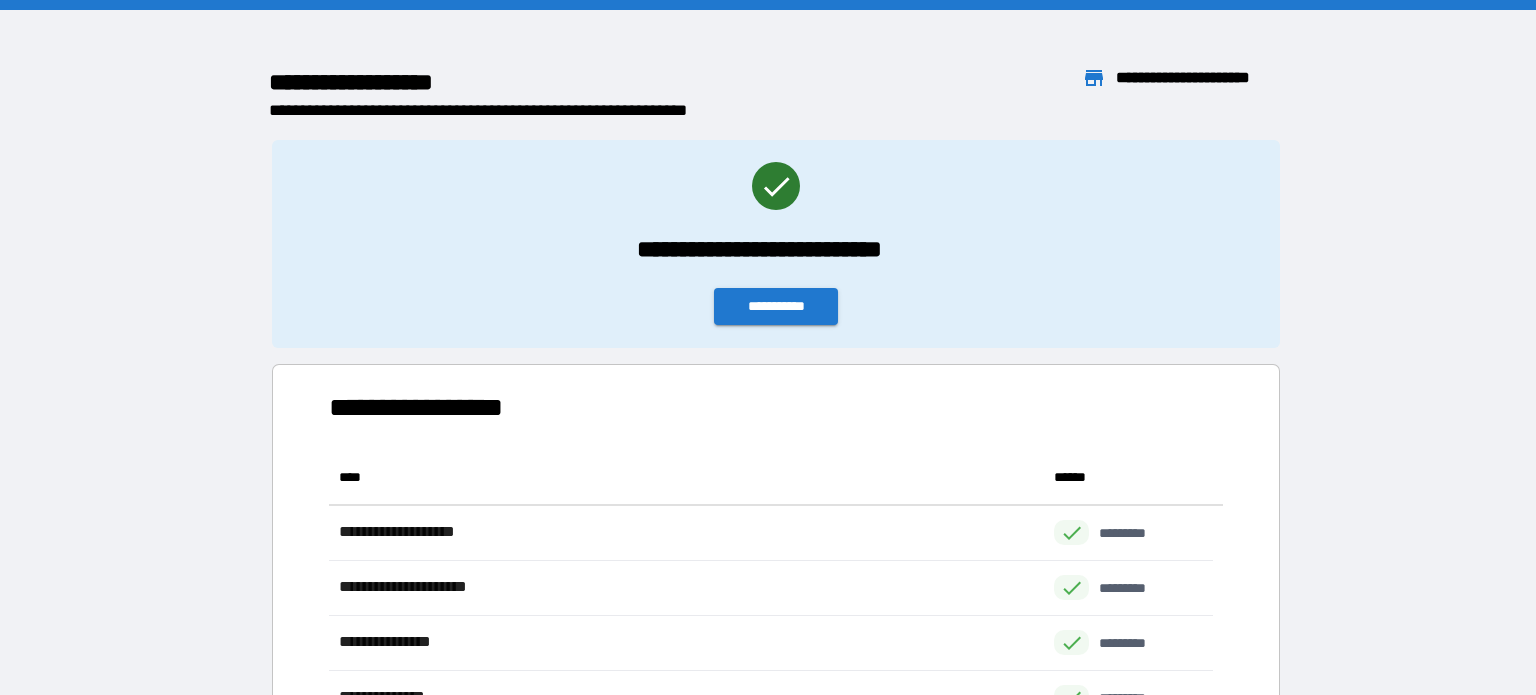 scroll, scrollTop: 370, scrollLeft: 869, axis: both 